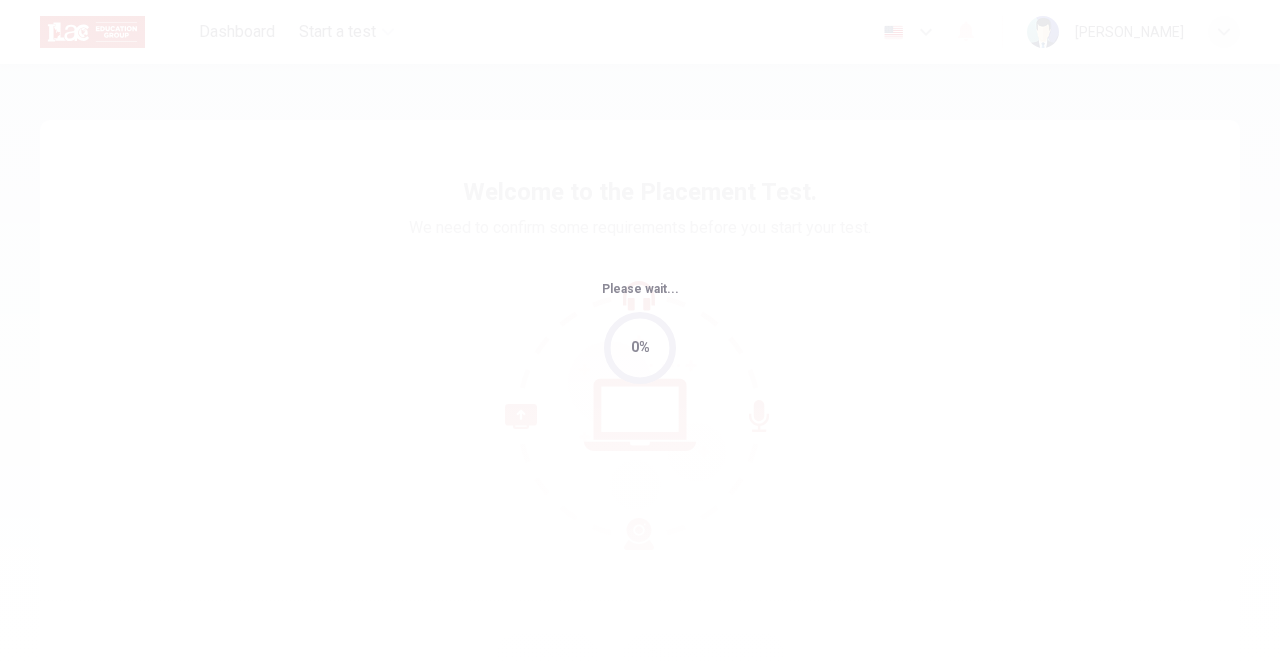 scroll, scrollTop: 0, scrollLeft: 0, axis: both 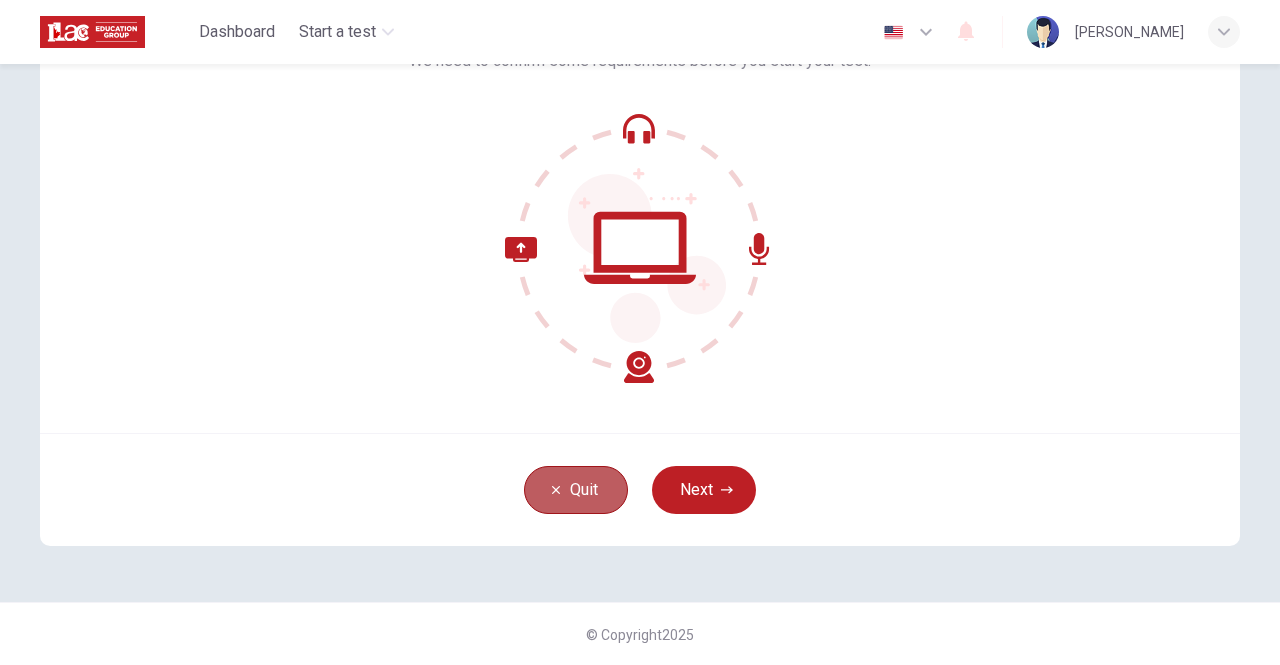click on "Quit" at bounding box center [576, 490] 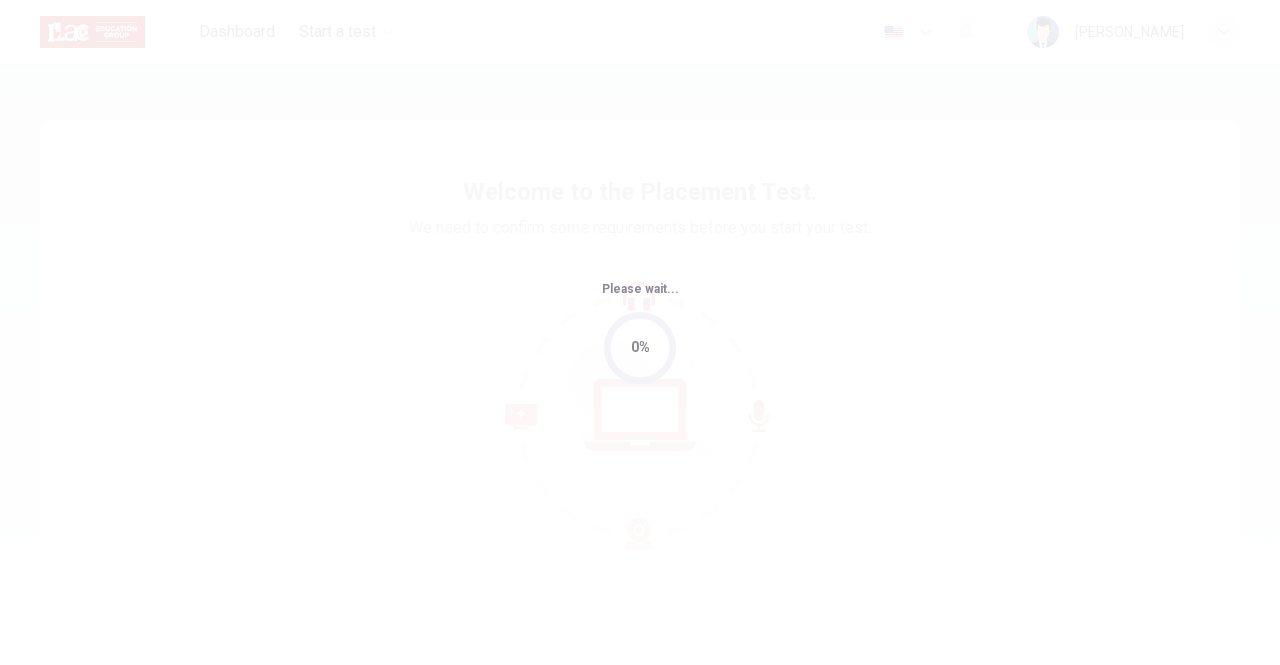 scroll, scrollTop: 0, scrollLeft: 0, axis: both 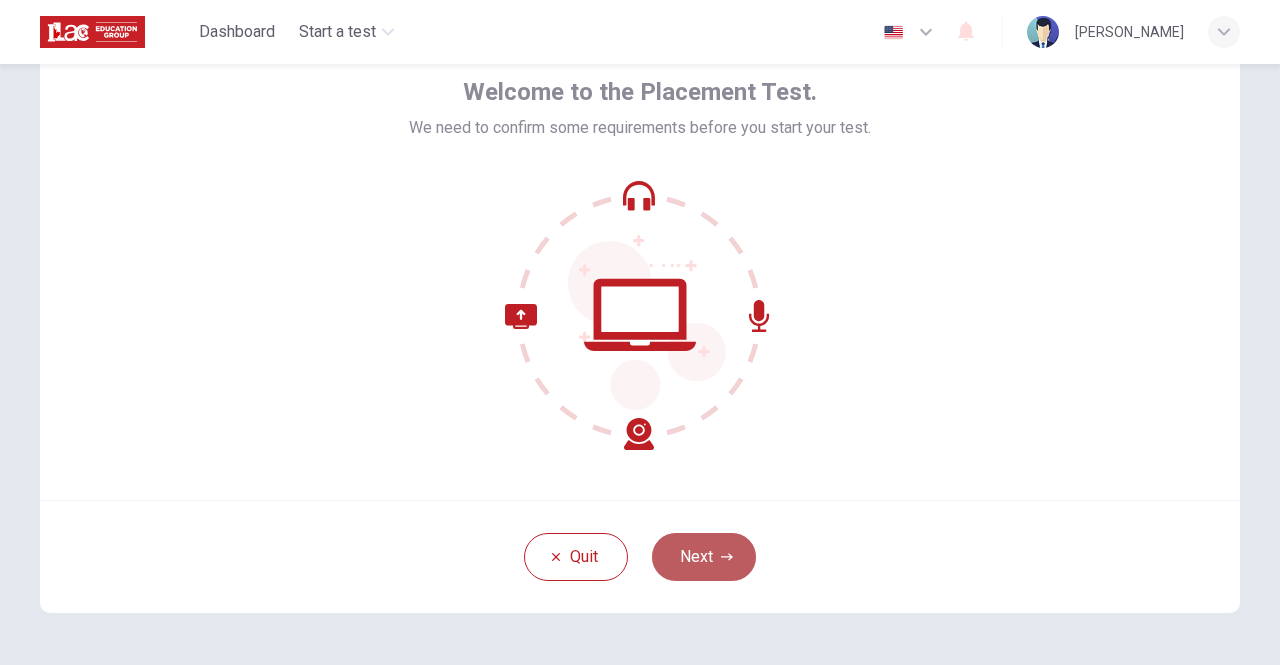 click on "Next" at bounding box center (704, 557) 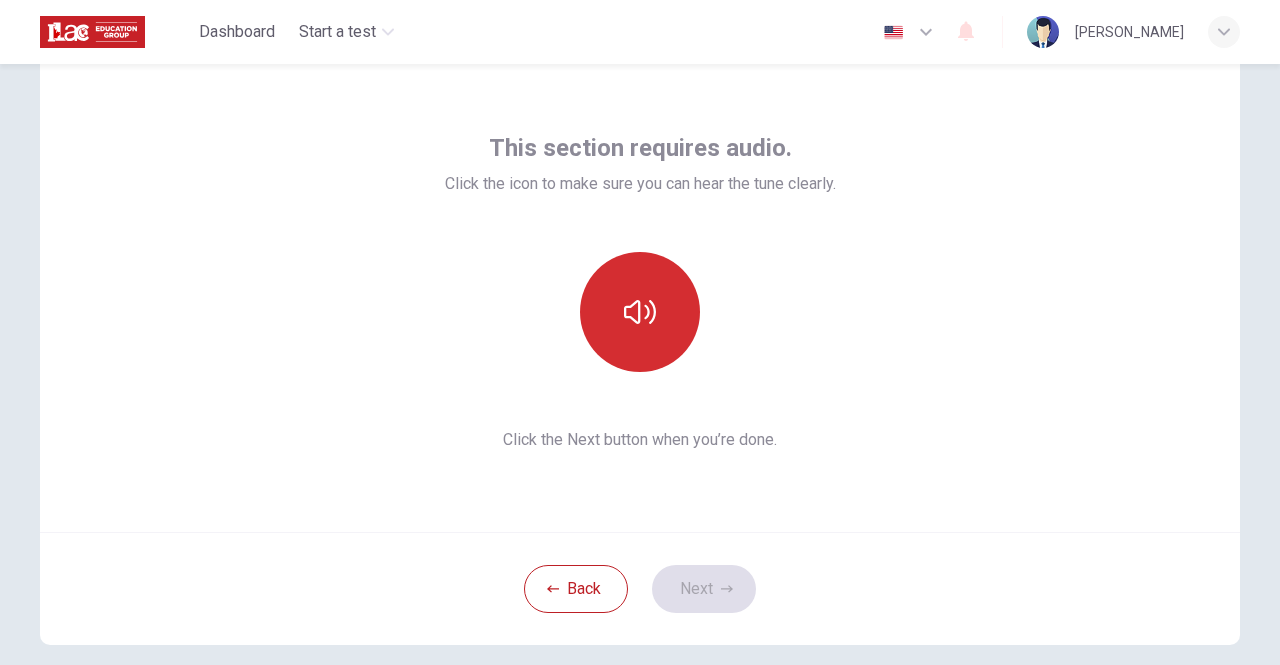 scroll, scrollTop: 100, scrollLeft: 0, axis: vertical 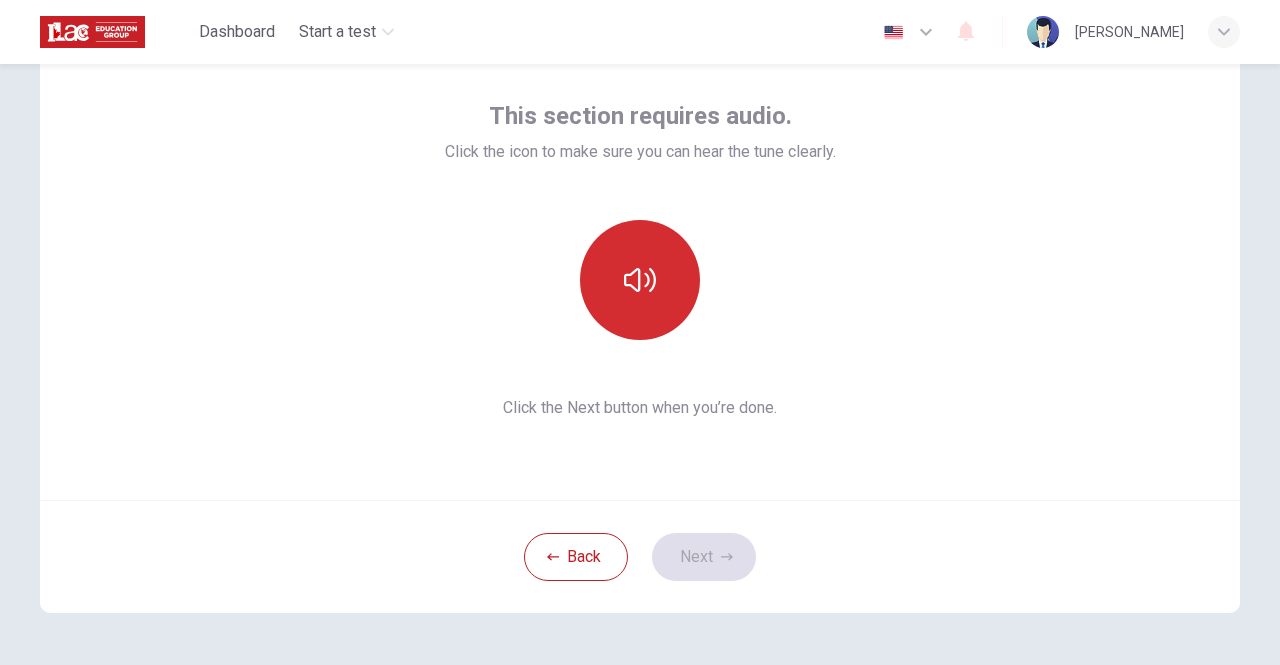 click at bounding box center [640, 280] 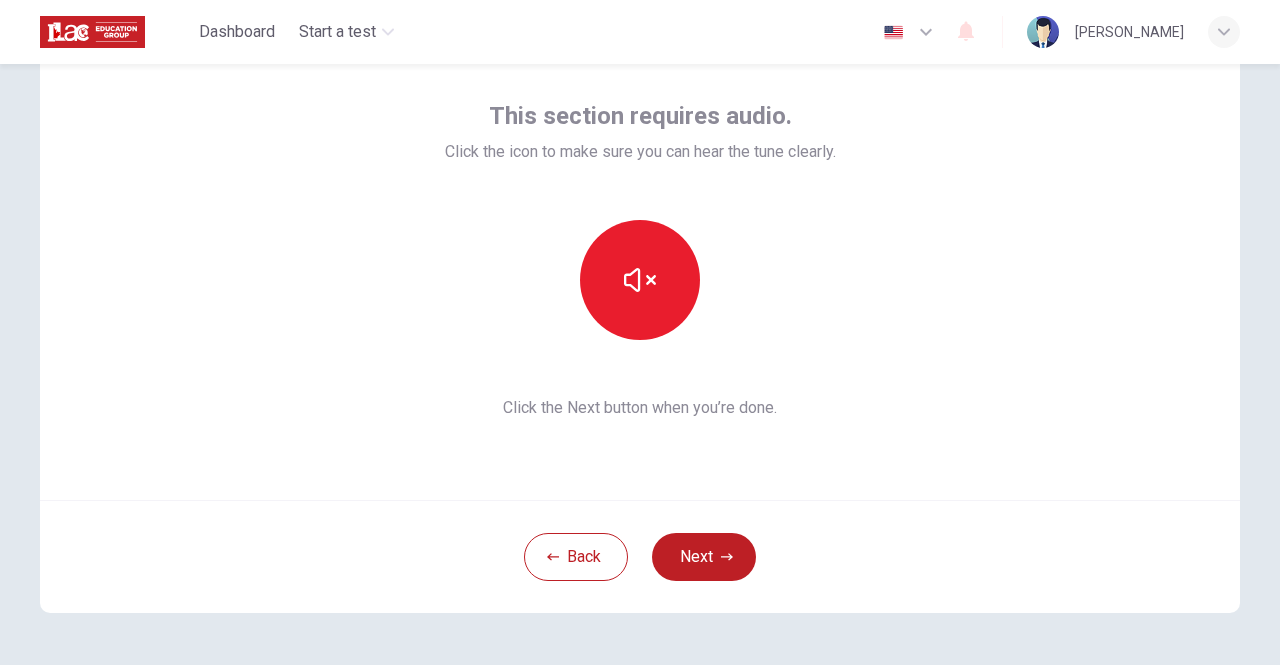 type 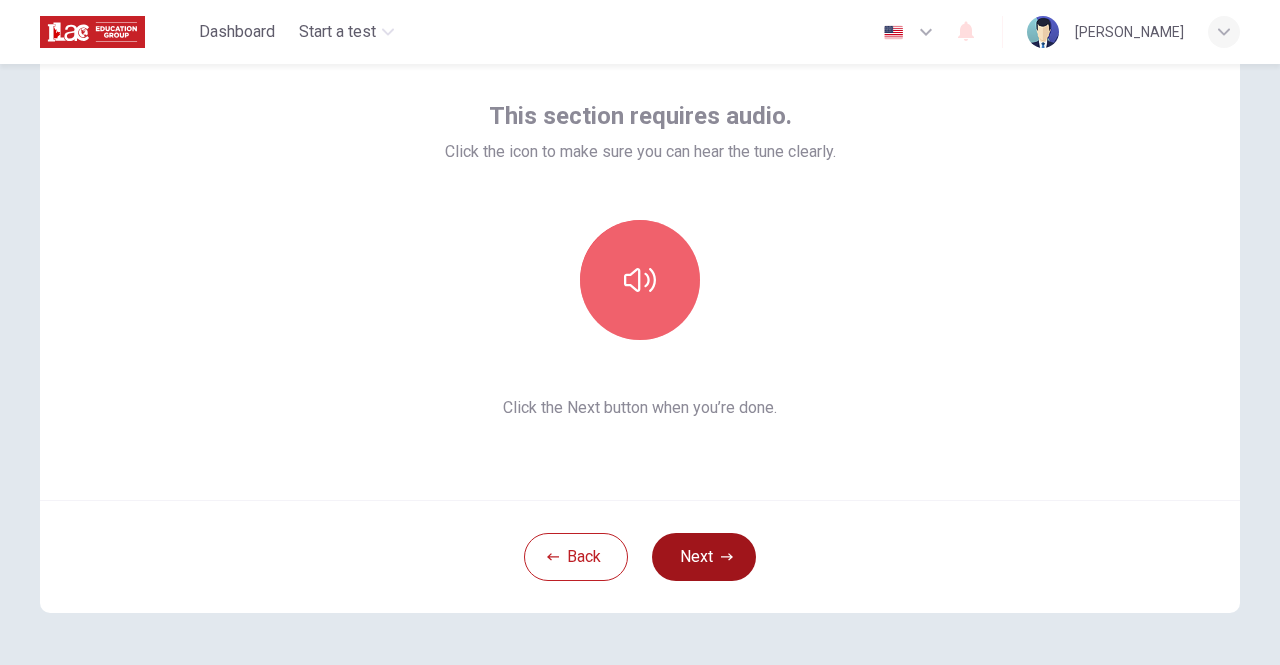 click on "Next" at bounding box center (704, 557) 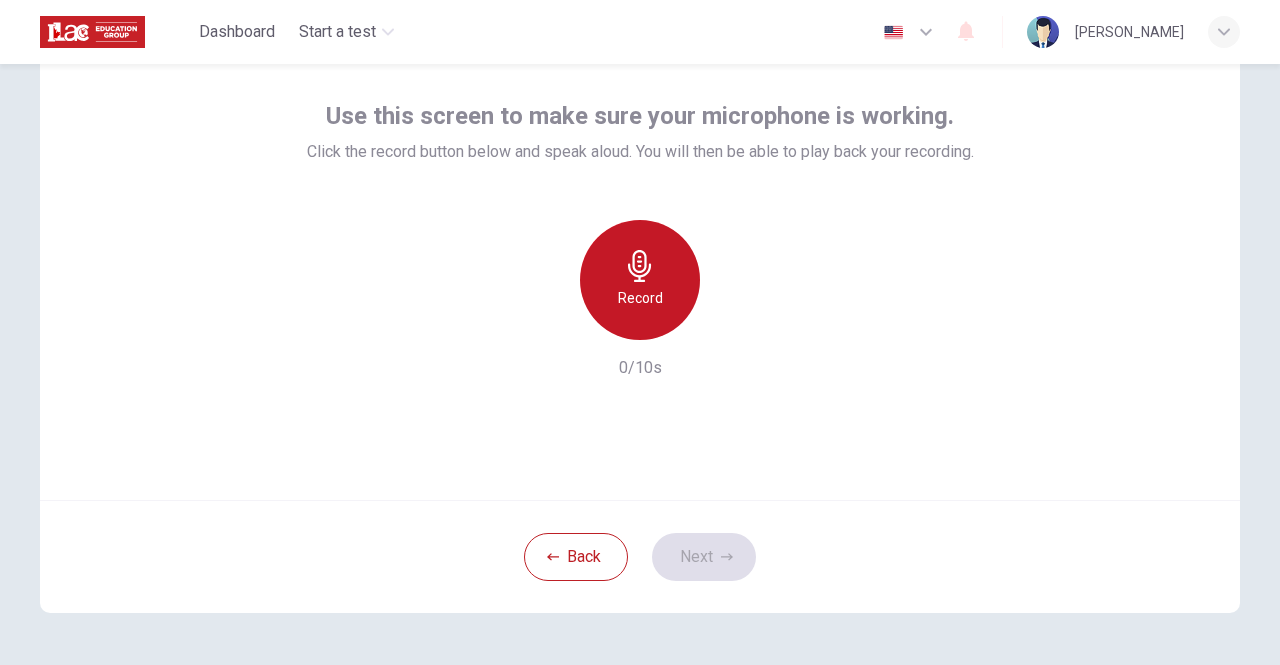 click 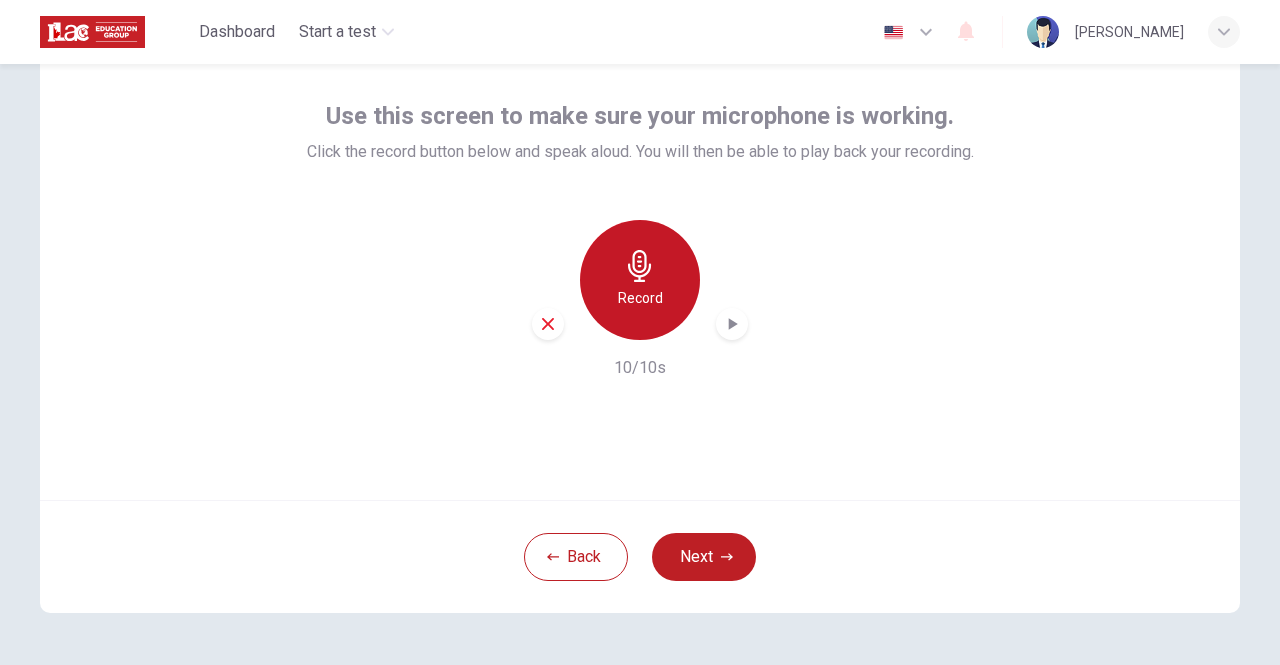 click on "Record" at bounding box center [640, 298] 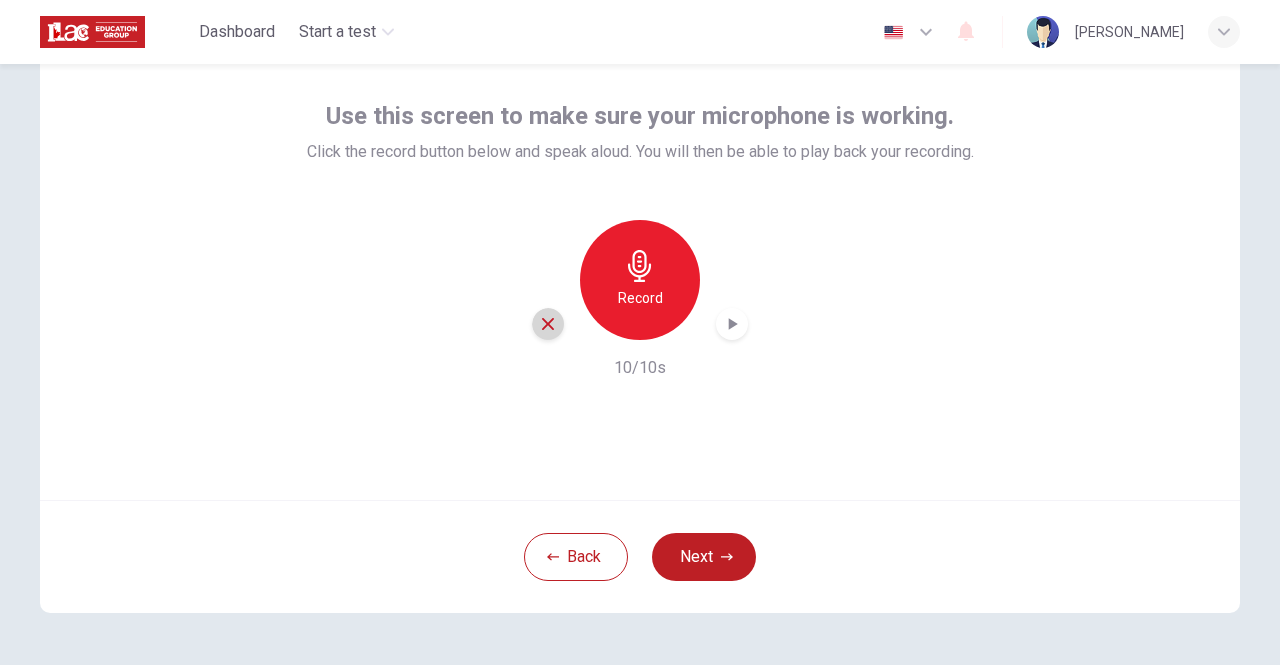 click 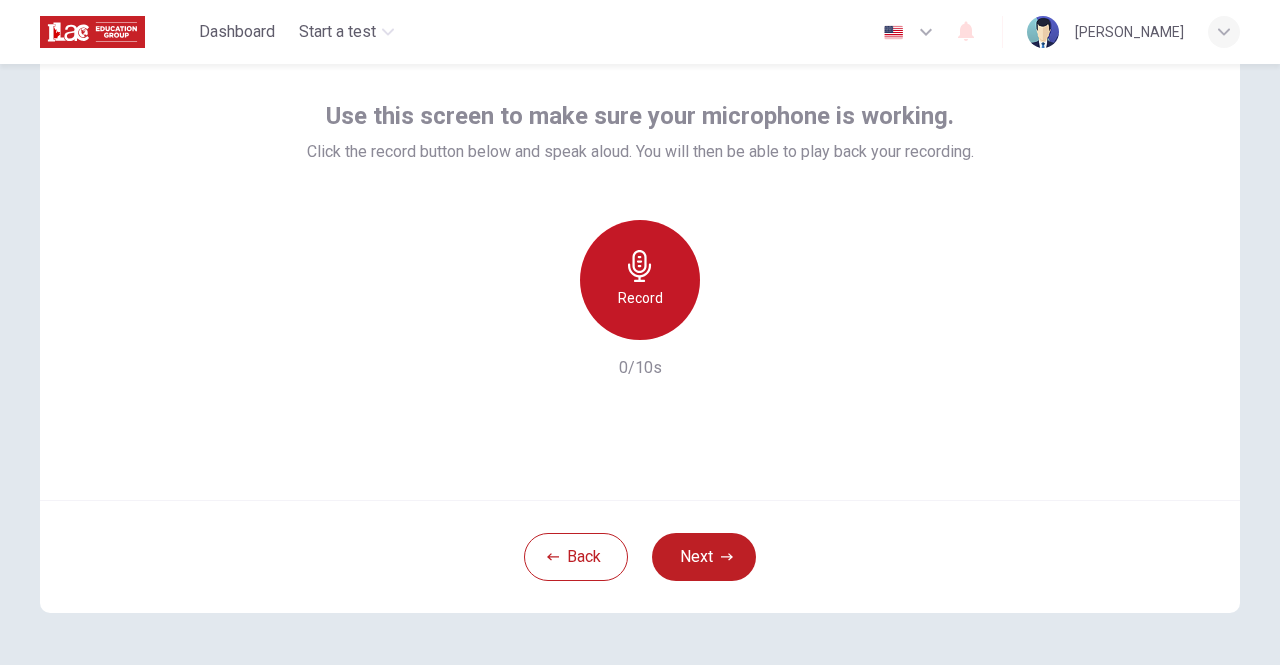 click on "Record" at bounding box center (640, 280) 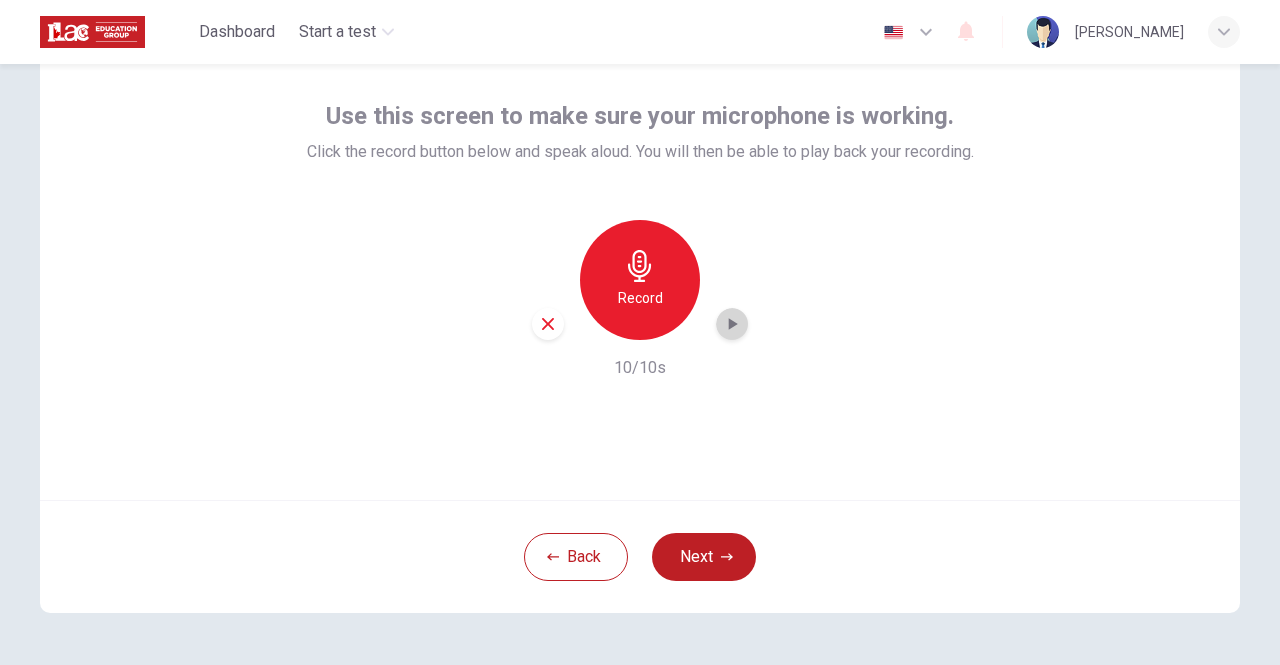 click 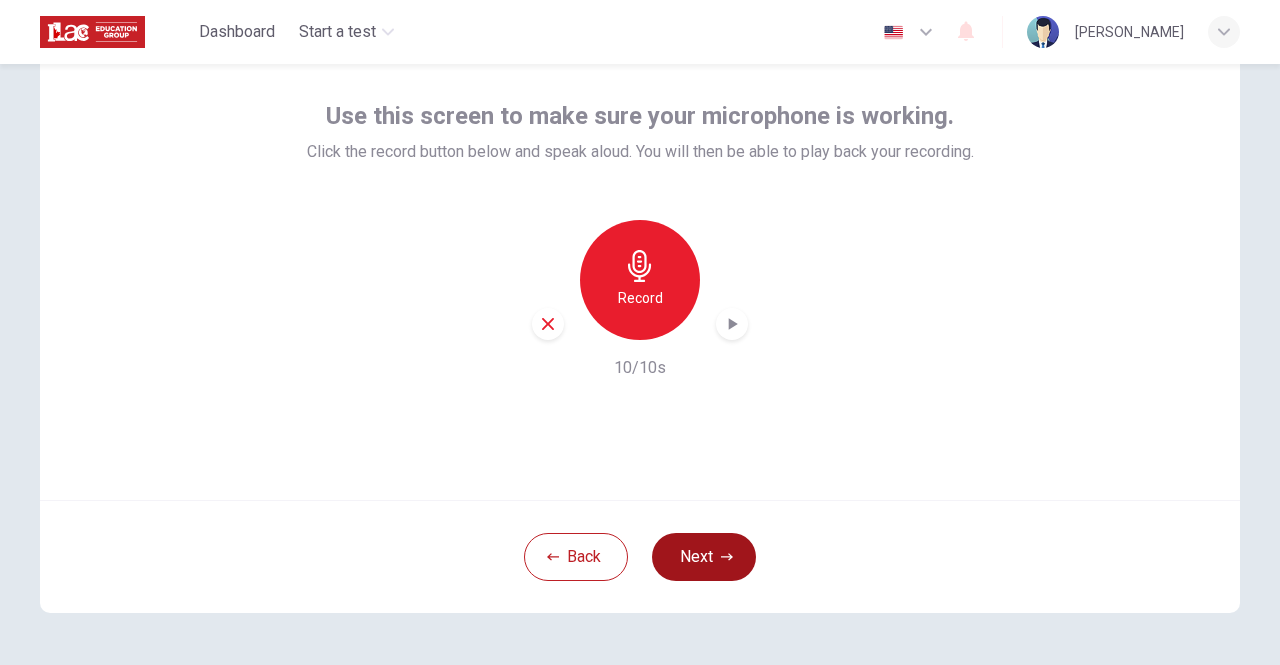 click on "Next" at bounding box center [704, 557] 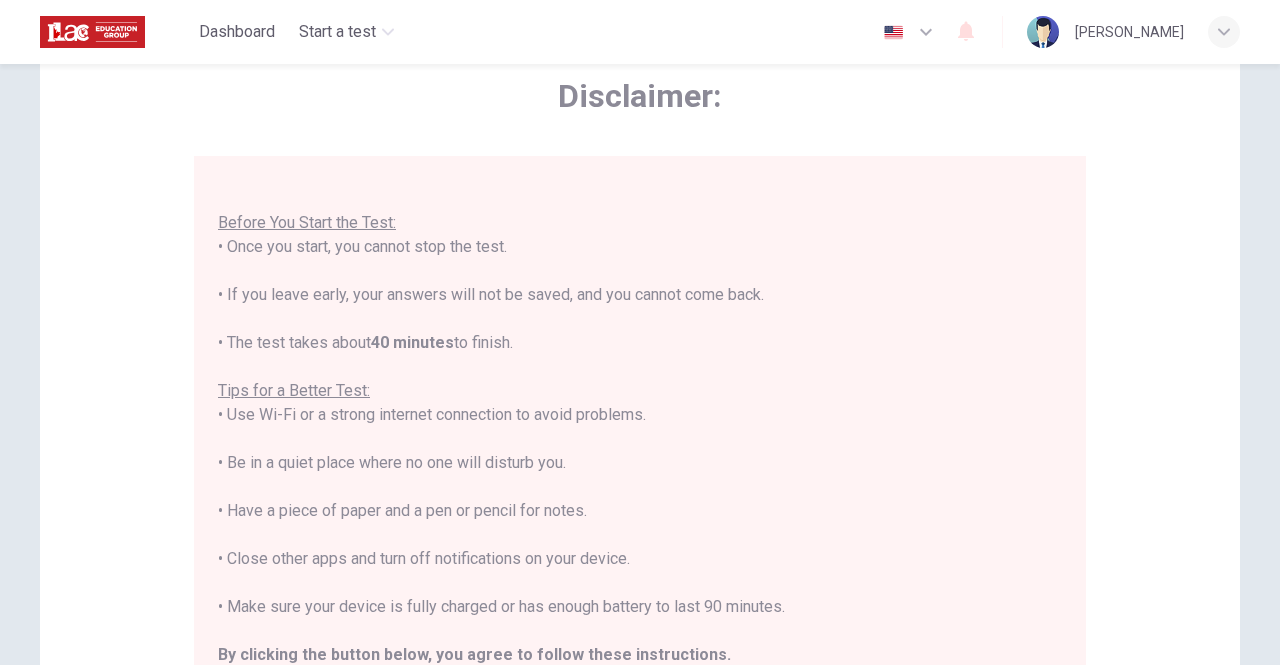 scroll, scrollTop: 22, scrollLeft: 0, axis: vertical 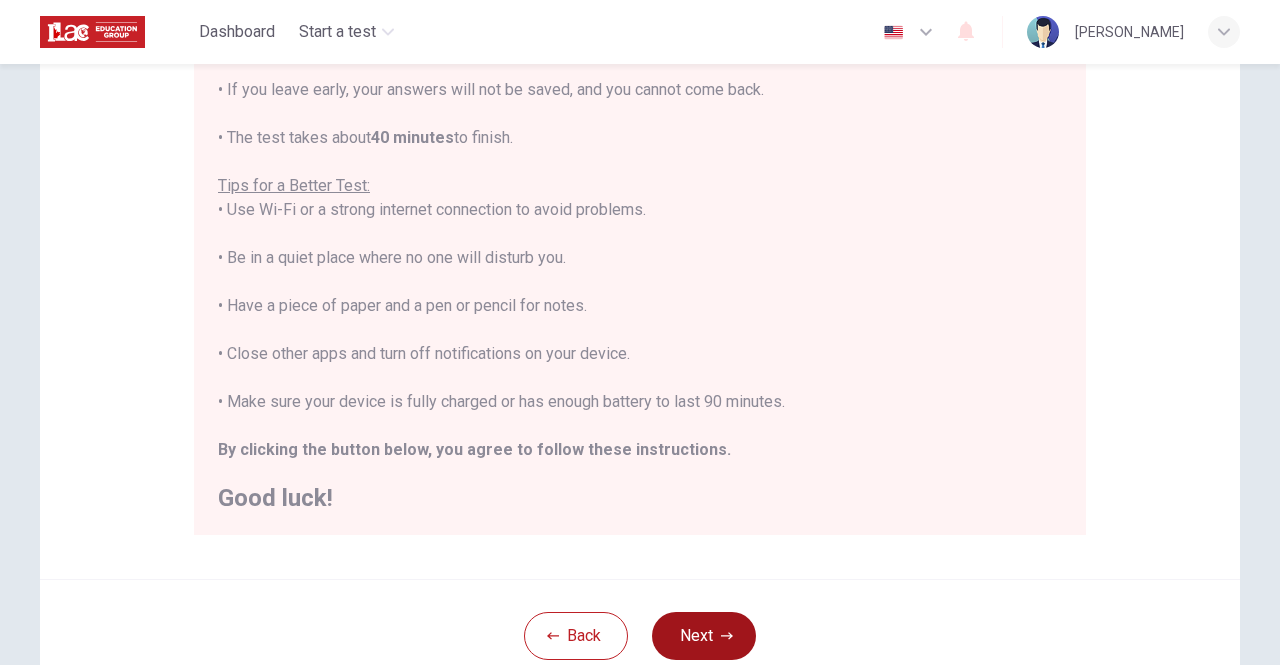 click on "Next" at bounding box center (704, 636) 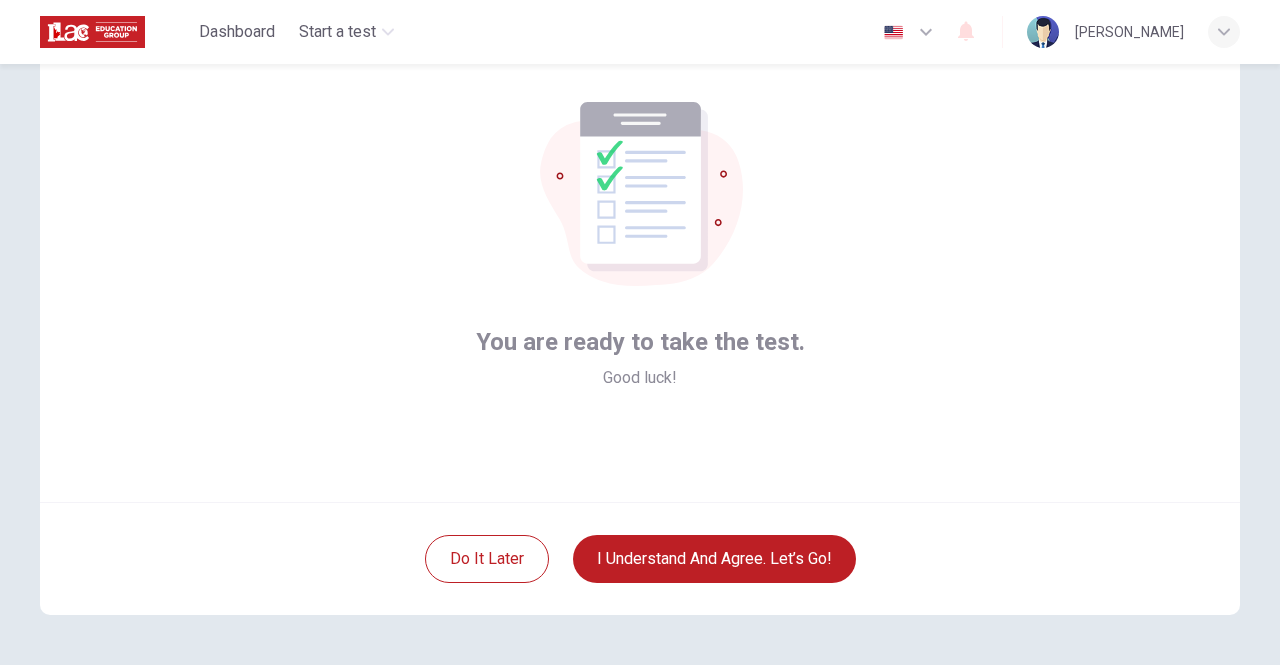 scroll, scrollTop: 67, scrollLeft: 0, axis: vertical 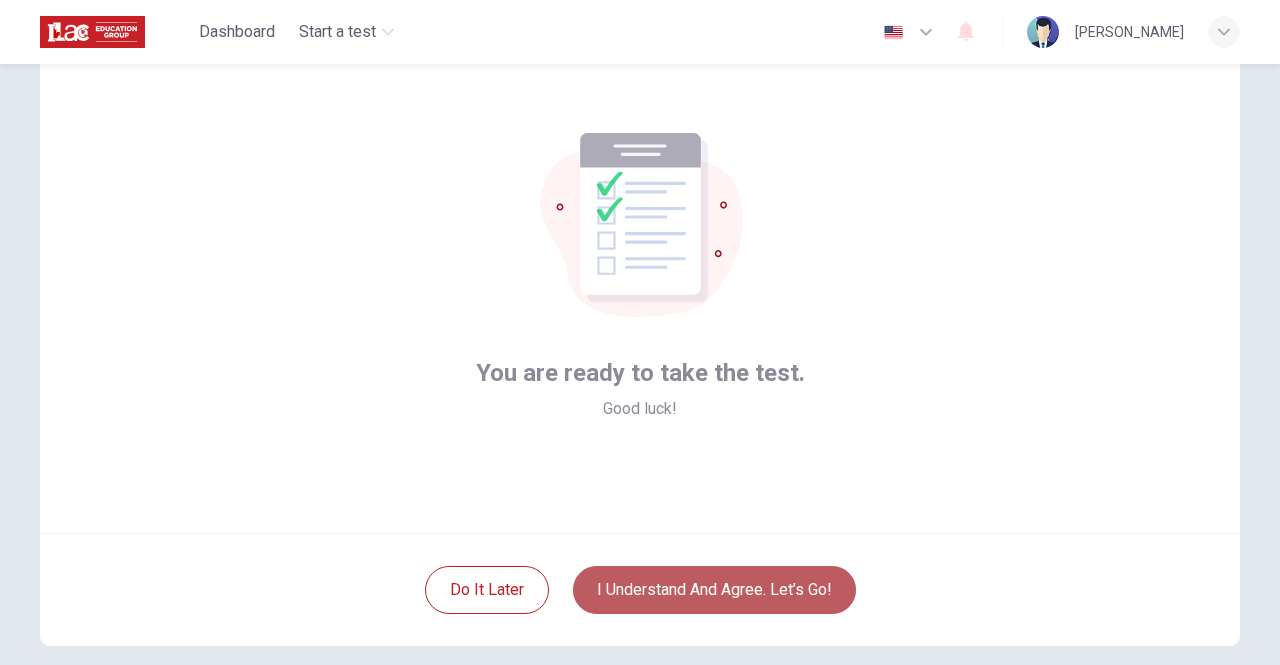 click on "I understand and agree. Let’s go!" at bounding box center (714, 590) 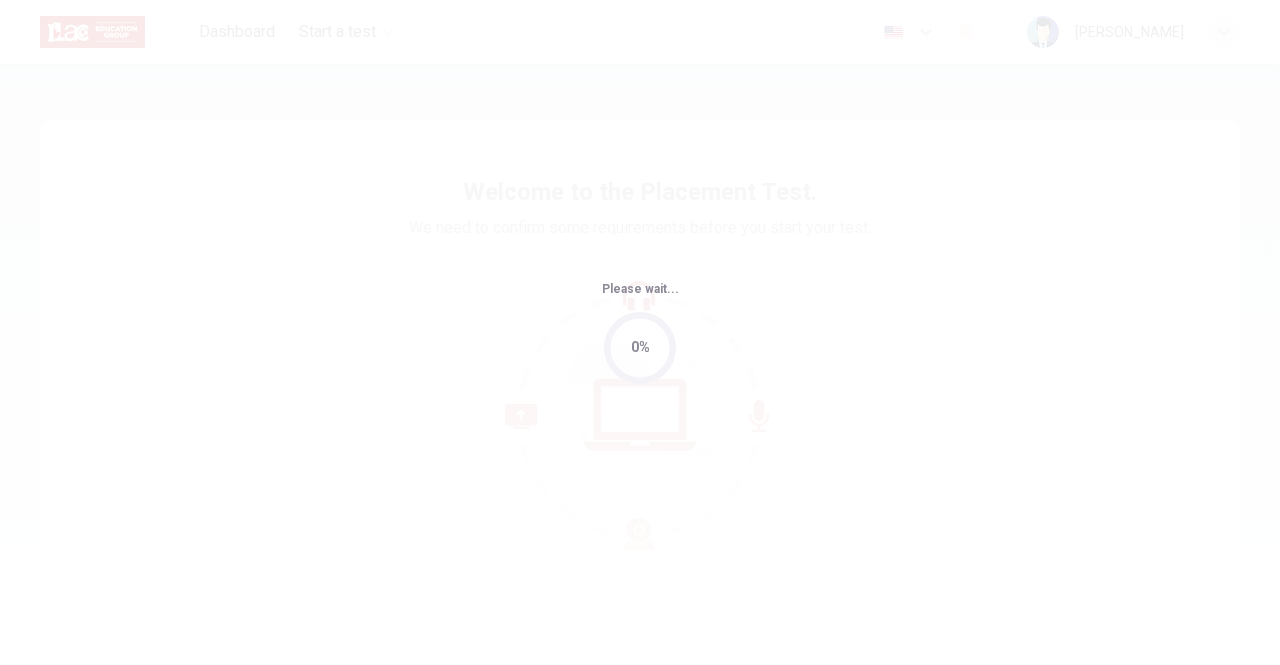 scroll, scrollTop: 0, scrollLeft: 0, axis: both 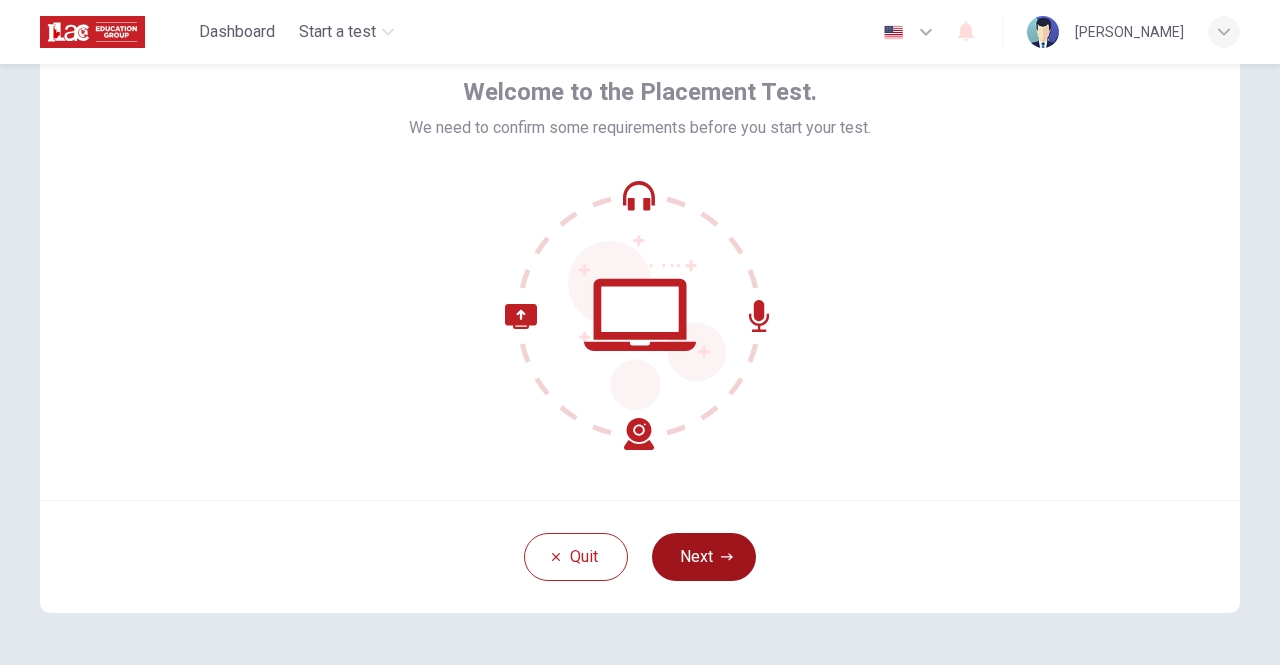 click on "Next" at bounding box center (704, 557) 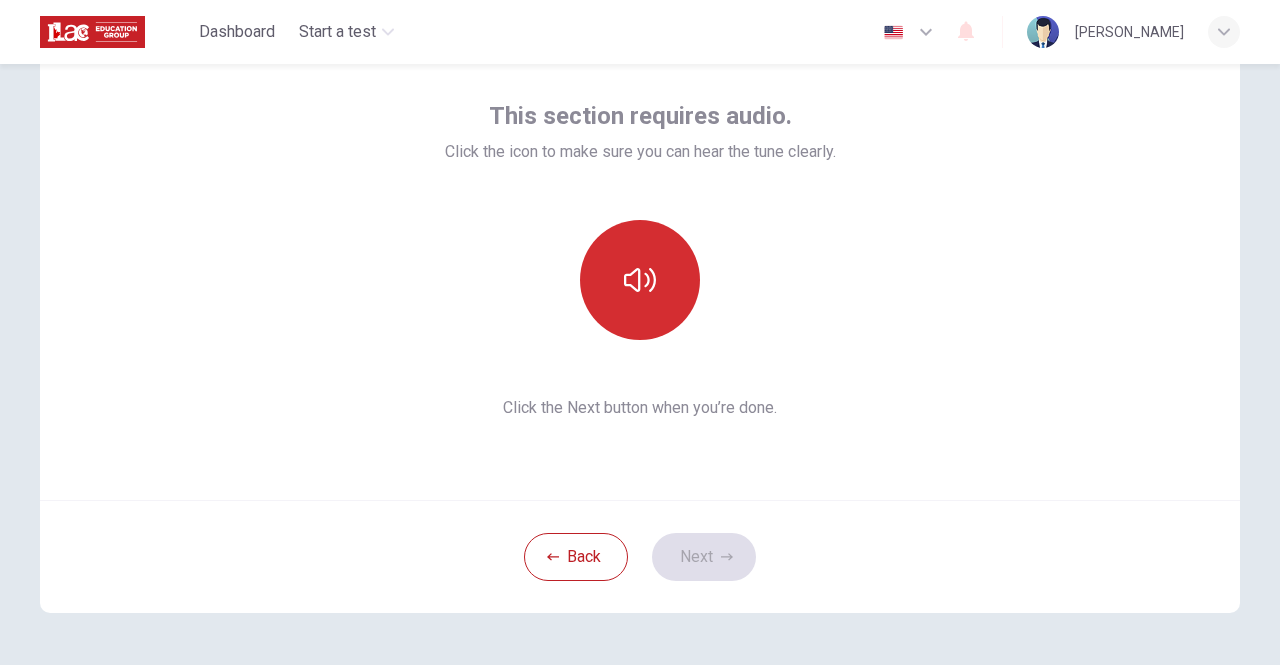 click at bounding box center [640, 280] 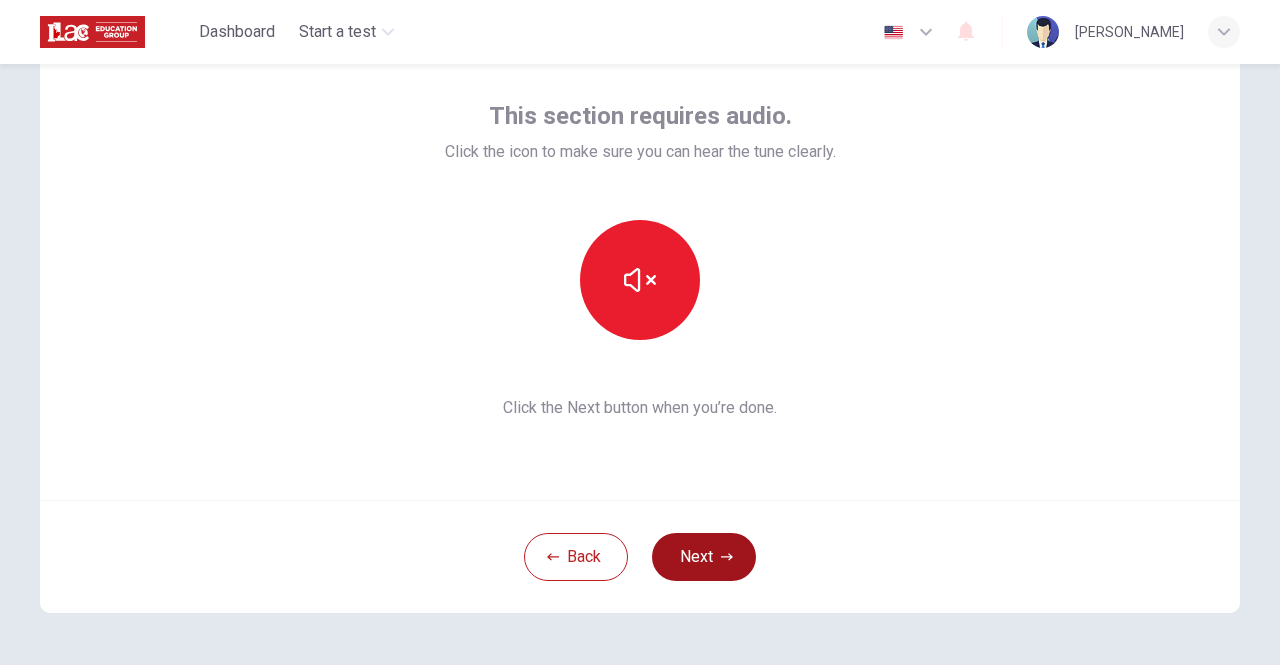 click on "Next" at bounding box center (704, 557) 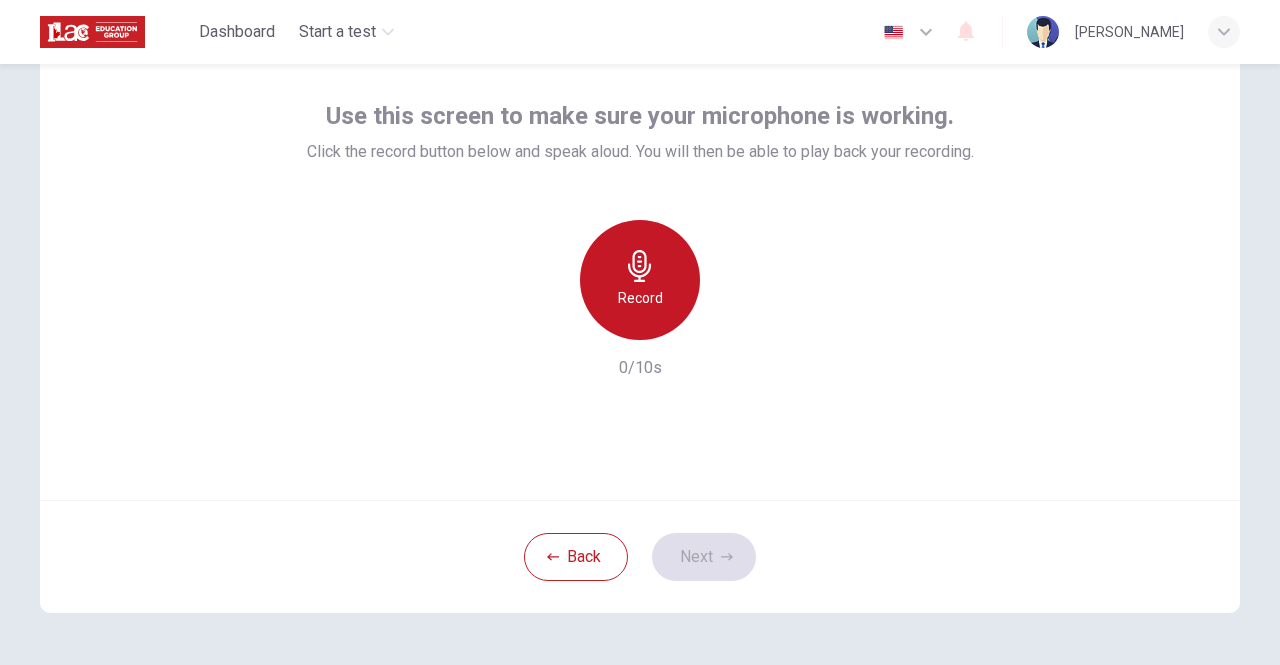 click on "Record" at bounding box center (640, 298) 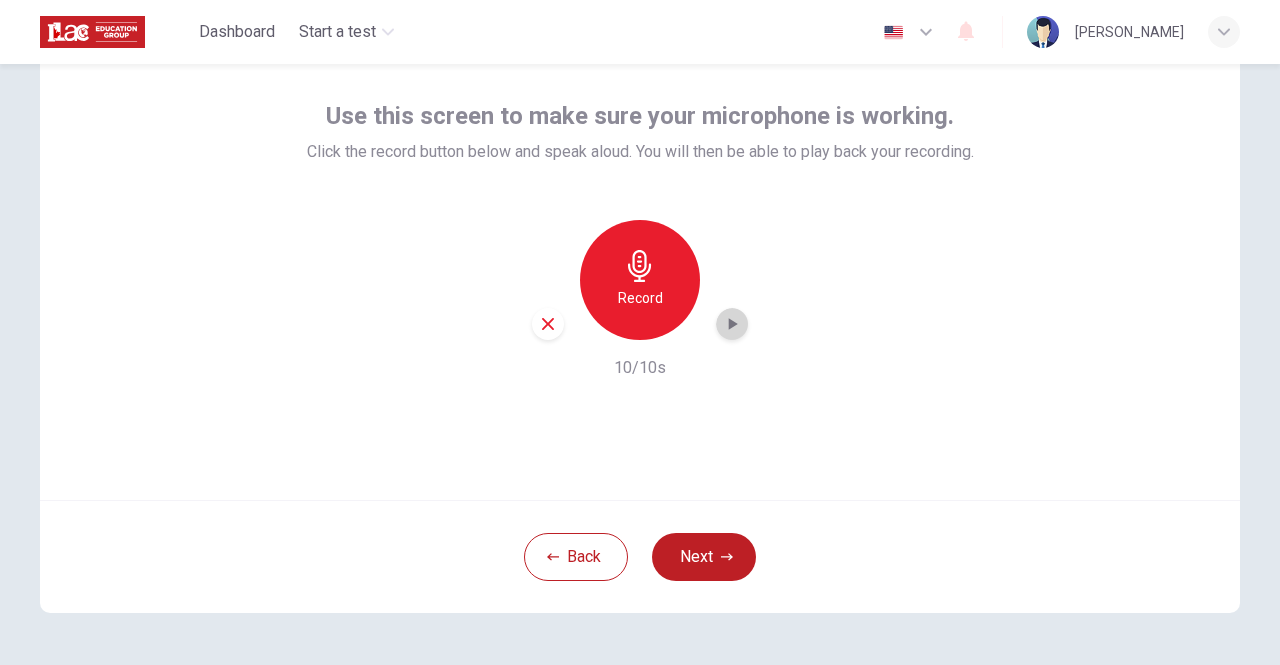 click 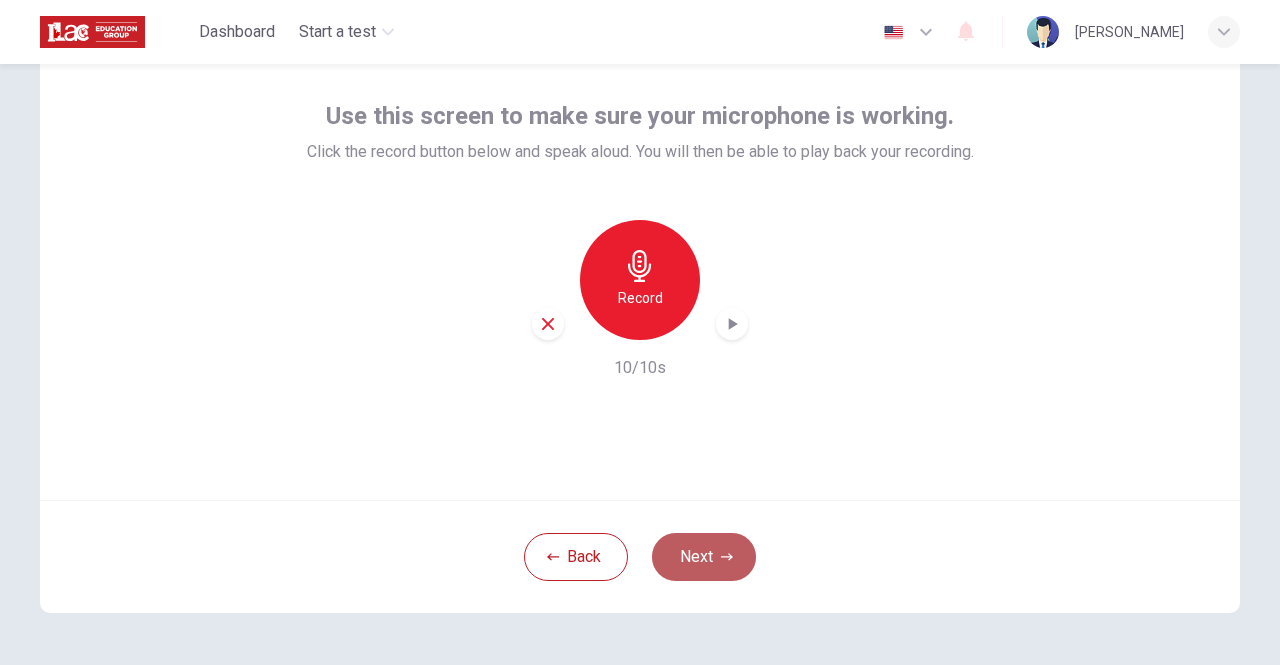 click on "Next" at bounding box center (704, 557) 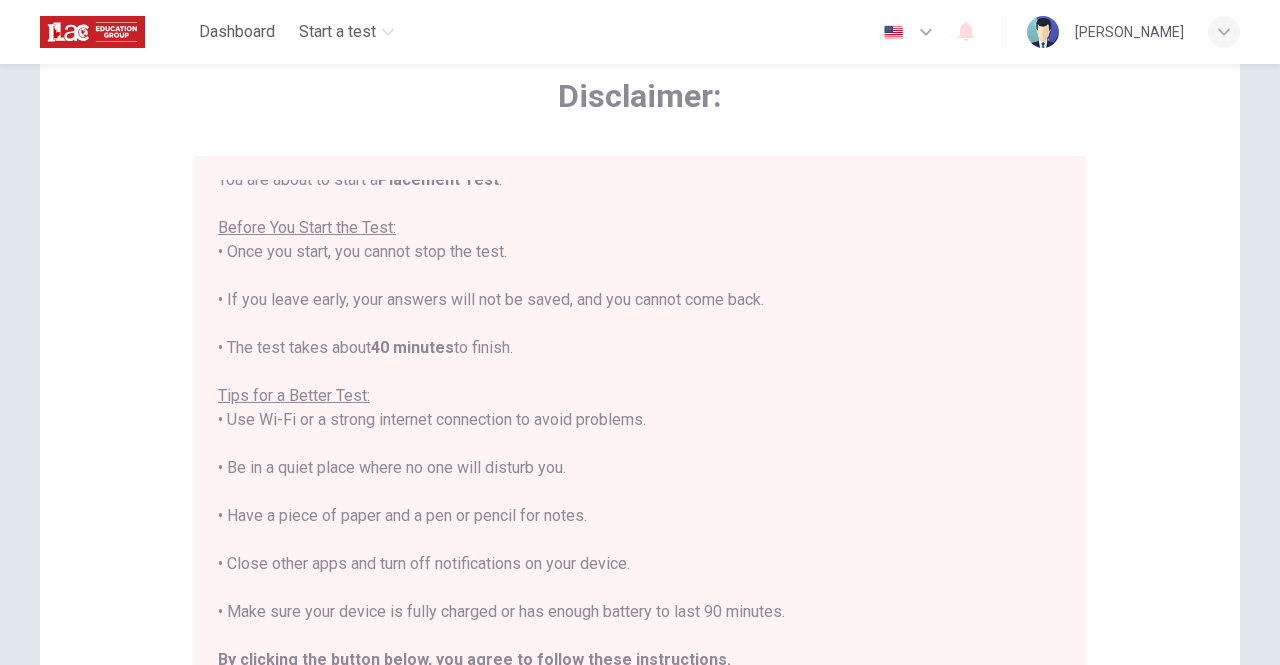 scroll, scrollTop: 22, scrollLeft: 0, axis: vertical 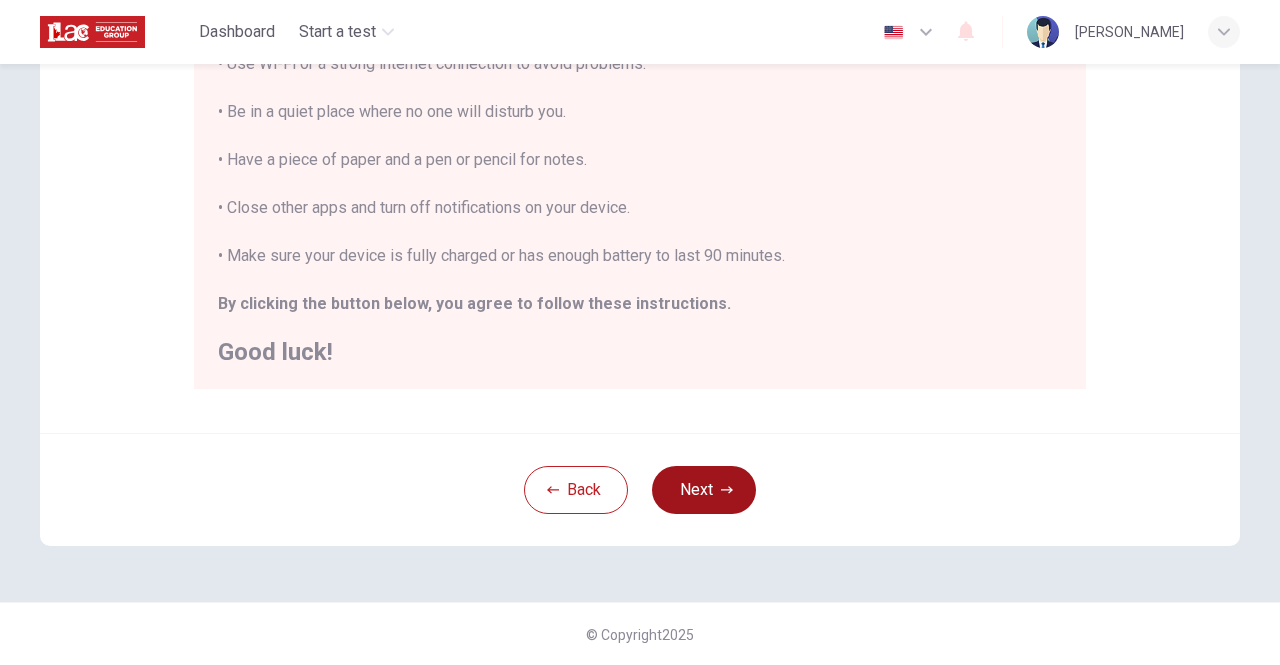 click on "Next" at bounding box center [704, 490] 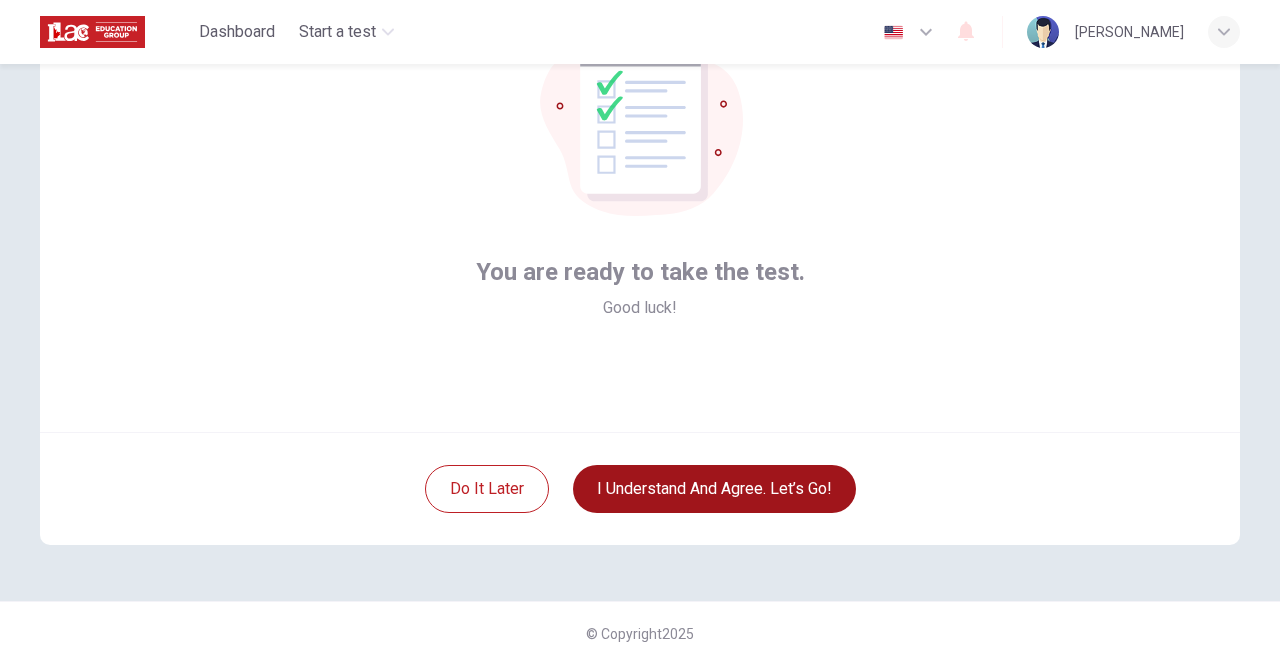 scroll, scrollTop: 167, scrollLeft: 0, axis: vertical 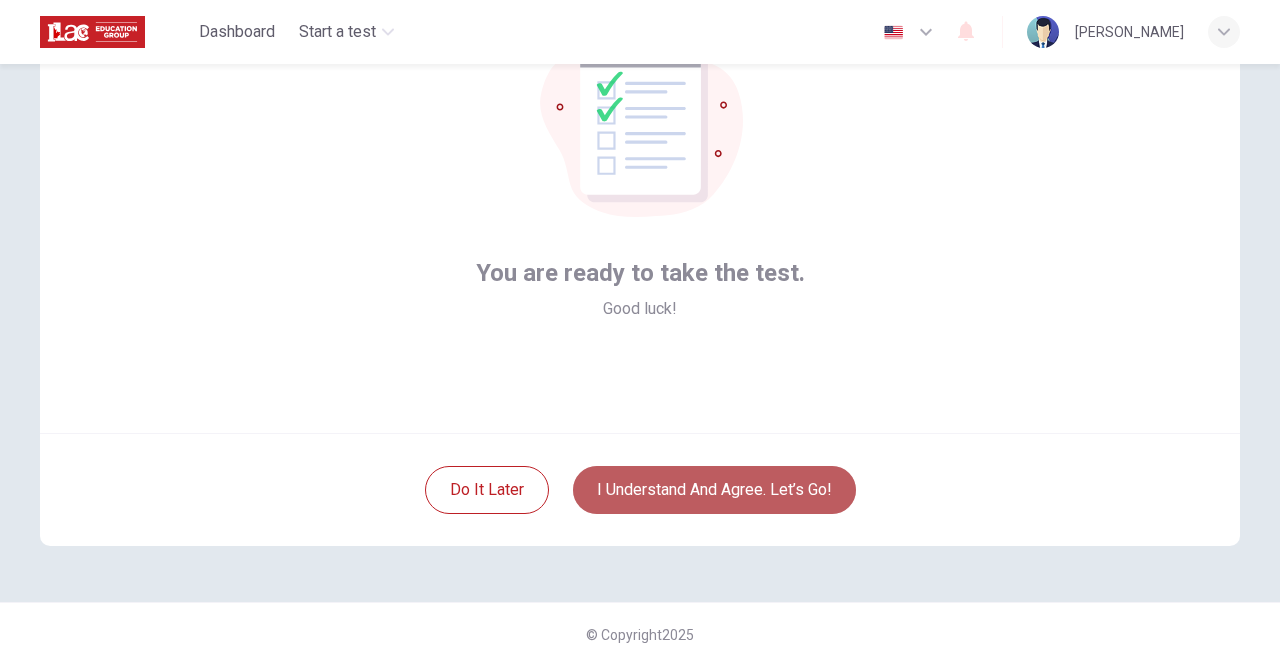 click on "I understand and agree. Let’s go!" at bounding box center [714, 490] 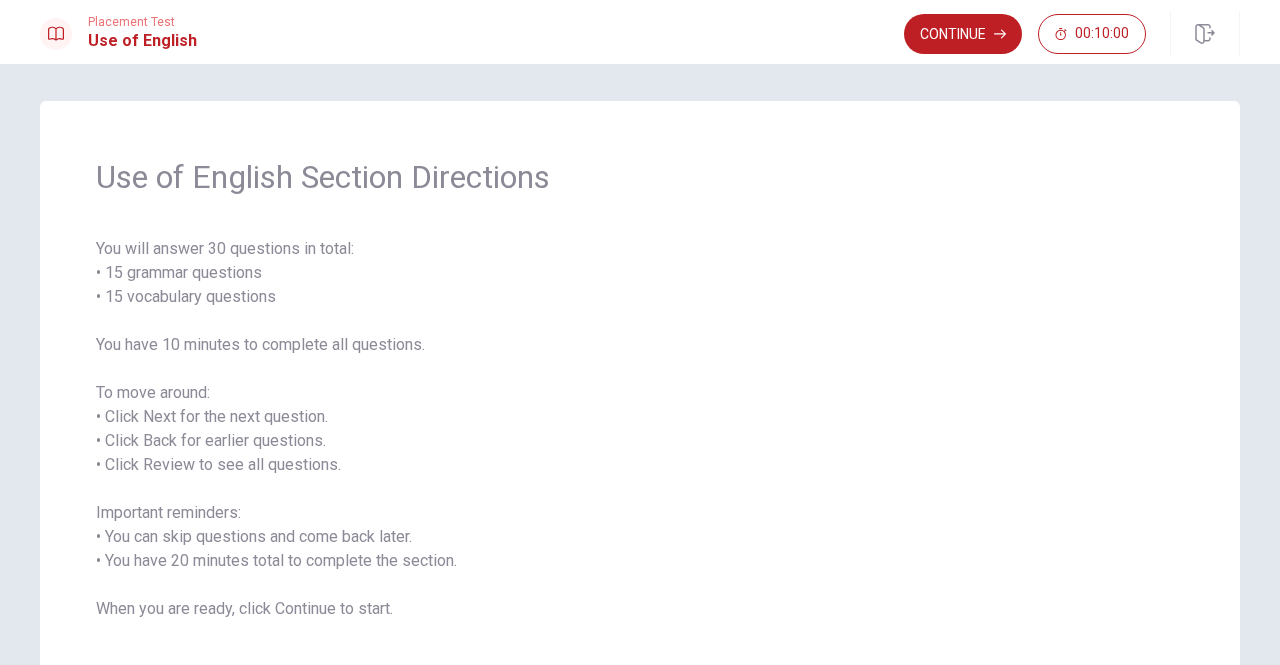 scroll, scrollTop: 0, scrollLeft: 0, axis: both 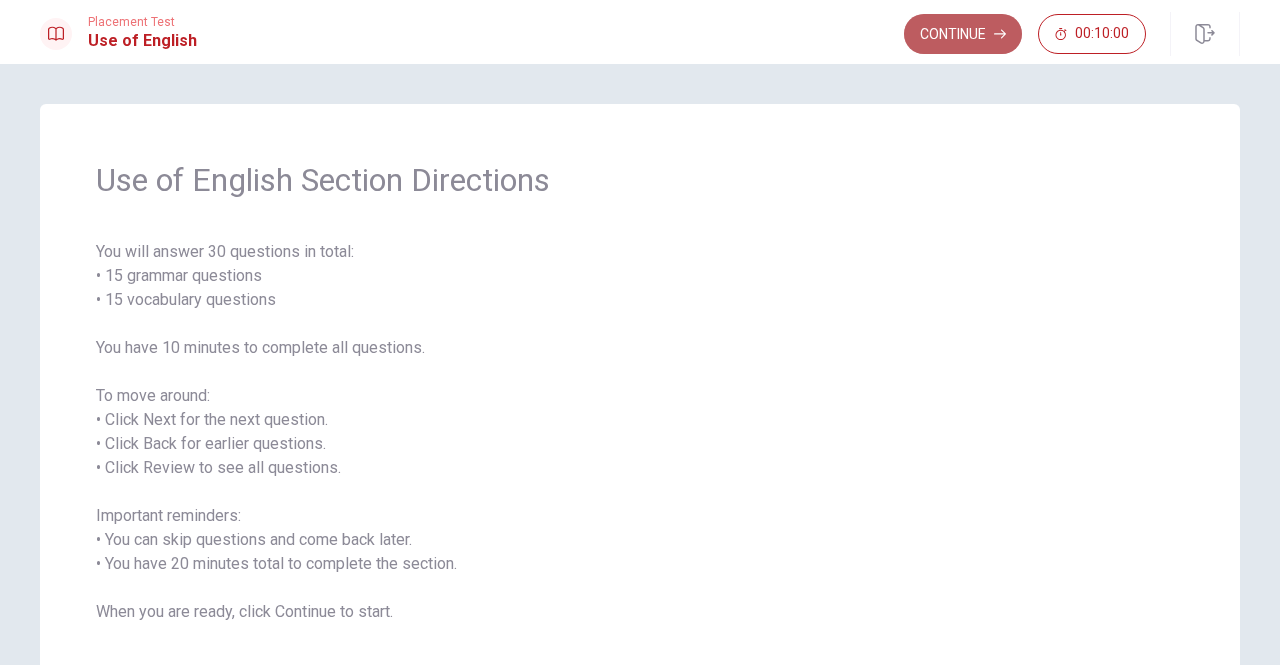 click on "Continue" at bounding box center [963, 34] 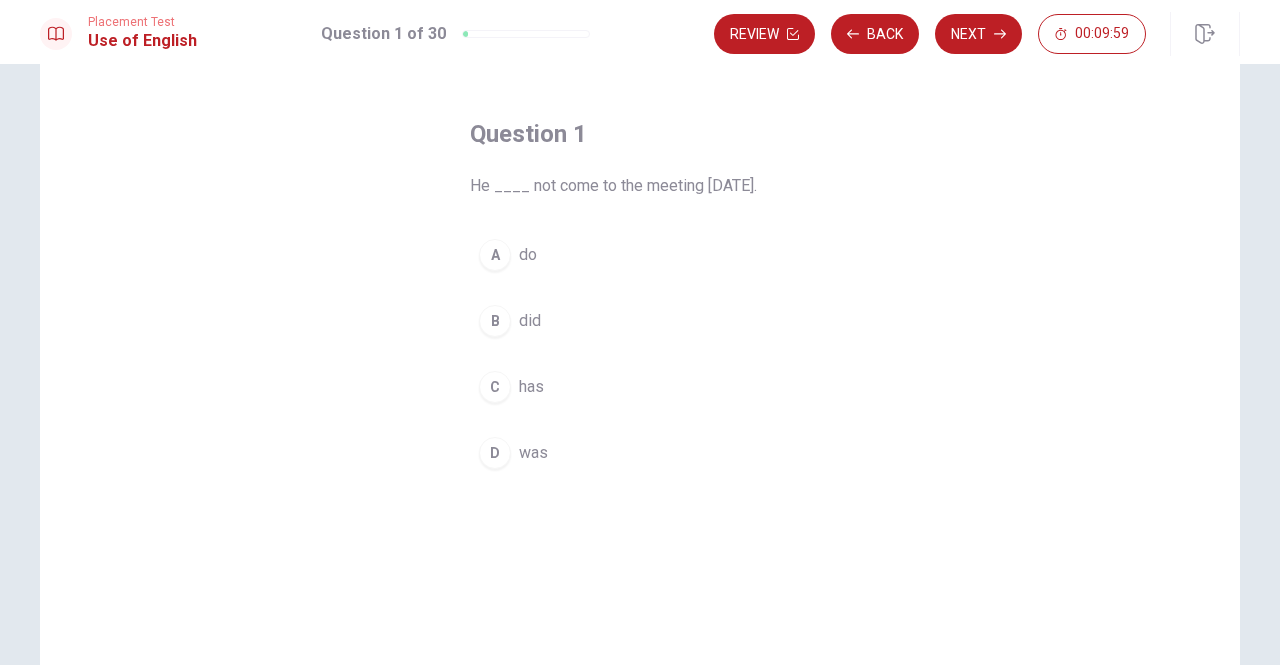 scroll, scrollTop: 100, scrollLeft: 0, axis: vertical 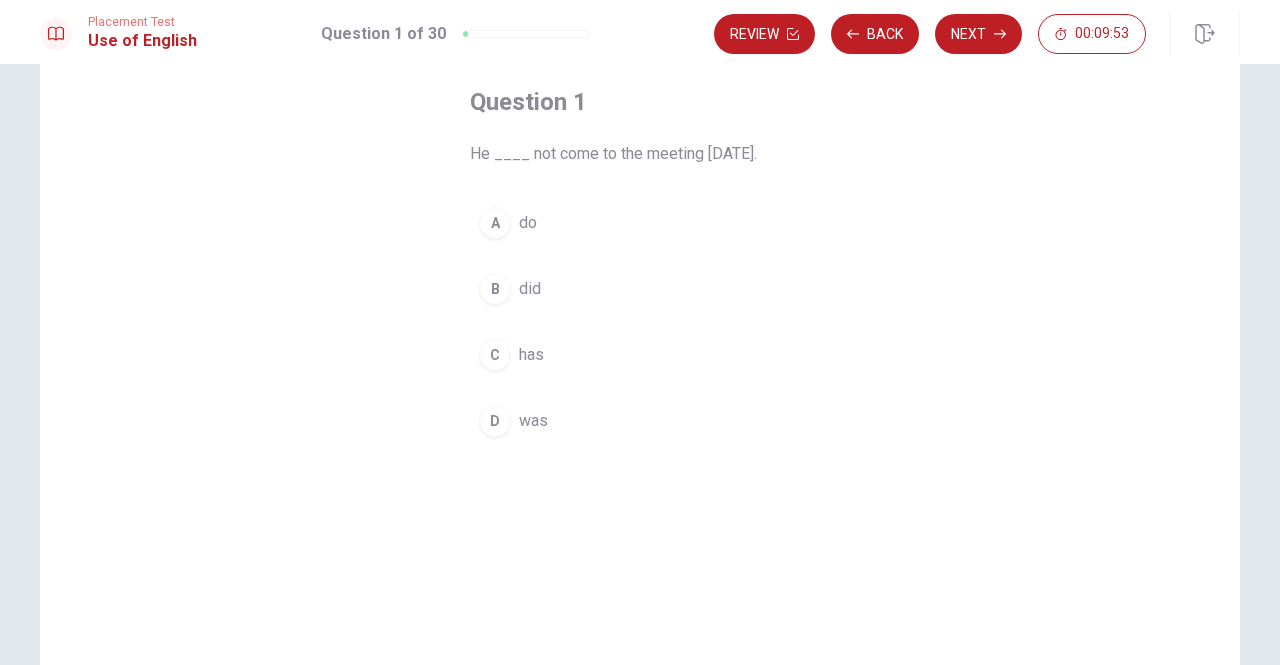 click on "B" at bounding box center (495, 289) 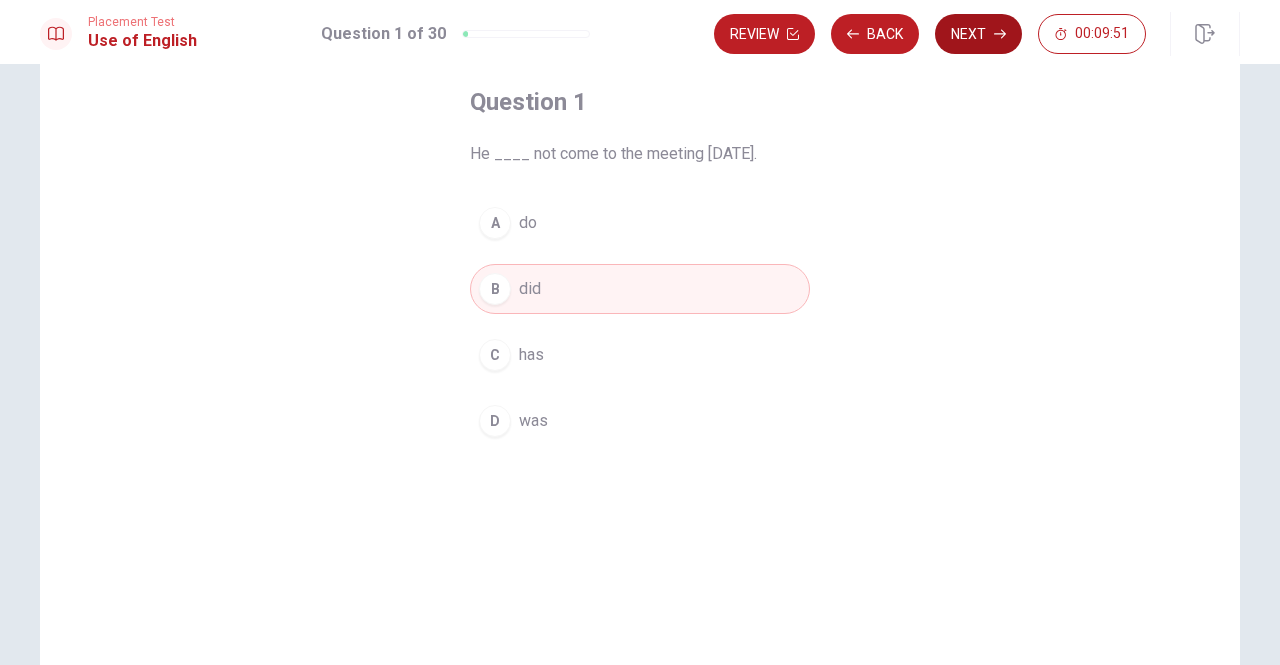 click on "Next" at bounding box center (978, 34) 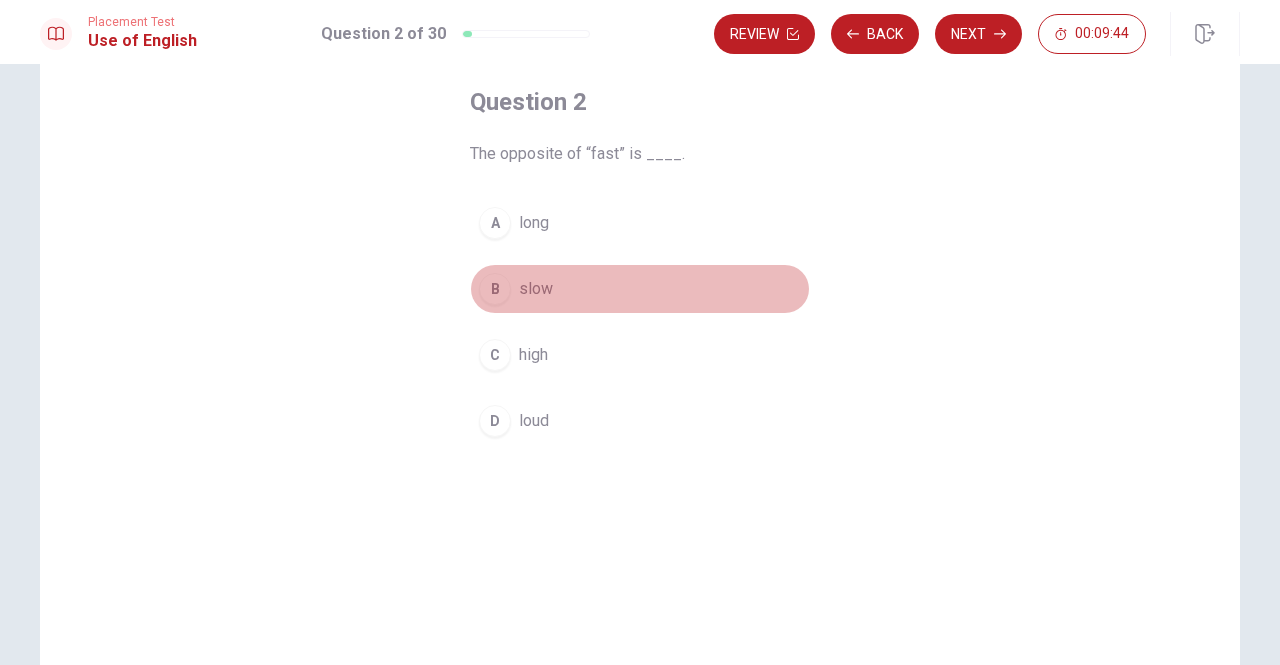 click on "B" at bounding box center (495, 289) 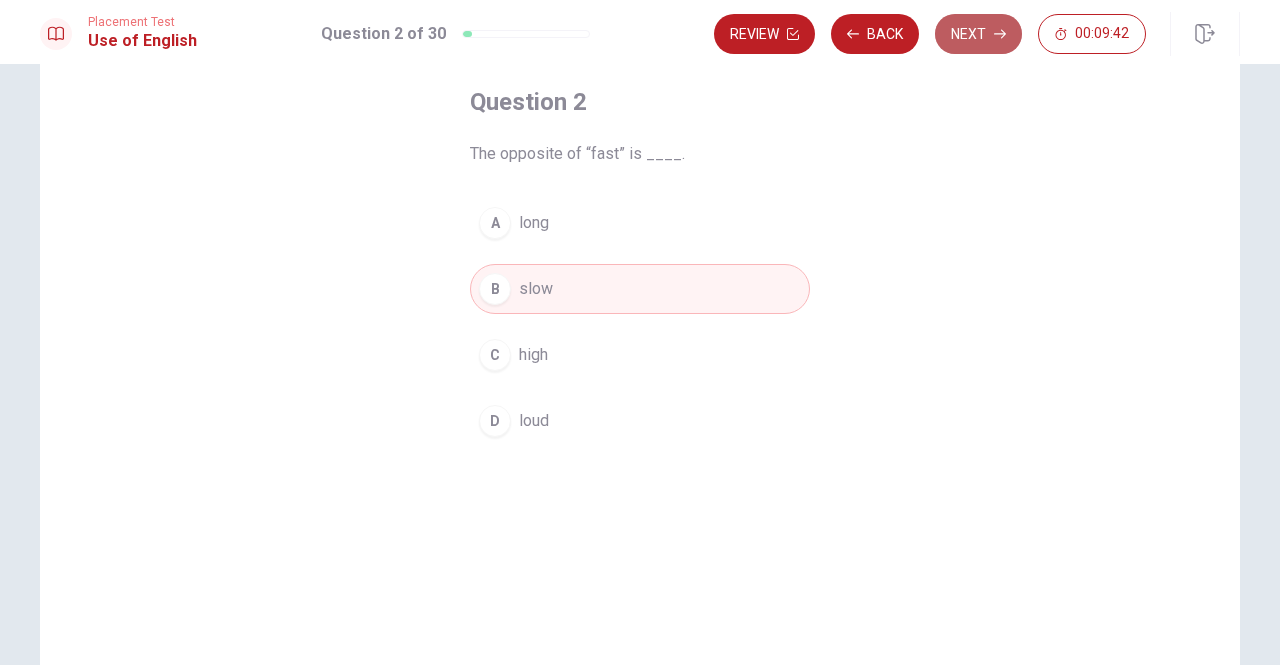 click on "Next" at bounding box center [978, 34] 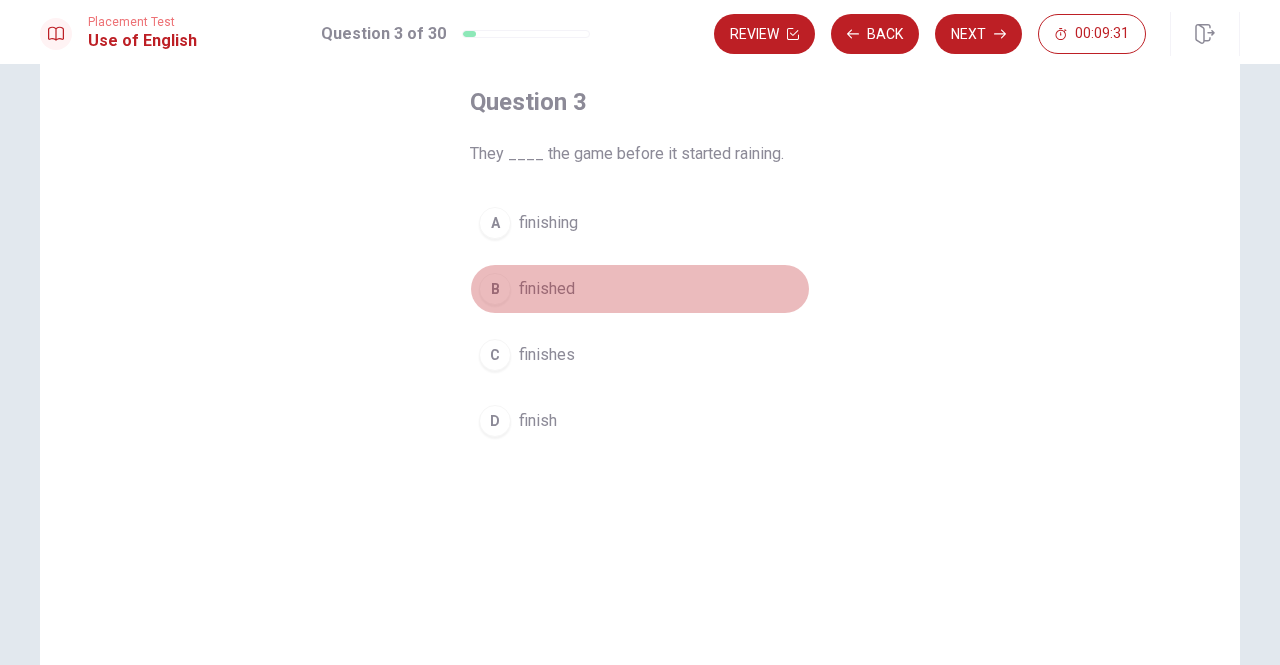 click on "B" at bounding box center [495, 289] 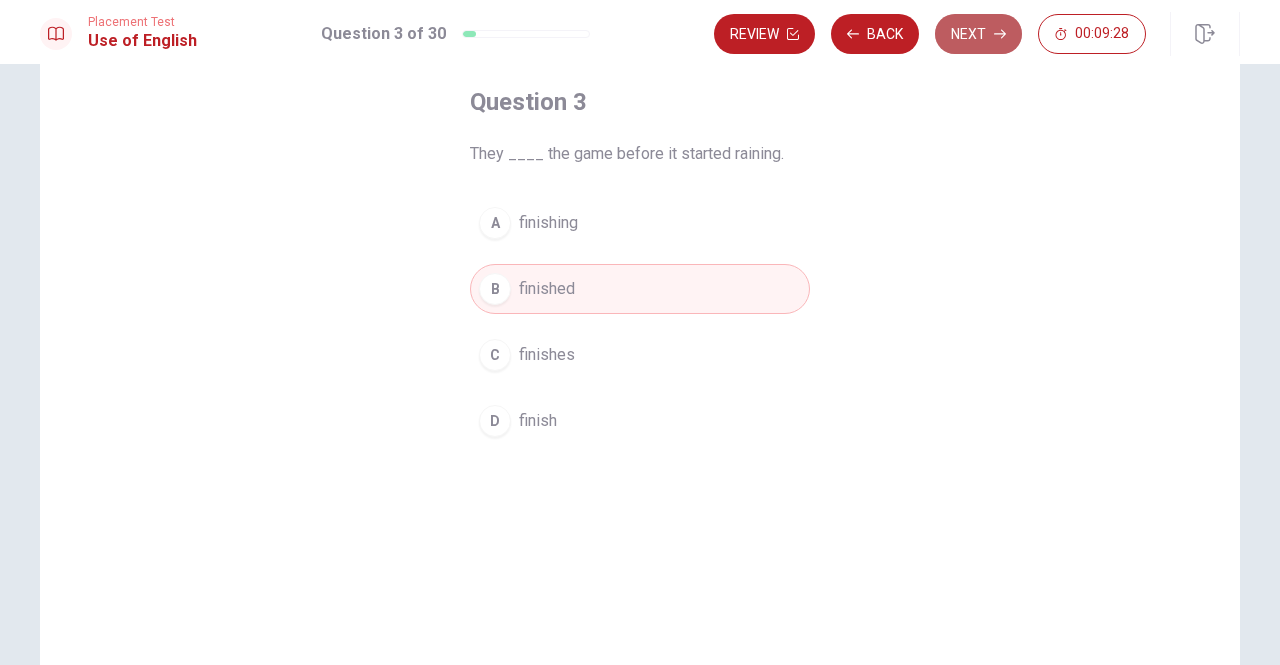click on "Next" at bounding box center [978, 34] 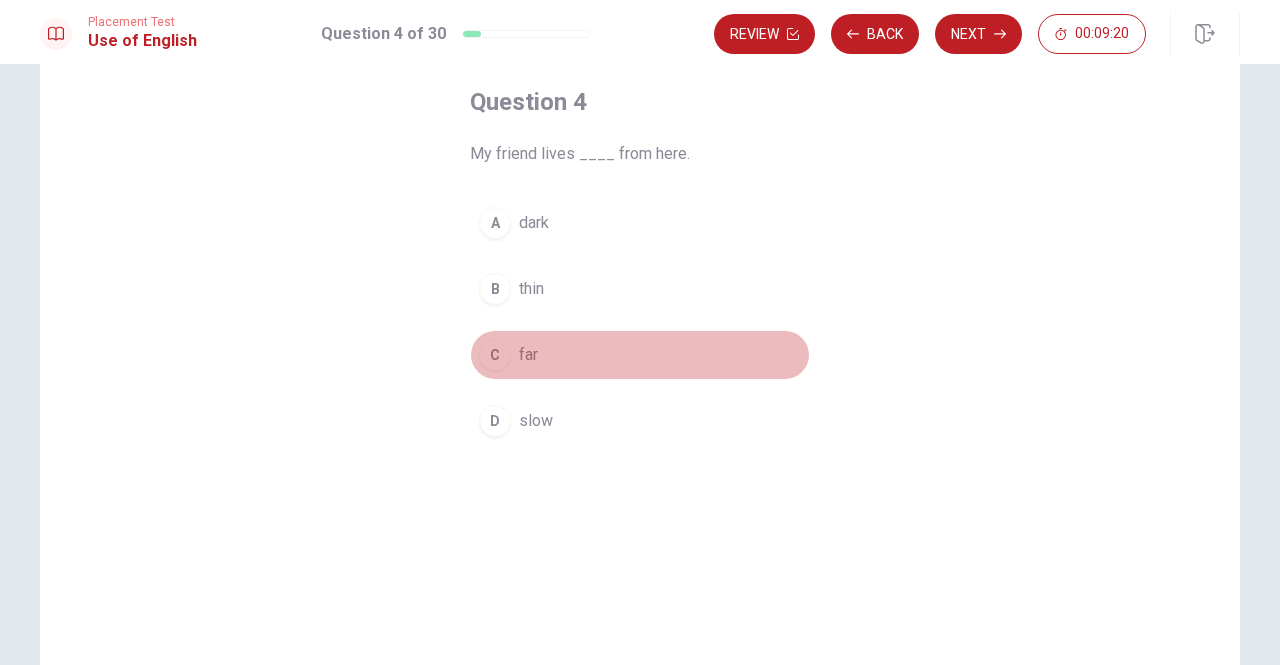 click on "C" at bounding box center (495, 355) 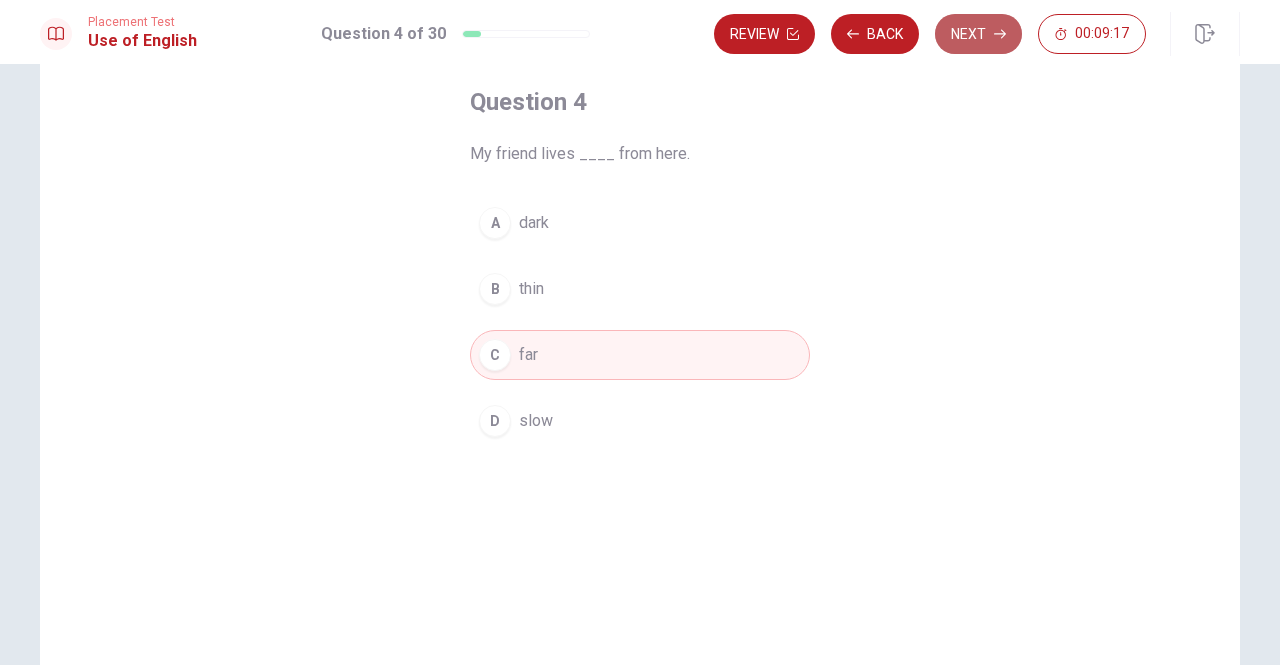 click on "Next" at bounding box center [978, 34] 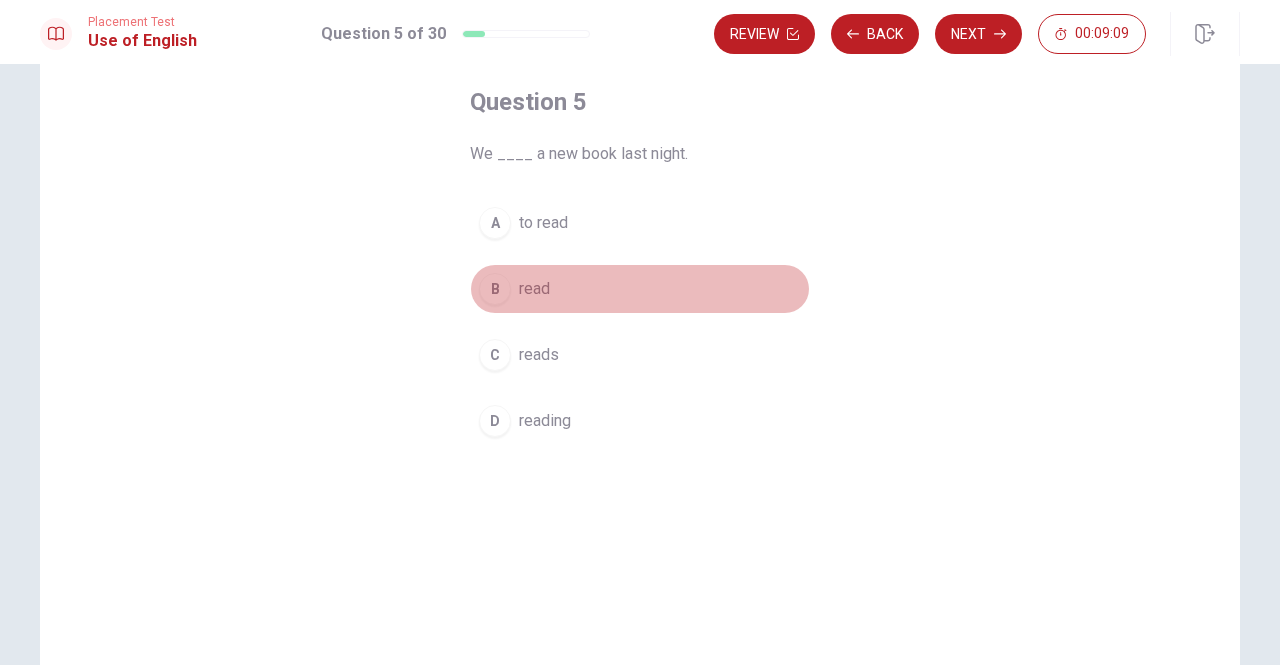 click on "B" at bounding box center [495, 289] 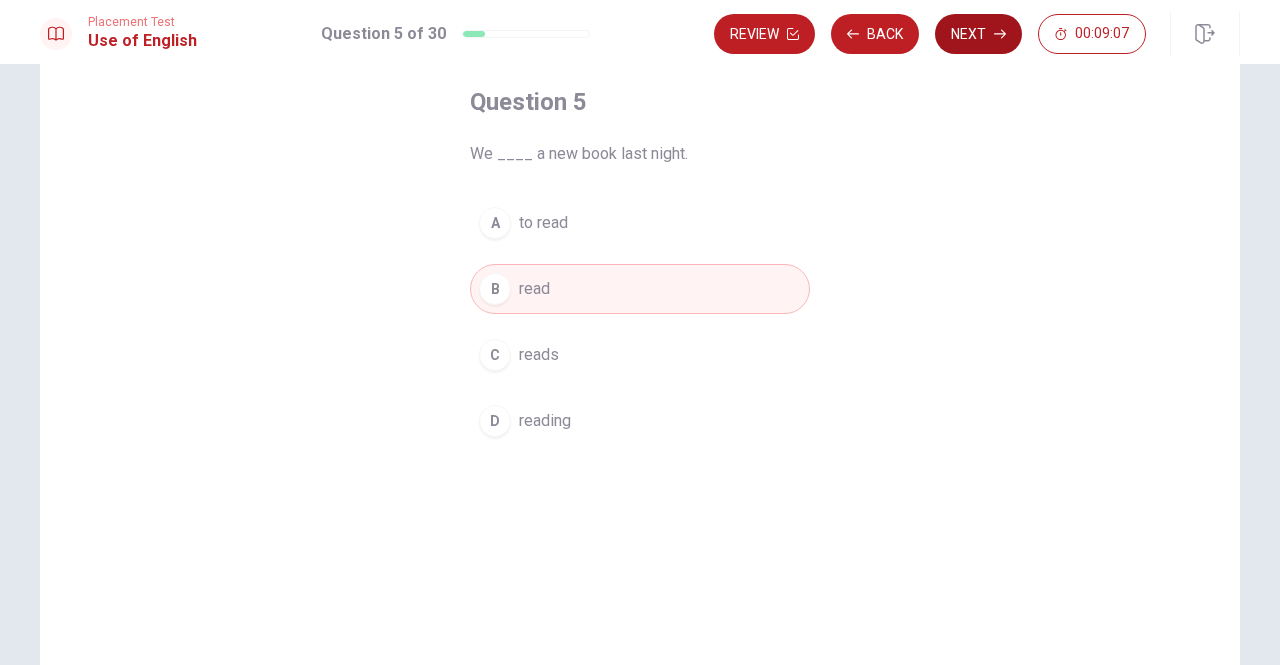 click 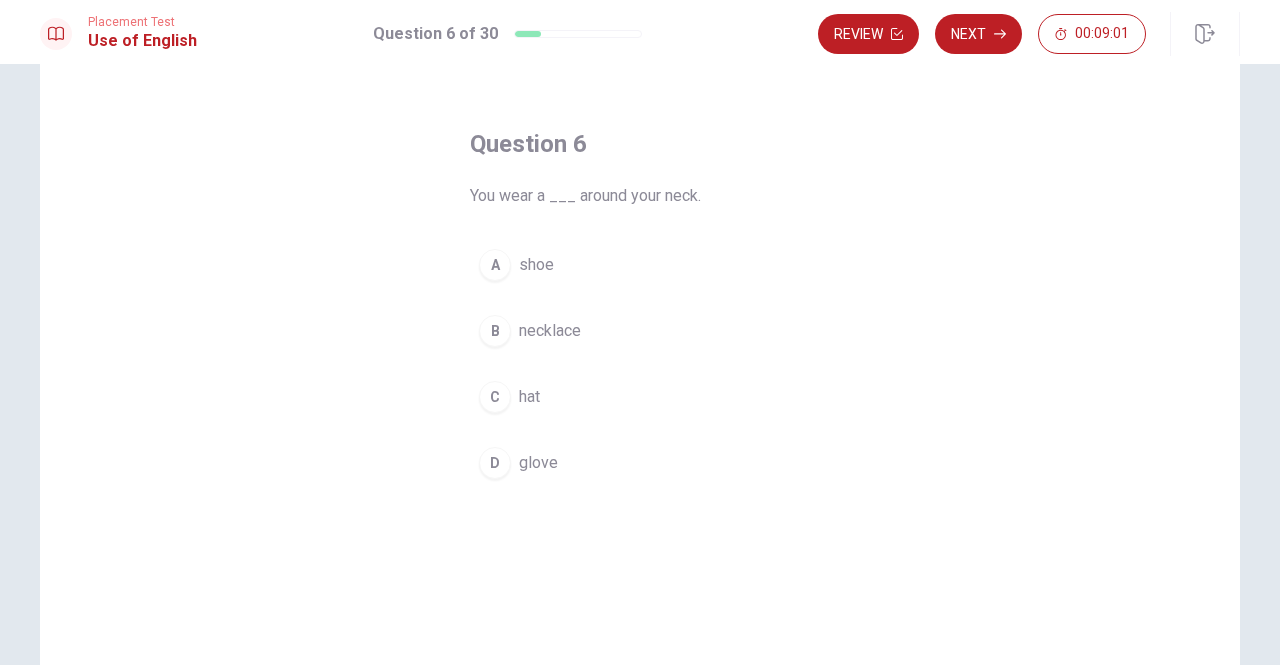 scroll, scrollTop: 100, scrollLeft: 0, axis: vertical 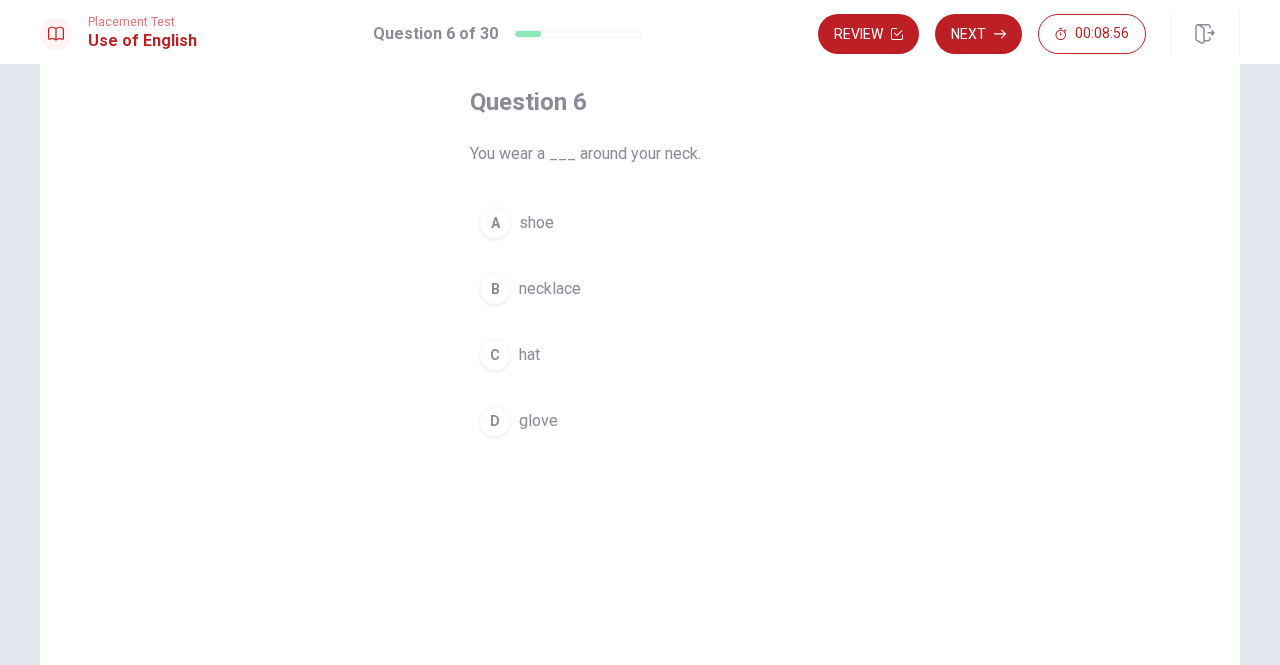 click on "B" at bounding box center [495, 289] 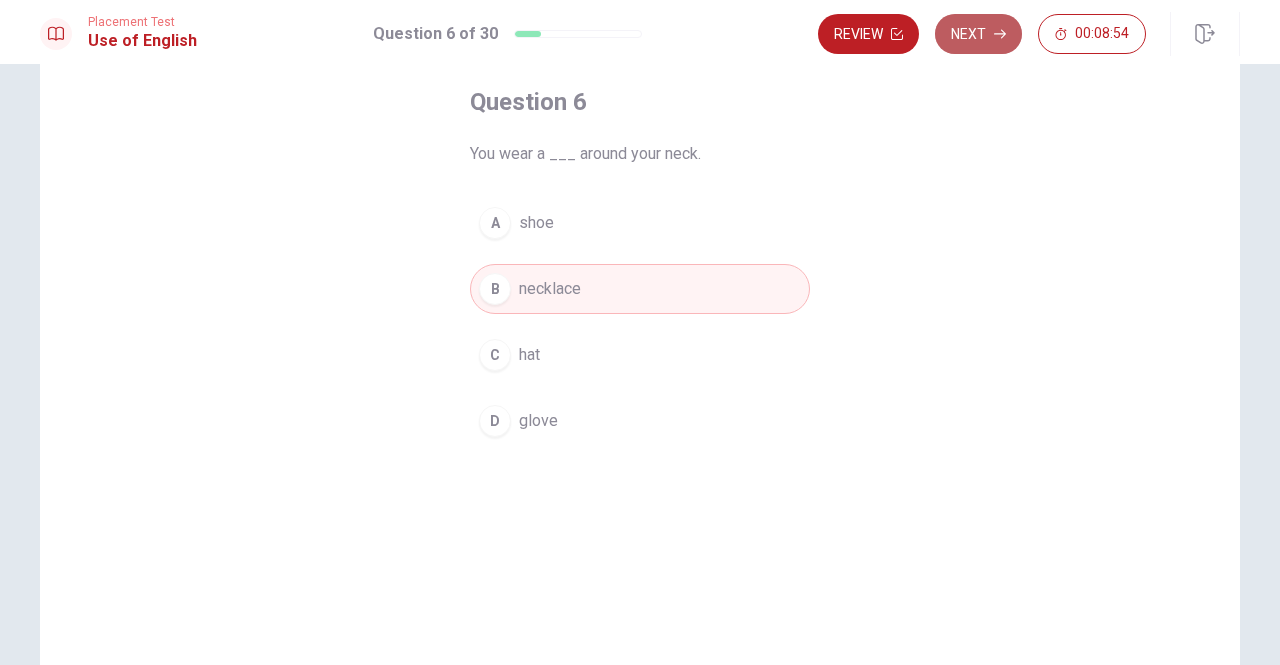 click on "Next" at bounding box center (978, 34) 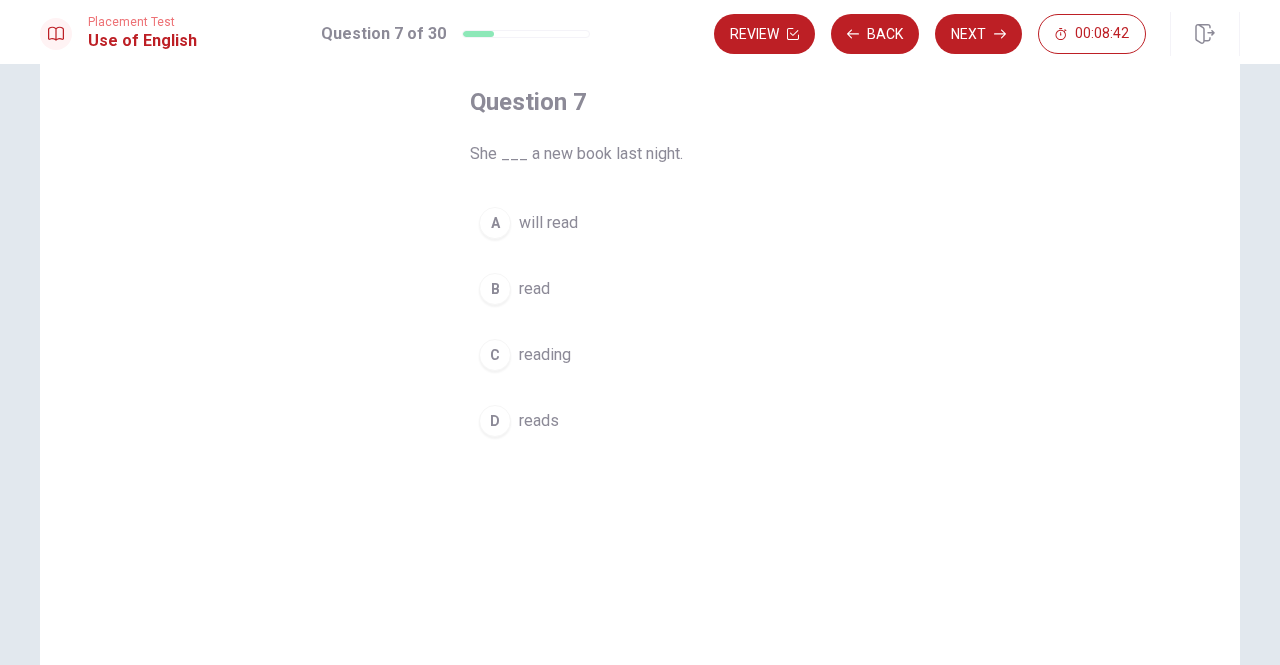 click on "B" at bounding box center (495, 289) 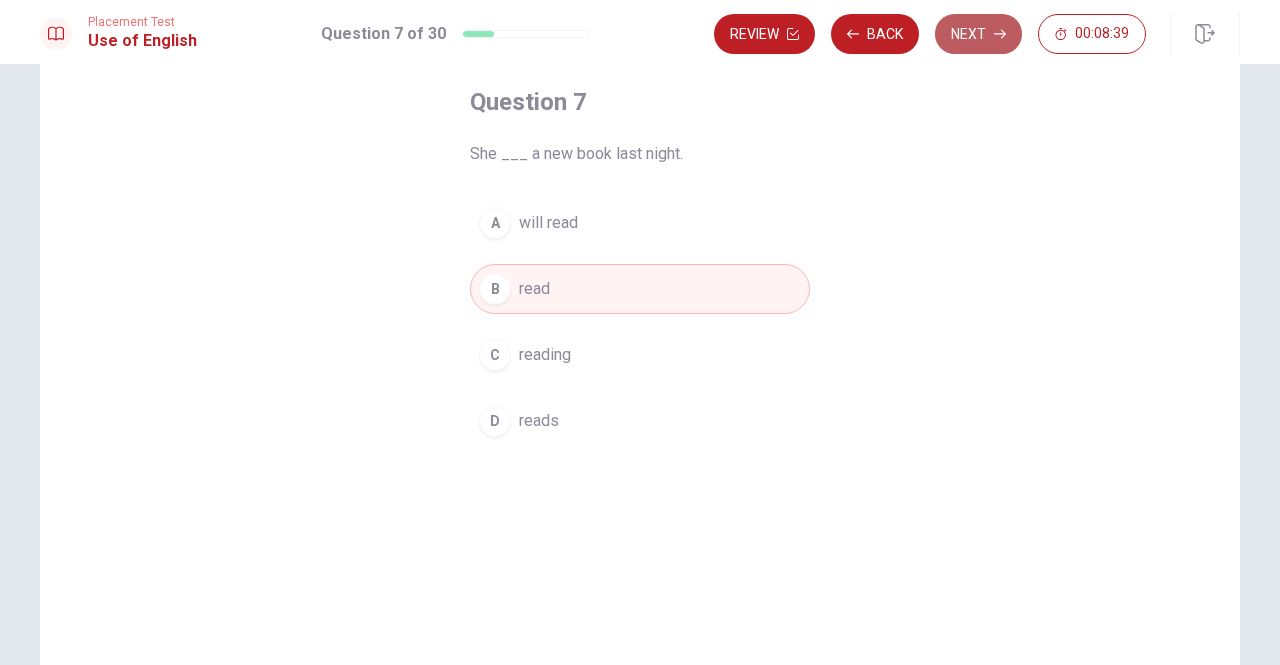 click on "Next" at bounding box center [978, 34] 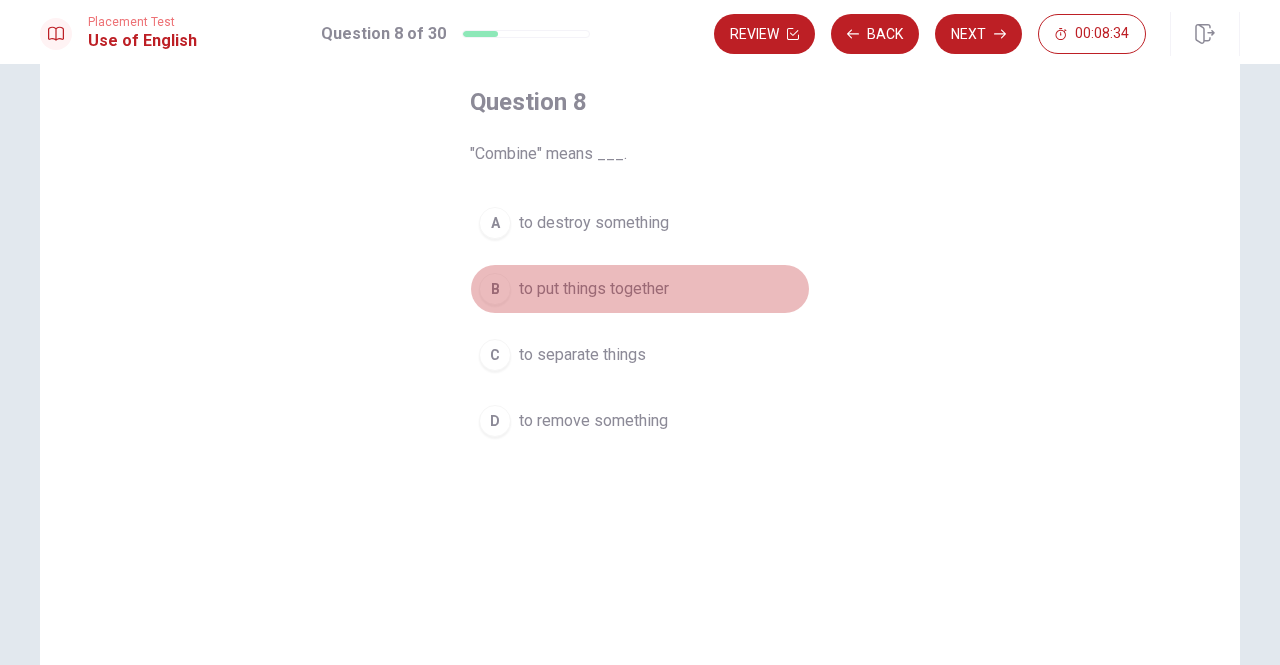 click on "B" at bounding box center (495, 289) 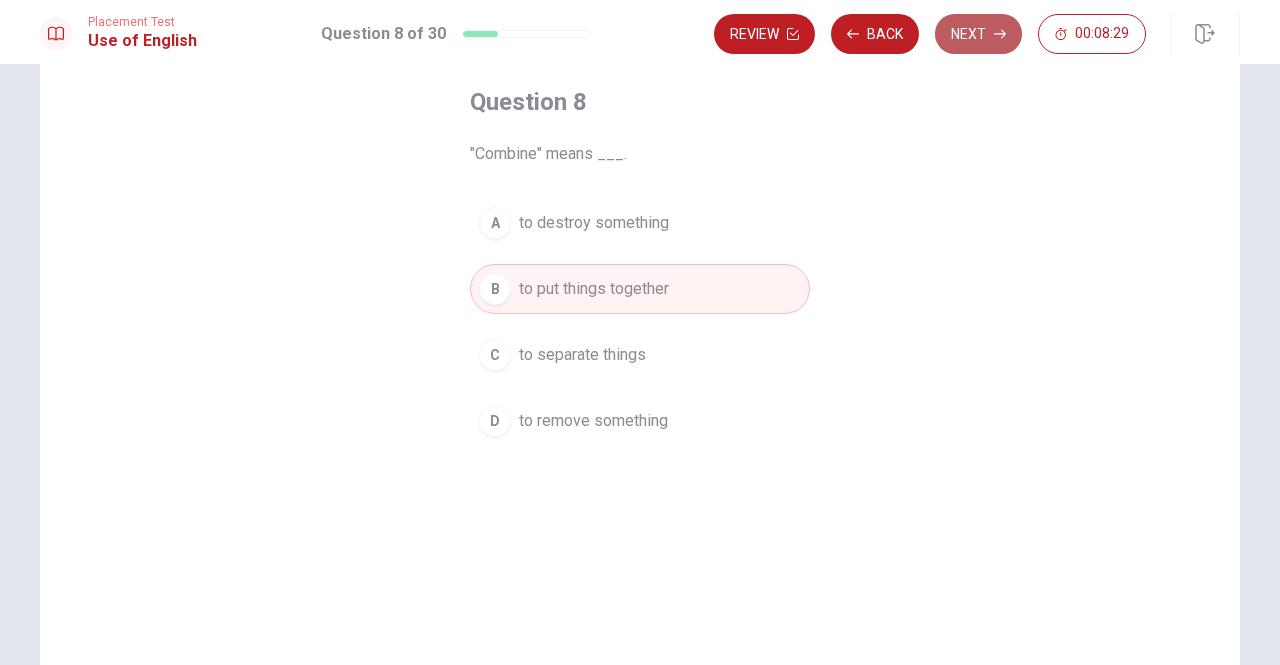 click on "Next" at bounding box center [978, 34] 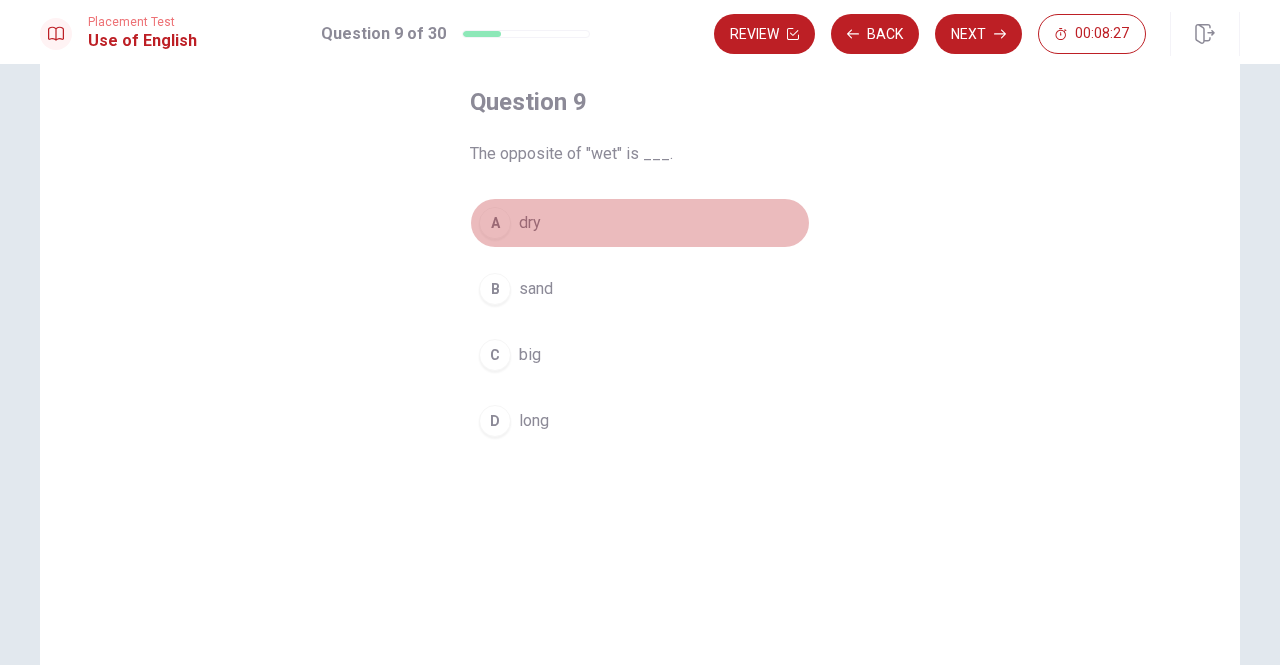 click on "A" at bounding box center (495, 223) 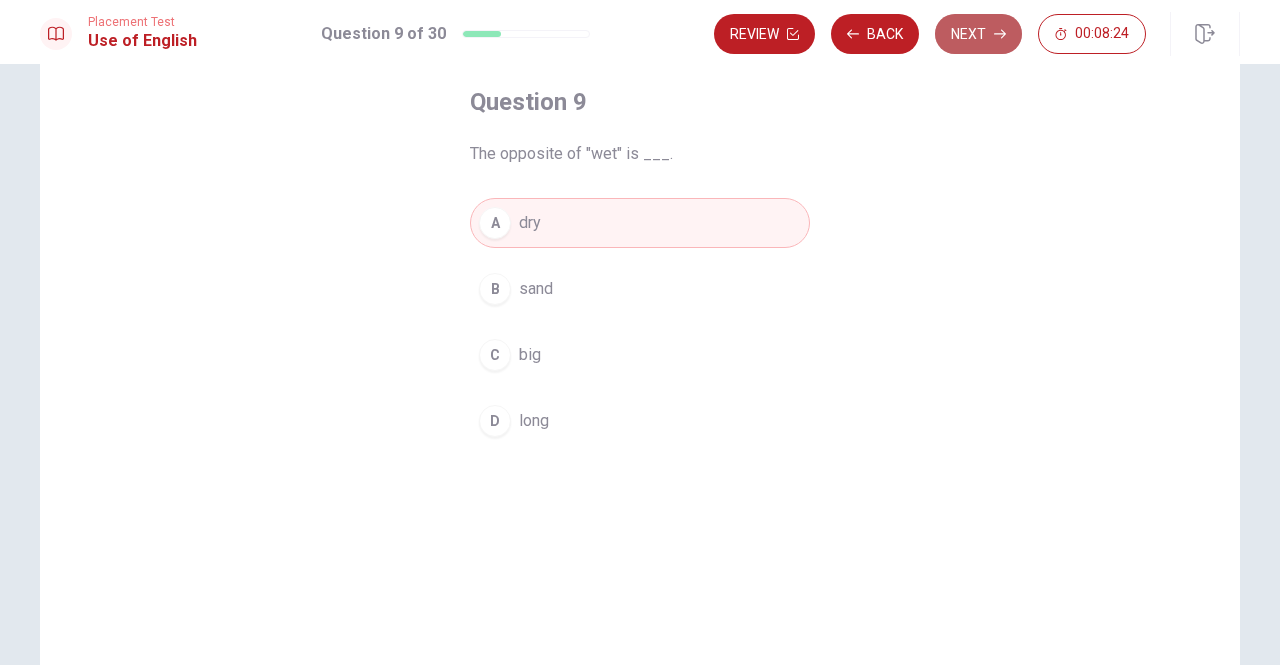 click on "Next" at bounding box center [978, 34] 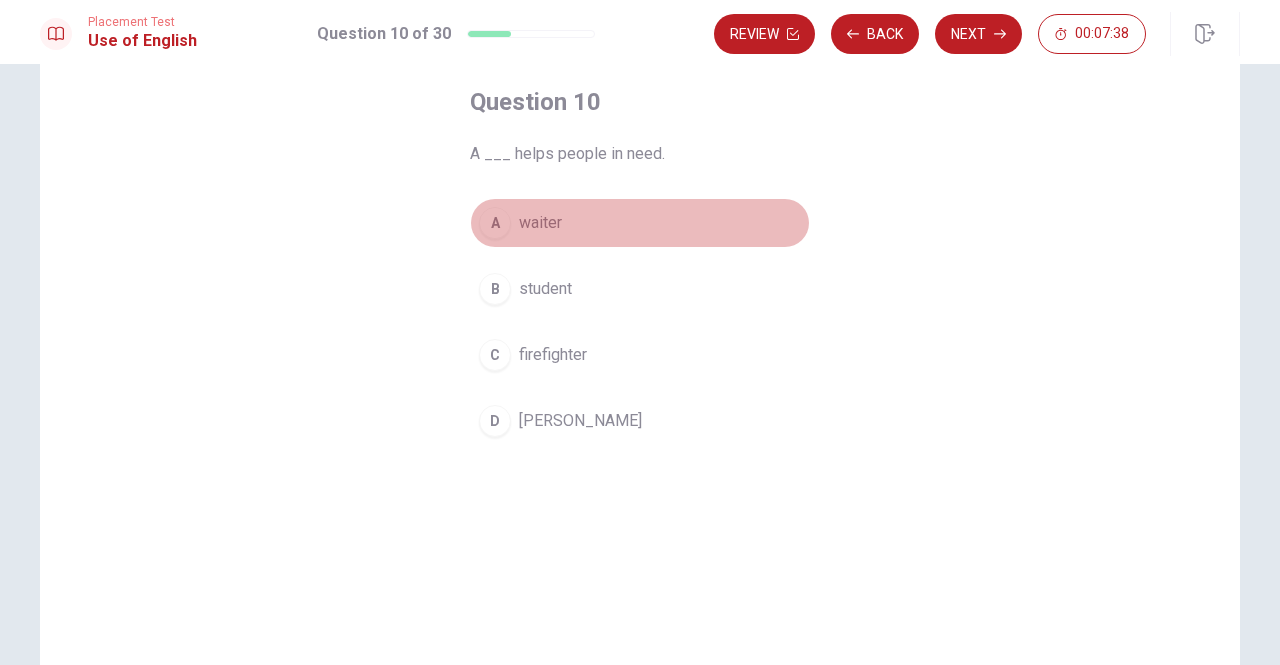 click on "A" at bounding box center (495, 223) 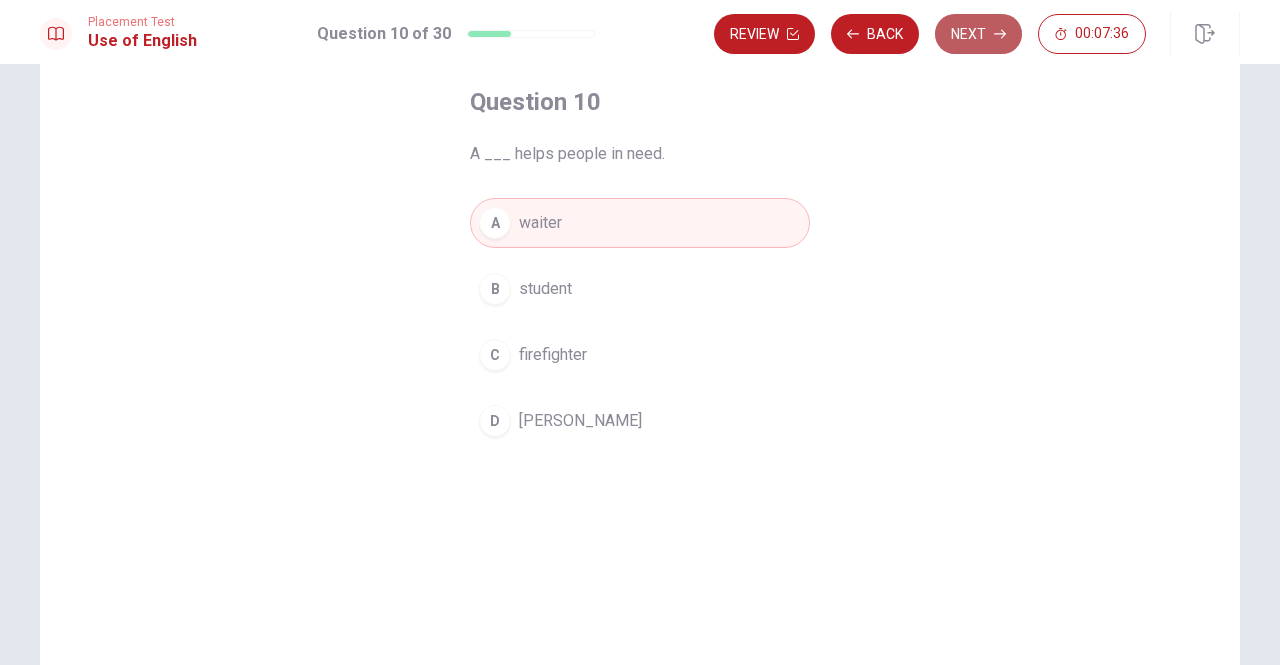 click on "Next" at bounding box center [978, 34] 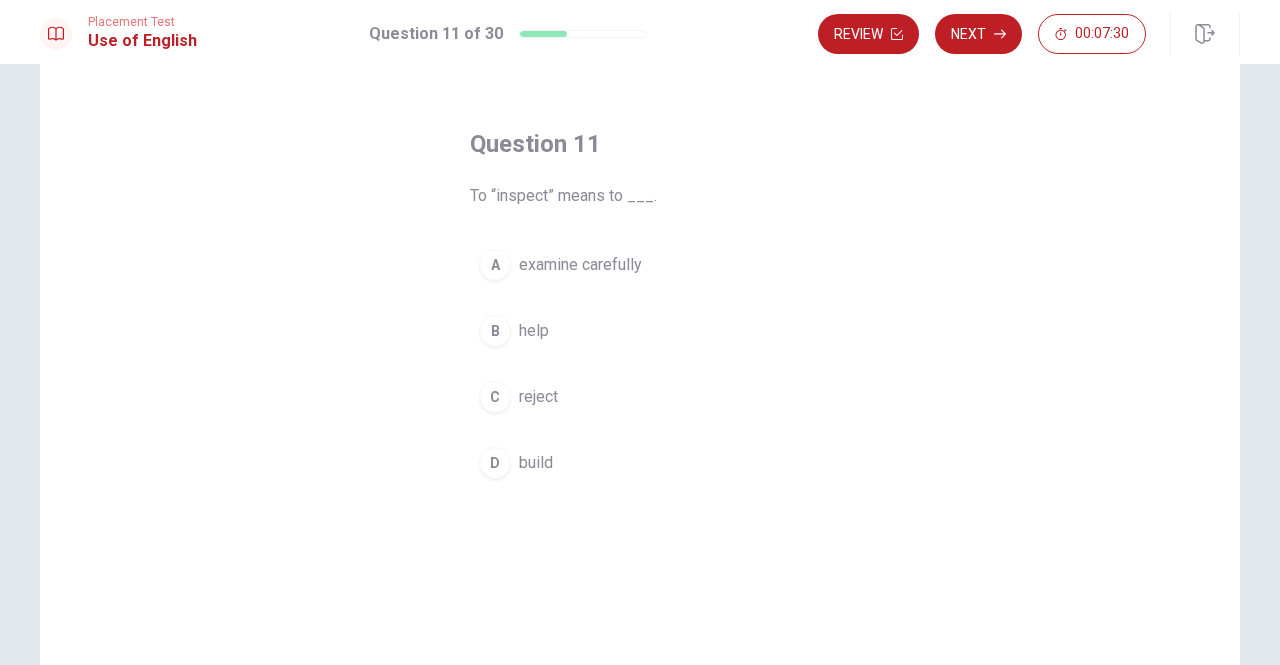 scroll, scrollTop: 100, scrollLeft: 0, axis: vertical 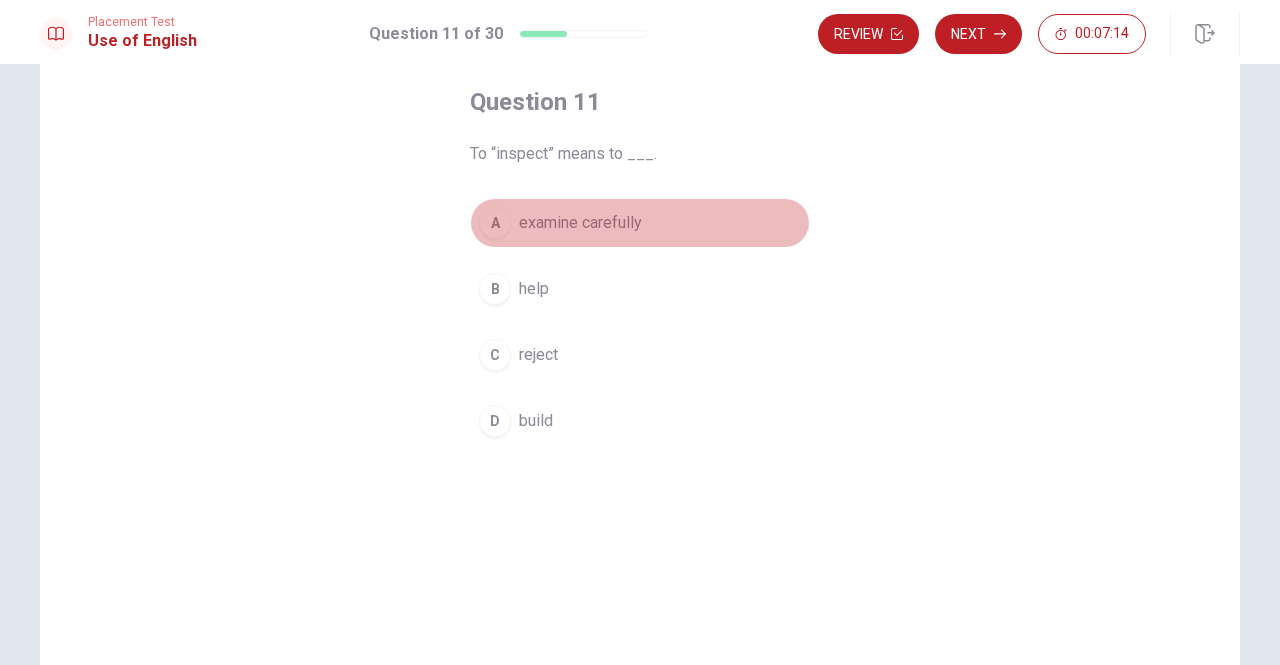 click on "A" at bounding box center (495, 223) 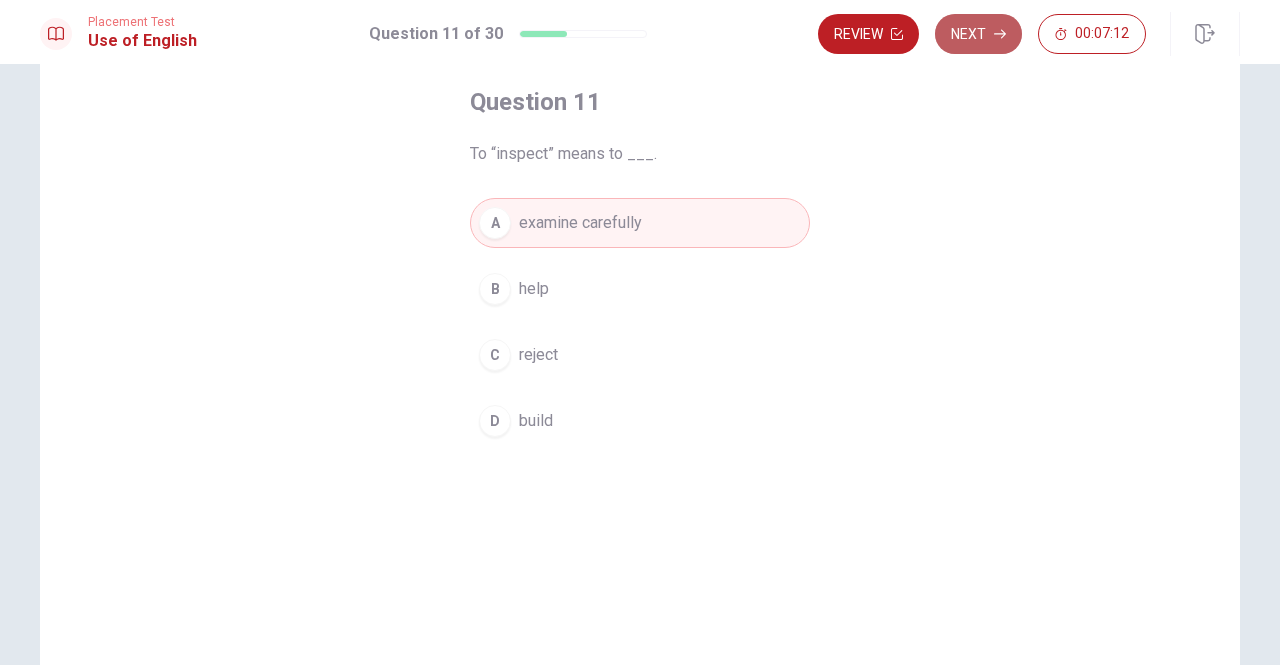 click on "Next" at bounding box center [978, 34] 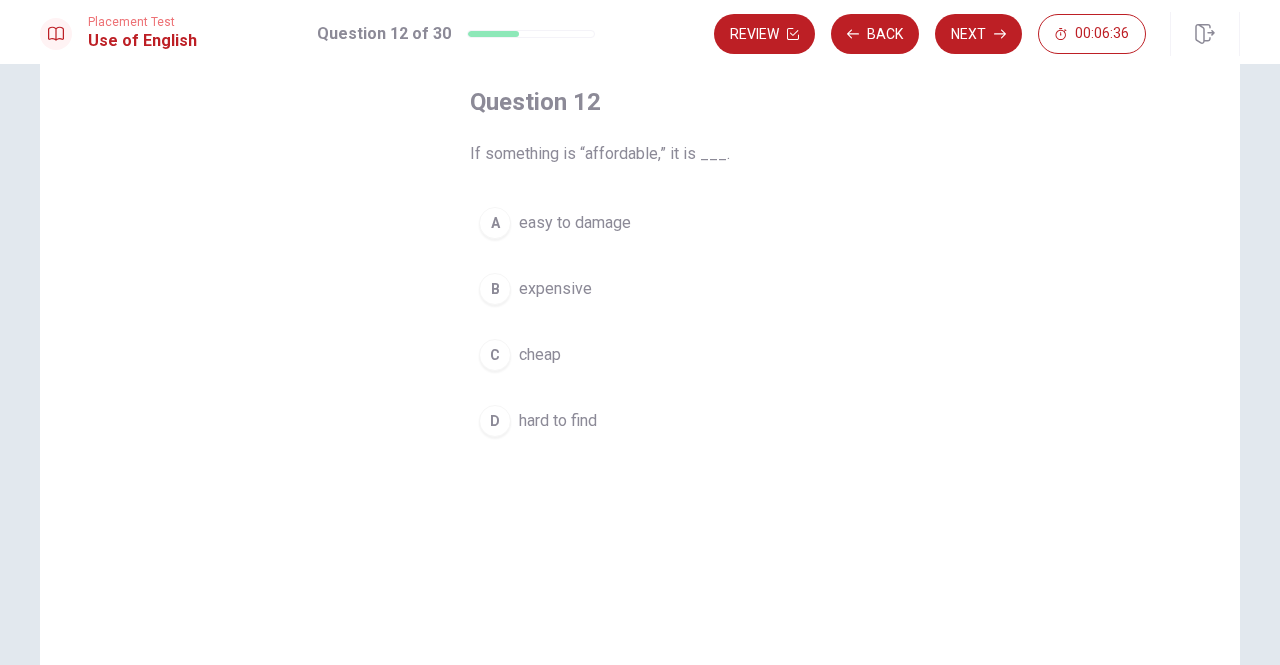 click on "B" at bounding box center [495, 289] 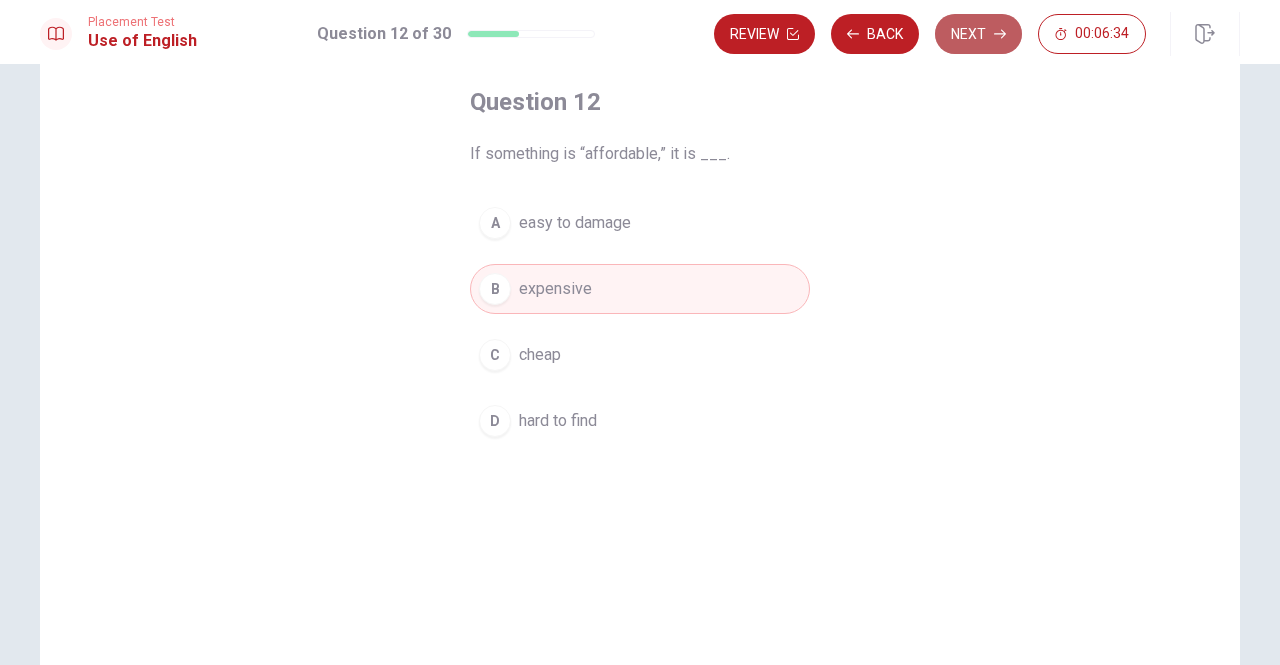 click on "Next" at bounding box center (978, 34) 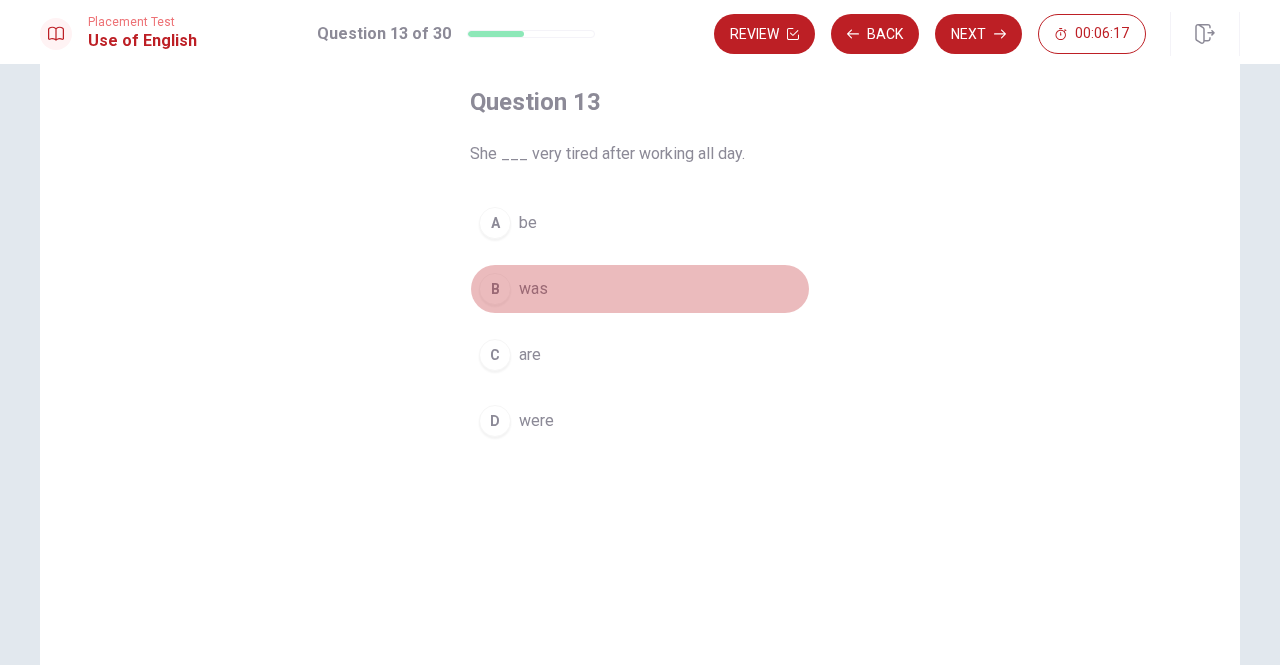 click on "B" at bounding box center (495, 289) 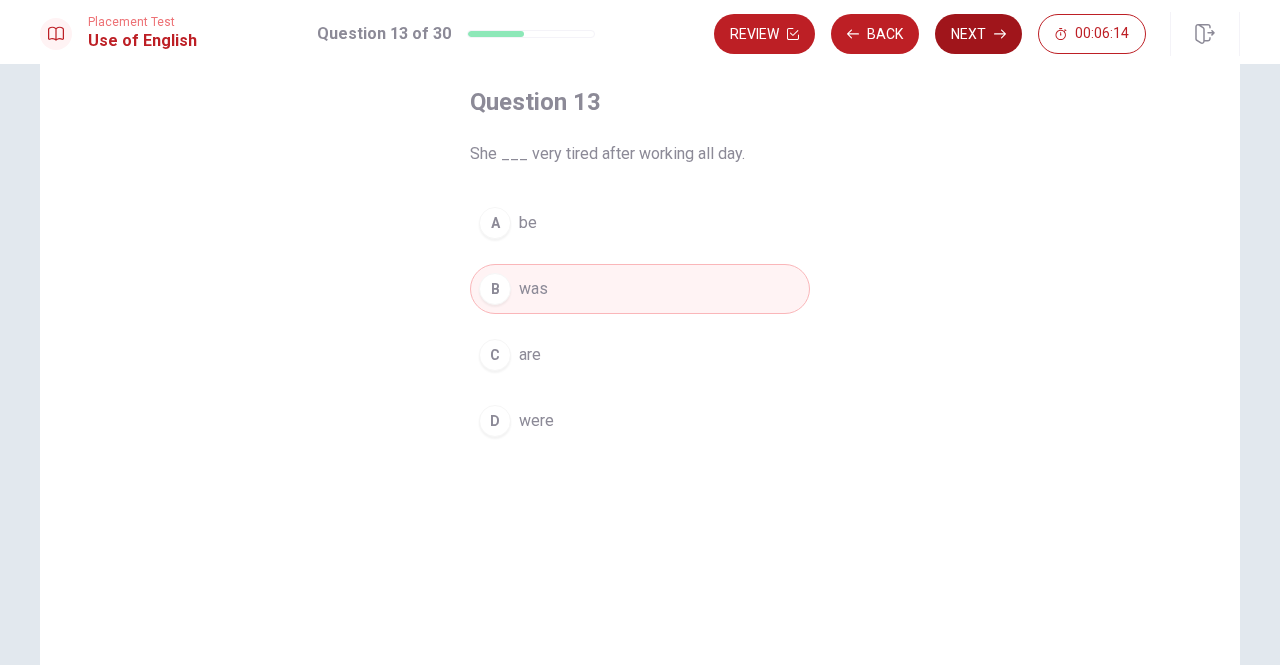 click on "Next" at bounding box center (978, 34) 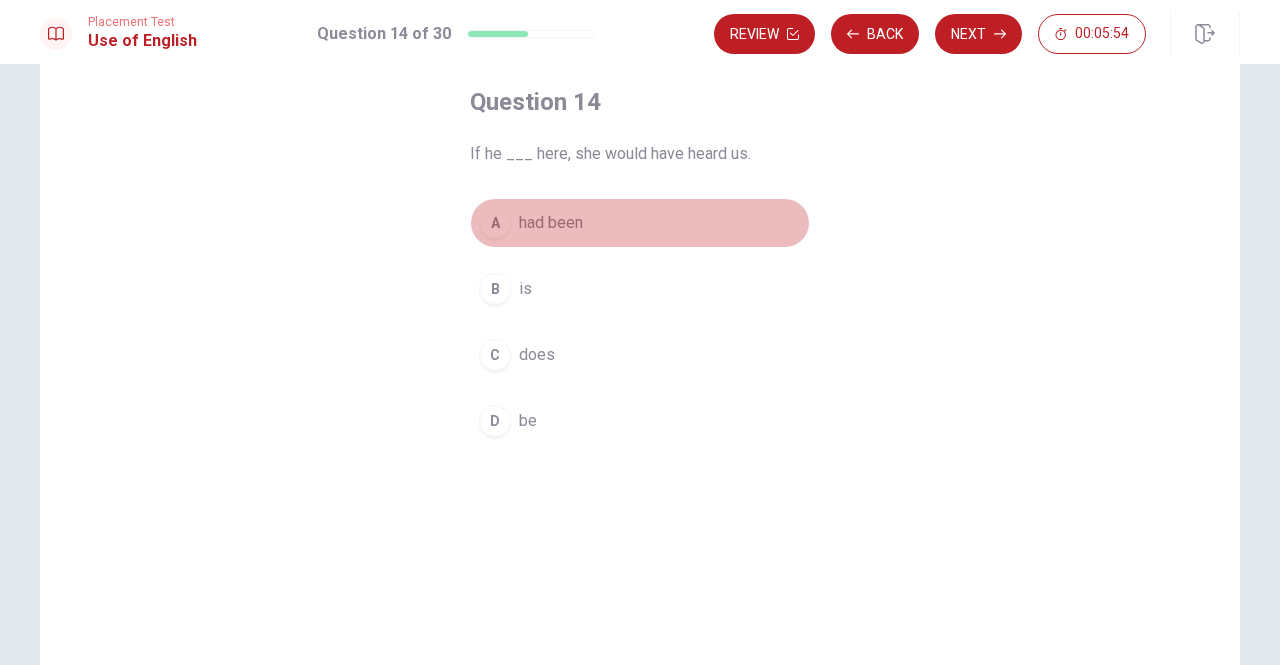 click on "A" at bounding box center [495, 223] 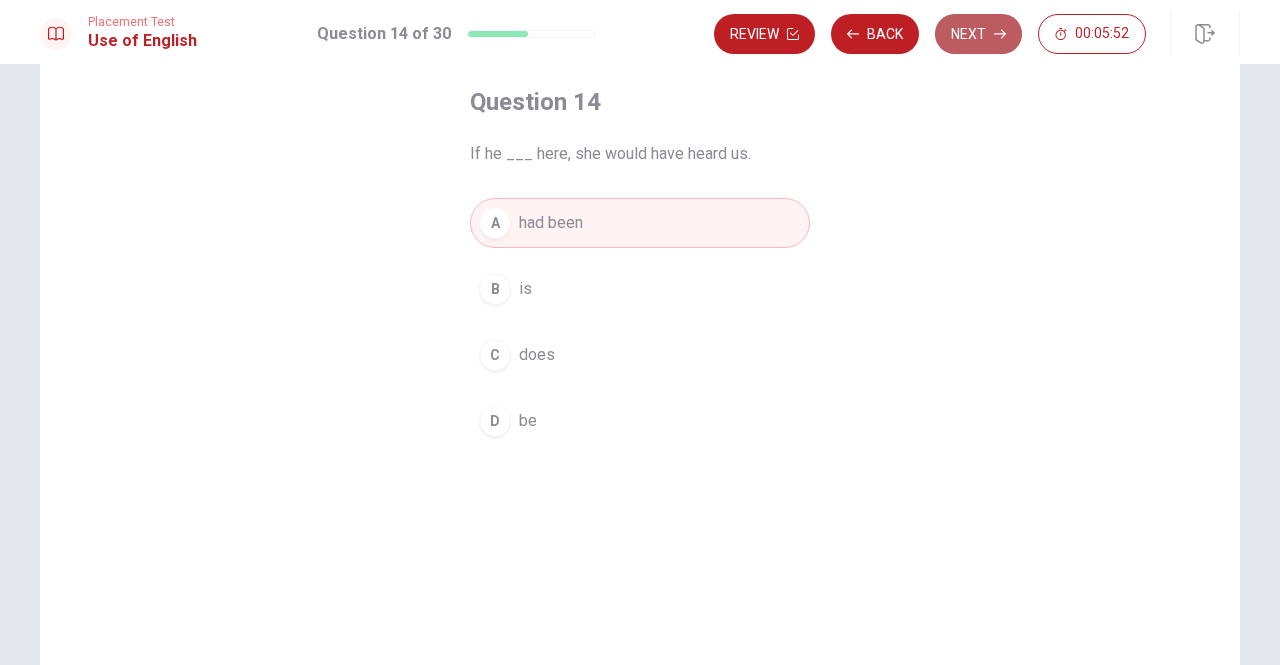 click on "Next" at bounding box center [978, 34] 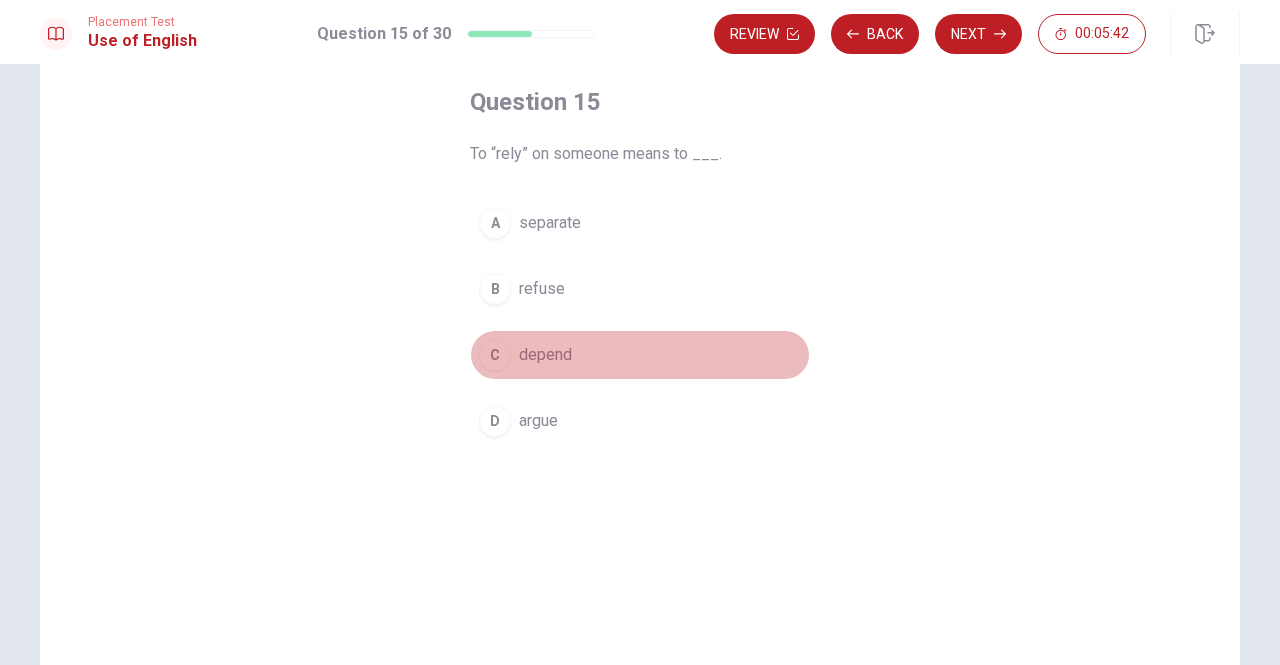 click on "C" at bounding box center [495, 355] 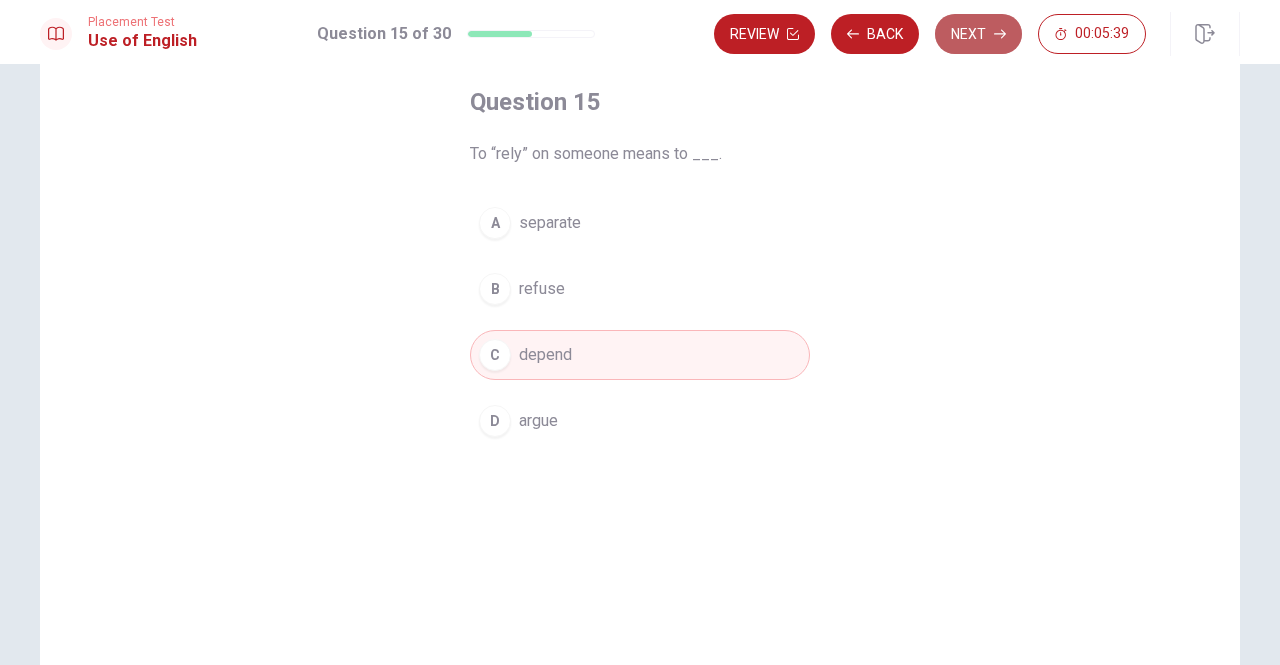 click on "Next" at bounding box center (978, 34) 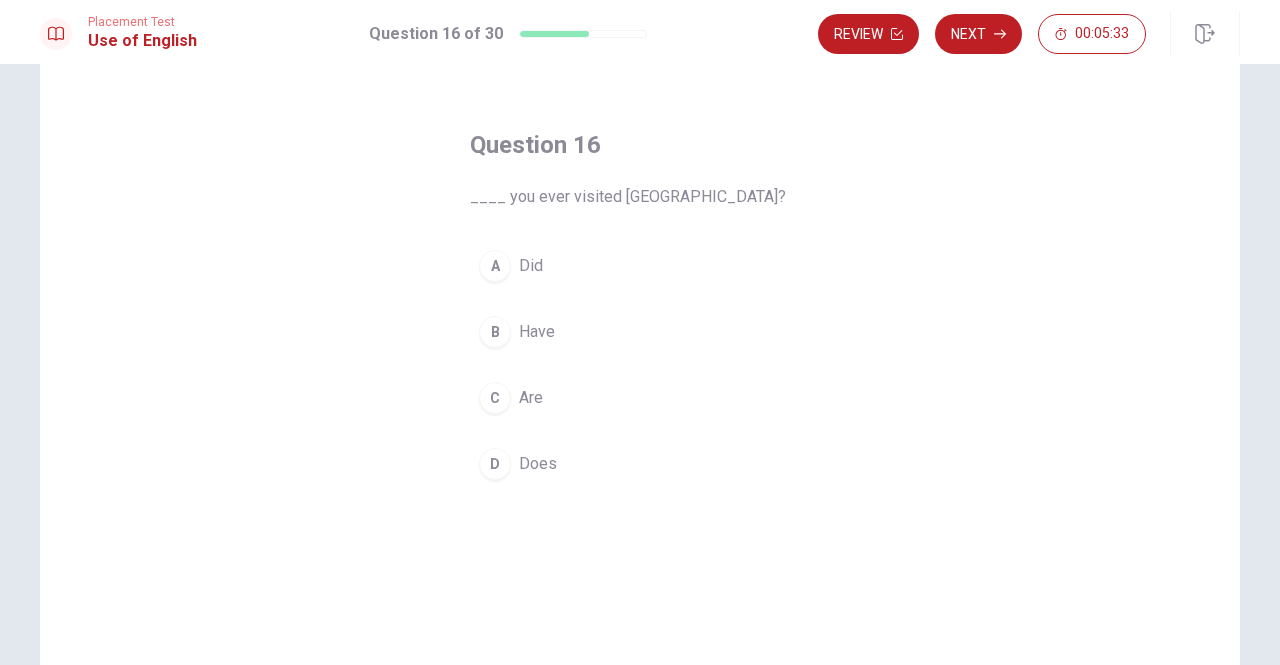 scroll, scrollTop: 100, scrollLeft: 0, axis: vertical 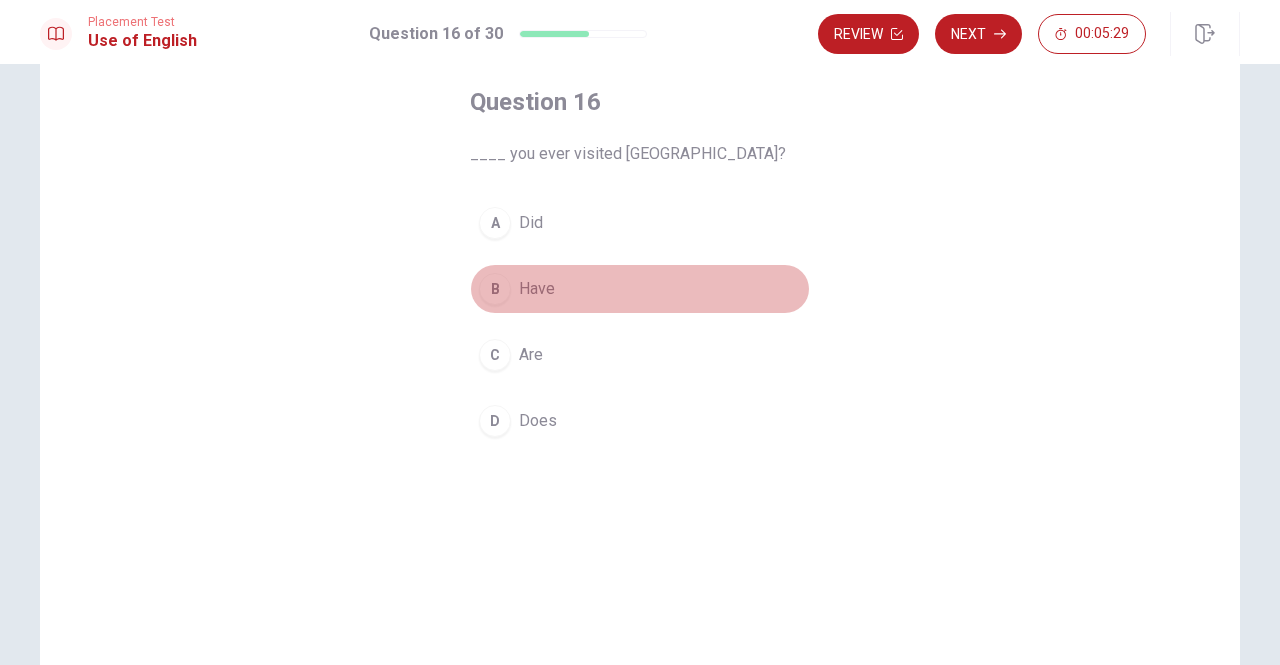click on "B" at bounding box center [495, 289] 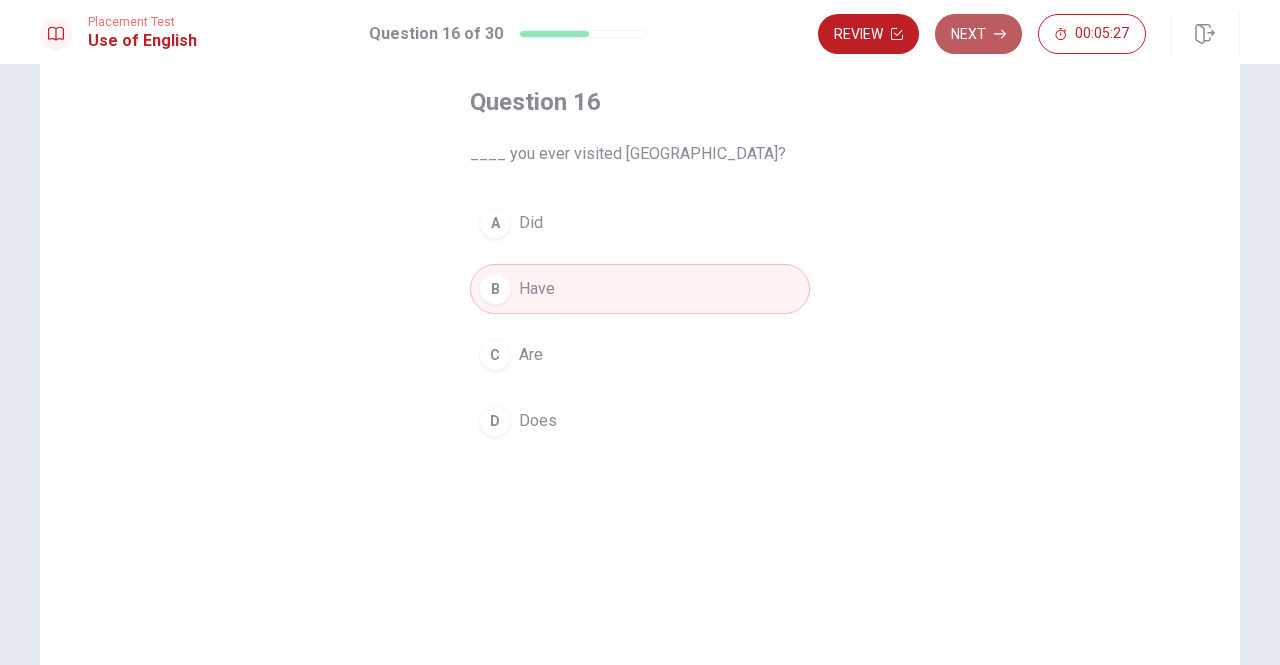 click on "Next" at bounding box center [978, 34] 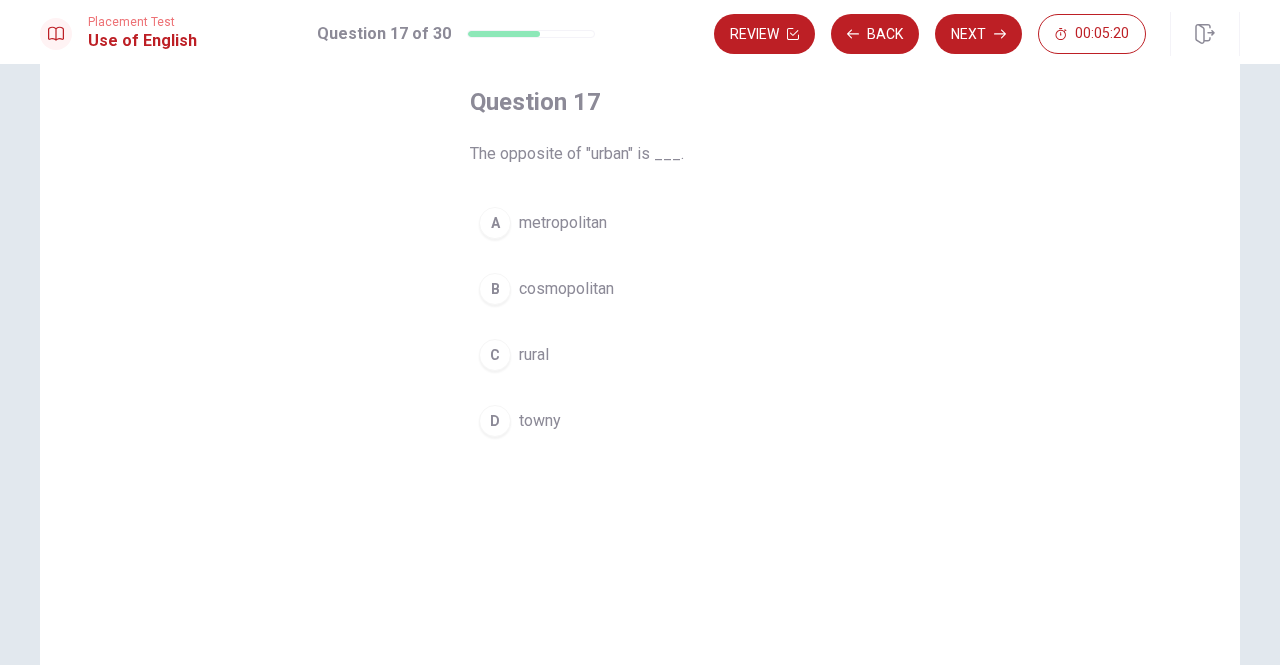click on "C" at bounding box center (495, 355) 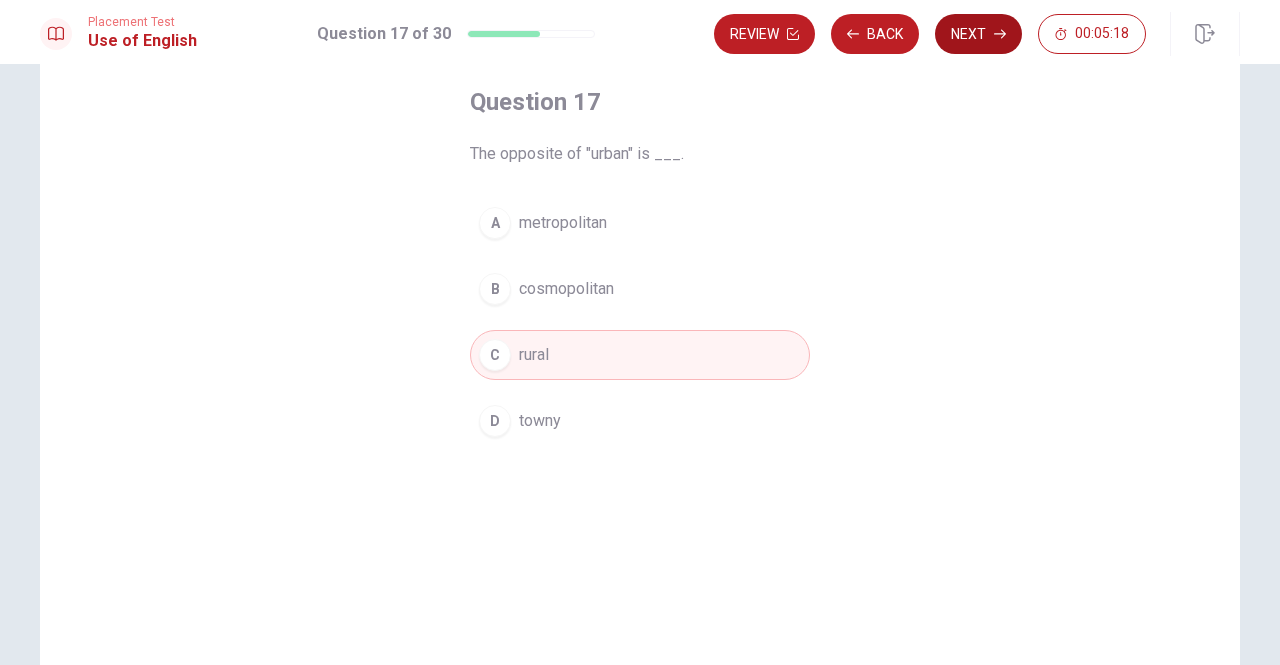 click on "Next" at bounding box center [978, 34] 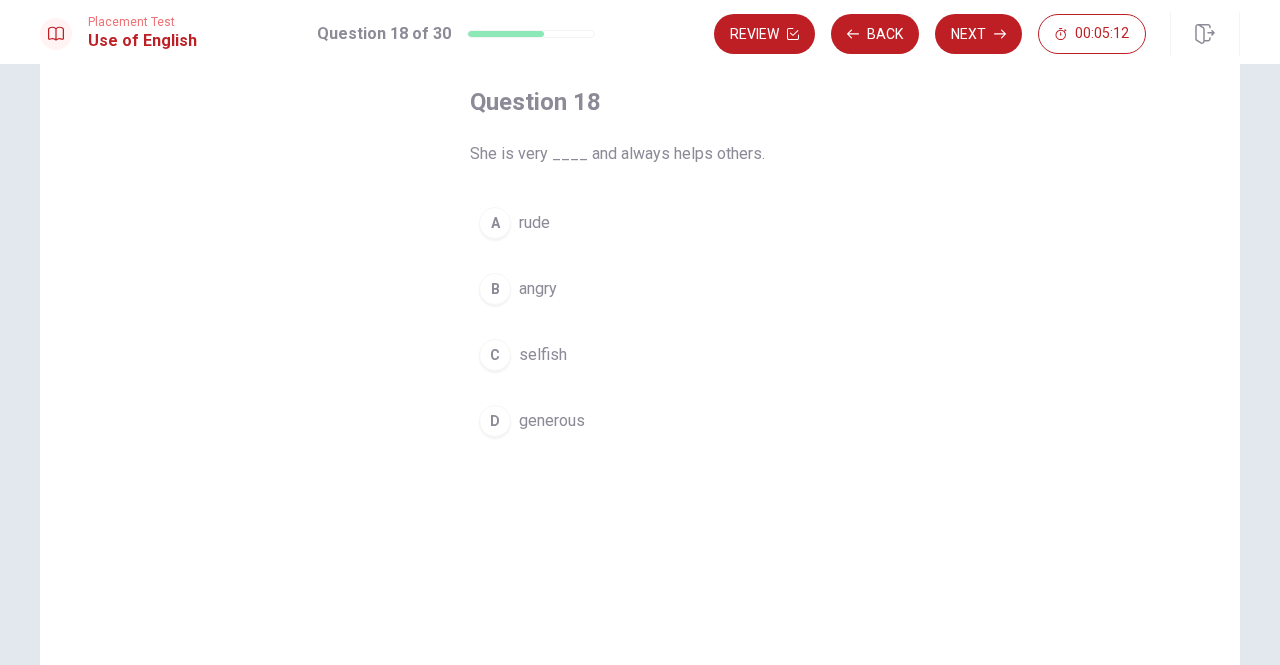 click on "D" at bounding box center [495, 421] 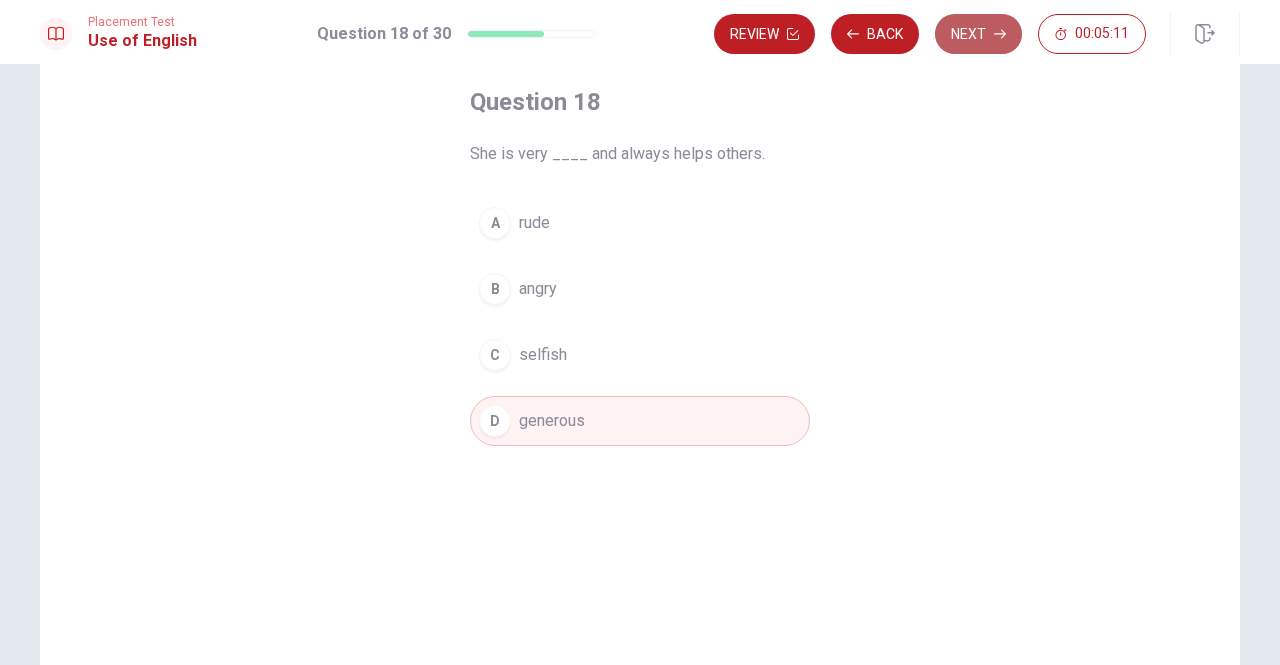 click on "Next" at bounding box center [978, 34] 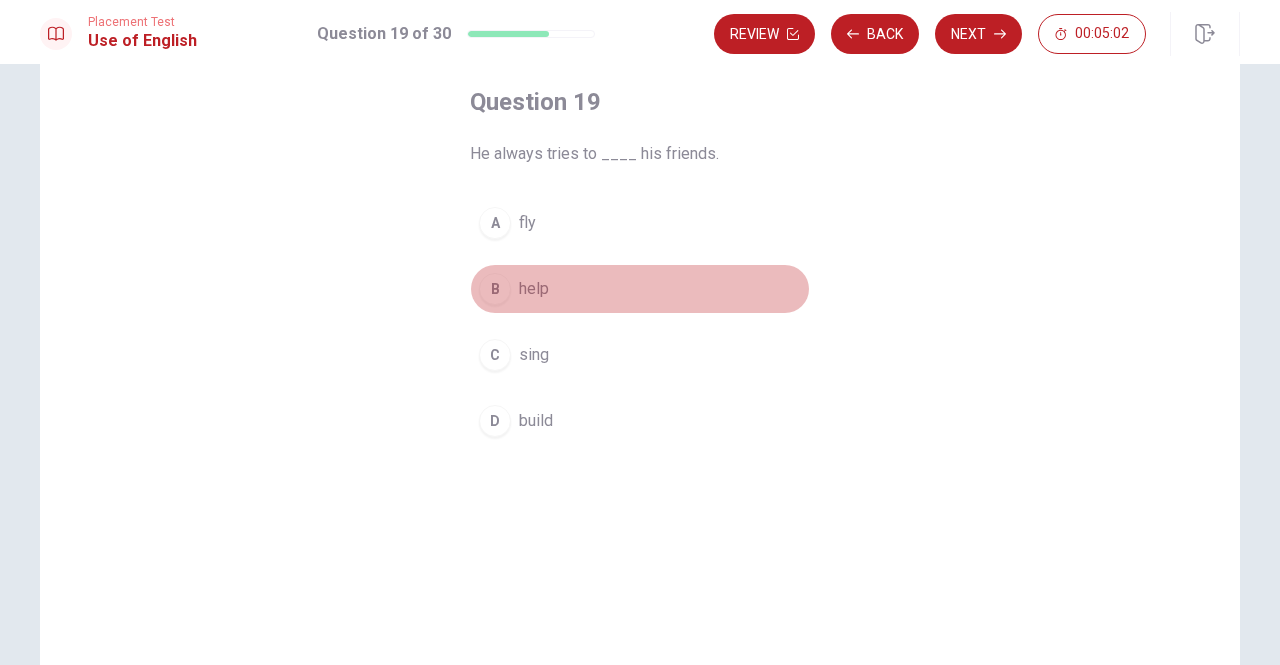 click on "B" at bounding box center (495, 289) 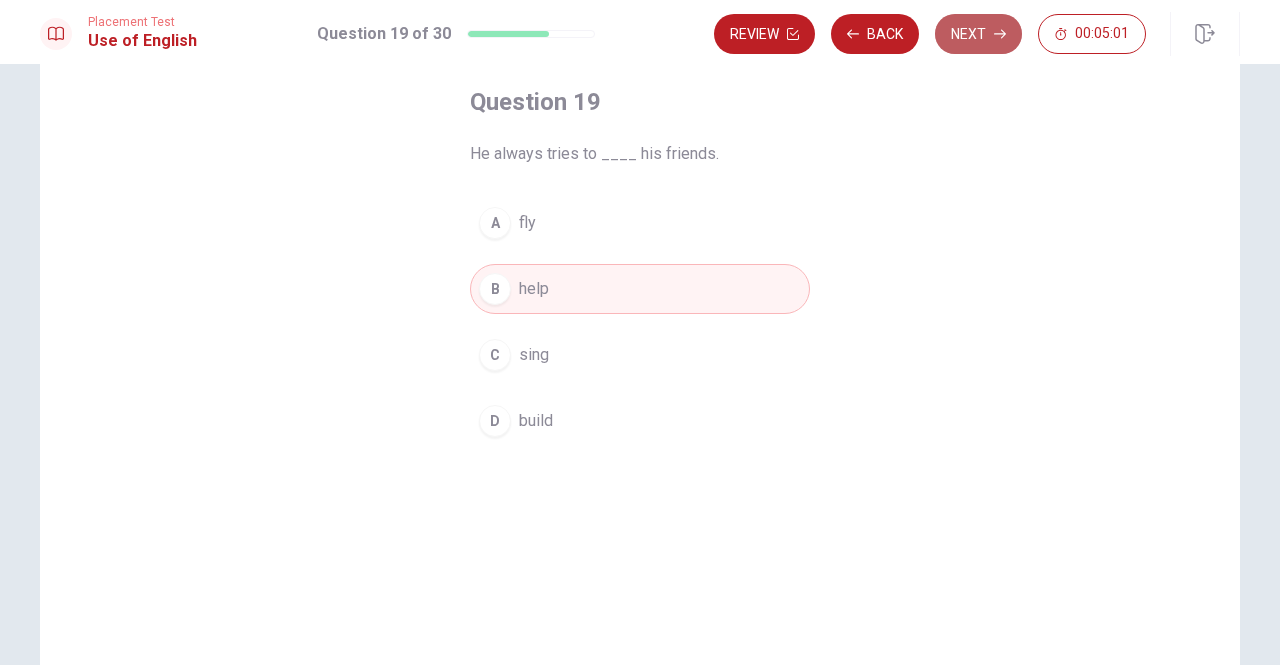 click on "Next" at bounding box center [978, 34] 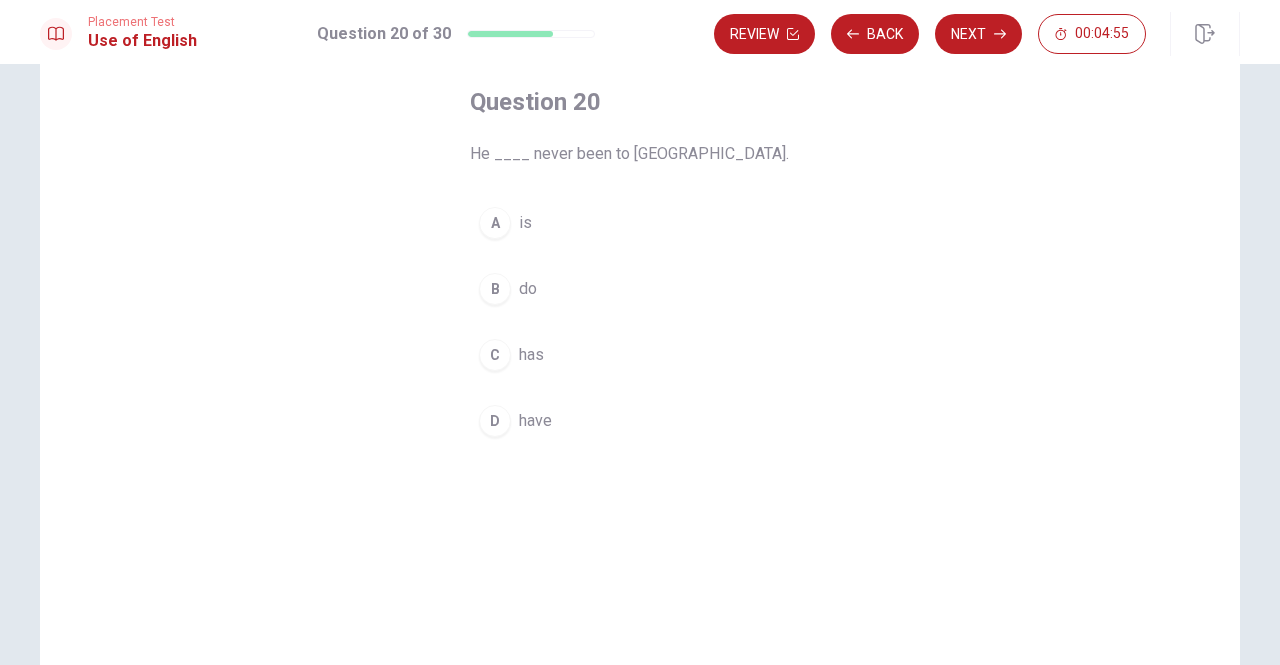 click on "C" at bounding box center (495, 355) 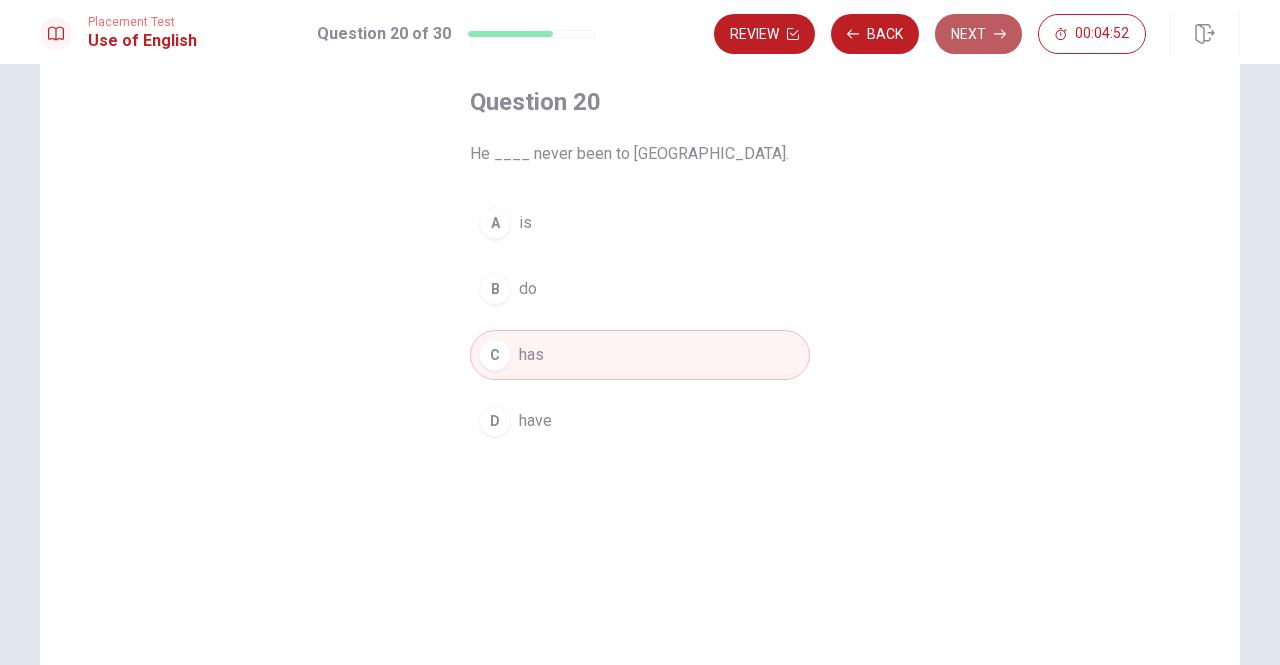 click on "Next" at bounding box center [978, 34] 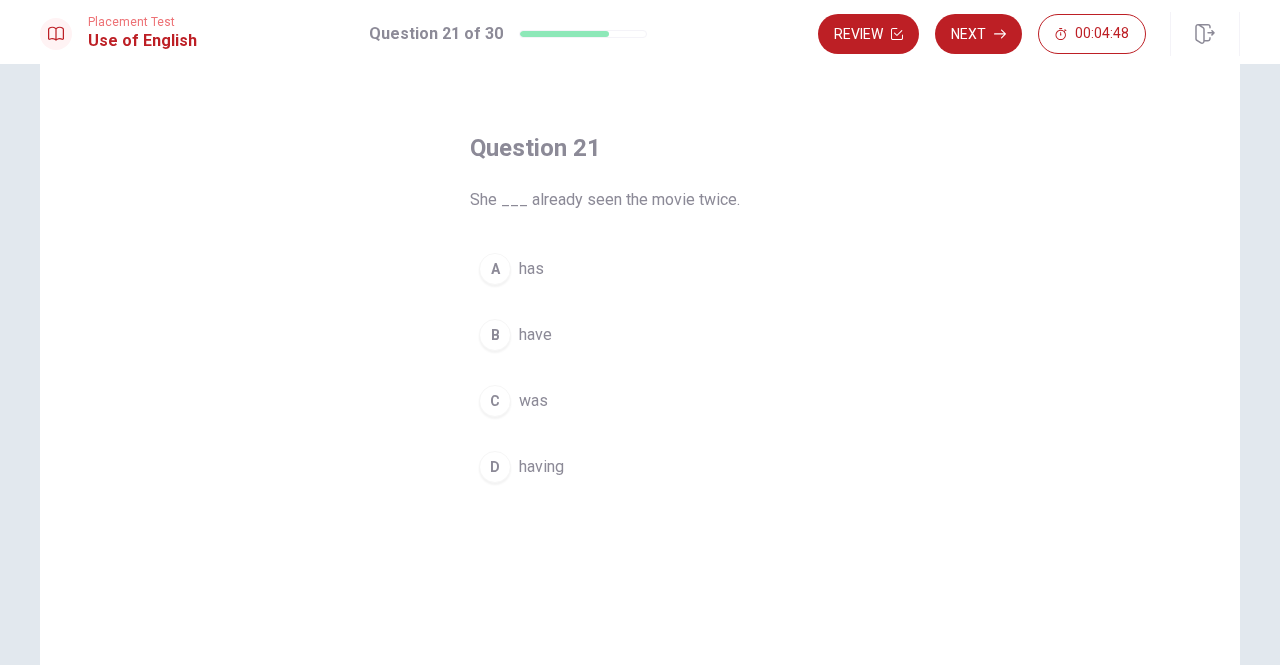 scroll, scrollTop: 100, scrollLeft: 0, axis: vertical 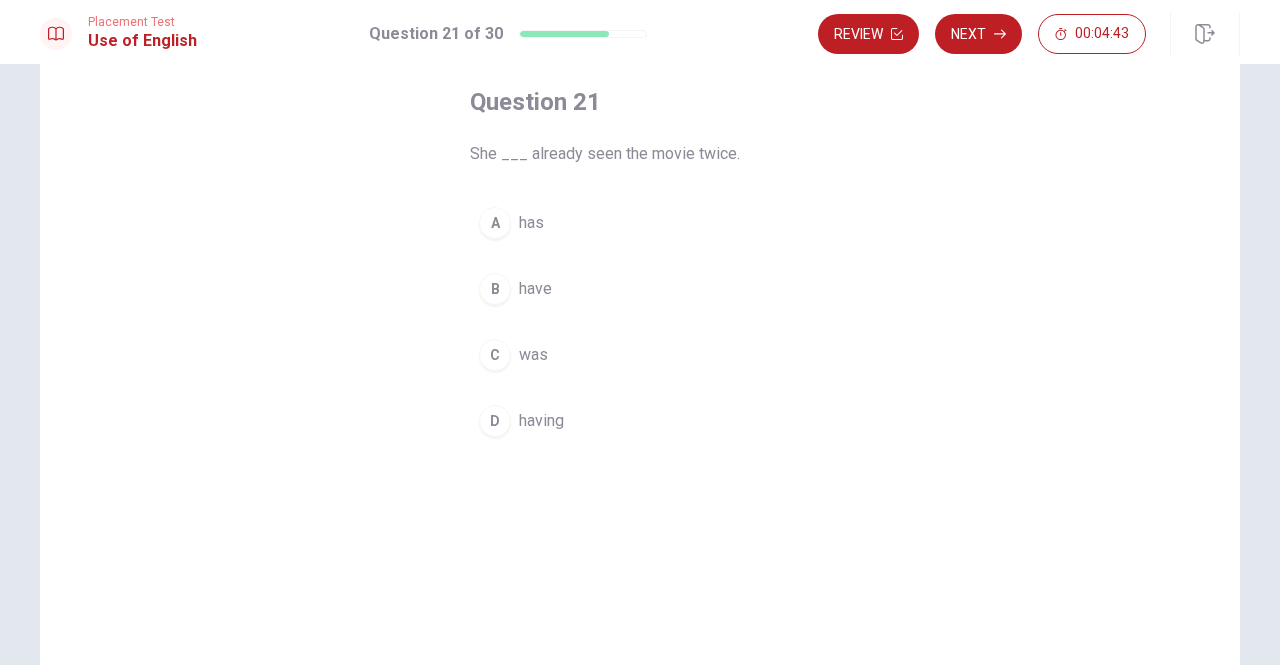 click on "A" at bounding box center [495, 223] 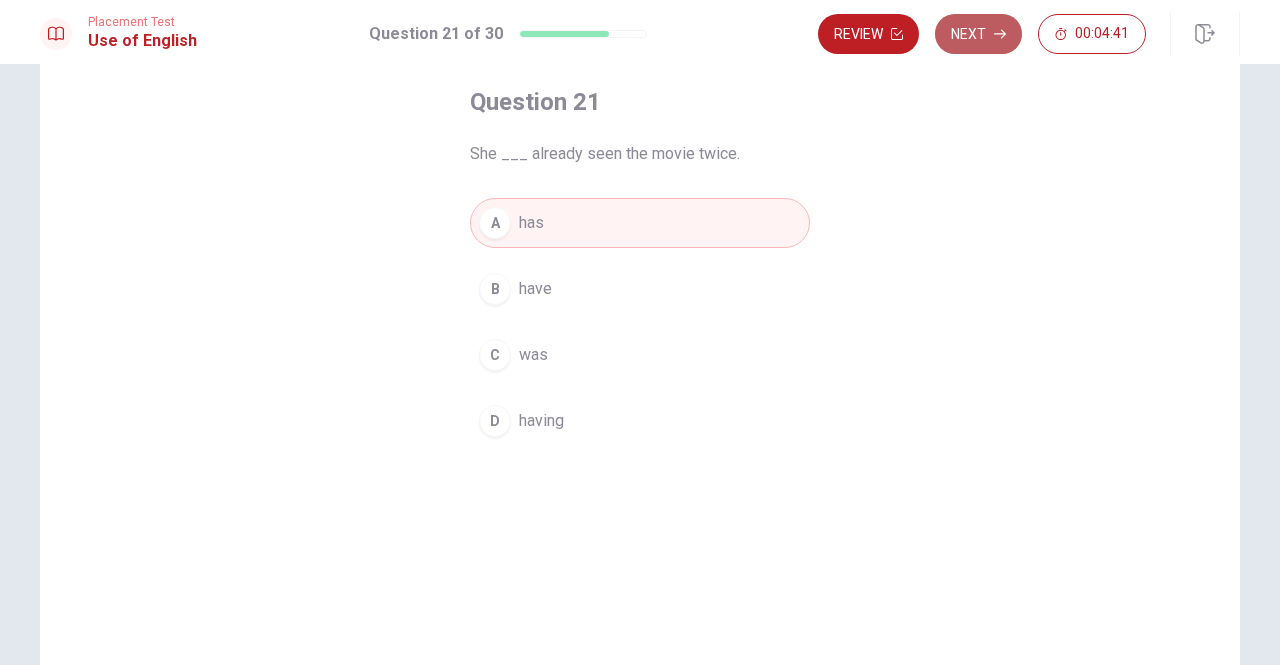 click on "Next" at bounding box center (978, 34) 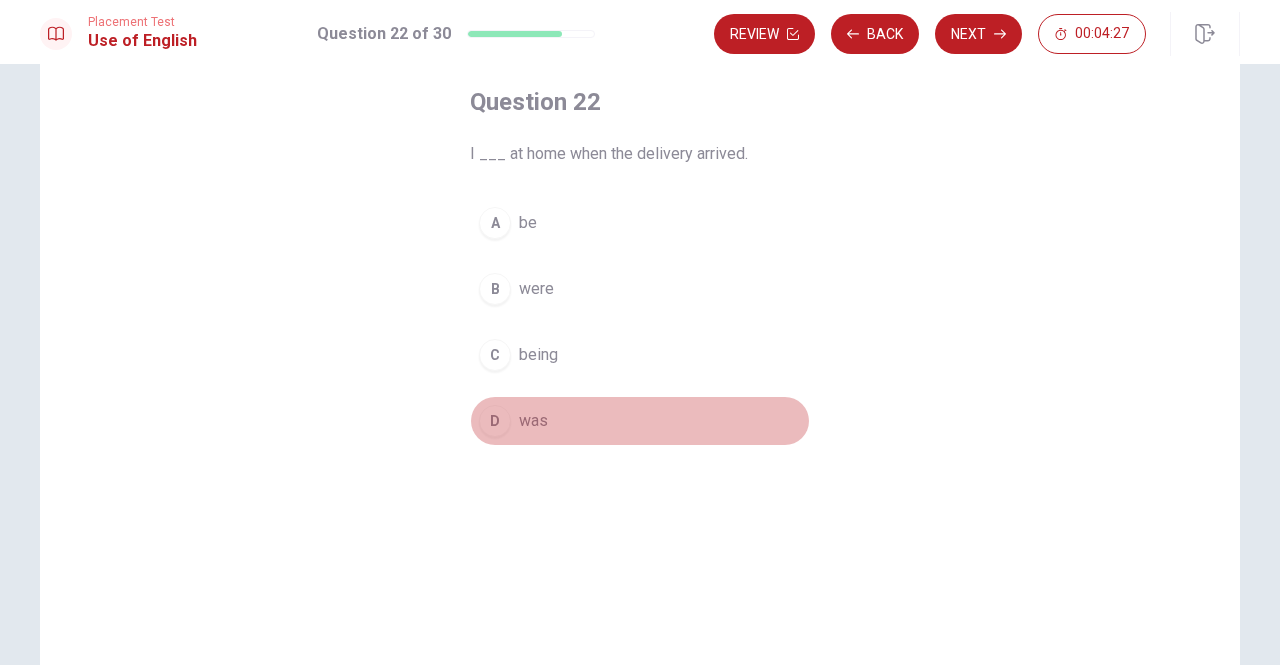 click on "D" at bounding box center [495, 421] 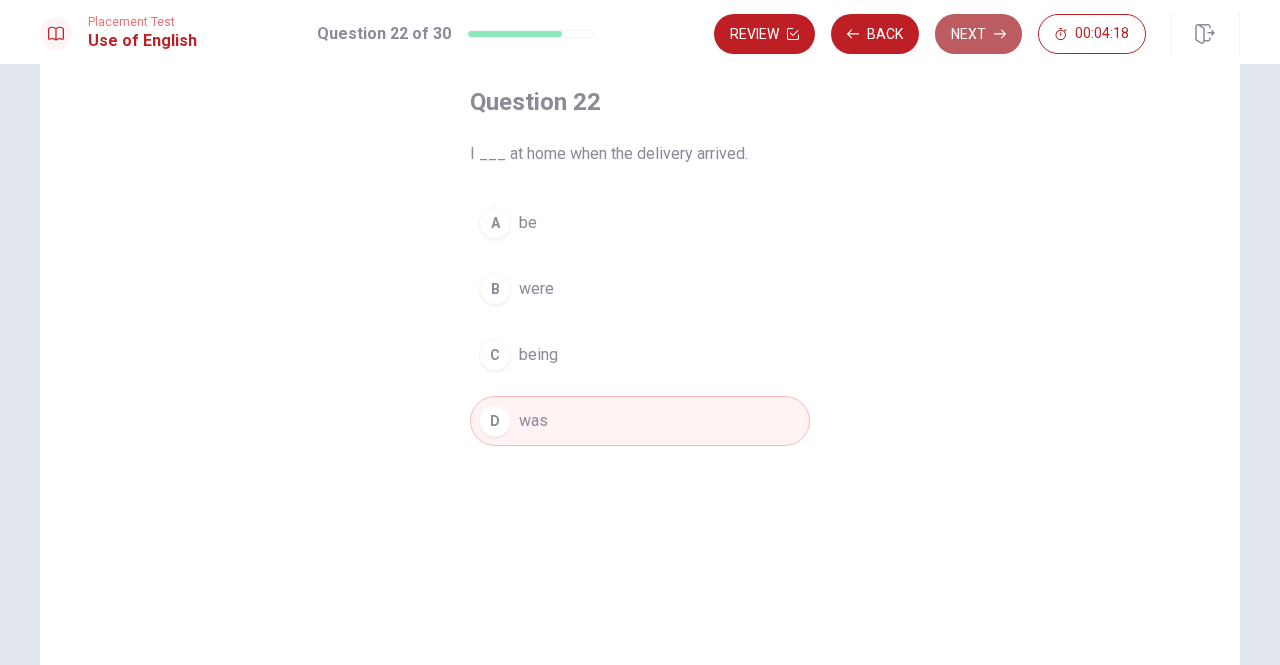 click on "Next" at bounding box center [978, 34] 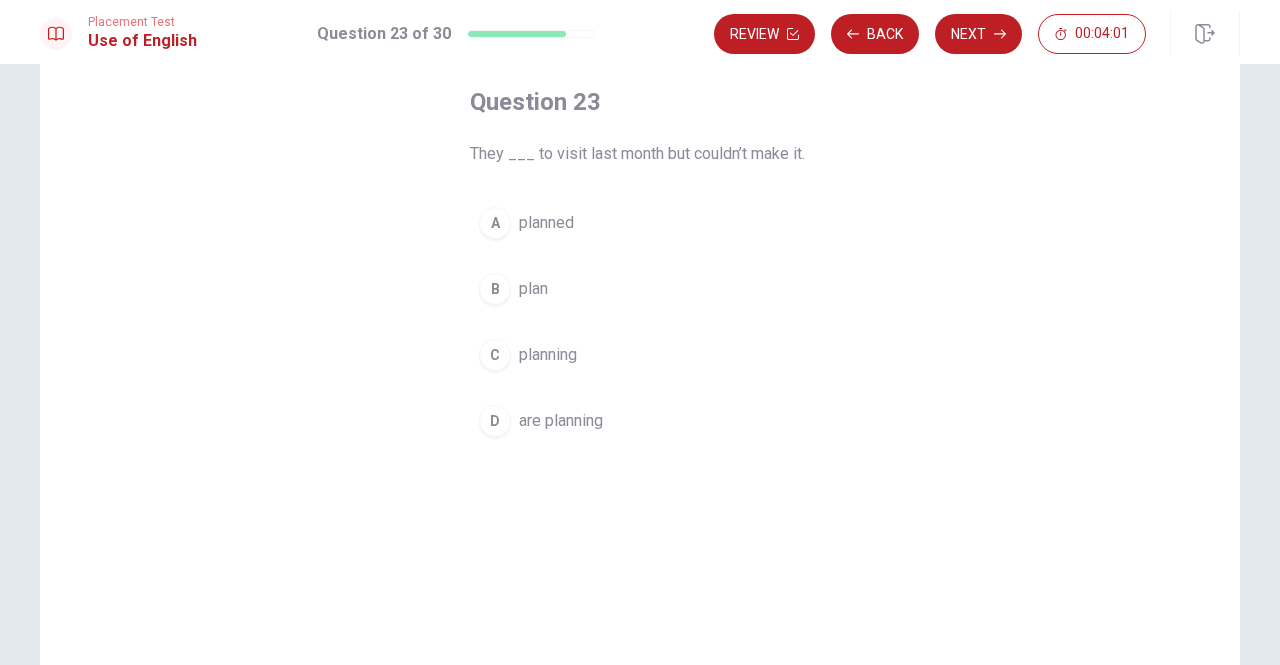 click on "A" at bounding box center (495, 223) 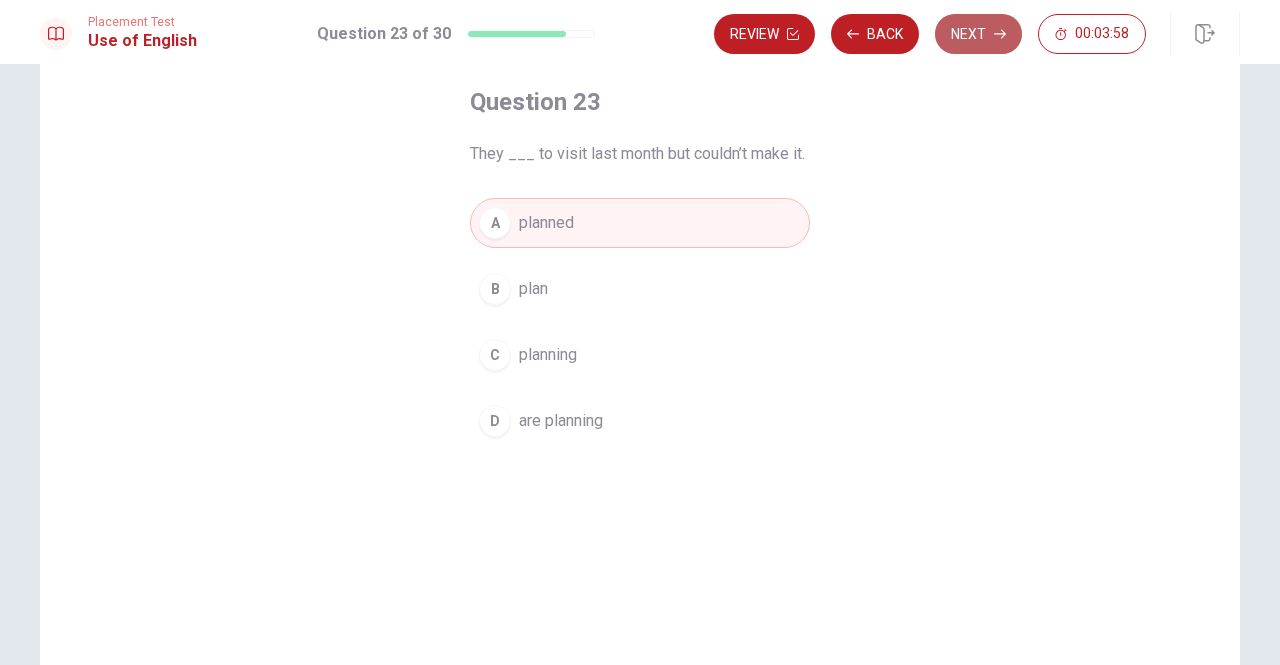 click on "Next" at bounding box center [978, 34] 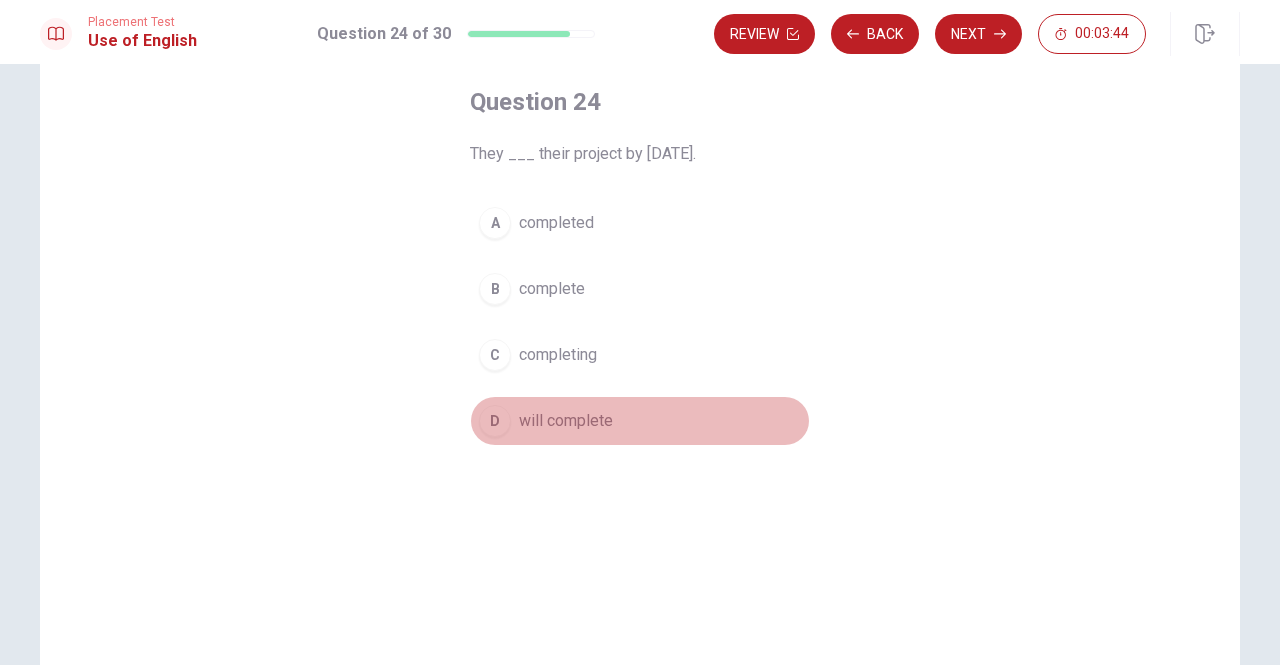 click on "D" at bounding box center (495, 421) 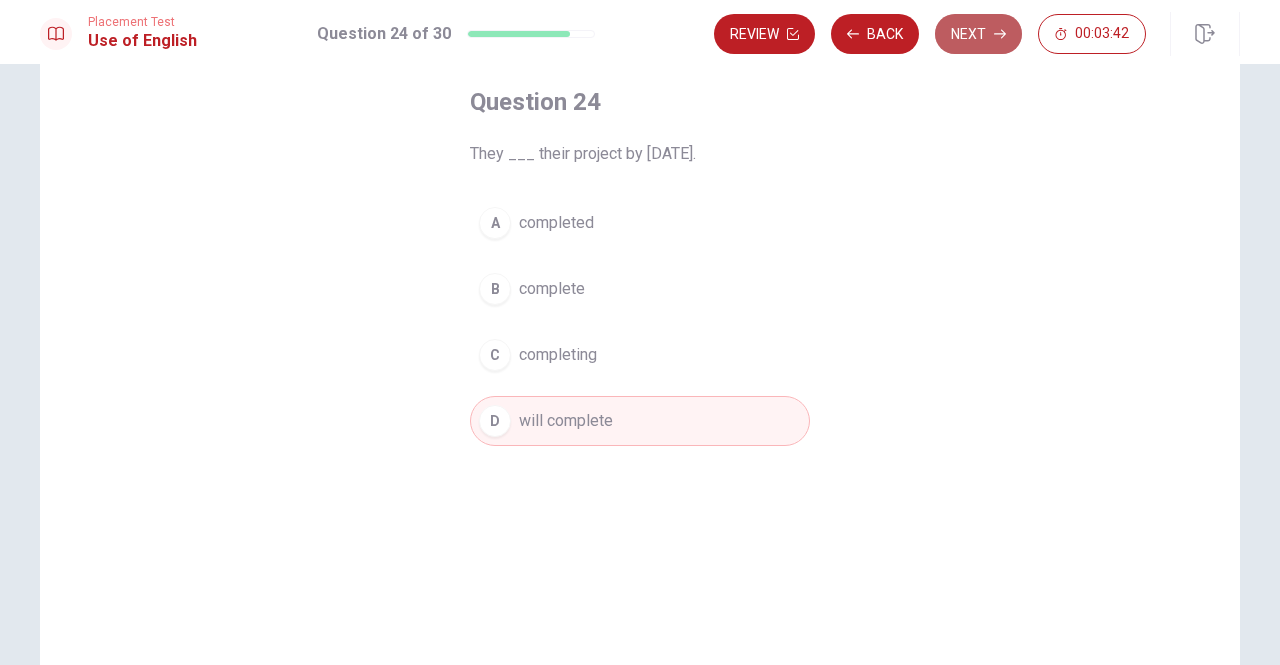 click on "Next" at bounding box center [978, 34] 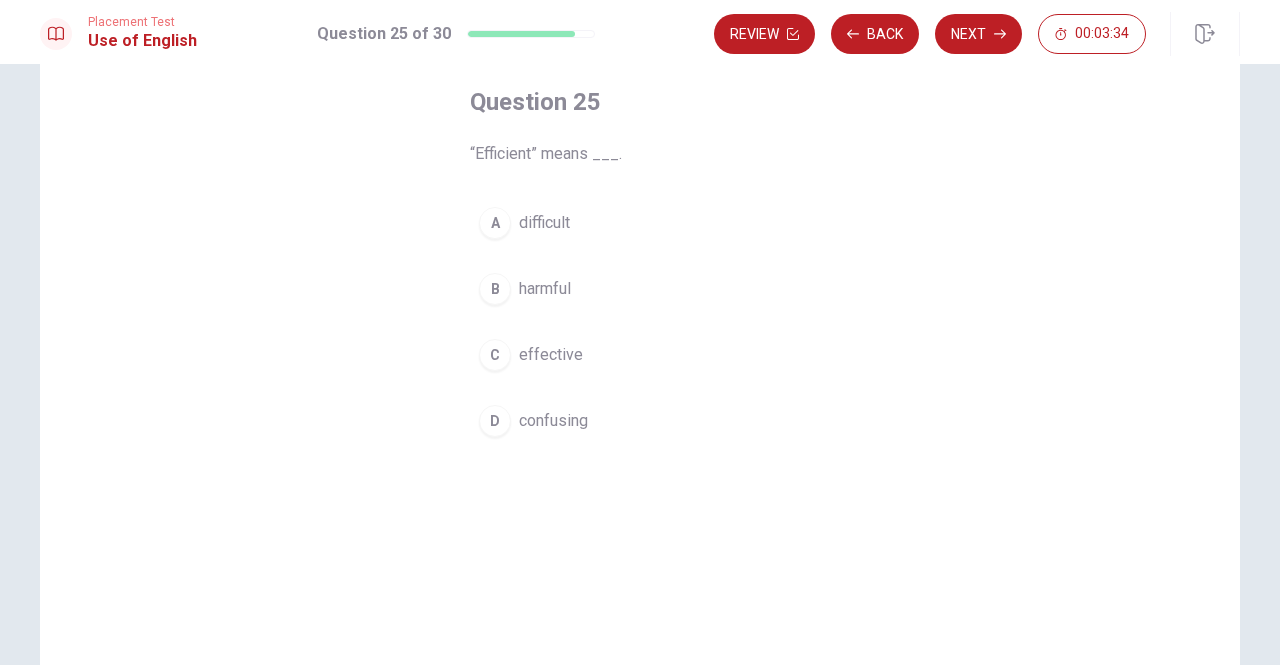 click on "C" at bounding box center [495, 355] 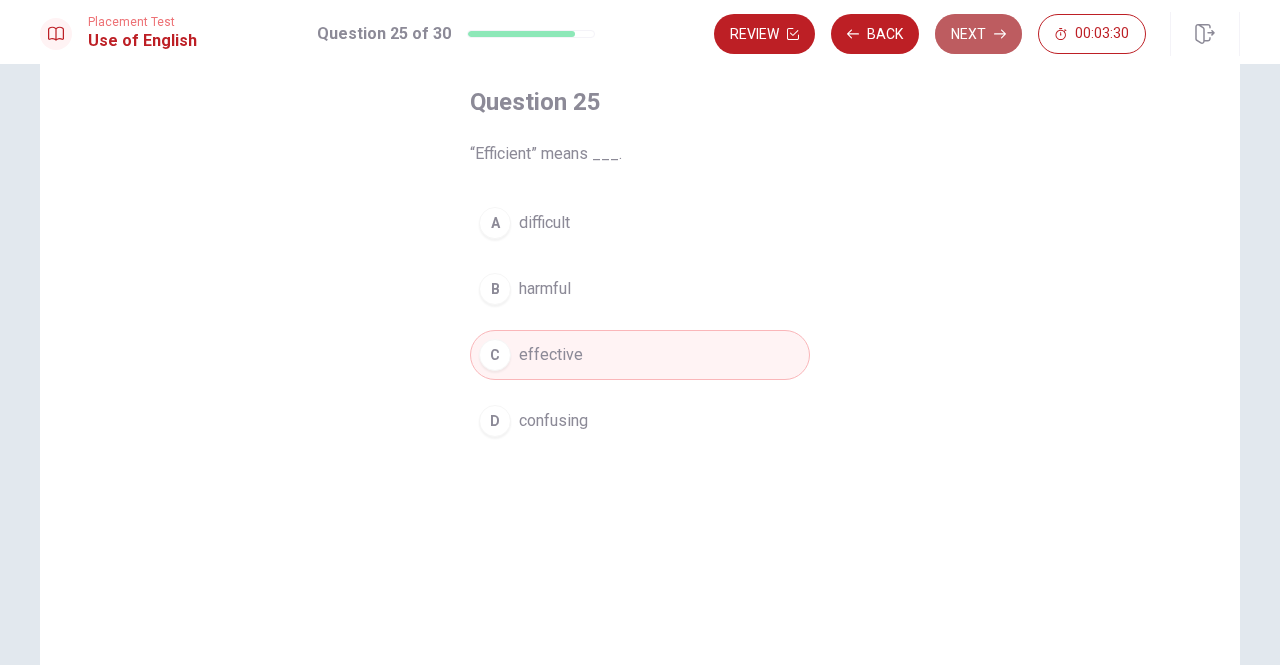 click on "Next" at bounding box center (978, 34) 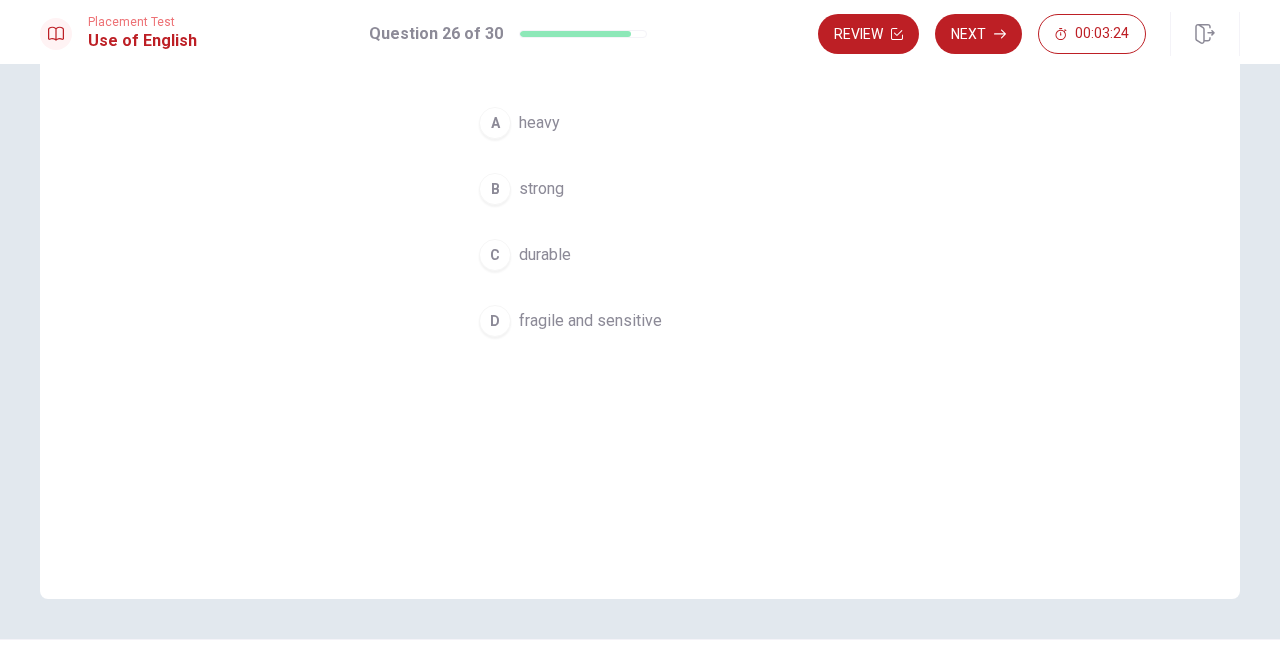 scroll, scrollTop: 100, scrollLeft: 0, axis: vertical 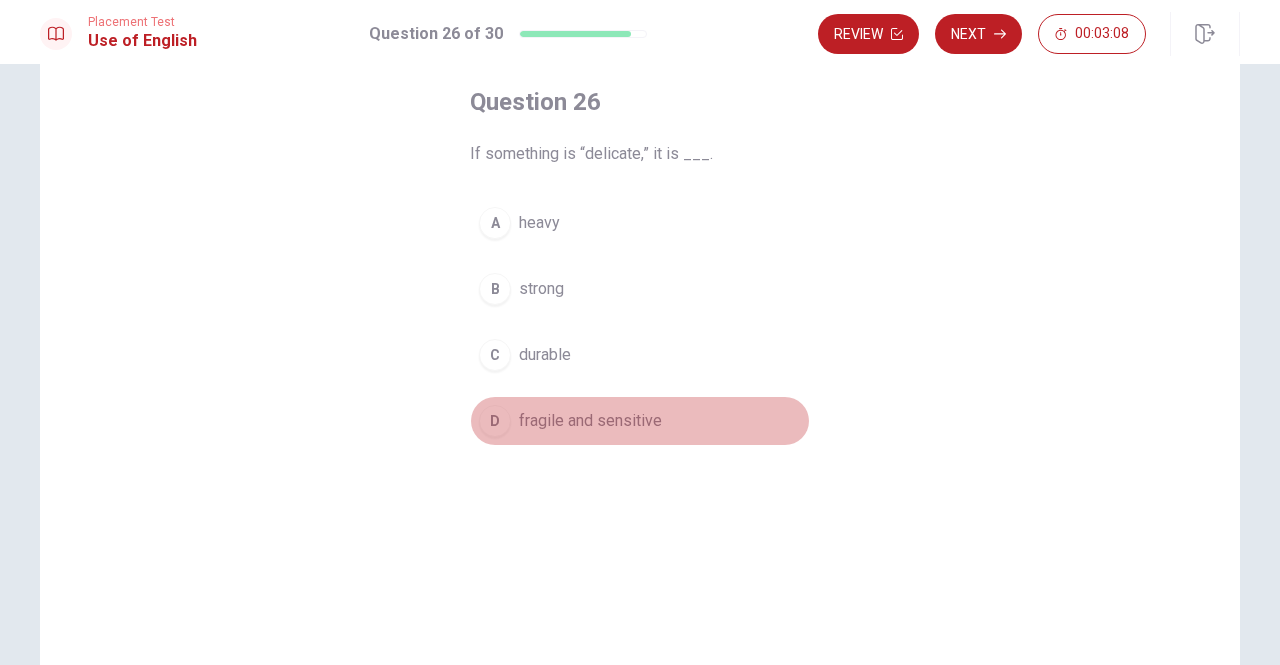 click on "D" at bounding box center [495, 421] 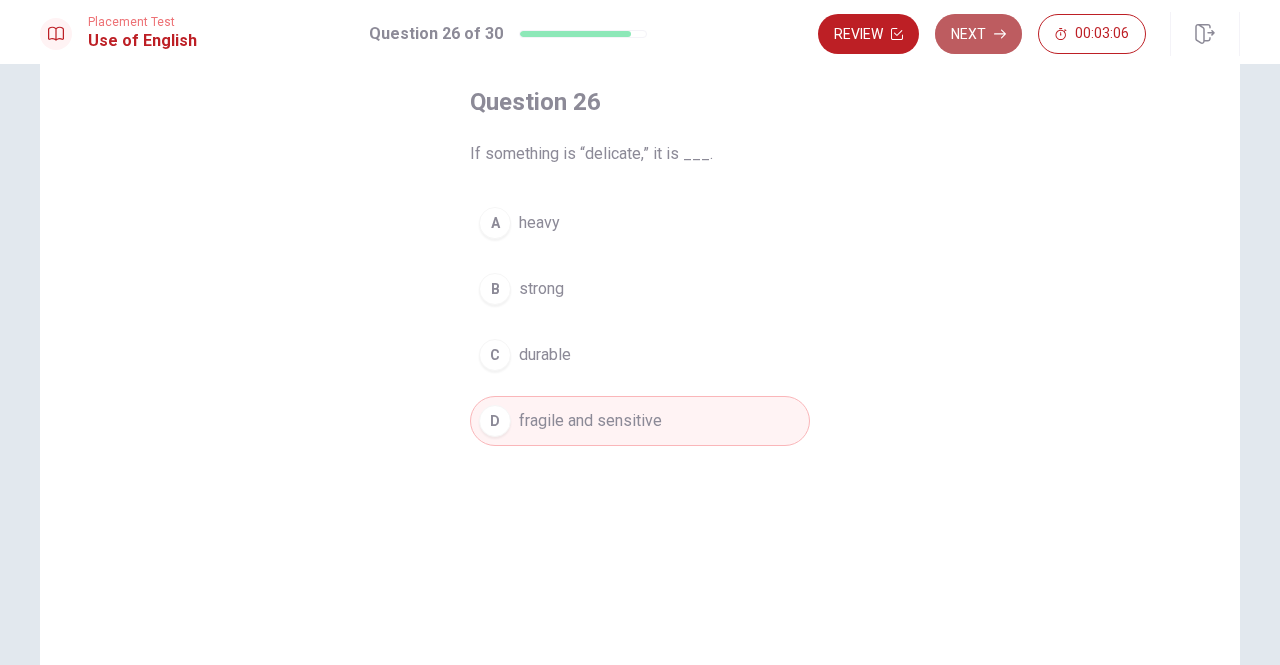 click on "Next" at bounding box center (978, 34) 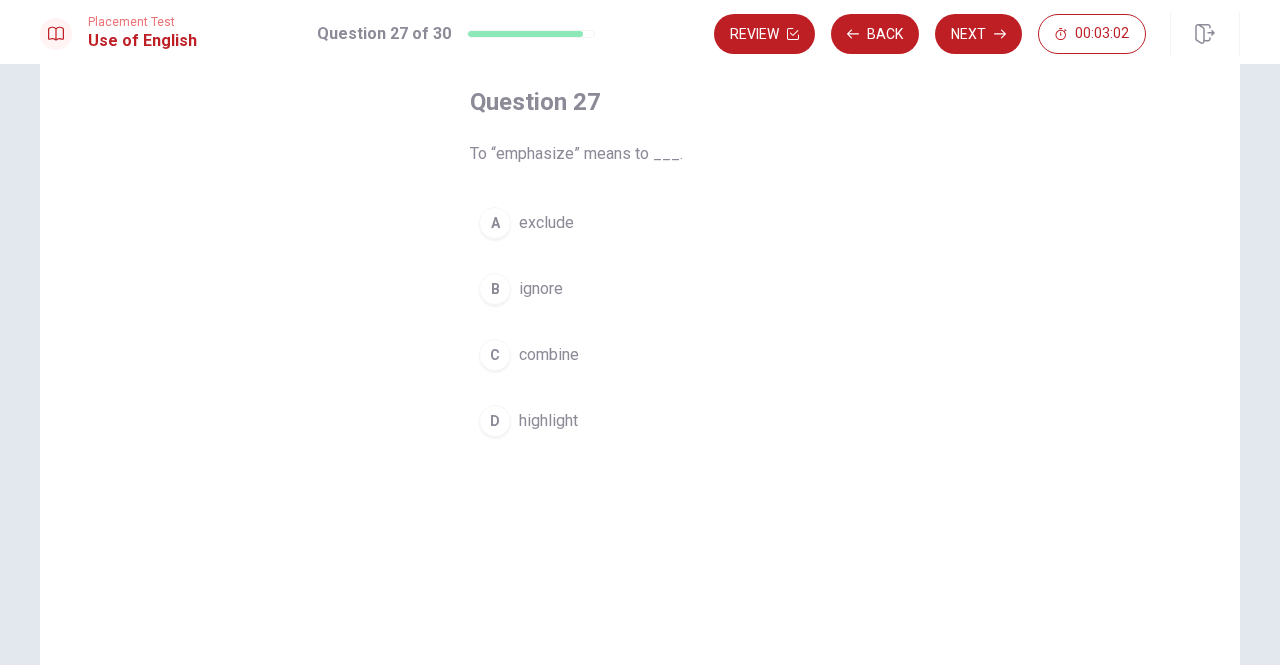 click on "D highlight" at bounding box center [640, 421] 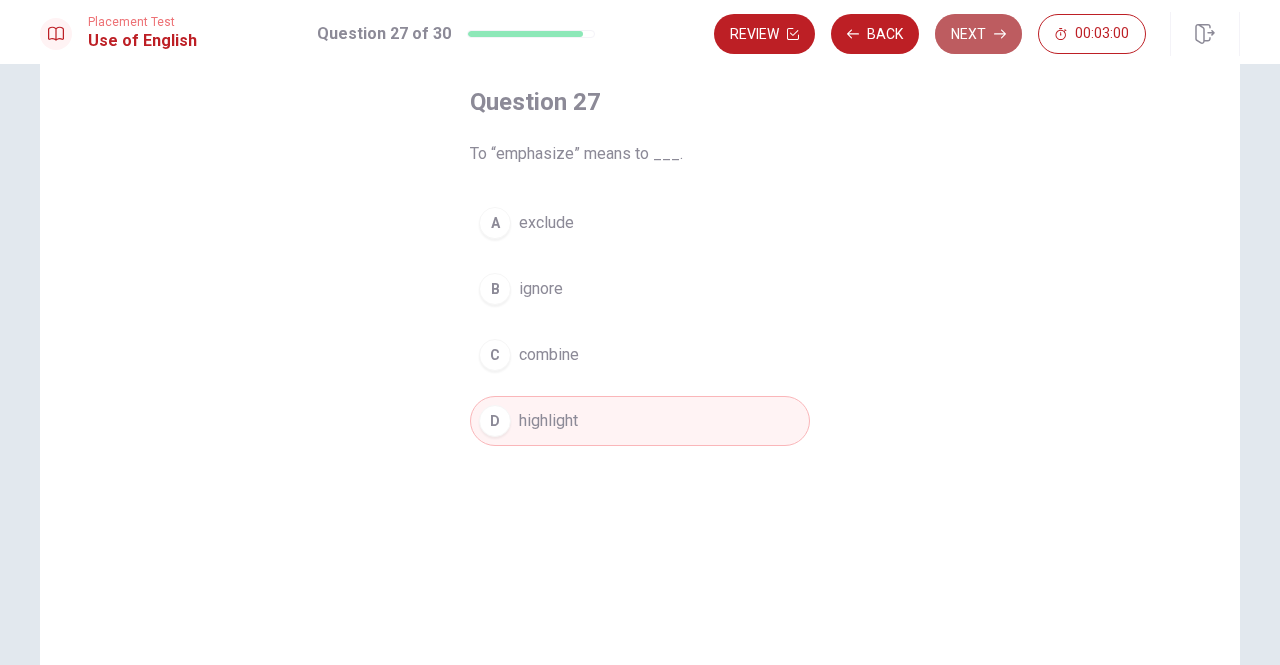 click on "Next" at bounding box center (978, 34) 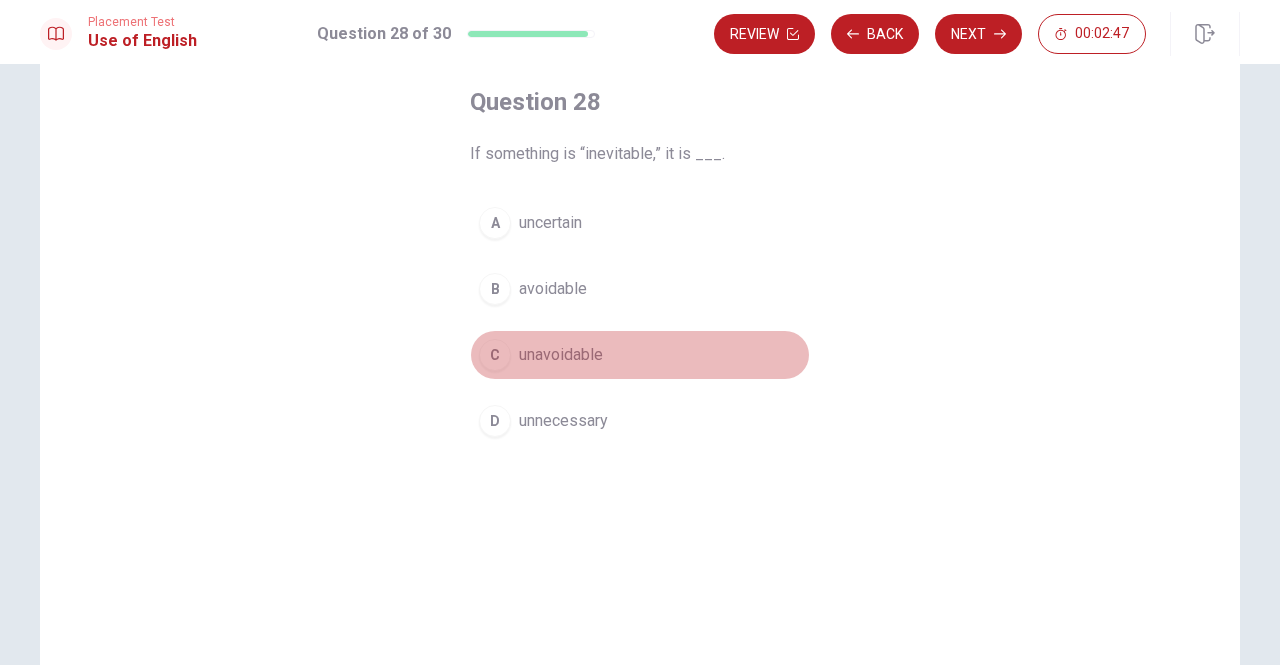 click on "C" at bounding box center [495, 355] 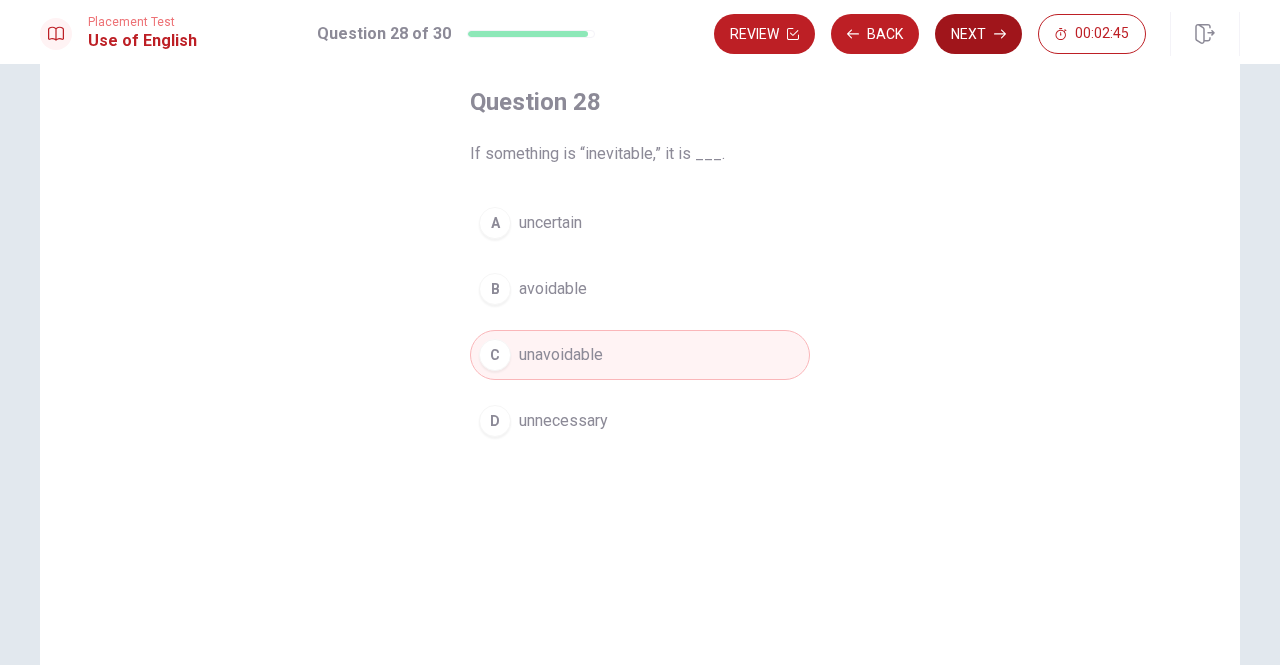 click on "Next" at bounding box center (978, 34) 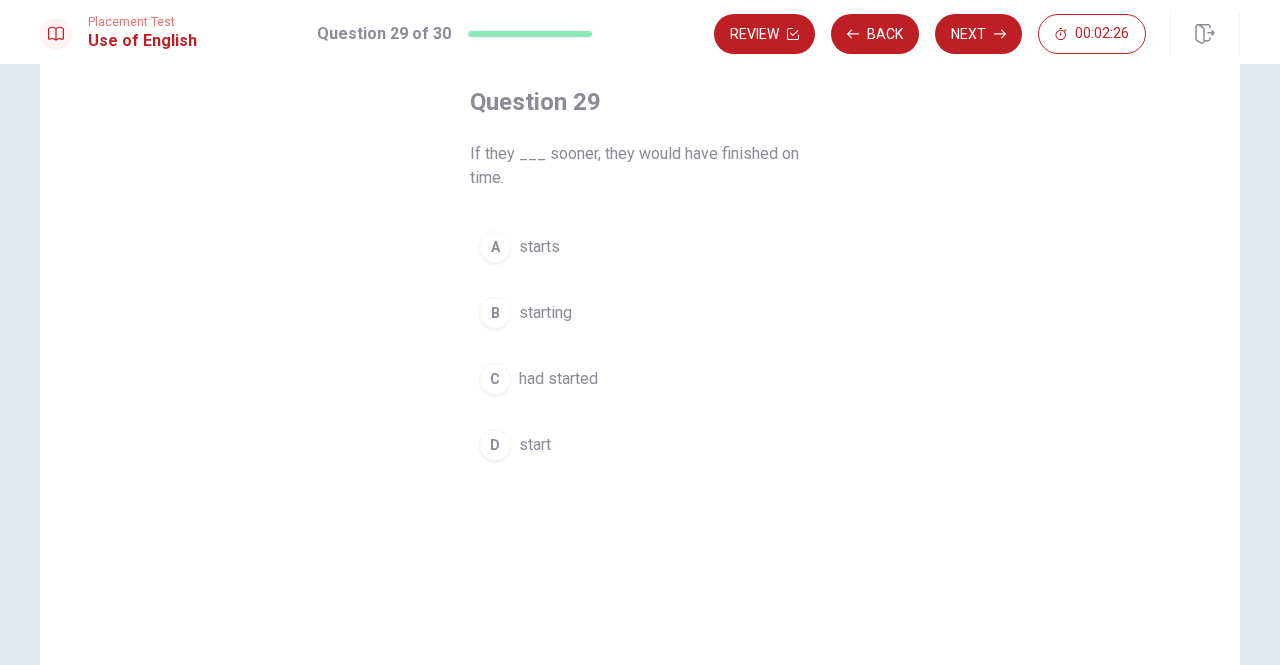 click on "C" at bounding box center (495, 379) 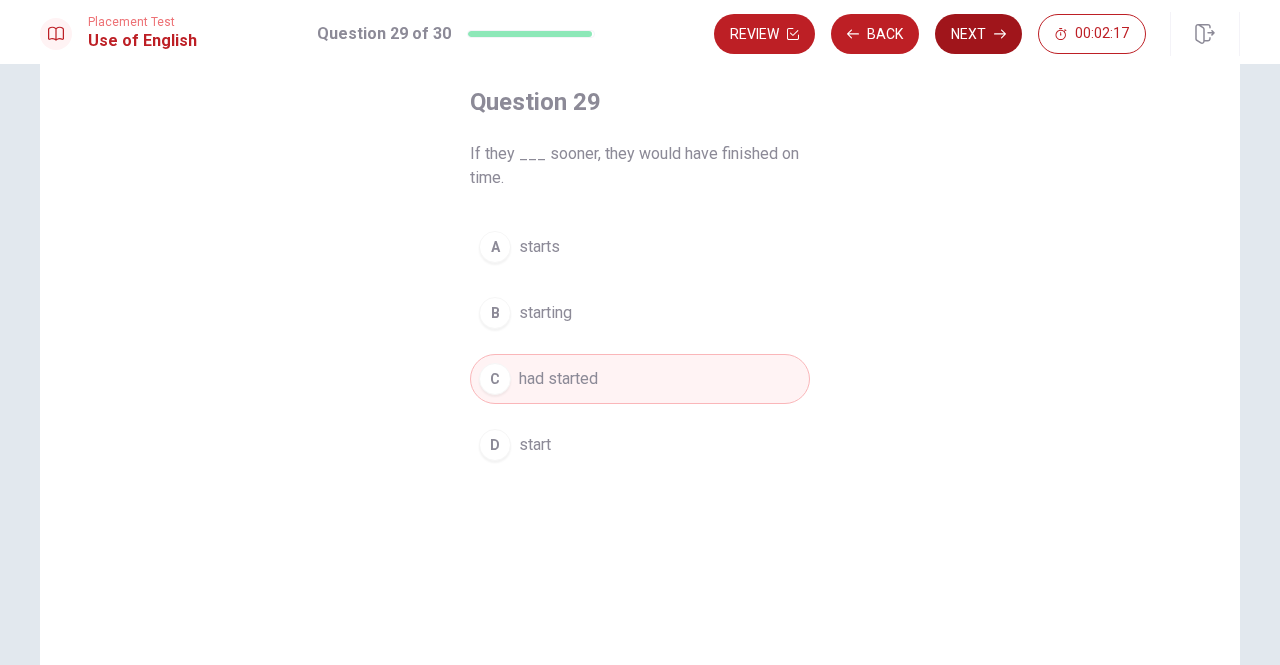 click on "Next" at bounding box center (978, 34) 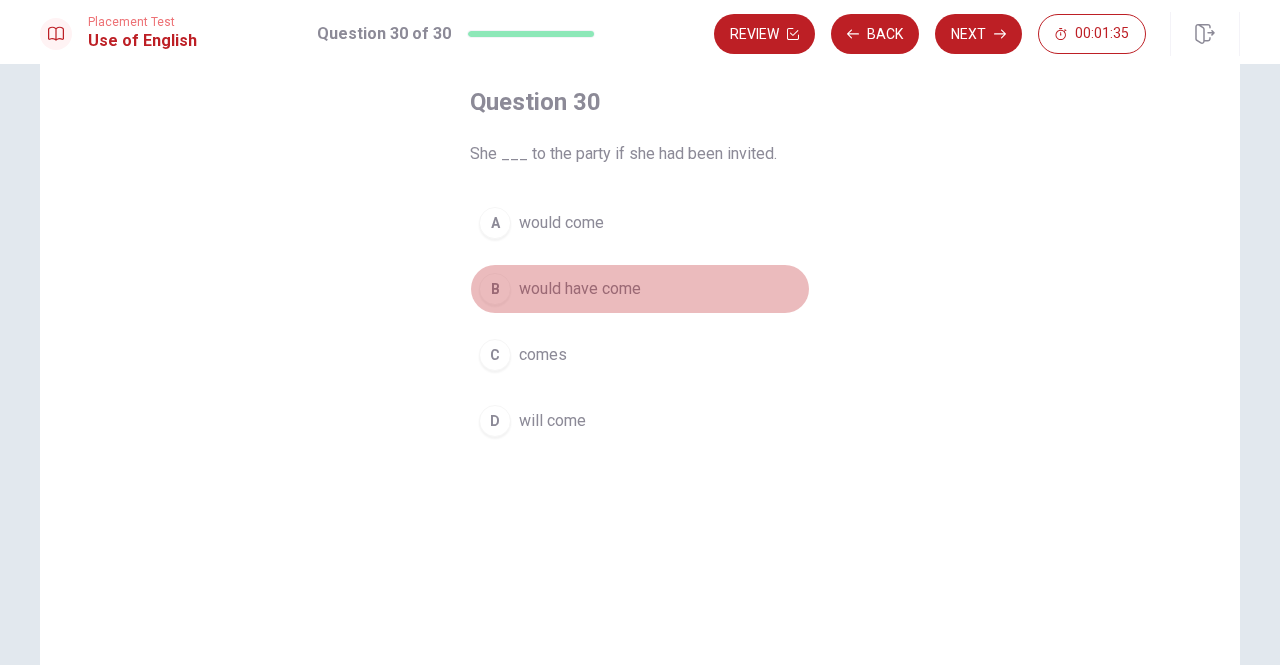 click on "B" at bounding box center [495, 289] 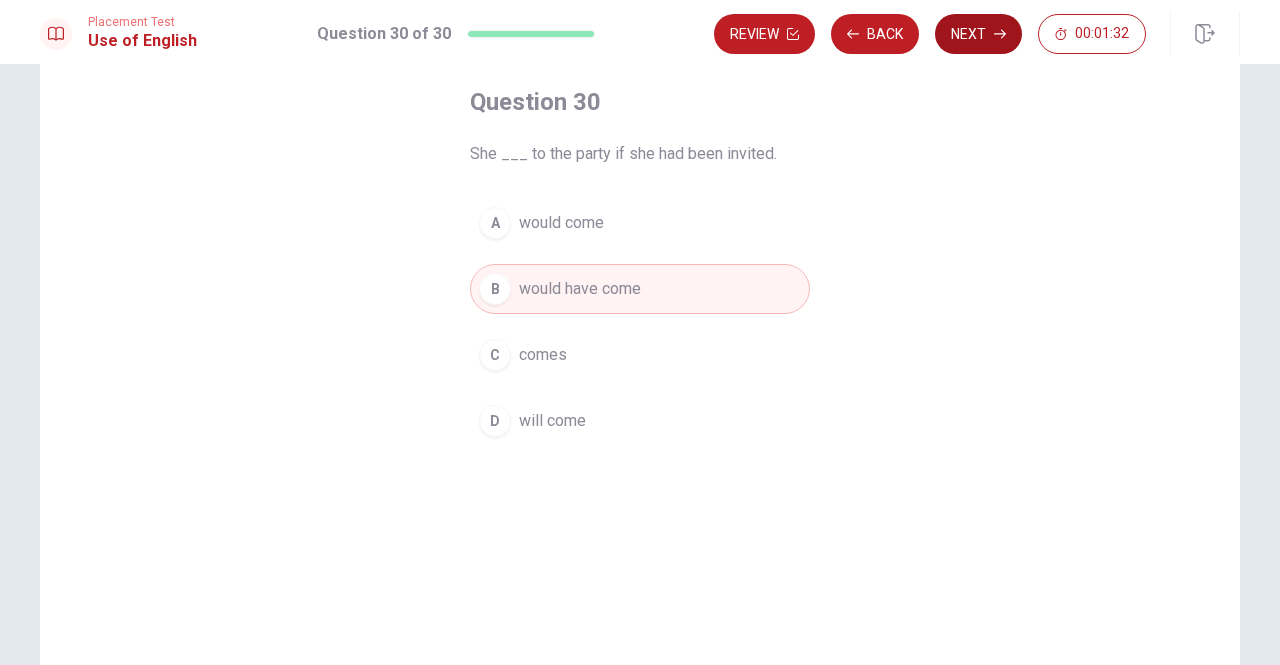 click on "Next" at bounding box center [978, 34] 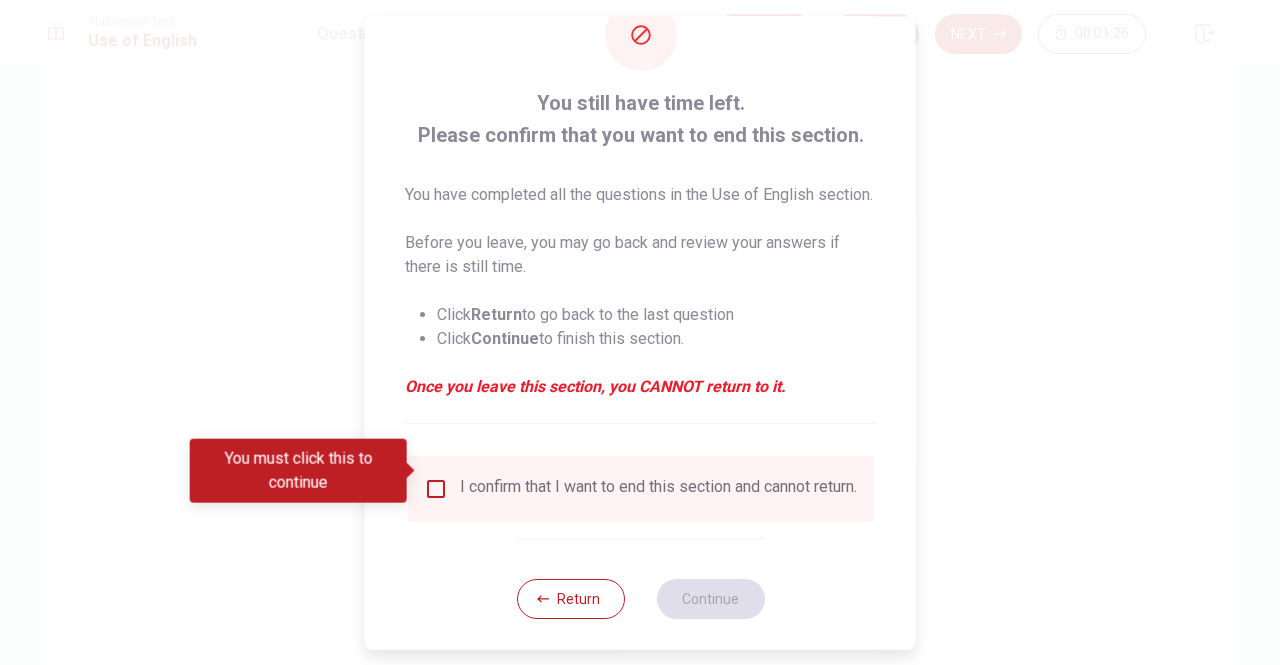 scroll, scrollTop: 104, scrollLeft: 0, axis: vertical 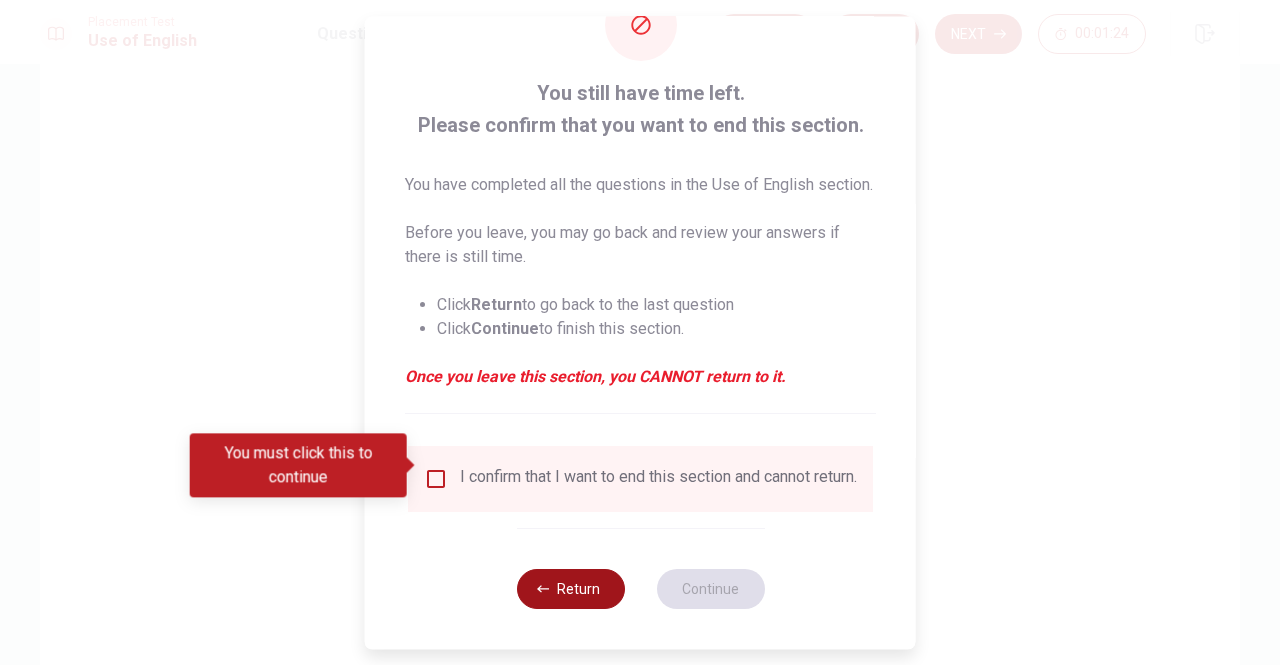 click on "Return" at bounding box center [570, 589] 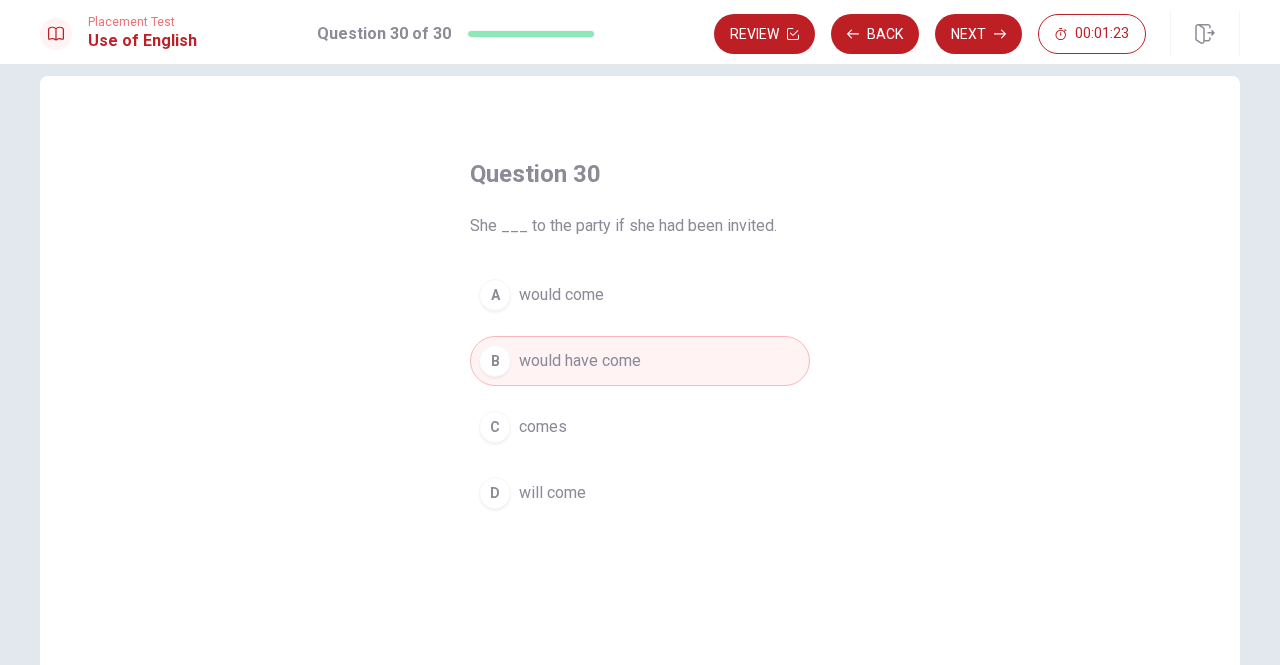 scroll, scrollTop: 0, scrollLeft: 0, axis: both 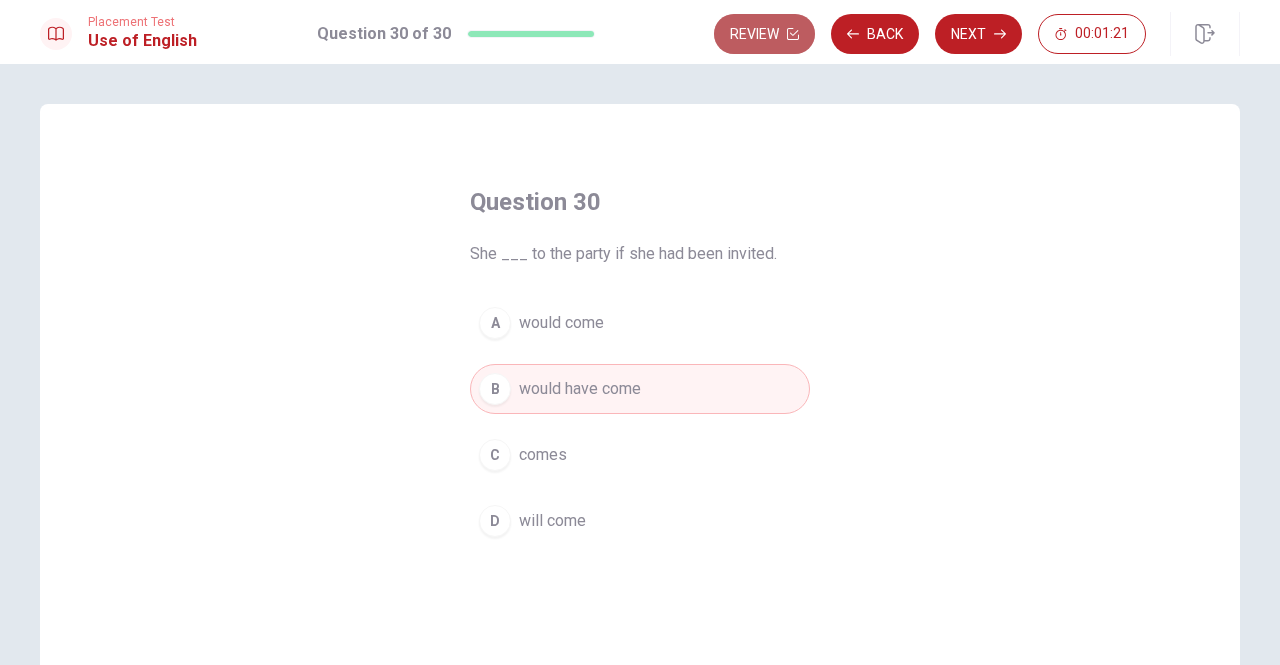 click on "Review" at bounding box center (764, 34) 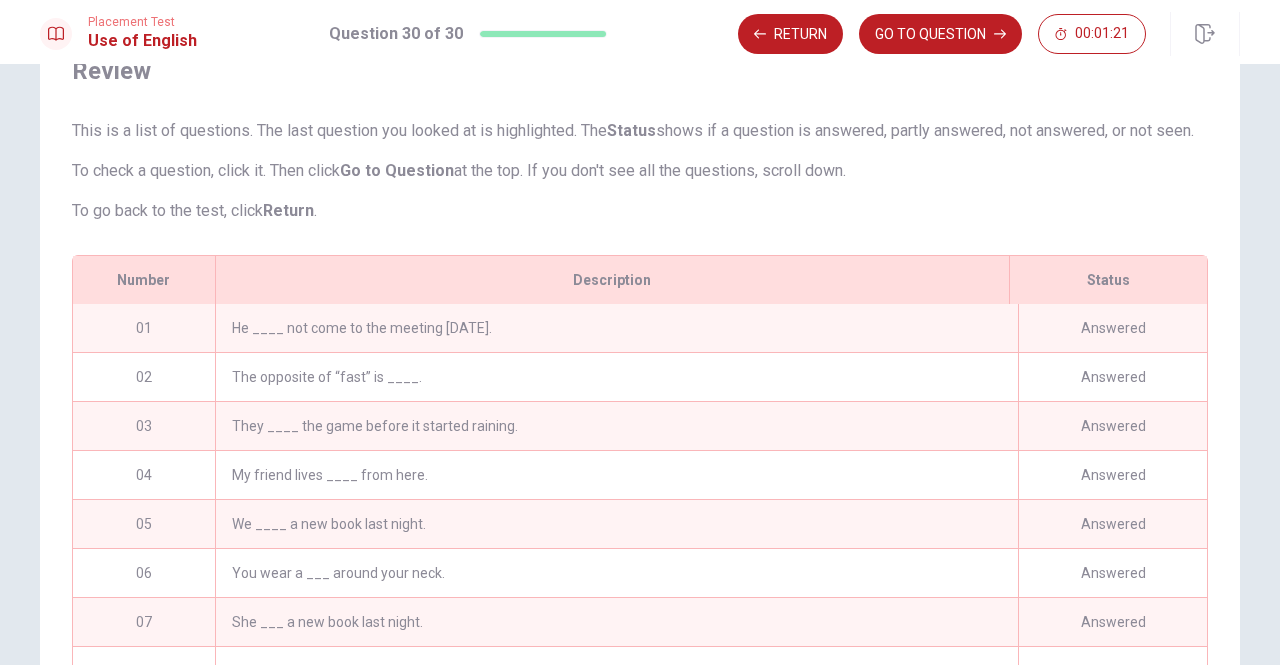 scroll, scrollTop: 261, scrollLeft: 0, axis: vertical 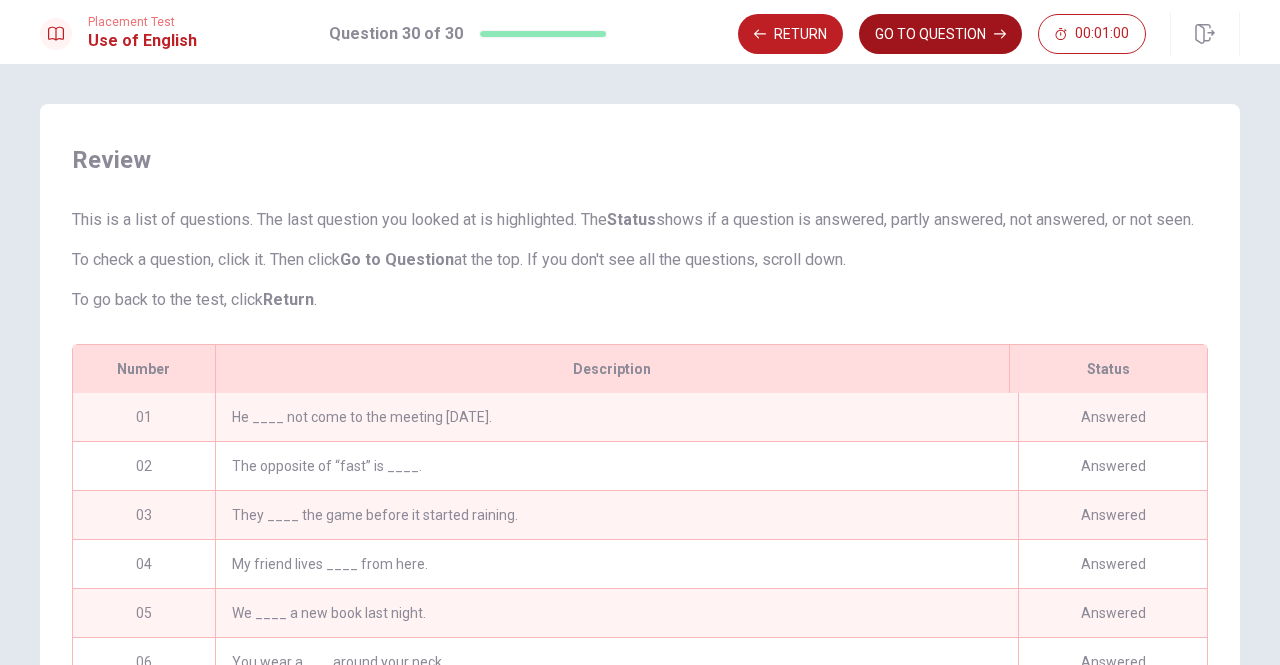 click on "GO TO QUESTION" at bounding box center [940, 34] 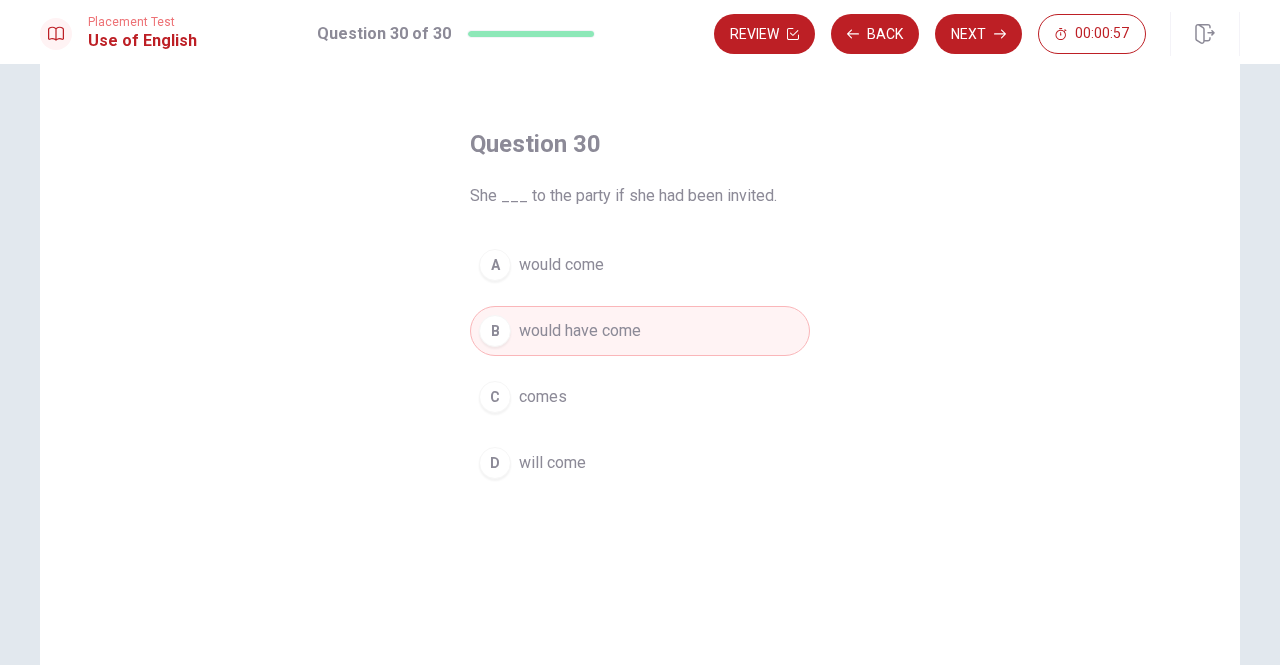 scroll, scrollTop: 100, scrollLeft: 0, axis: vertical 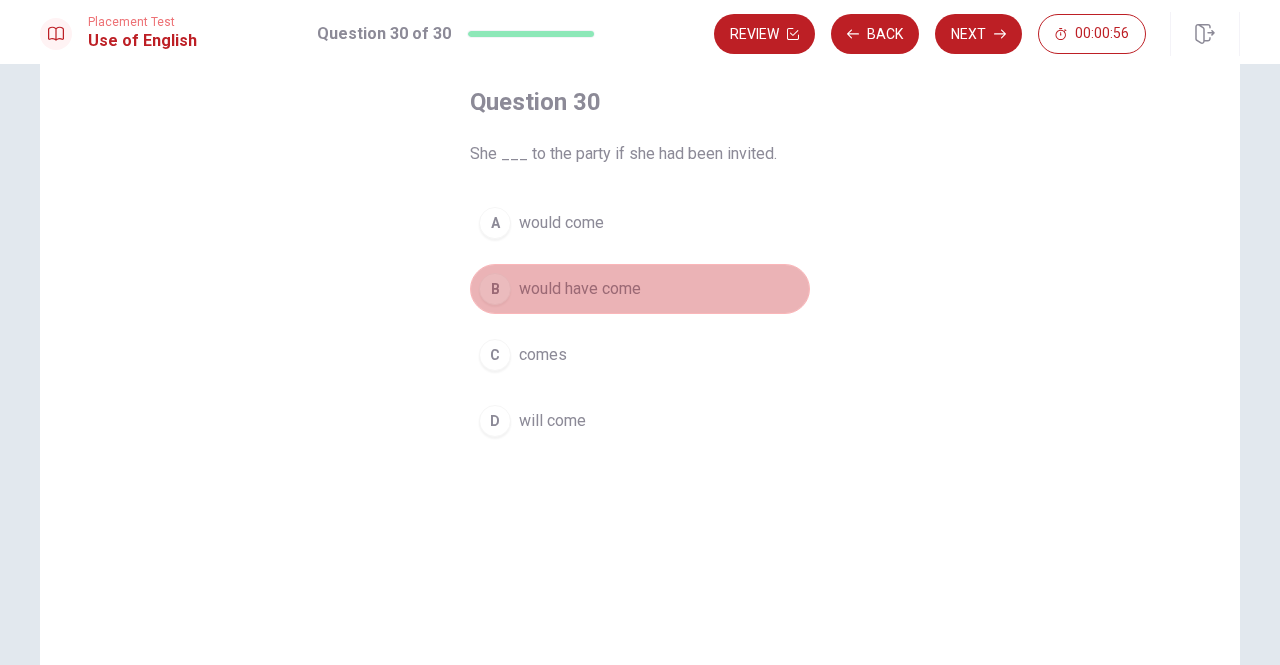 click on "B would have come" at bounding box center [640, 289] 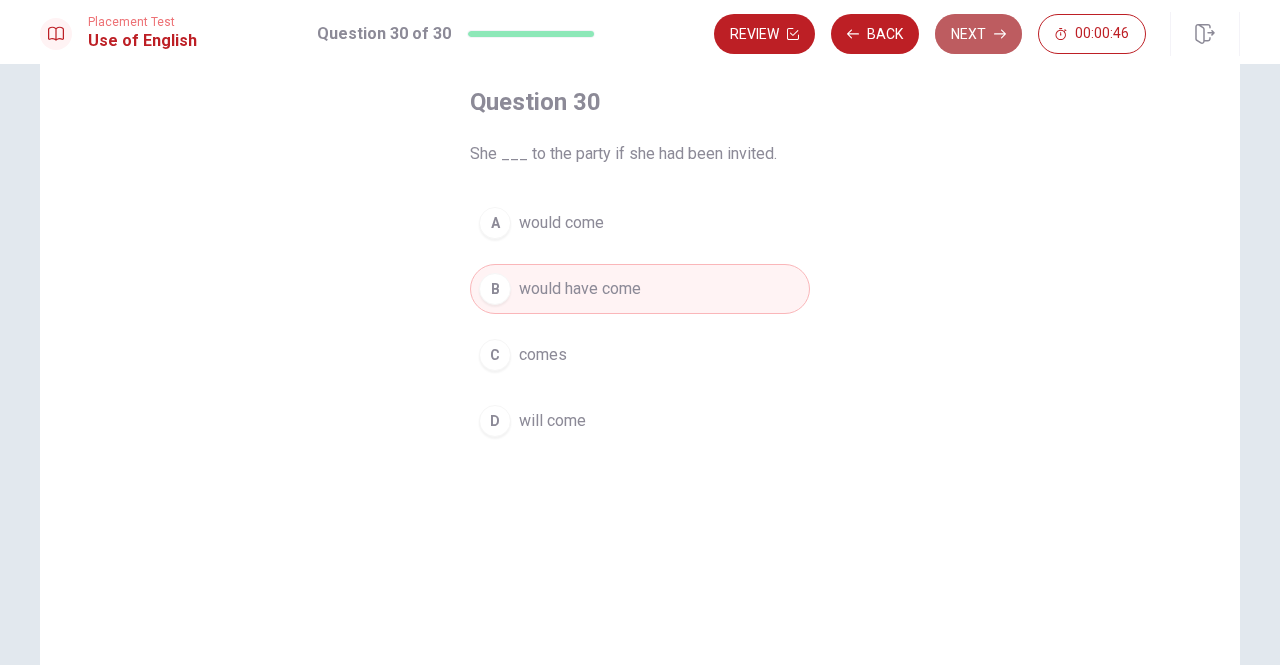 click on "Next" at bounding box center [978, 34] 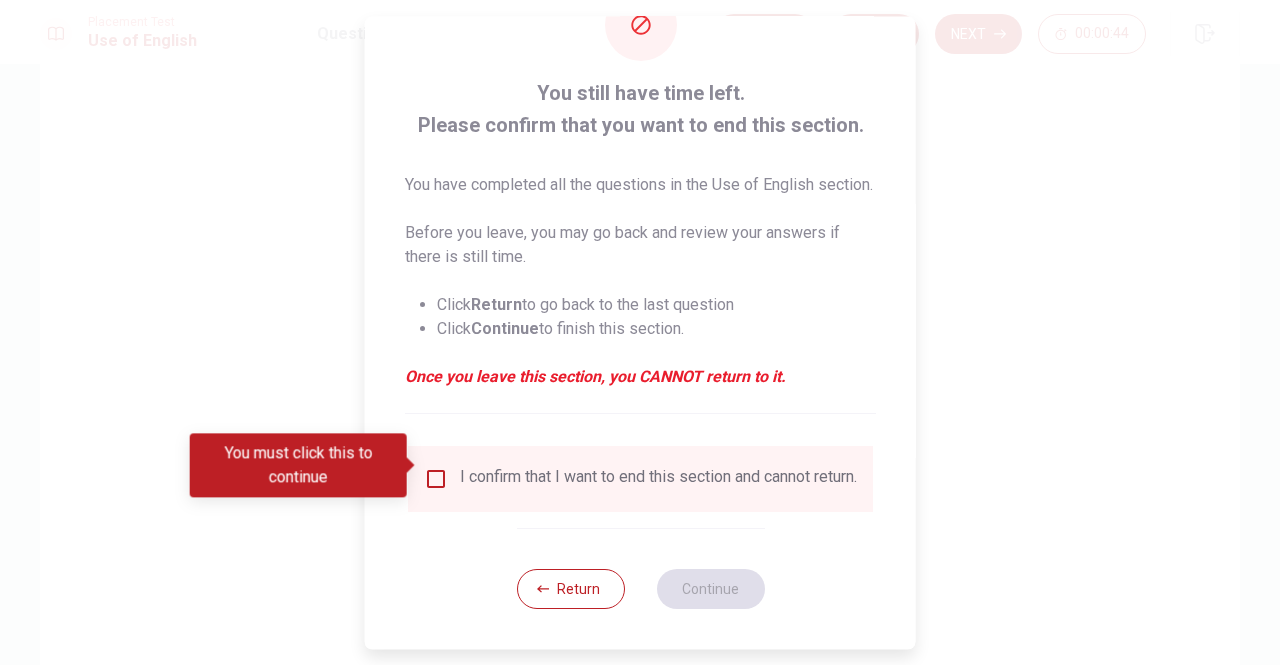 scroll, scrollTop: 104, scrollLeft: 0, axis: vertical 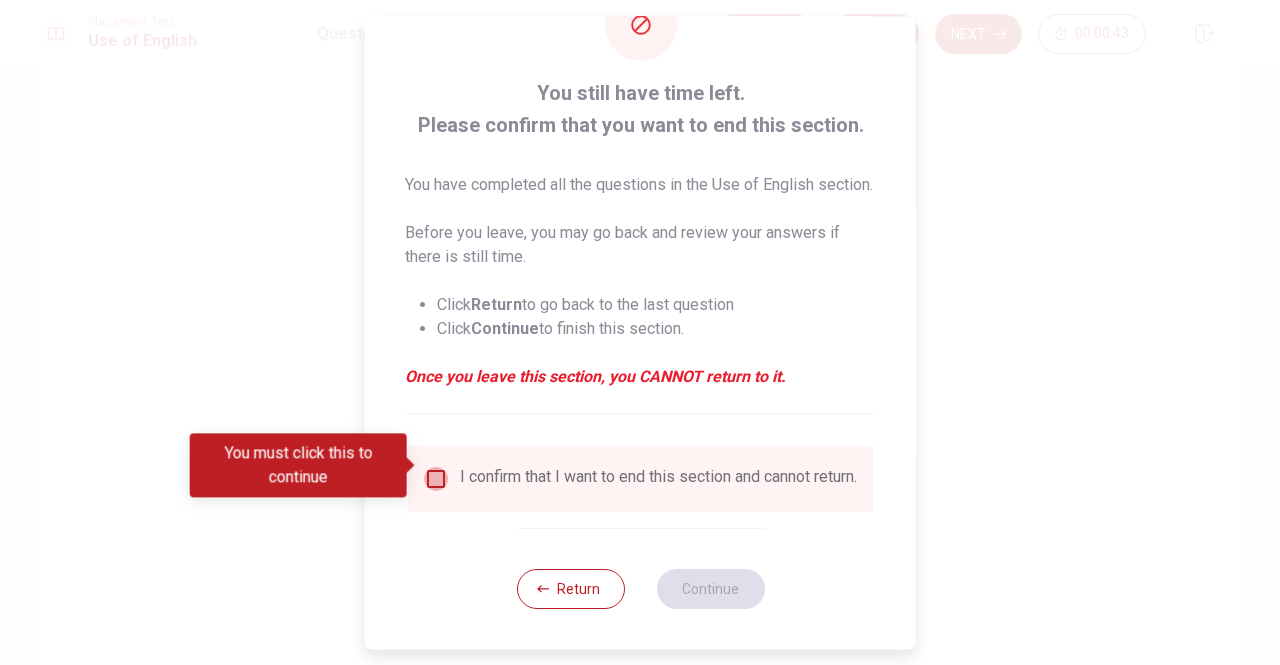 click at bounding box center (436, 479) 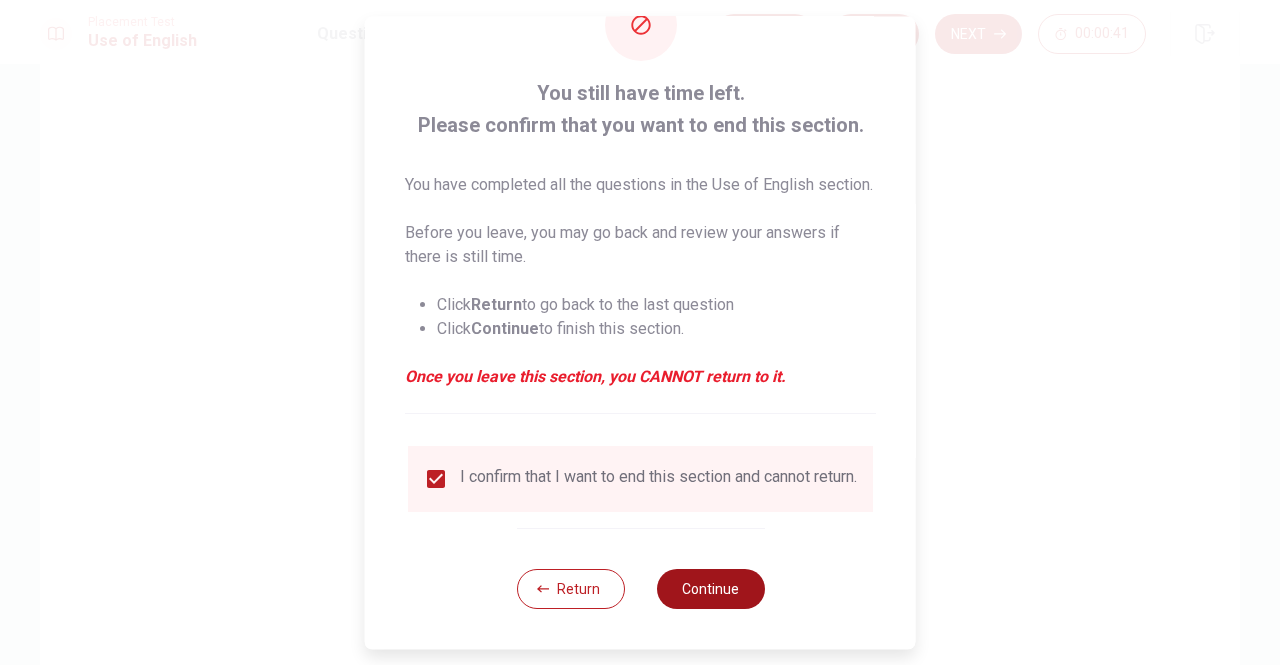 click on "Continue" at bounding box center [710, 589] 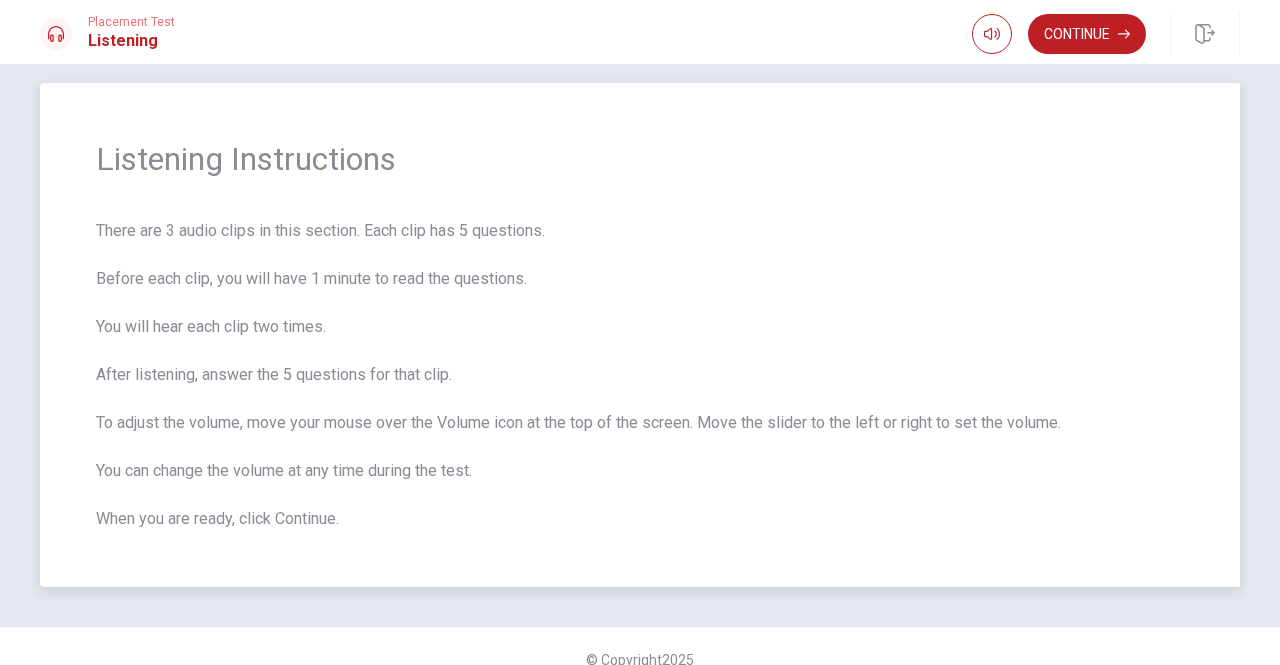scroll, scrollTop: 0, scrollLeft: 0, axis: both 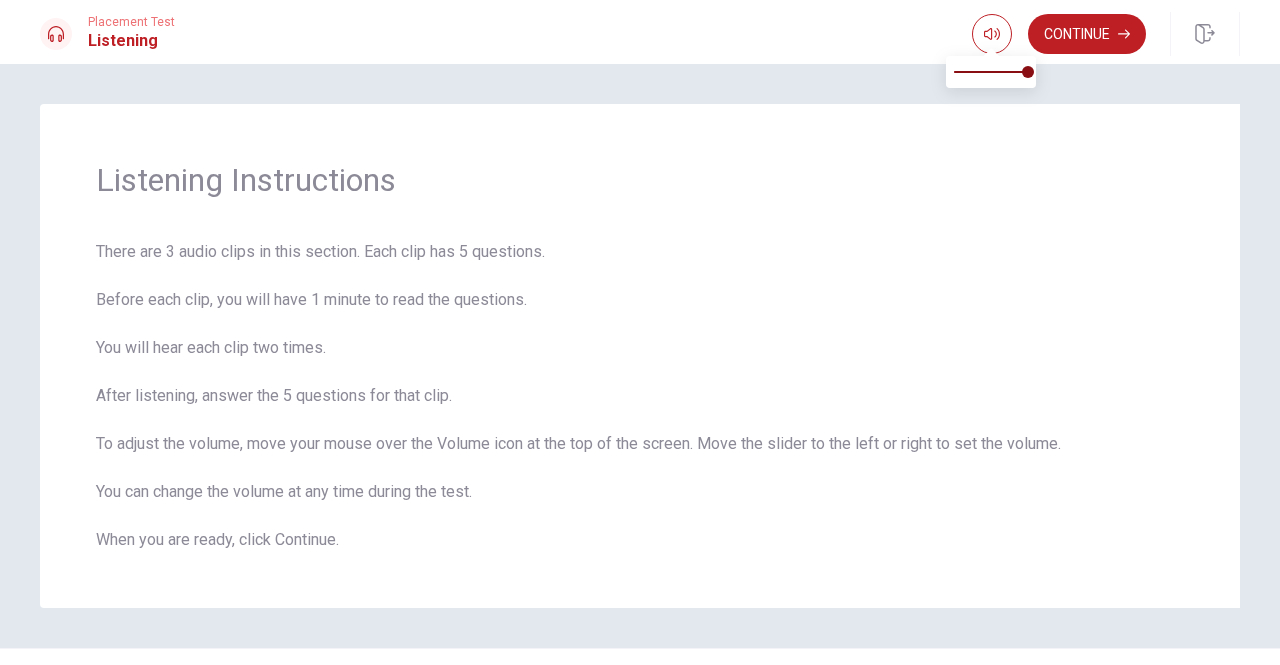 click at bounding box center (991, 50) 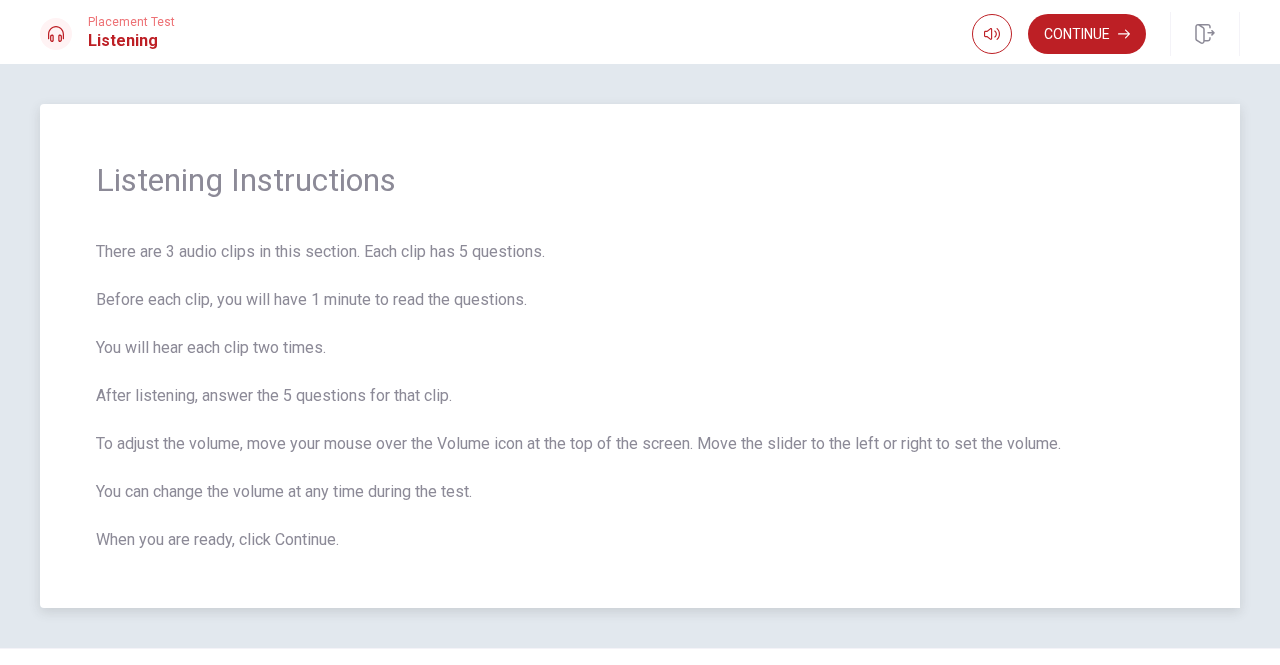 click on "There are 3 audio clips in this section. Each clip has 5 questions.
Before each clip, you will have 1 minute to read the questions.
You will hear each clip two times.
After listening, answer the 5 questions for that clip.
To adjust the volume, move your mouse over the Volume icon at the top of the screen. Move the slider to the left or right to set the volume.
You can change the volume at any time during the test.
When you are ready, click Continue." at bounding box center (640, 396) 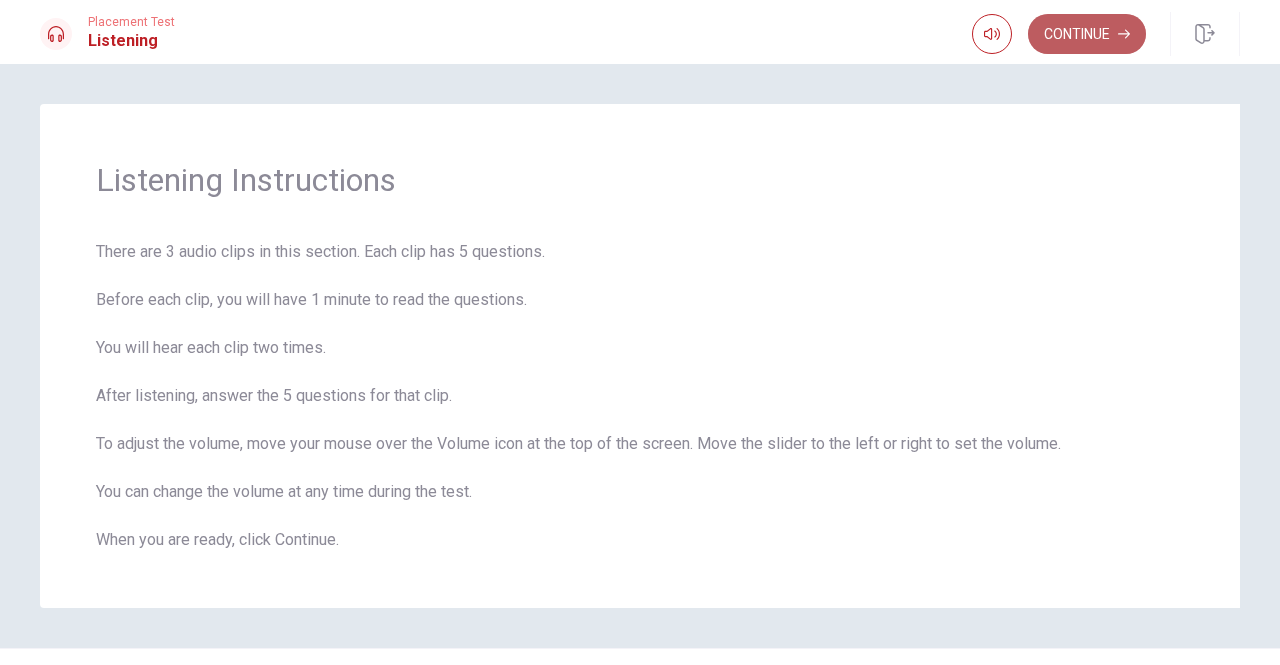 click on "Continue" at bounding box center [1087, 34] 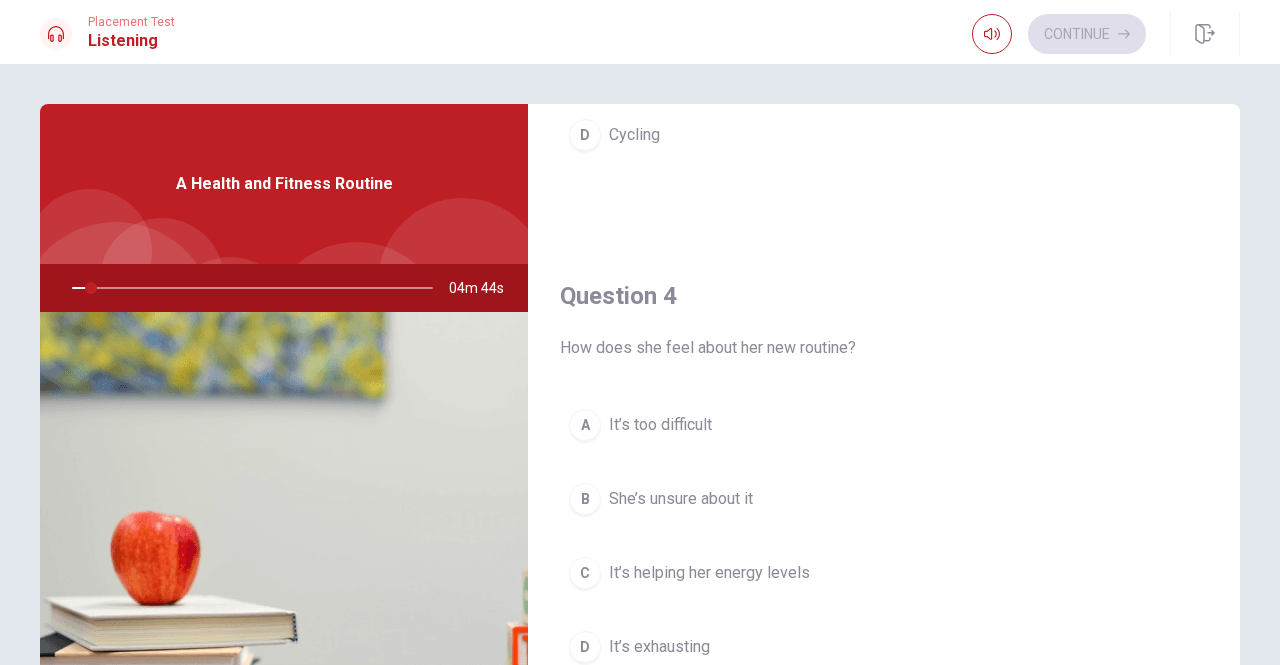 scroll, scrollTop: 1851, scrollLeft: 0, axis: vertical 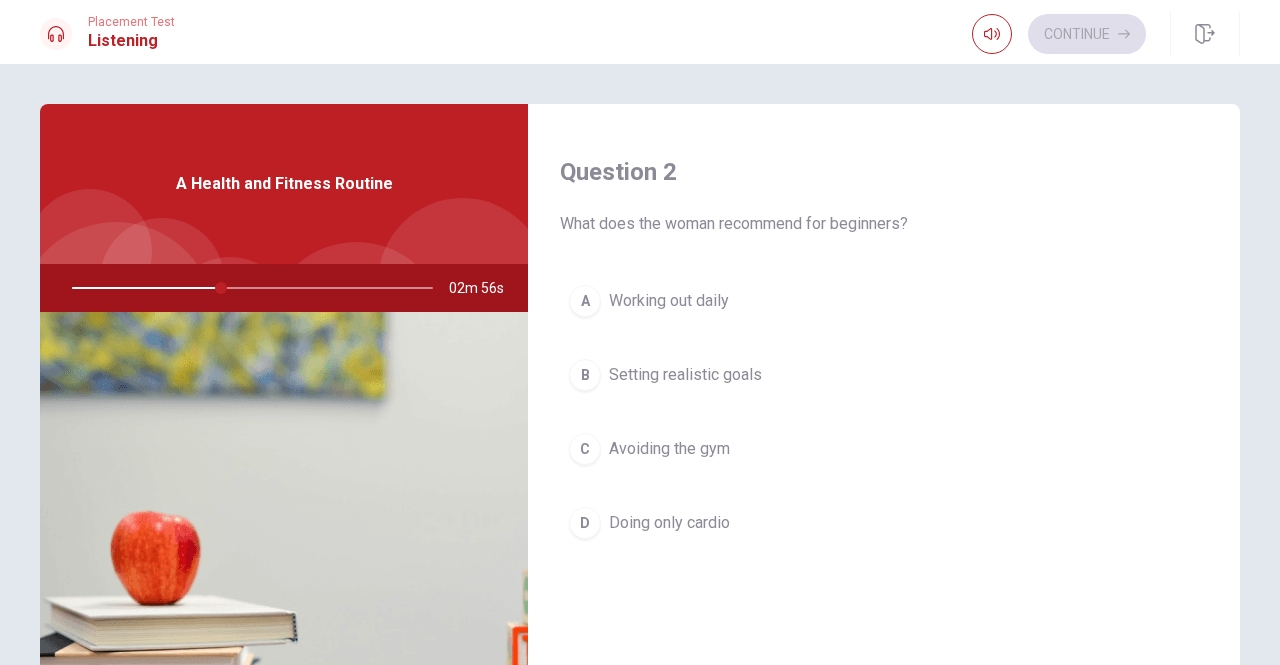 click on "B" at bounding box center [585, 375] 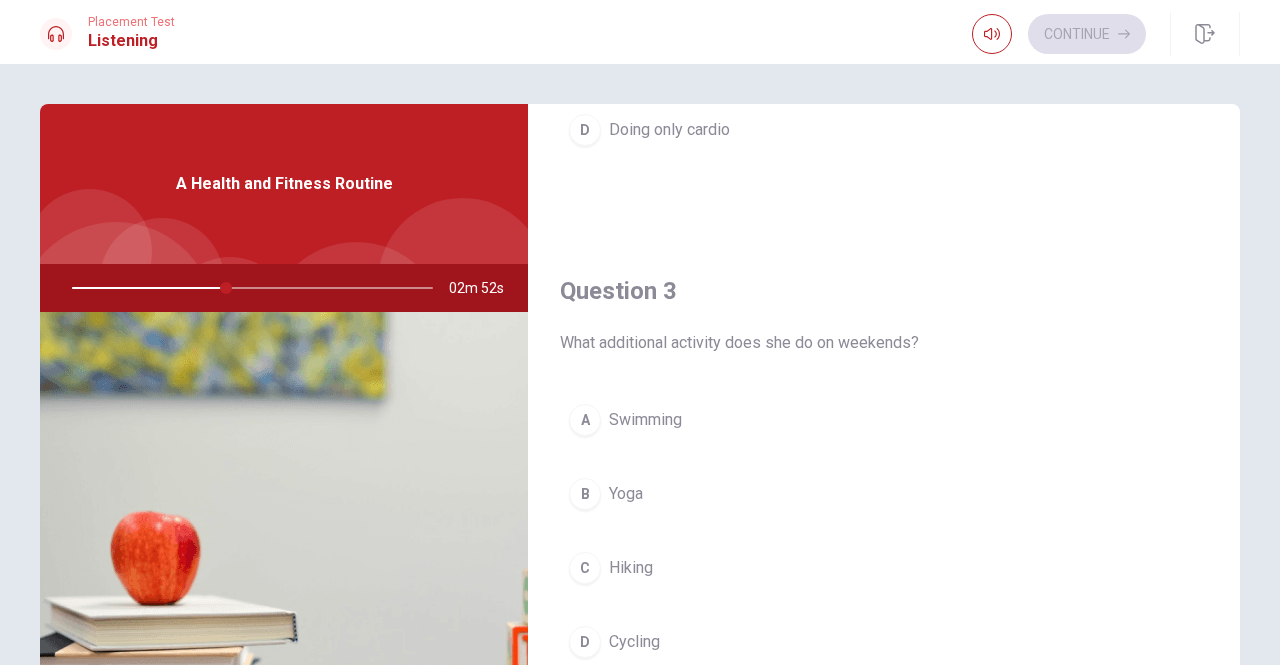 scroll, scrollTop: 1000, scrollLeft: 0, axis: vertical 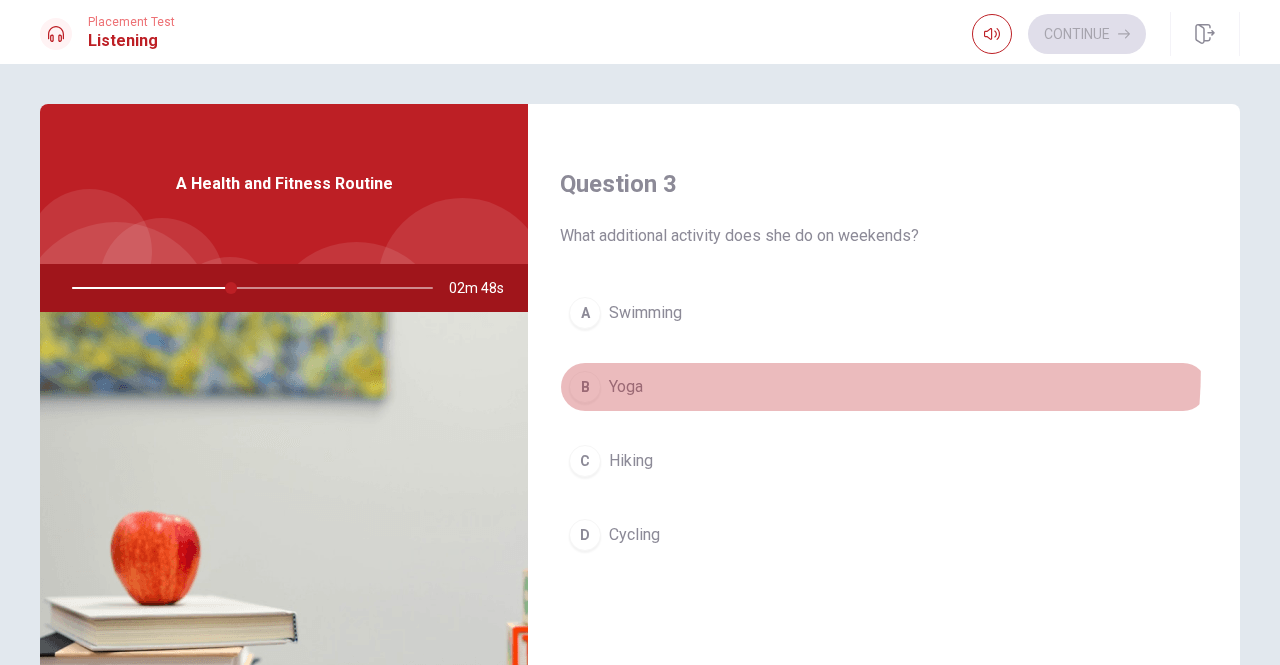 click on "B Yoga" at bounding box center (884, 387) 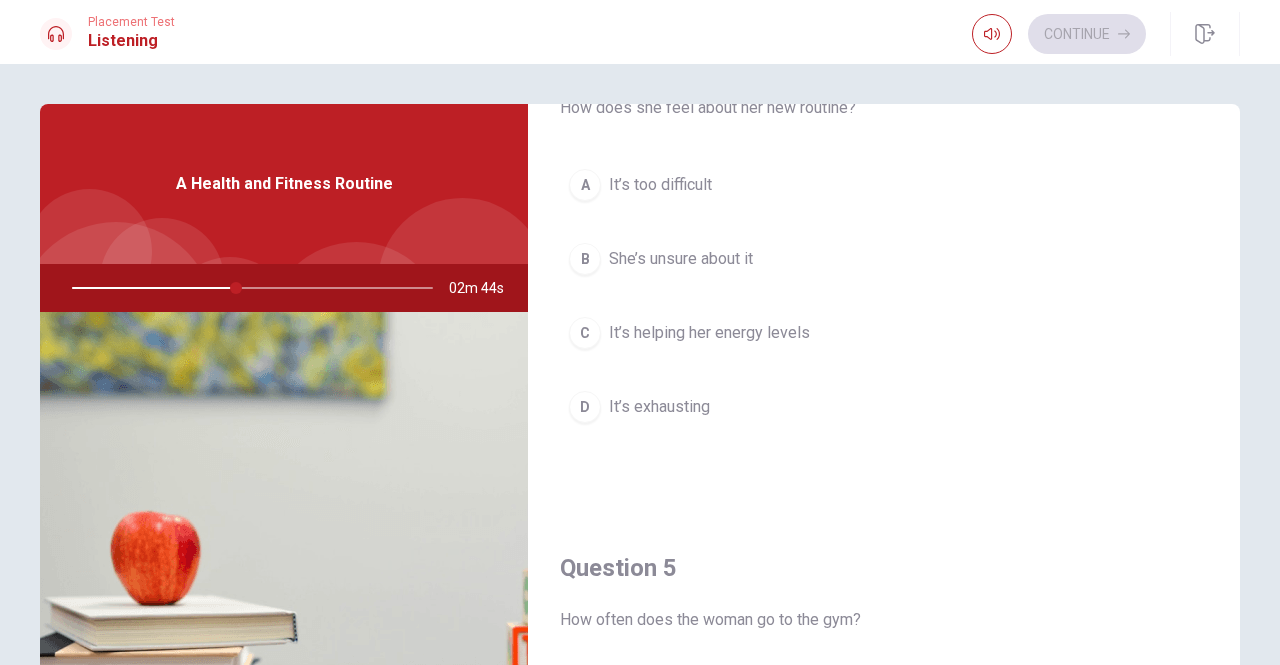 scroll, scrollTop: 1851, scrollLeft: 0, axis: vertical 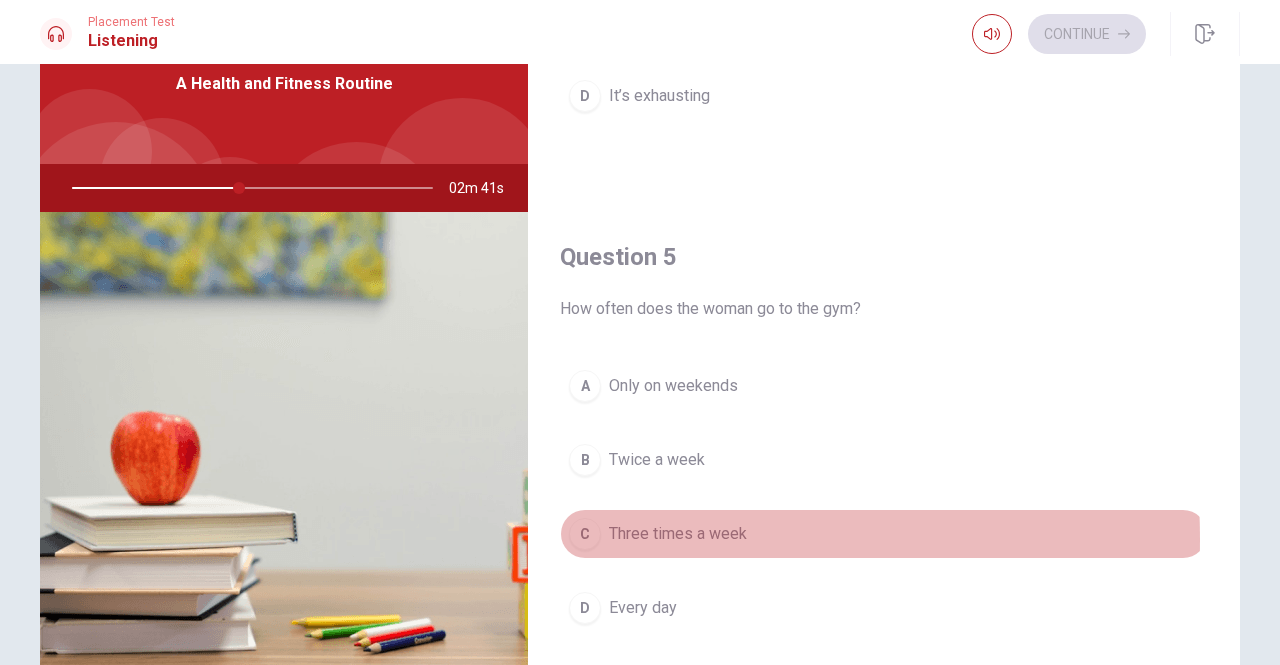 click on "C" at bounding box center [585, 534] 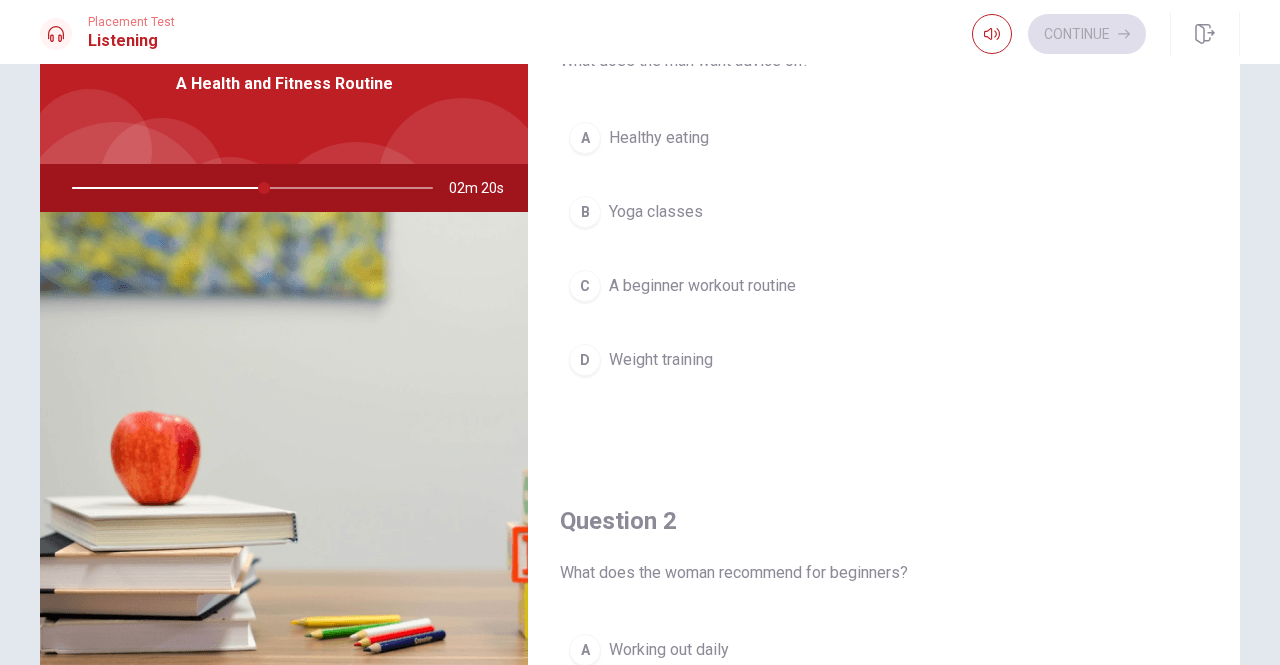 scroll, scrollTop: 0, scrollLeft: 0, axis: both 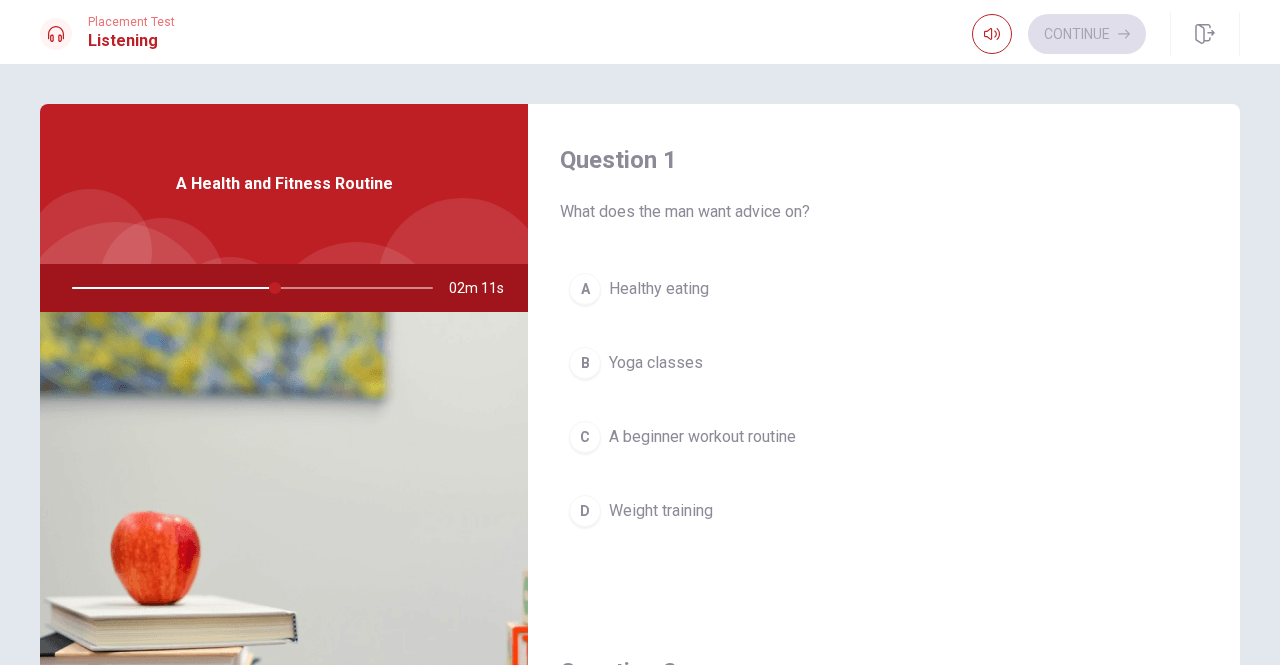 click on "C" at bounding box center (585, 437) 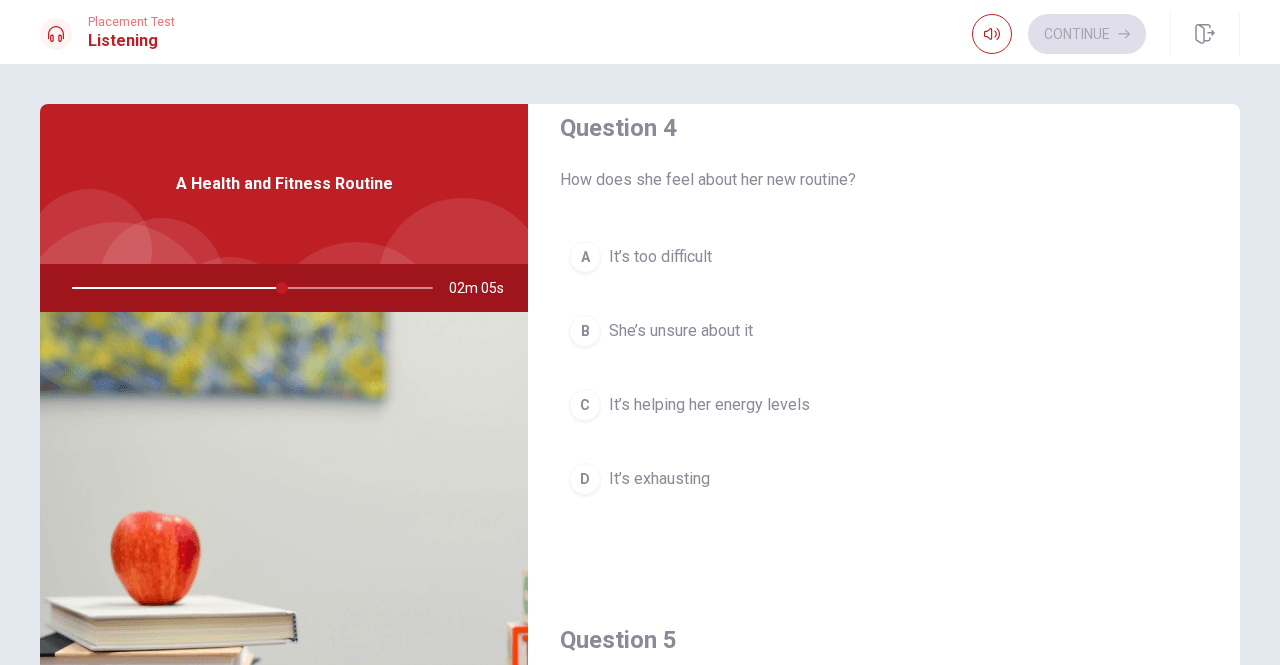 scroll, scrollTop: 1600, scrollLeft: 0, axis: vertical 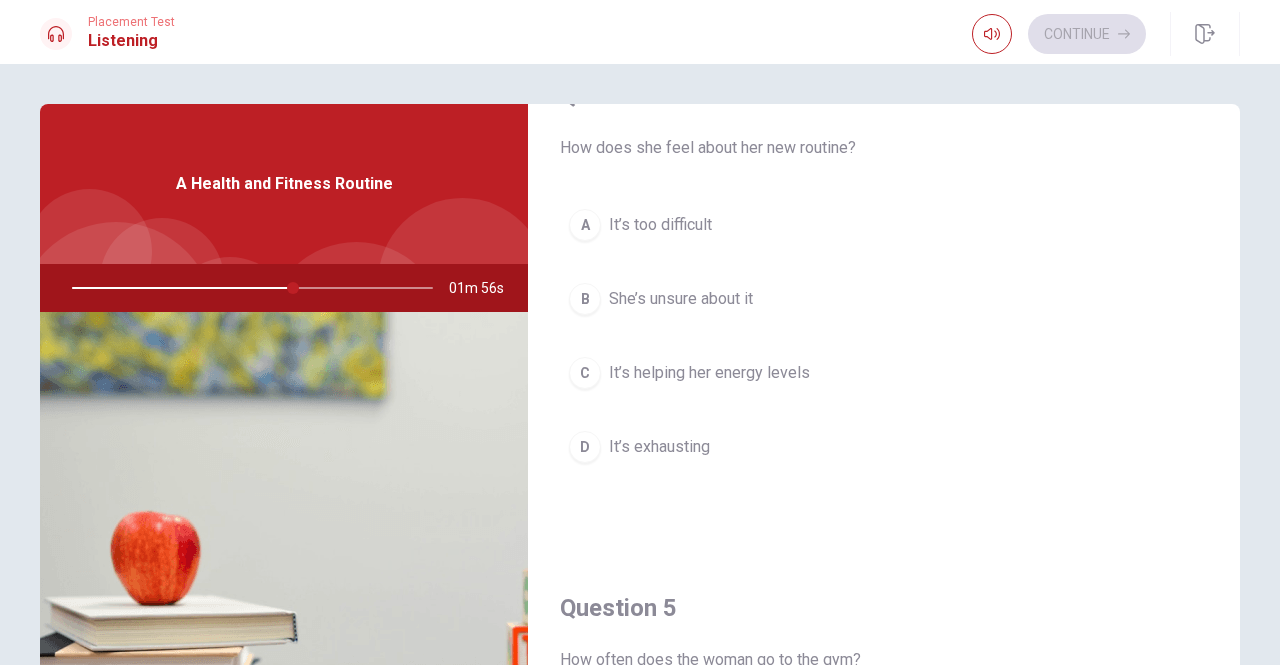 click on "C" at bounding box center [585, 373] 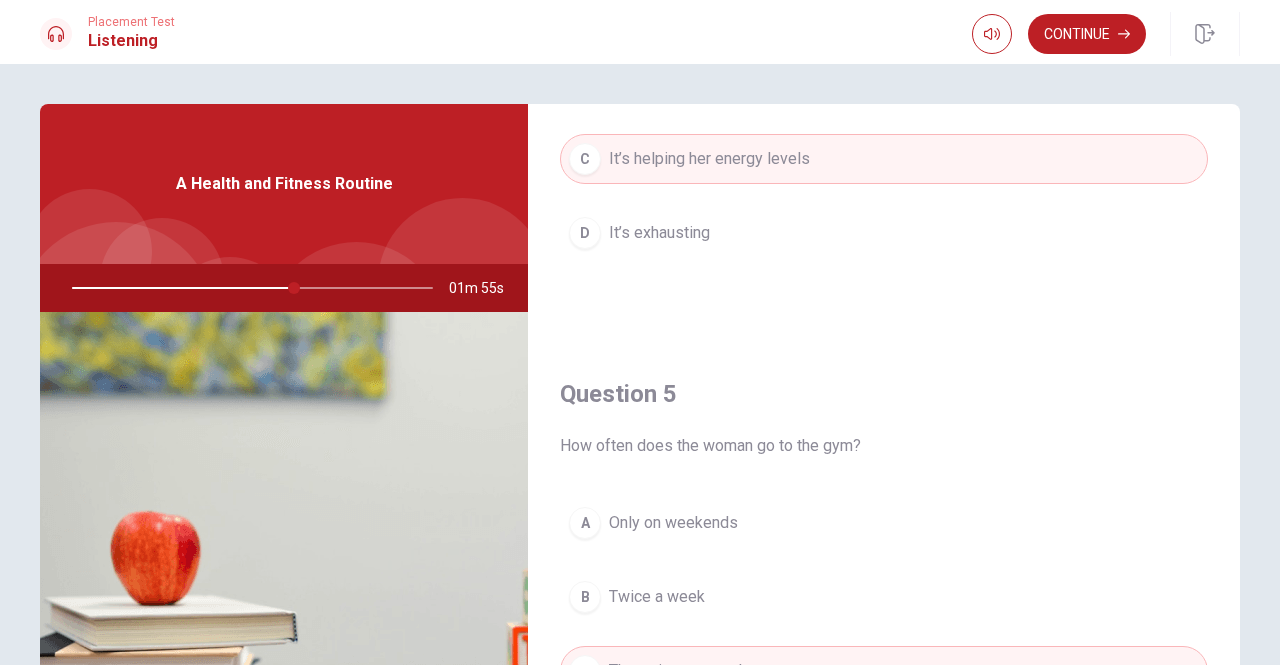 scroll, scrollTop: 1851, scrollLeft: 0, axis: vertical 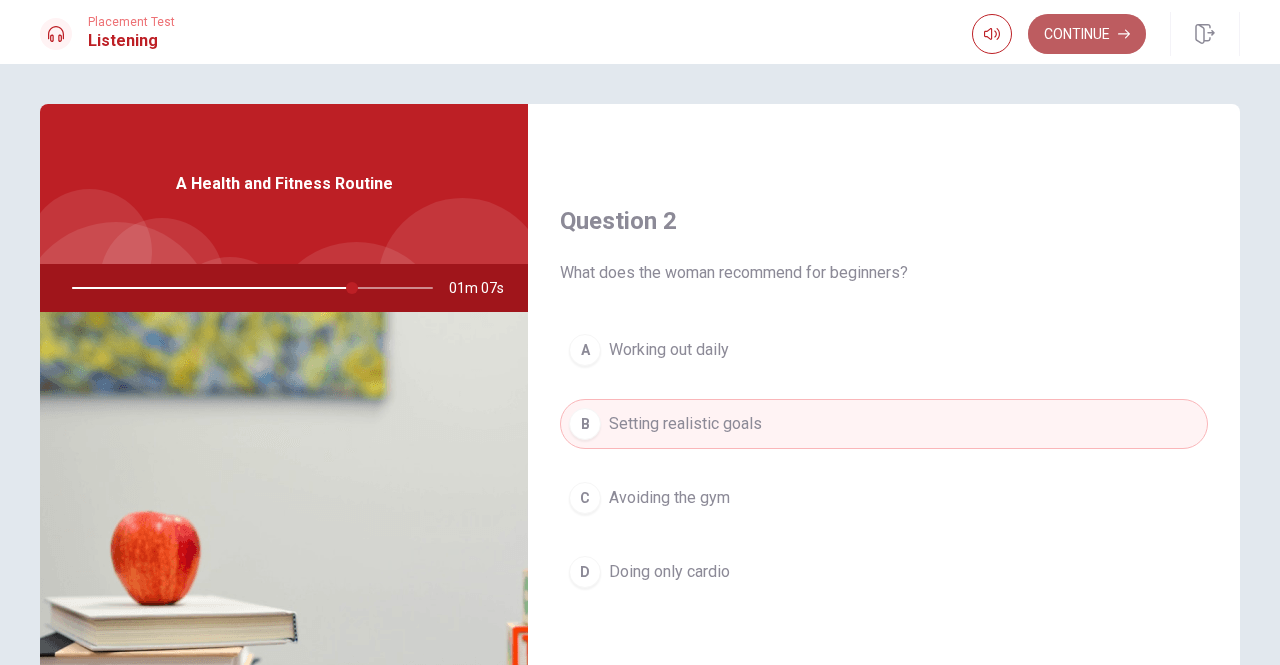 click on "Continue" at bounding box center (1087, 34) 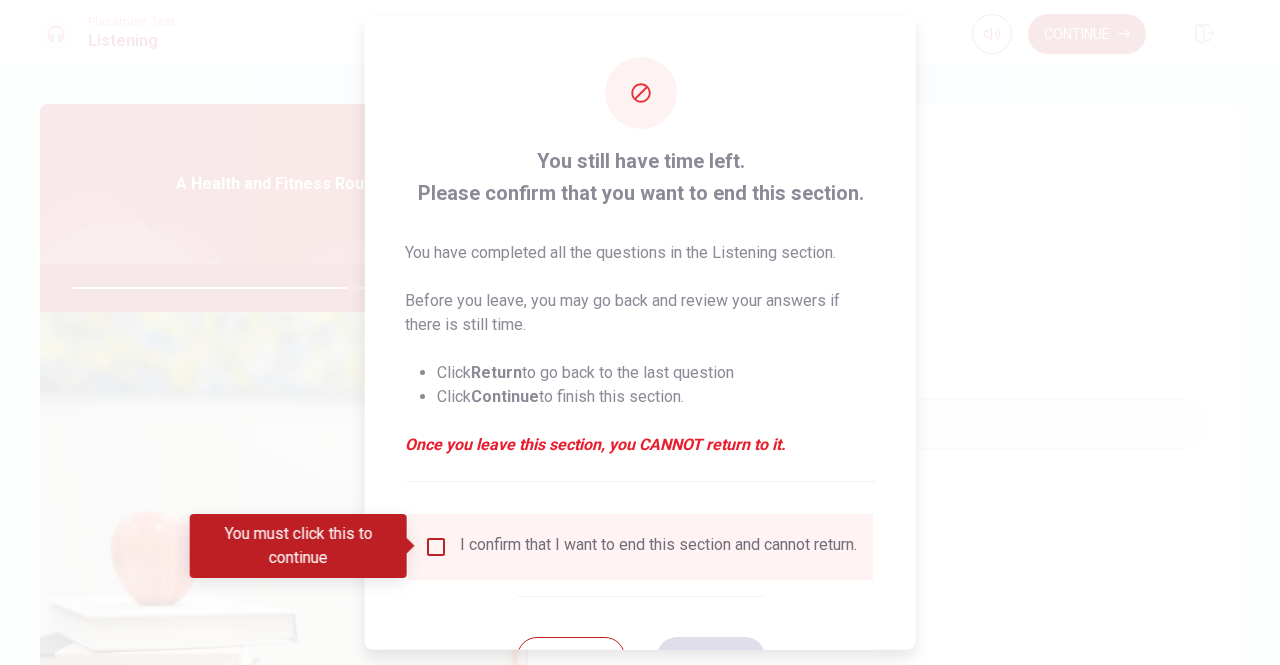 click at bounding box center [436, 546] 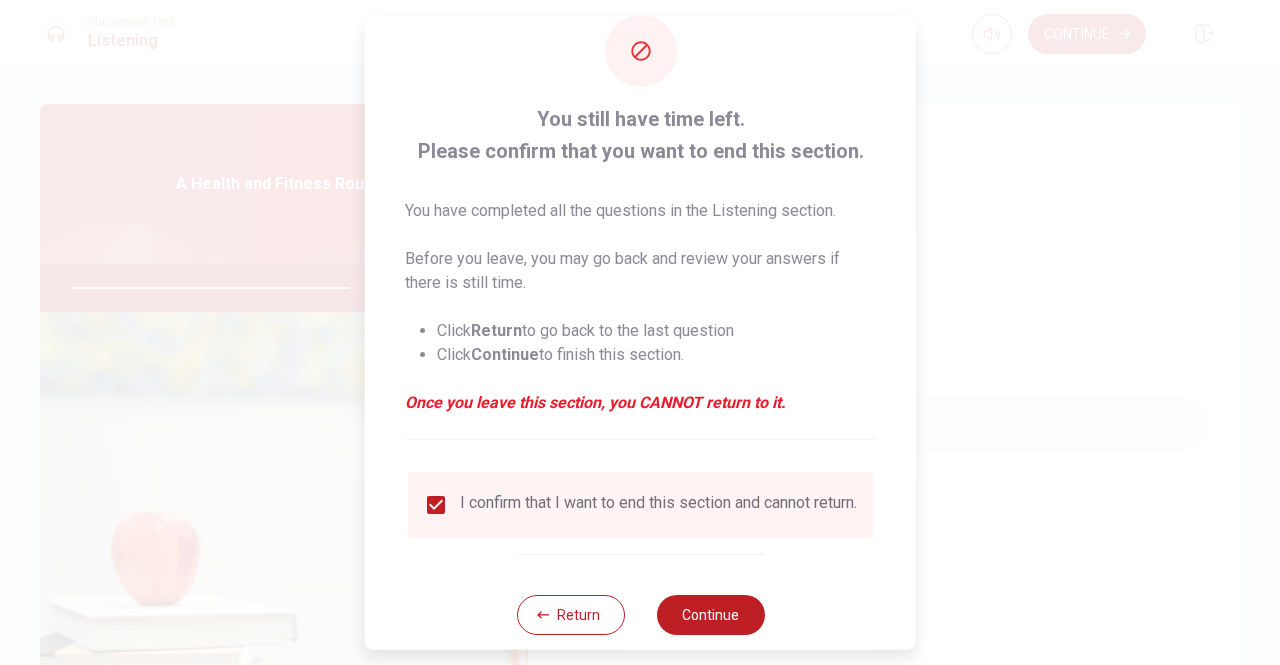 scroll, scrollTop: 80, scrollLeft: 0, axis: vertical 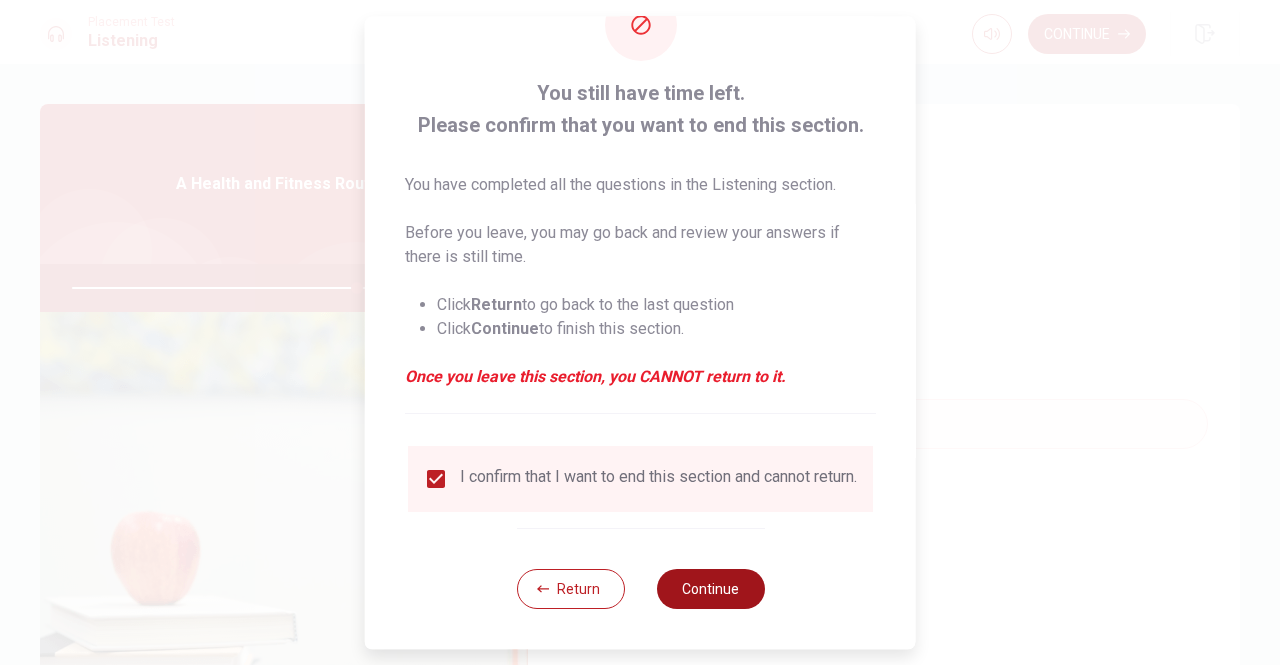 click on "Continue" at bounding box center [710, 589] 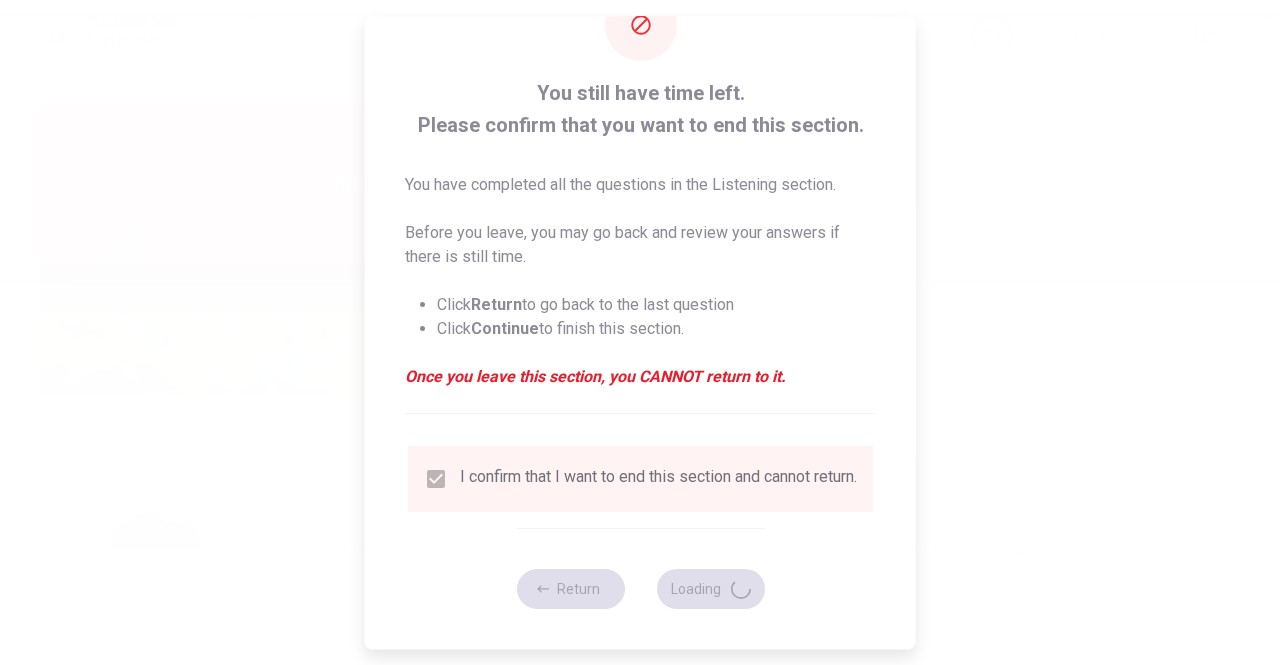 type on "81" 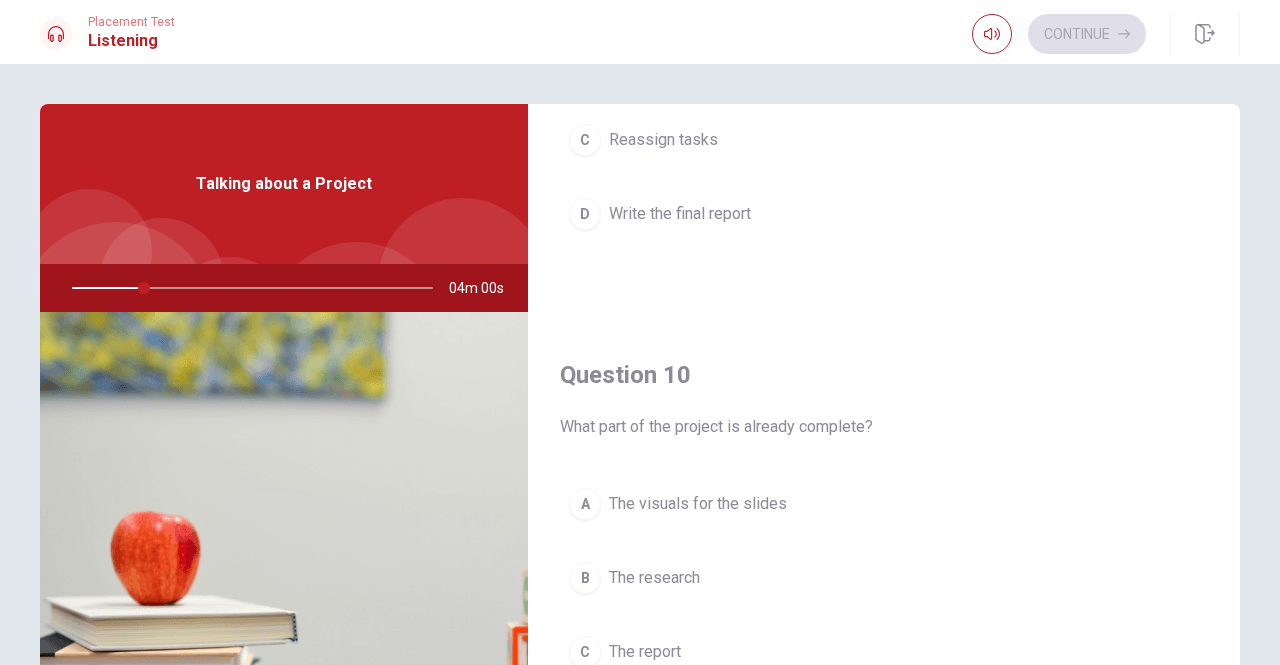 scroll, scrollTop: 1851, scrollLeft: 0, axis: vertical 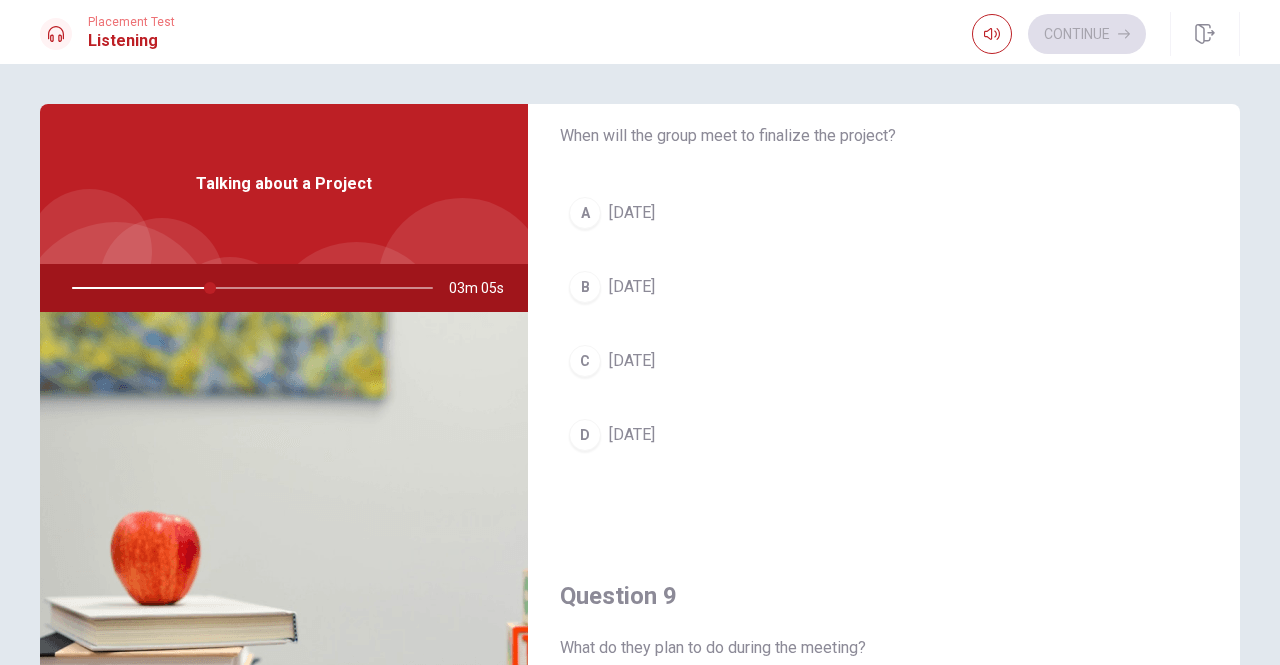 click on "A" at bounding box center [585, 213] 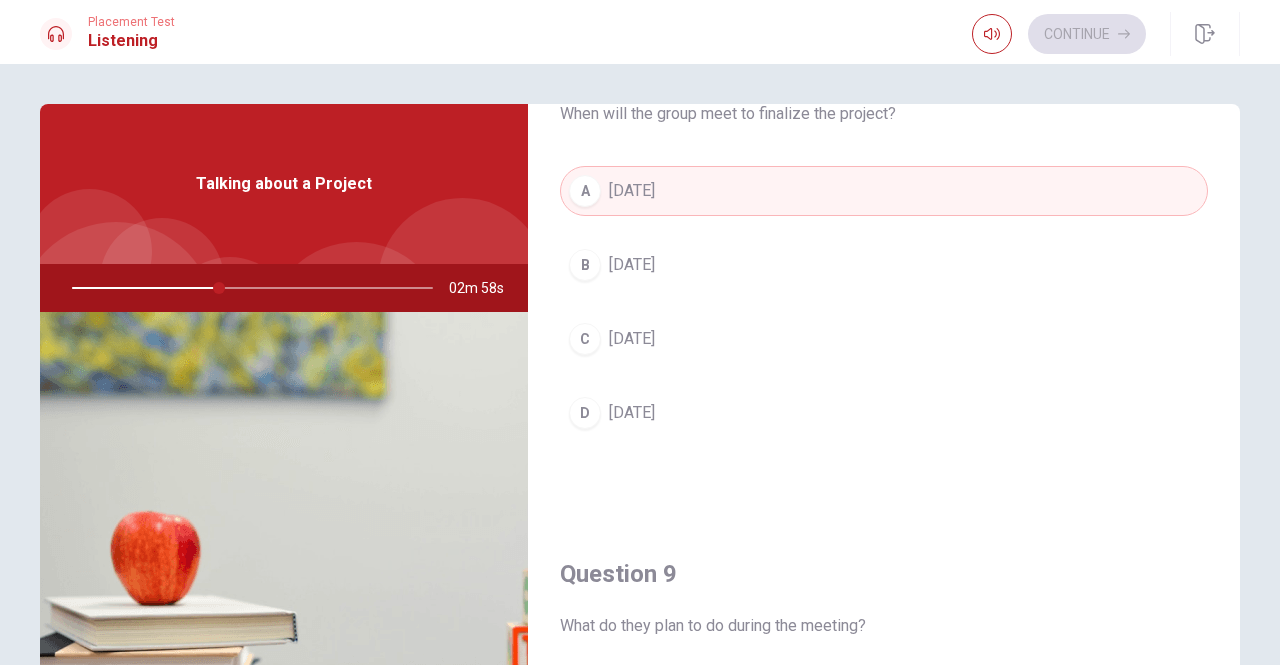 scroll, scrollTop: 1000, scrollLeft: 0, axis: vertical 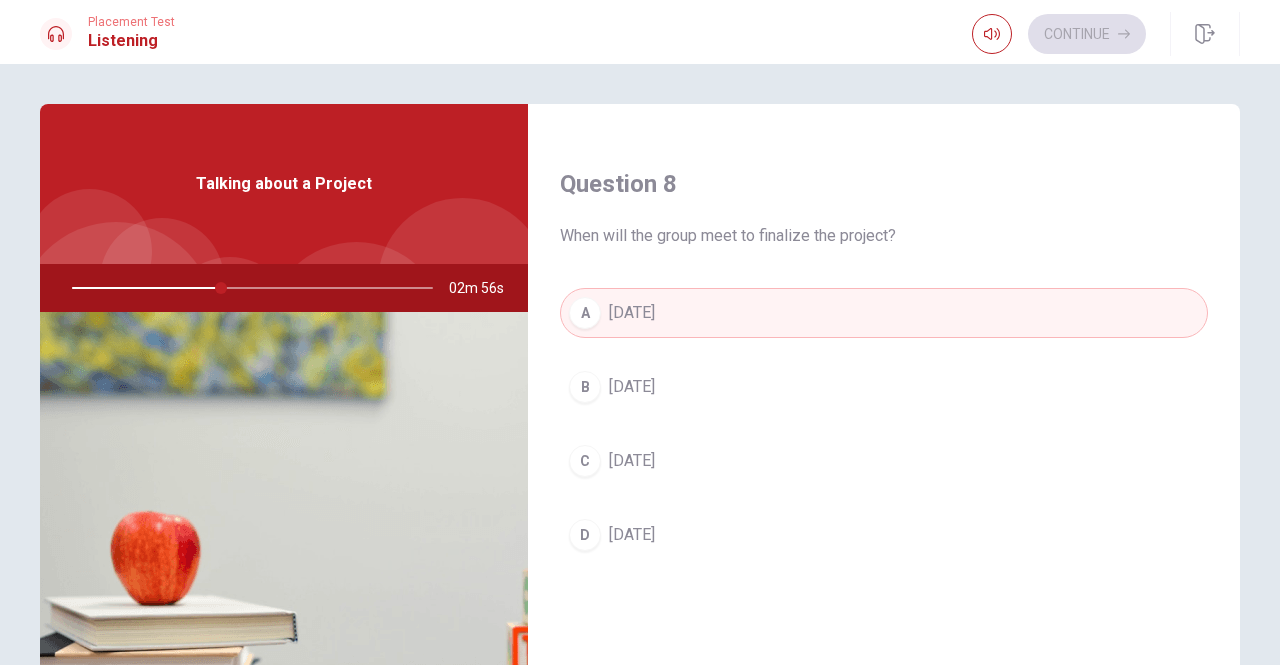 click on "B" at bounding box center (585, 387) 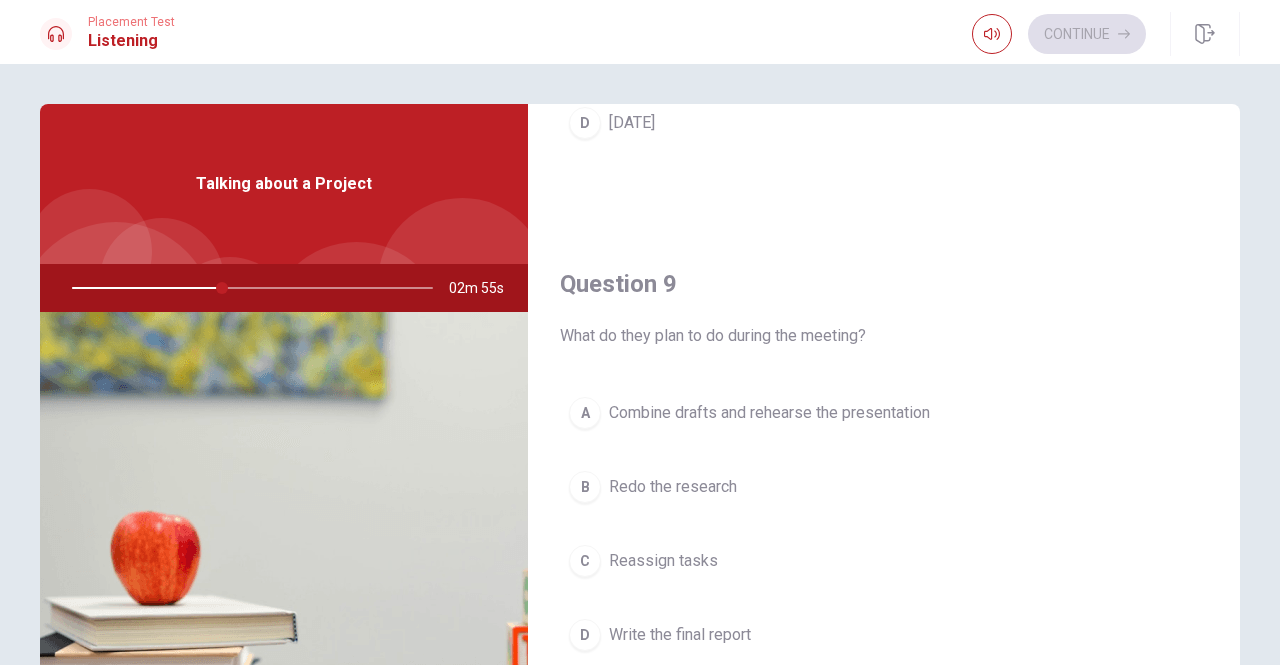 scroll, scrollTop: 1600, scrollLeft: 0, axis: vertical 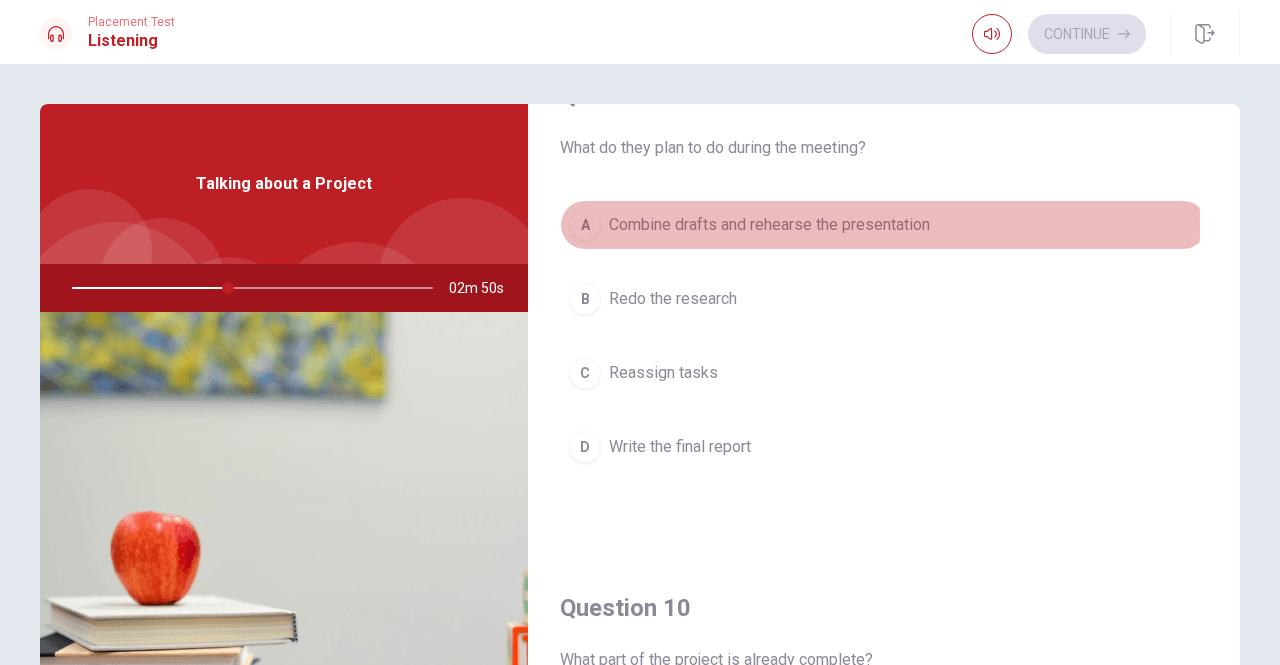click on "A" at bounding box center [585, 225] 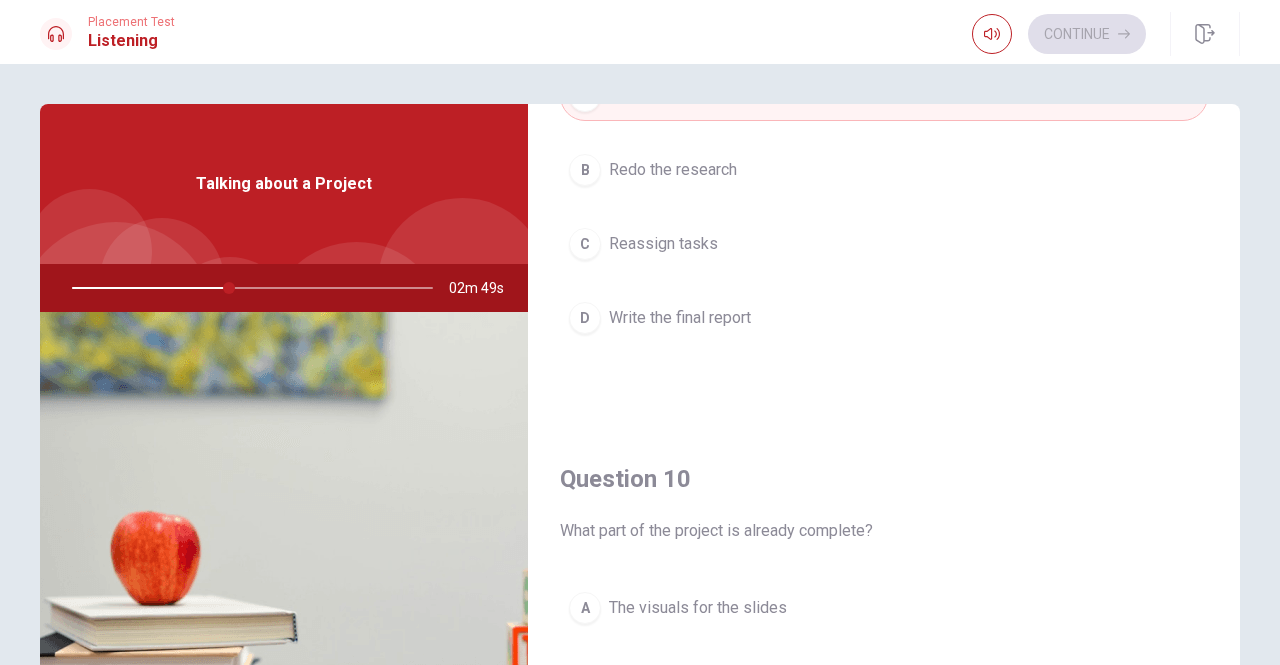 scroll, scrollTop: 1851, scrollLeft: 0, axis: vertical 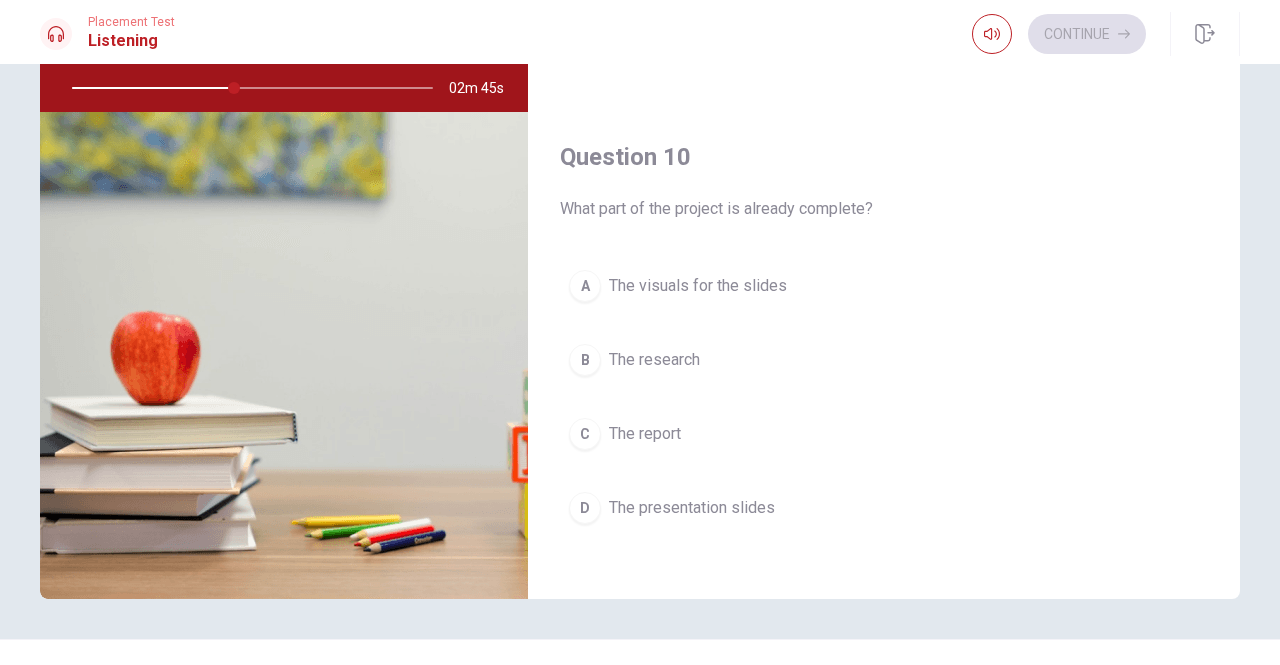 click on "B" at bounding box center [585, 360] 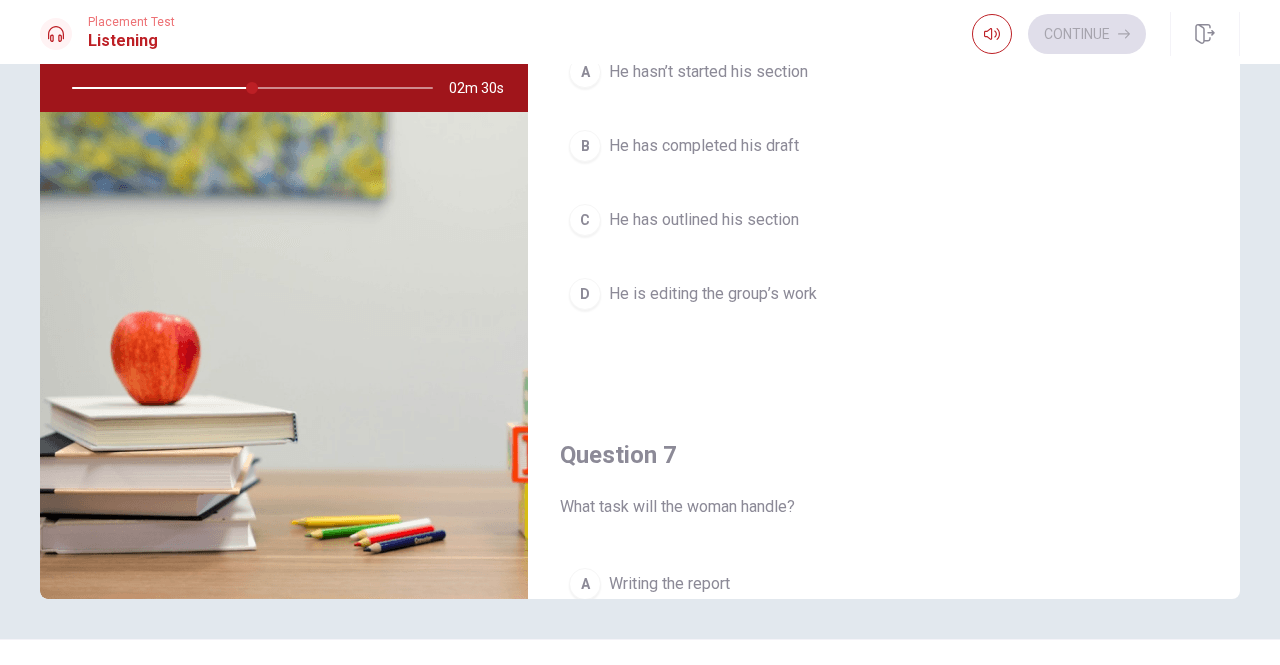 scroll, scrollTop: 0, scrollLeft: 0, axis: both 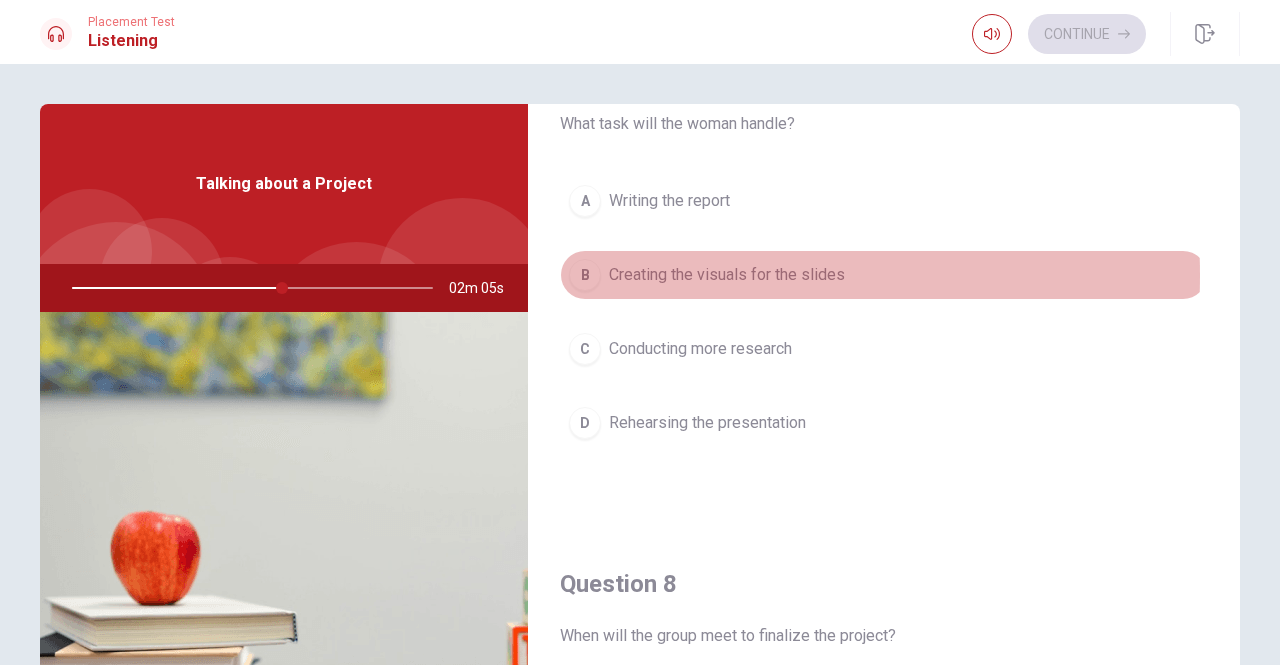 click on "B" at bounding box center [585, 275] 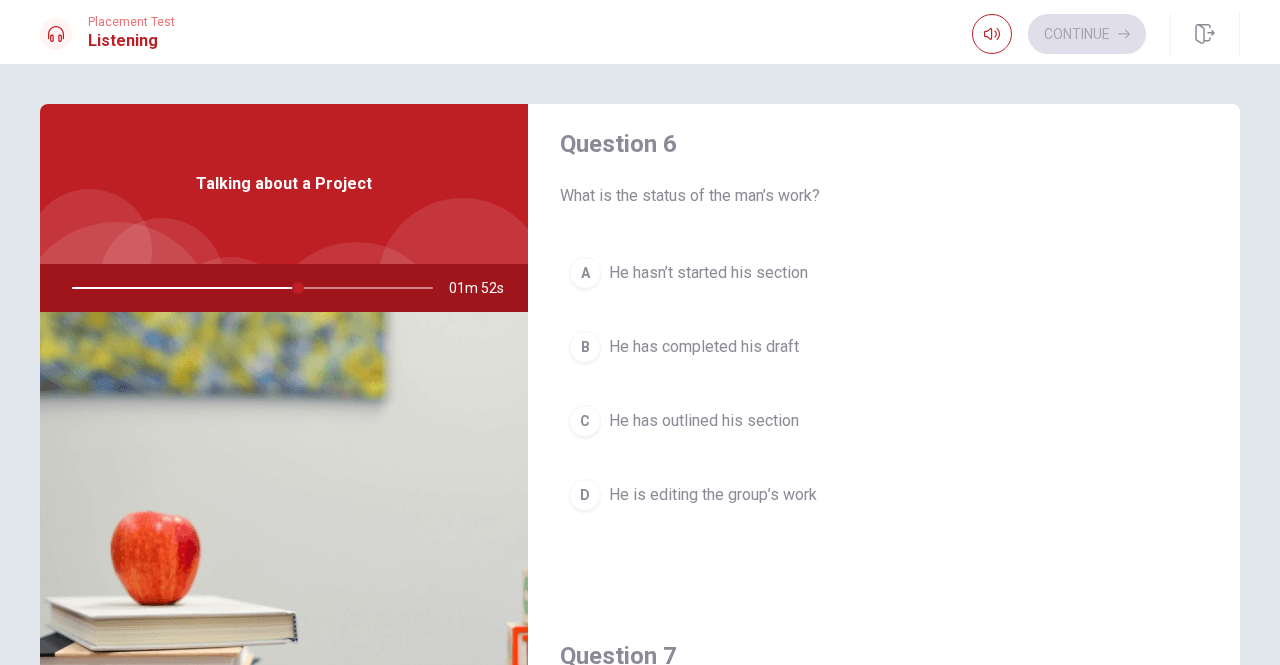 scroll, scrollTop: 0, scrollLeft: 0, axis: both 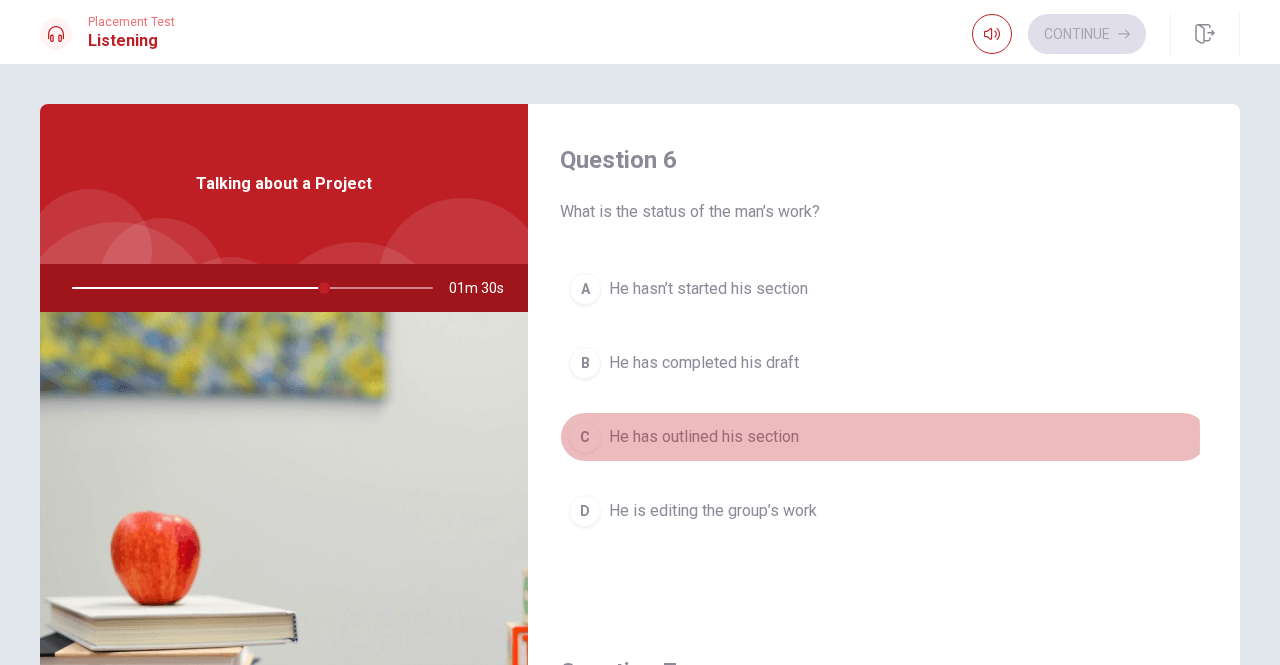 click on "C" at bounding box center (585, 437) 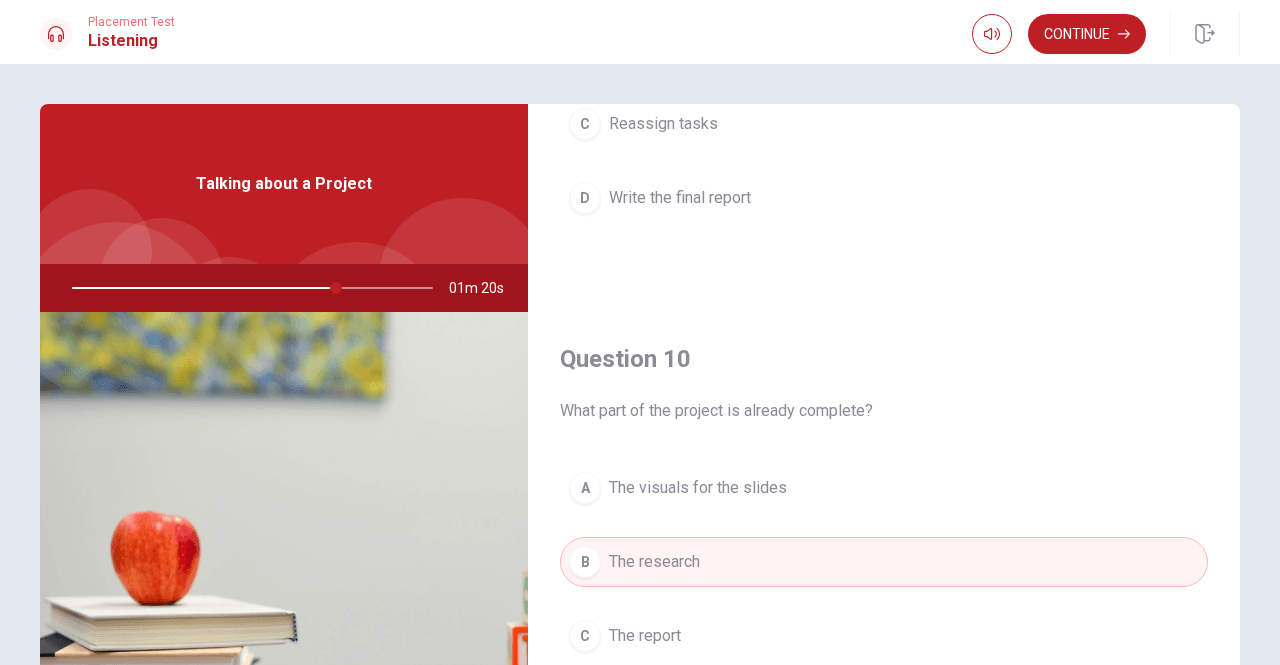 scroll, scrollTop: 1851, scrollLeft: 0, axis: vertical 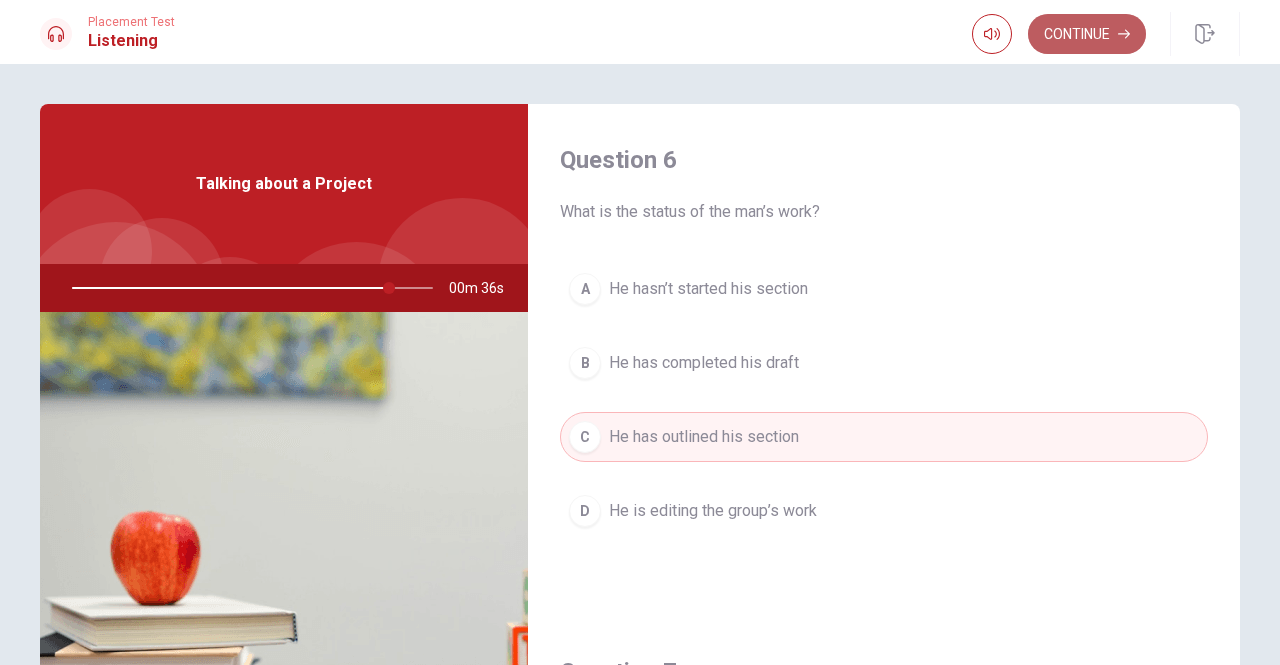 click on "Continue" at bounding box center [1087, 34] 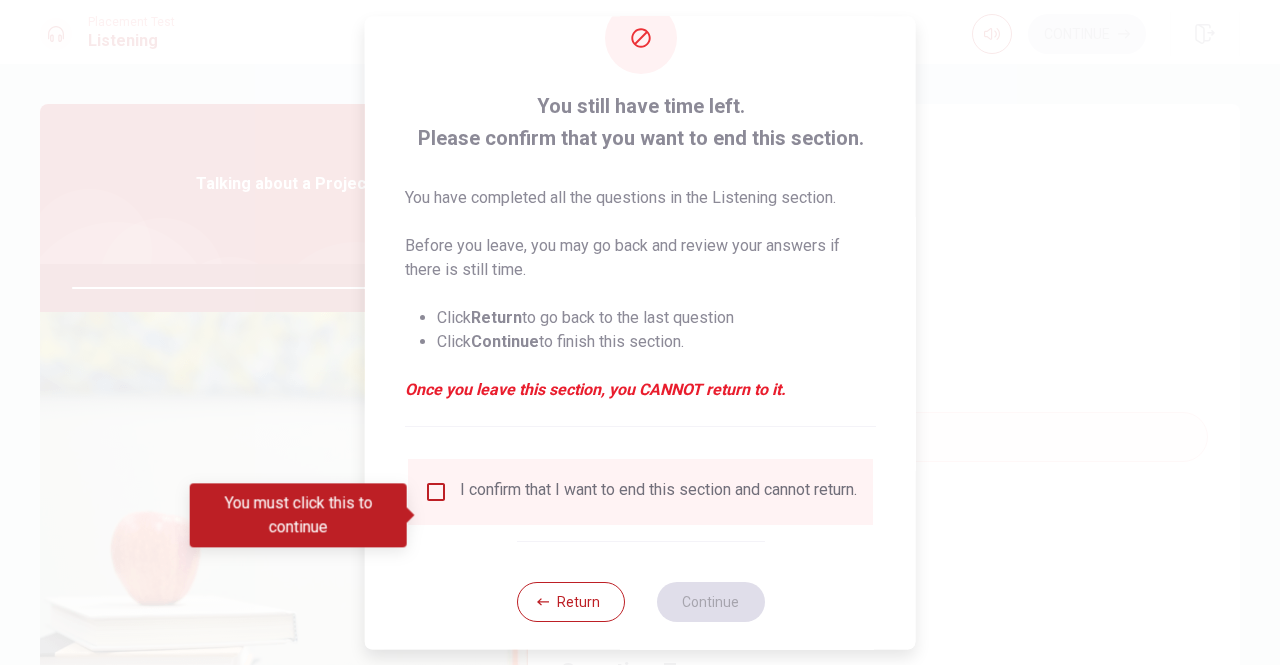 scroll, scrollTop: 80, scrollLeft: 0, axis: vertical 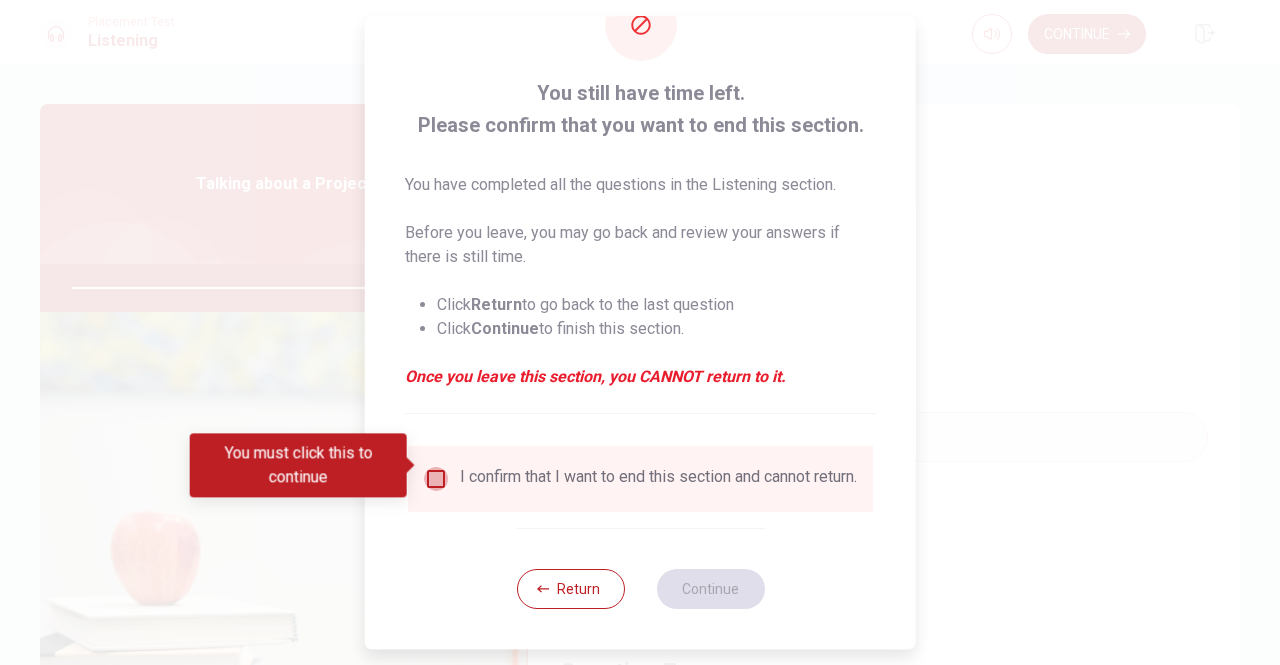 click at bounding box center (436, 479) 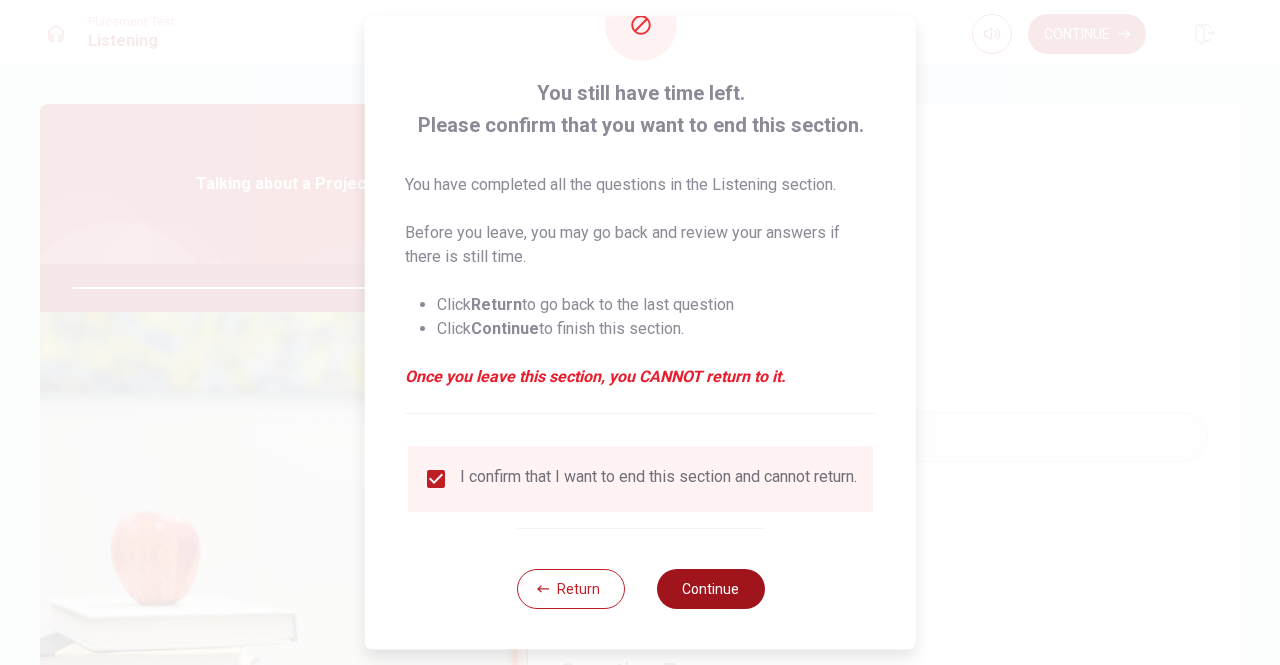 click on "Continue" at bounding box center [710, 589] 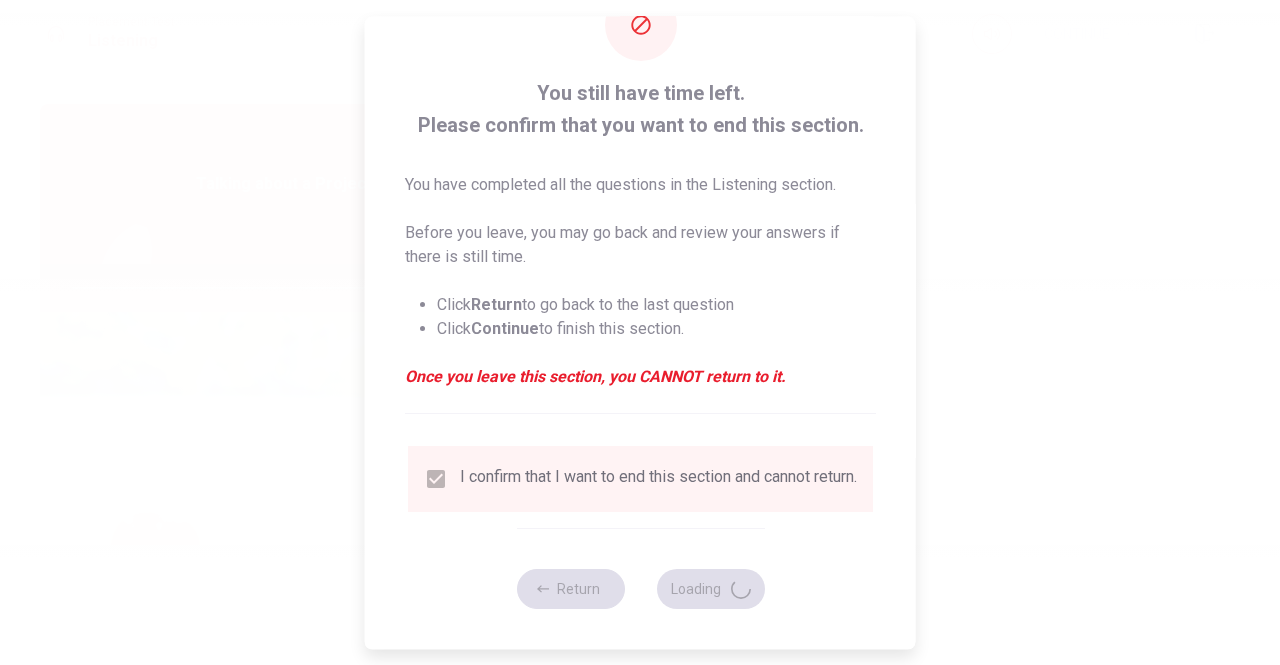 type on "93" 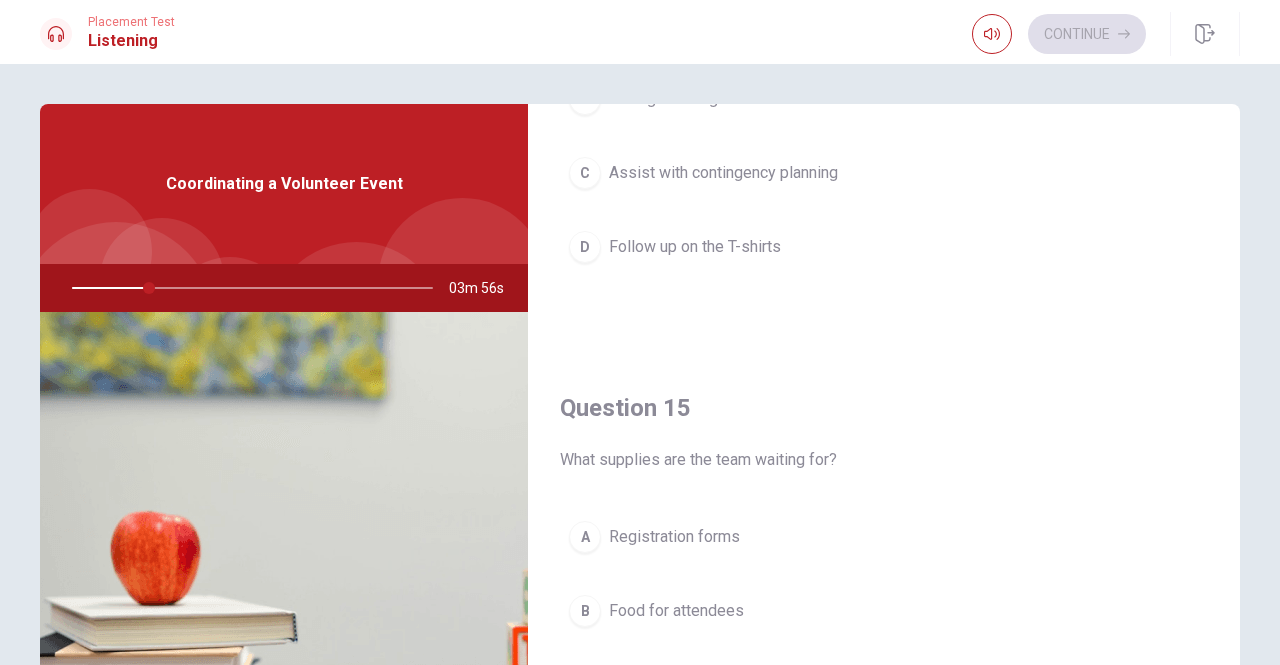 scroll, scrollTop: 1851, scrollLeft: 0, axis: vertical 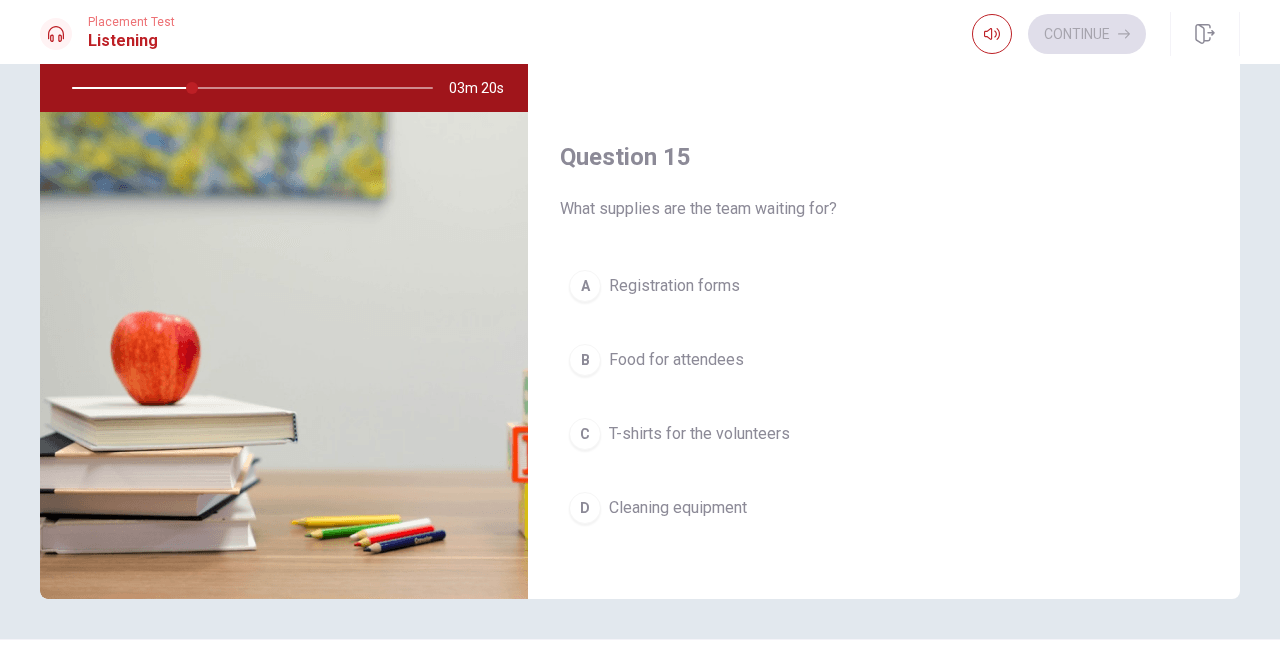 click on "C" at bounding box center [585, 434] 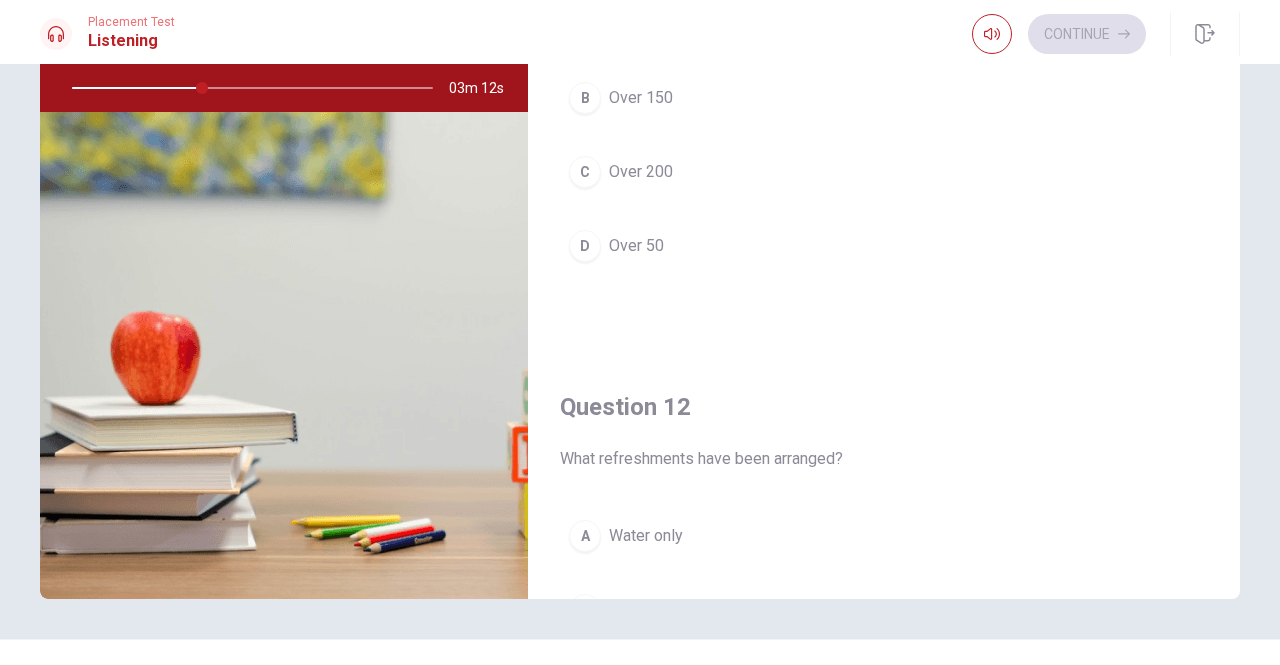 scroll, scrollTop: 0, scrollLeft: 0, axis: both 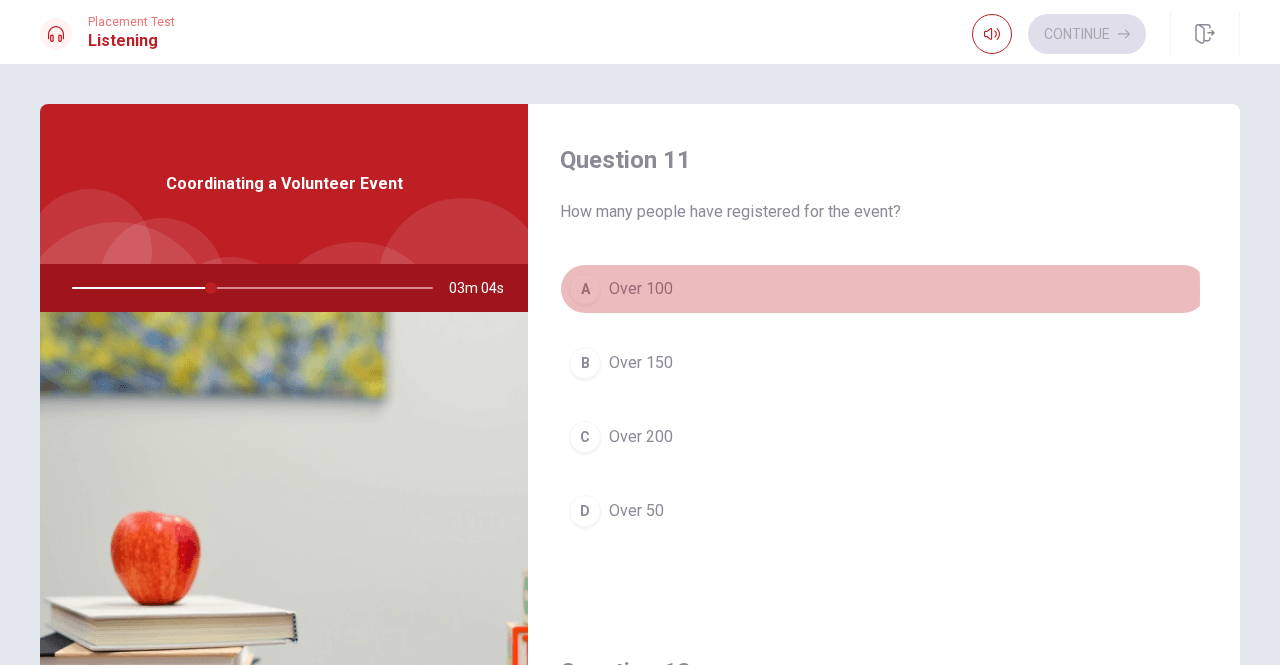 click on "A" at bounding box center (585, 289) 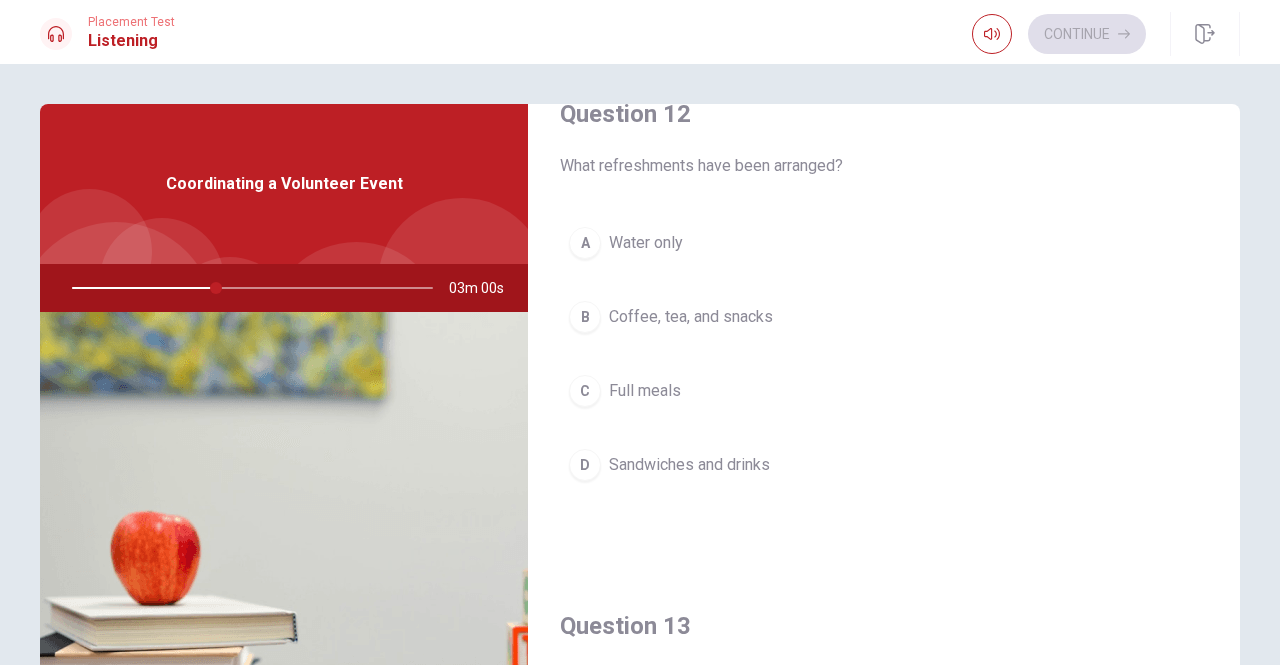 scroll, scrollTop: 600, scrollLeft: 0, axis: vertical 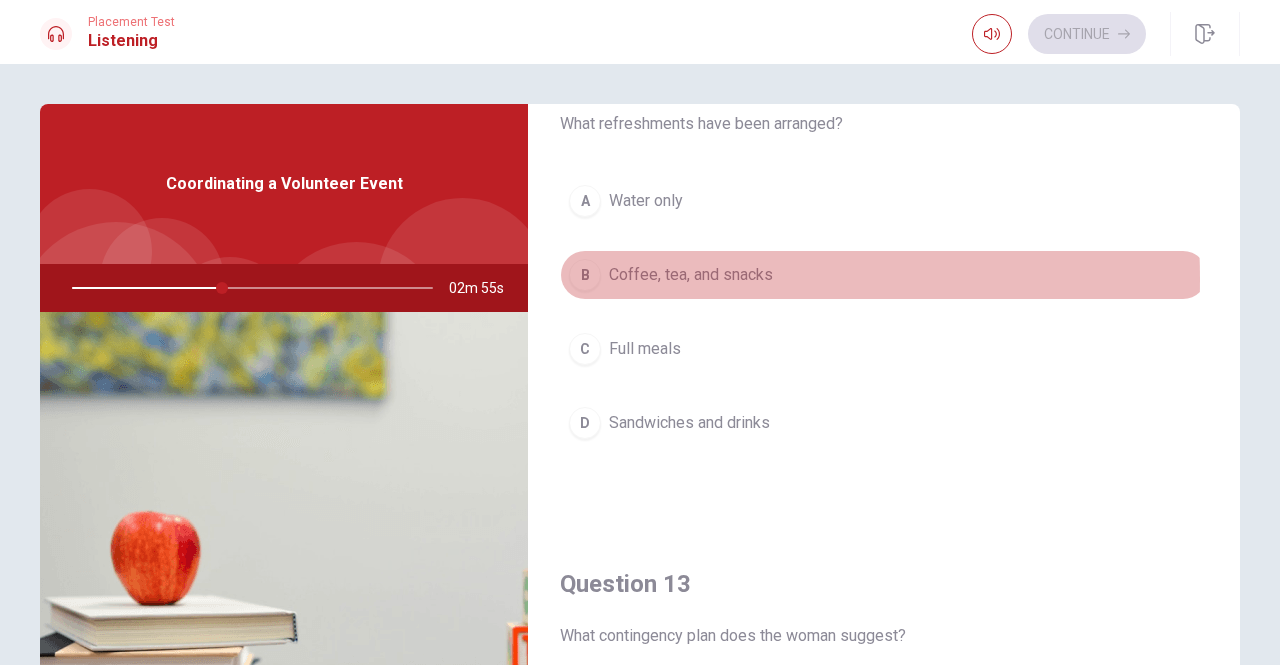 click on "B" at bounding box center [585, 275] 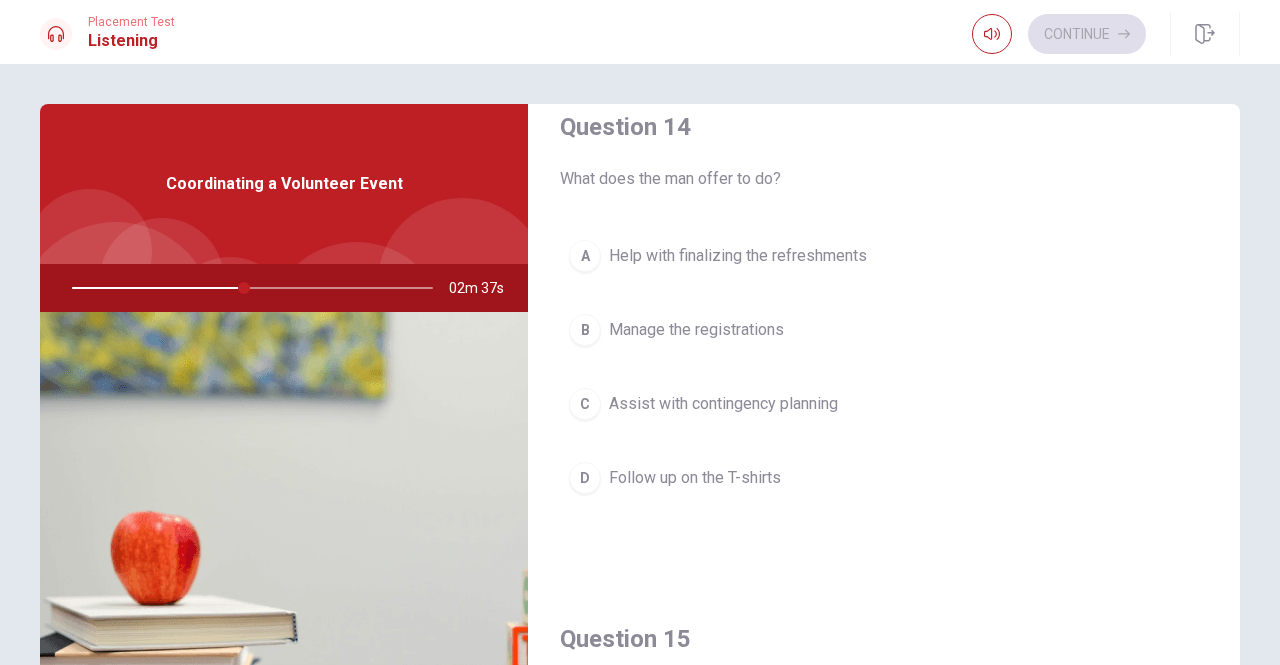 scroll, scrollTop: 1600, scrollLeft: 0, axis: vertical 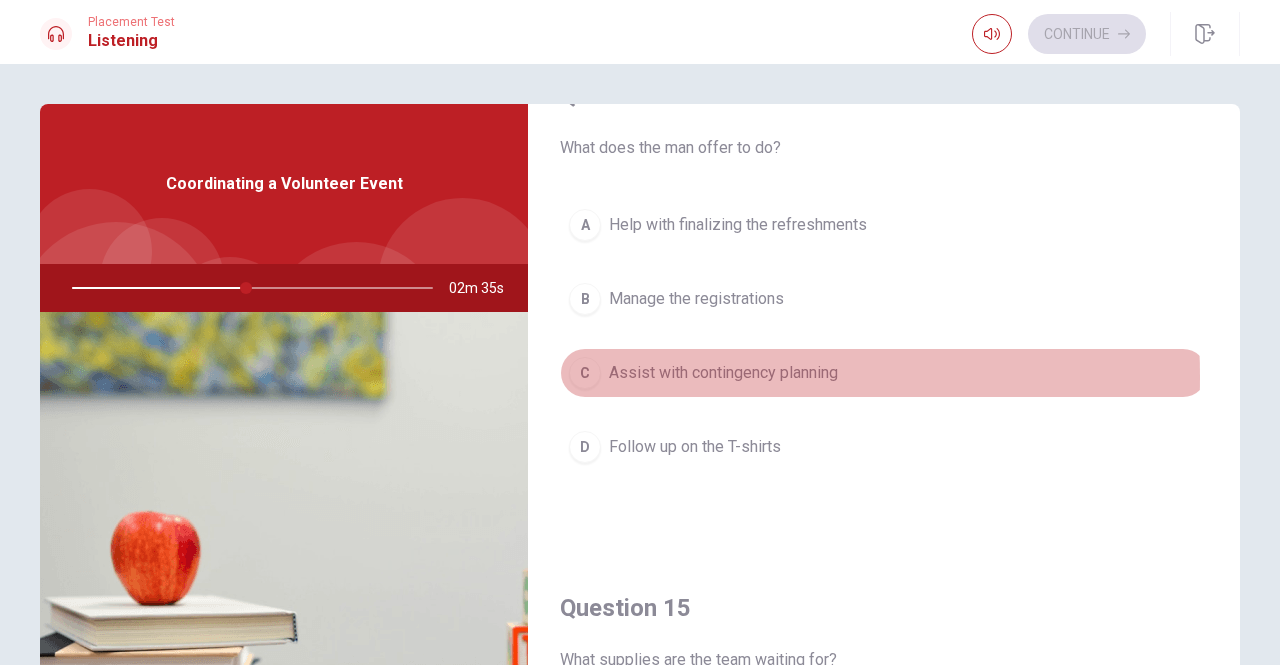 click on "C" at bounding box center [585, 373] 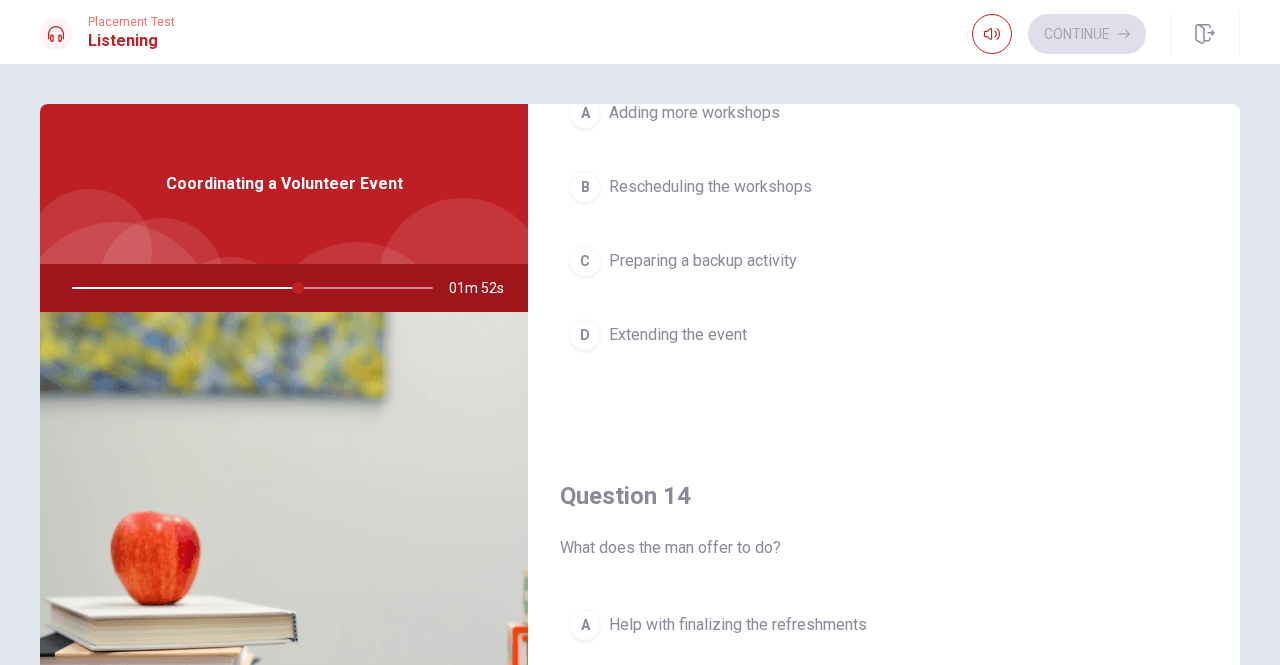 scroll, scrollTop: 1100, scrollLeft: 0, axis: vertical 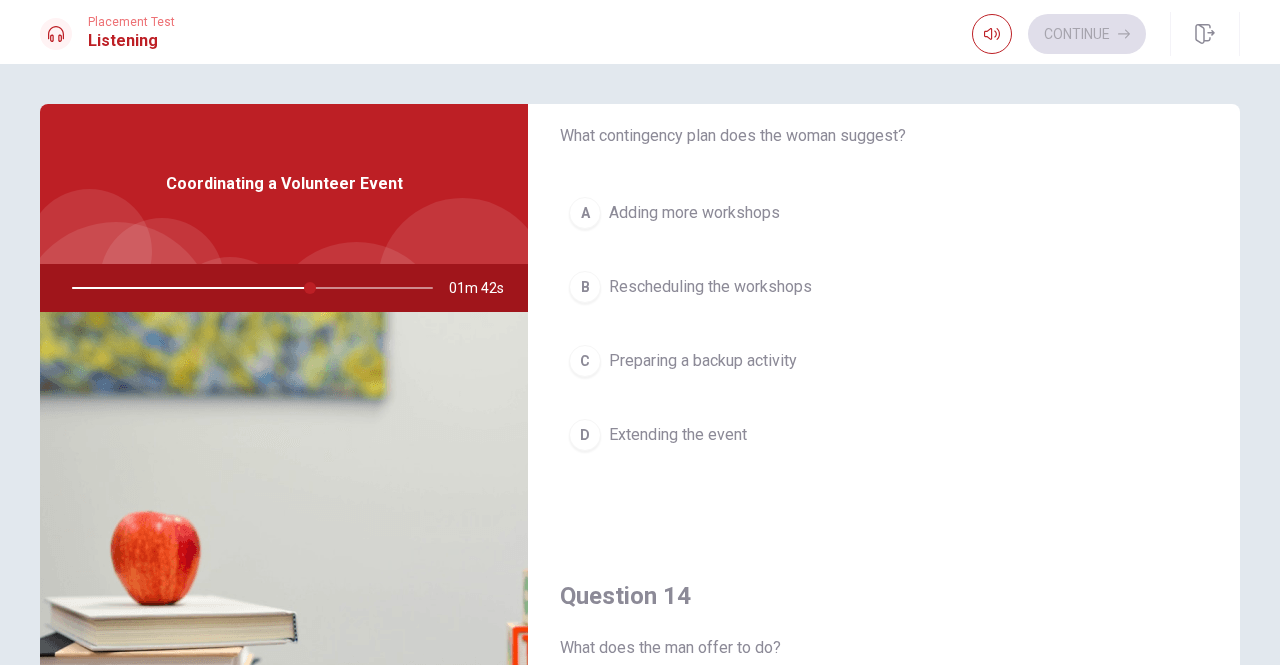 click on "C" at bounding box center (585, 361) 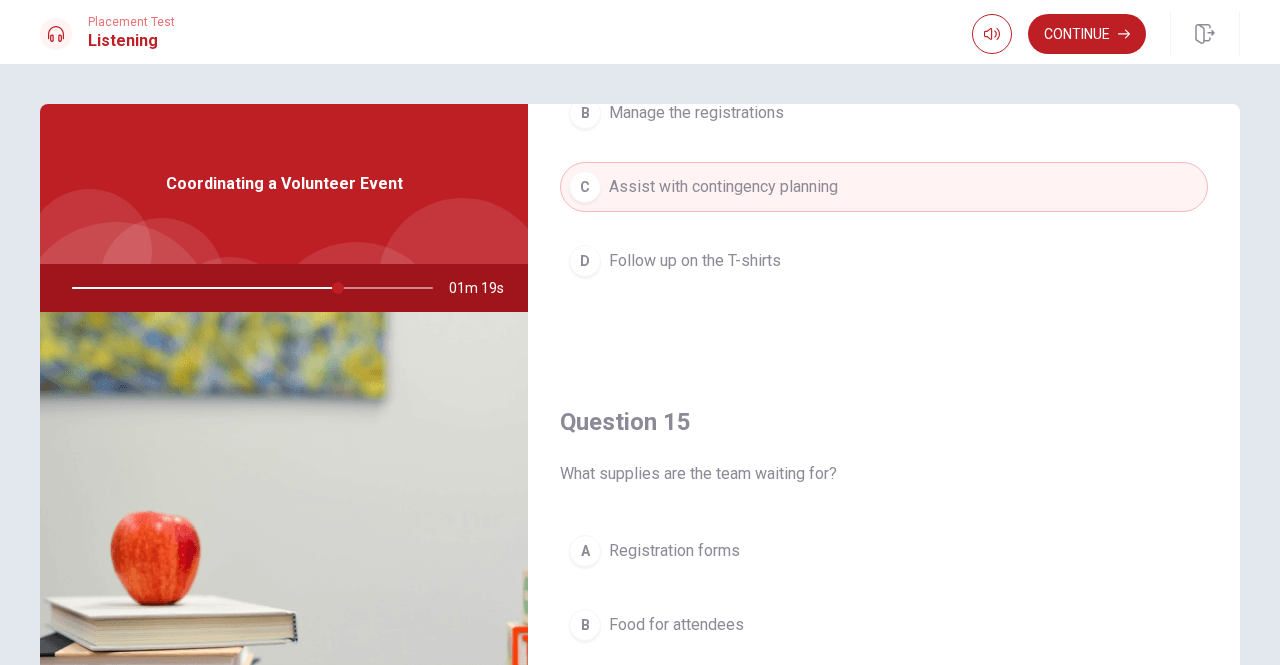 scroll, scrollTop: 1851, scrollLeft: 0, axis: vertical 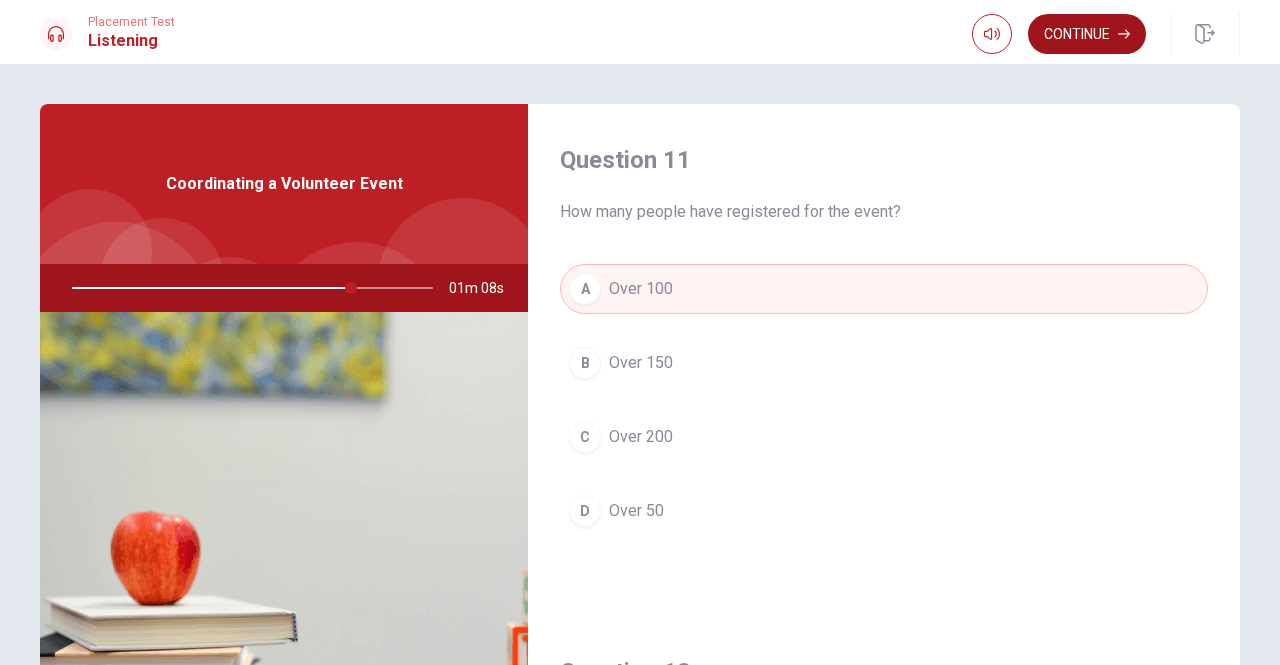 click on "Continue" at bounding box center [1087, 34] 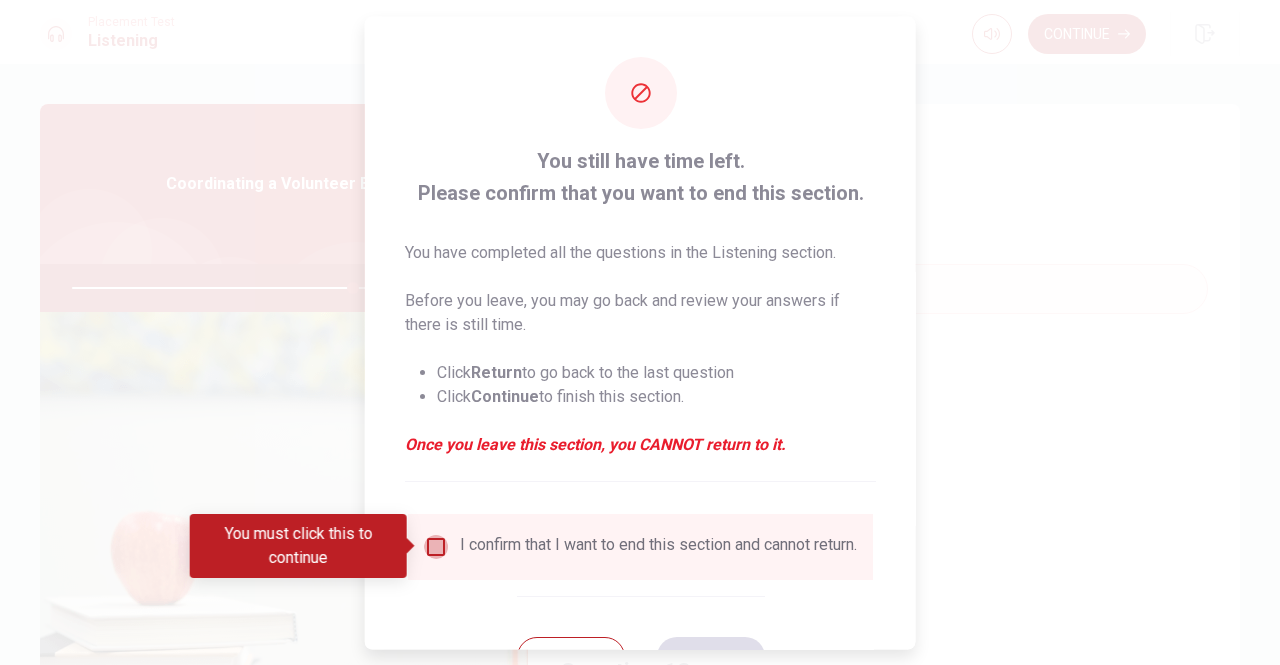 click at bounding box center [436, 546] 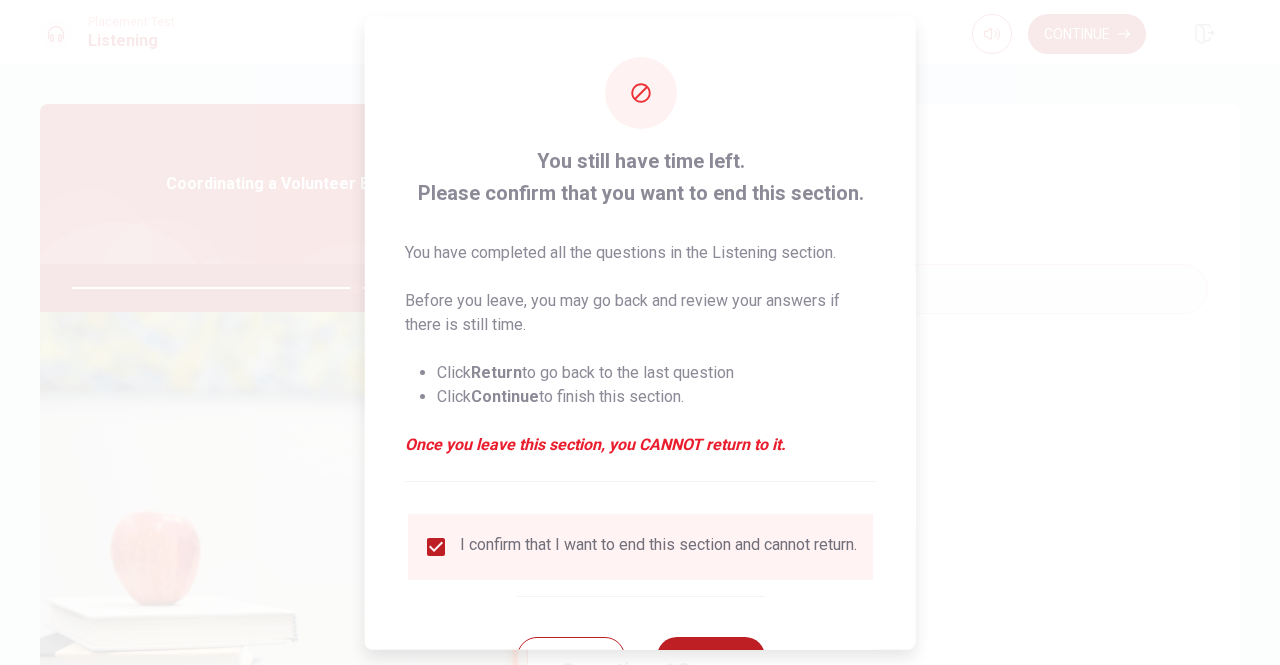 scroll, scrollTop: 80, scrollLeft: 0, axis: vertical 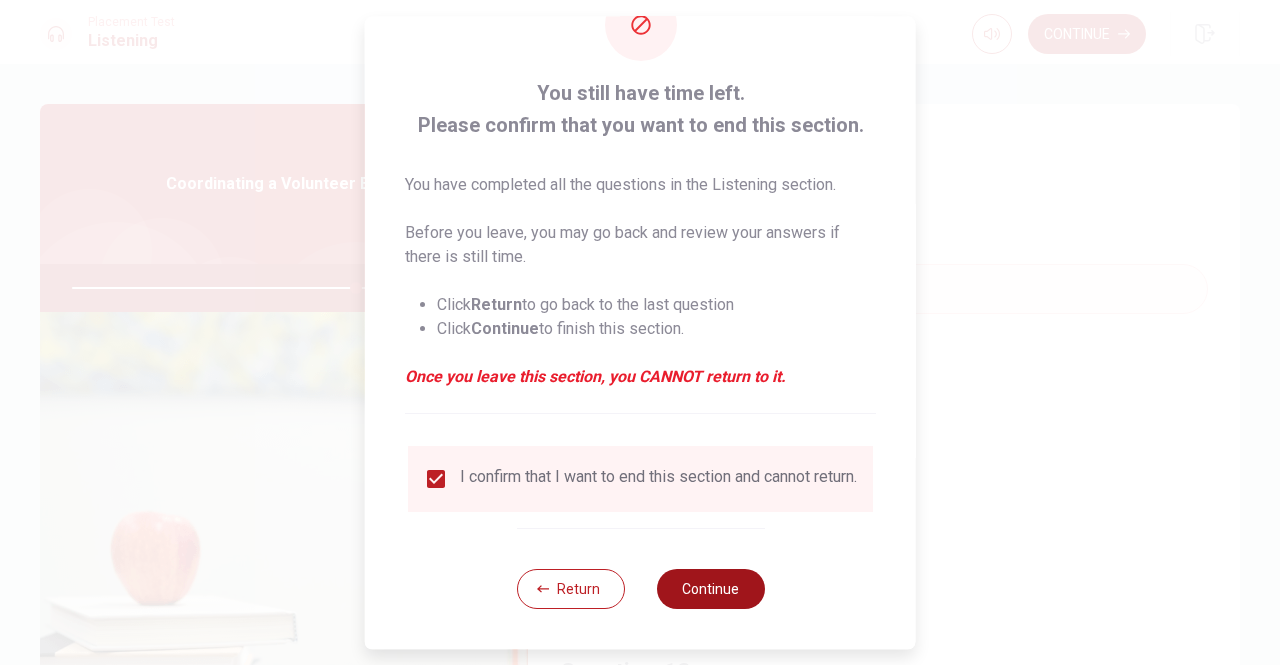 click on "Continue" at bounding box center (710, 589) 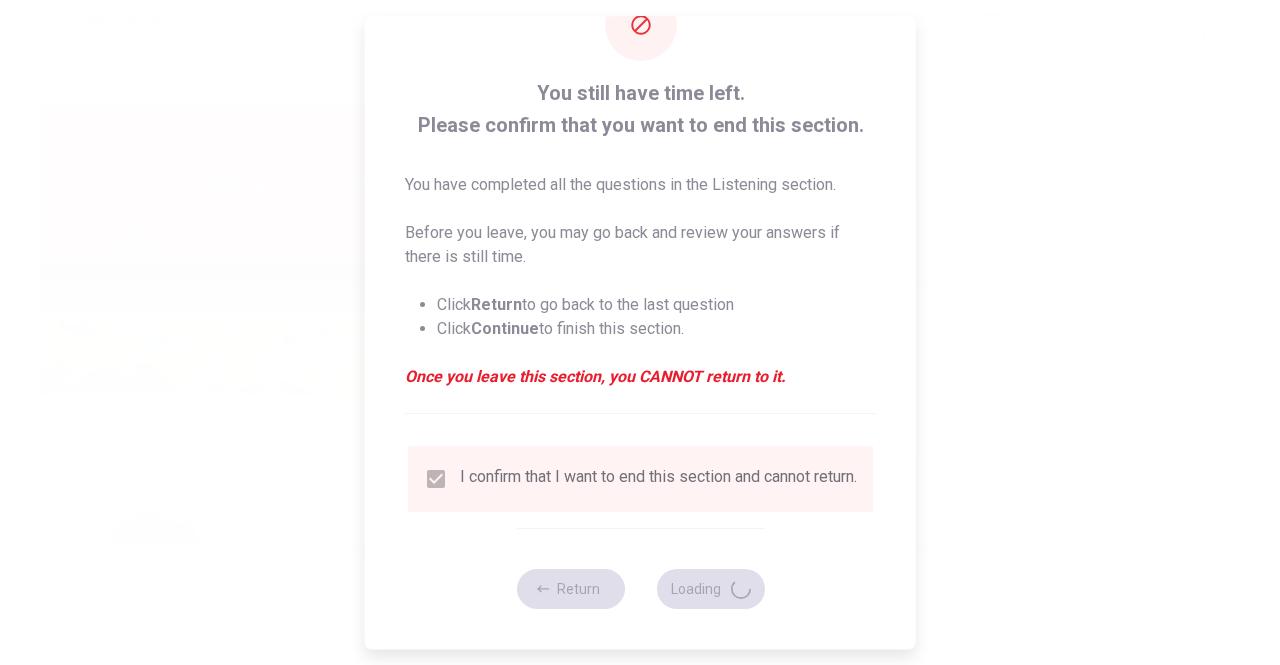 type on "80" 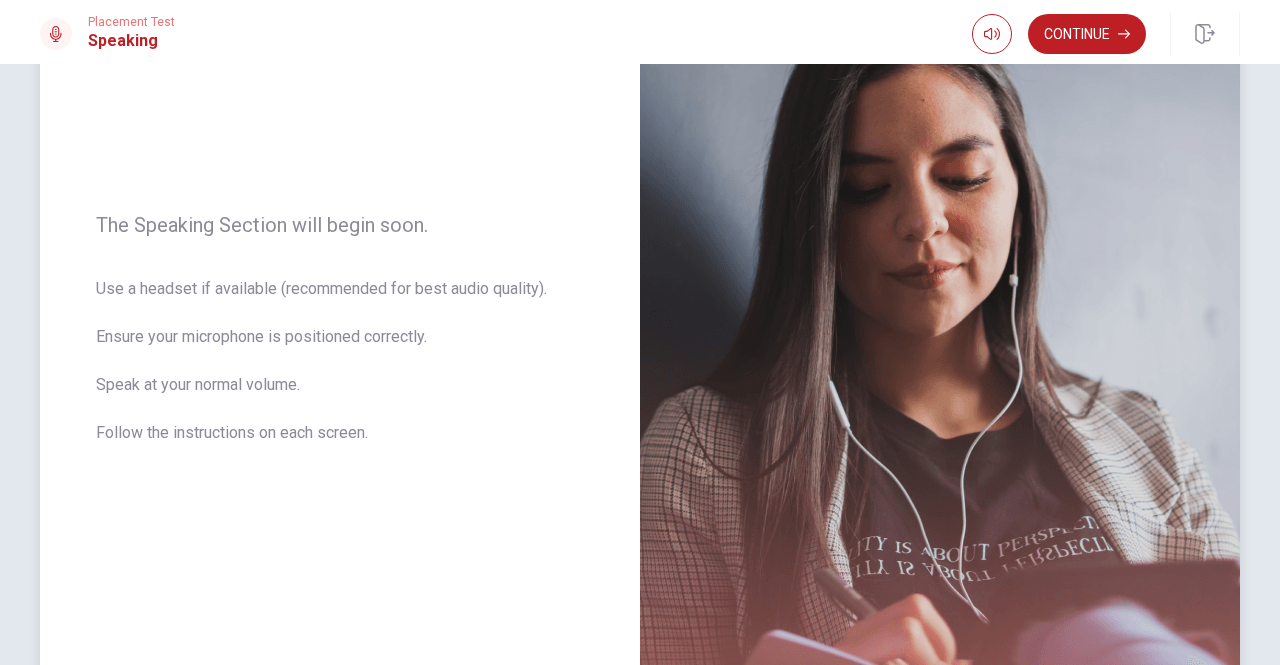 scroll, scrollTop: 200, scrollLeft: 0, axis: vertical 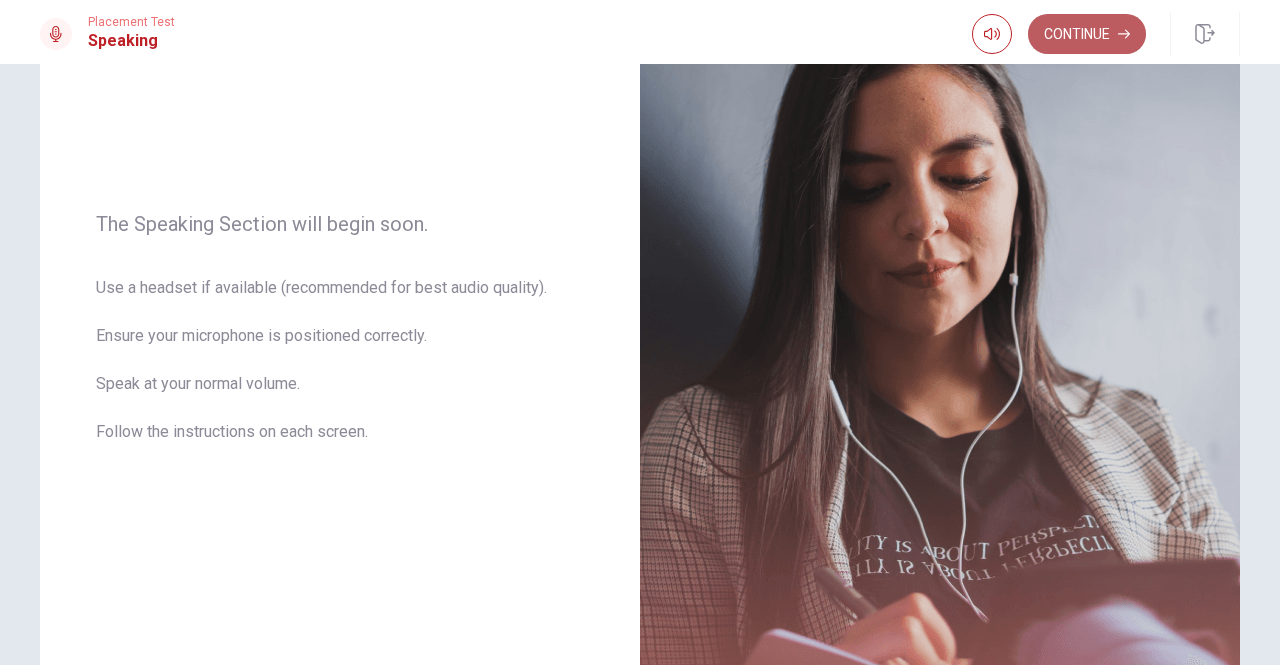 click on "Continue" at bounding box center (1087, 34) 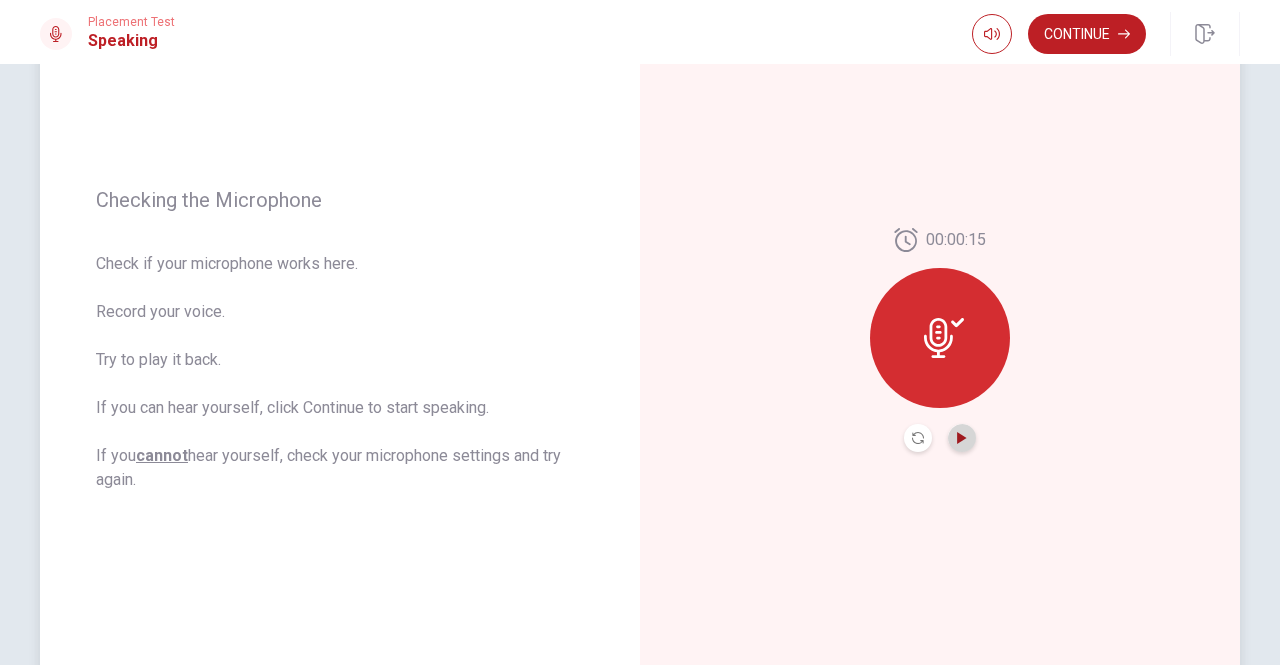 click 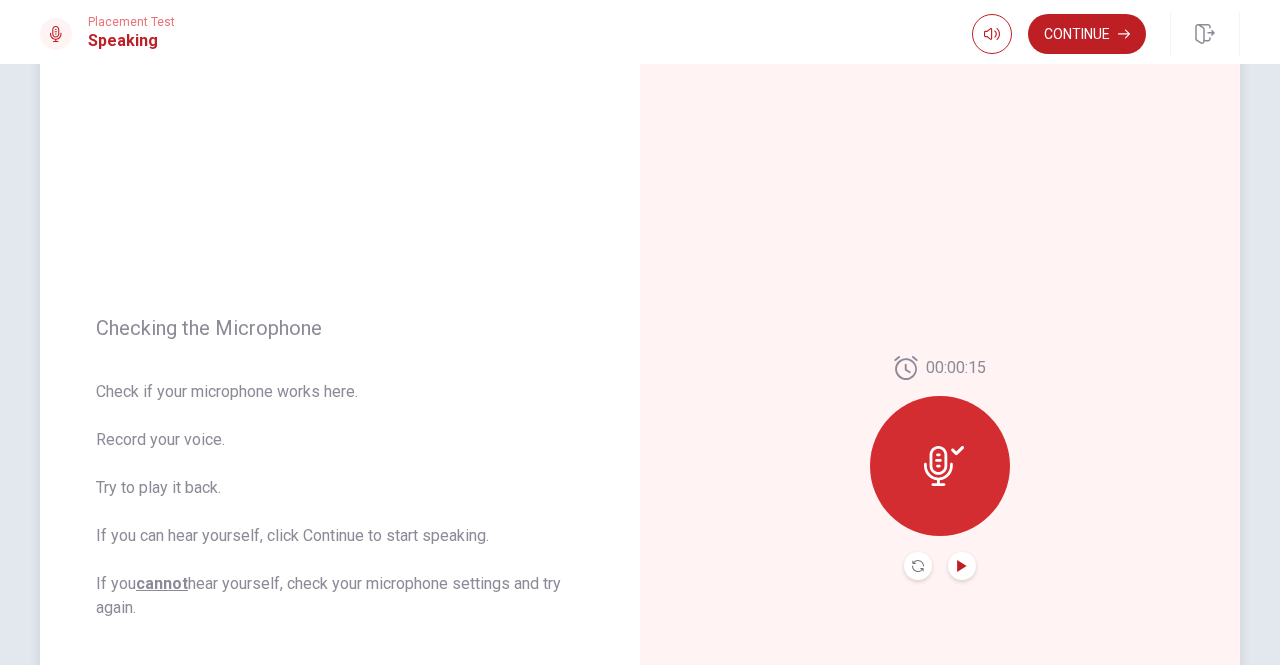 scroll, scrollTop: 114, scrollLeft: 0, axis: vertical 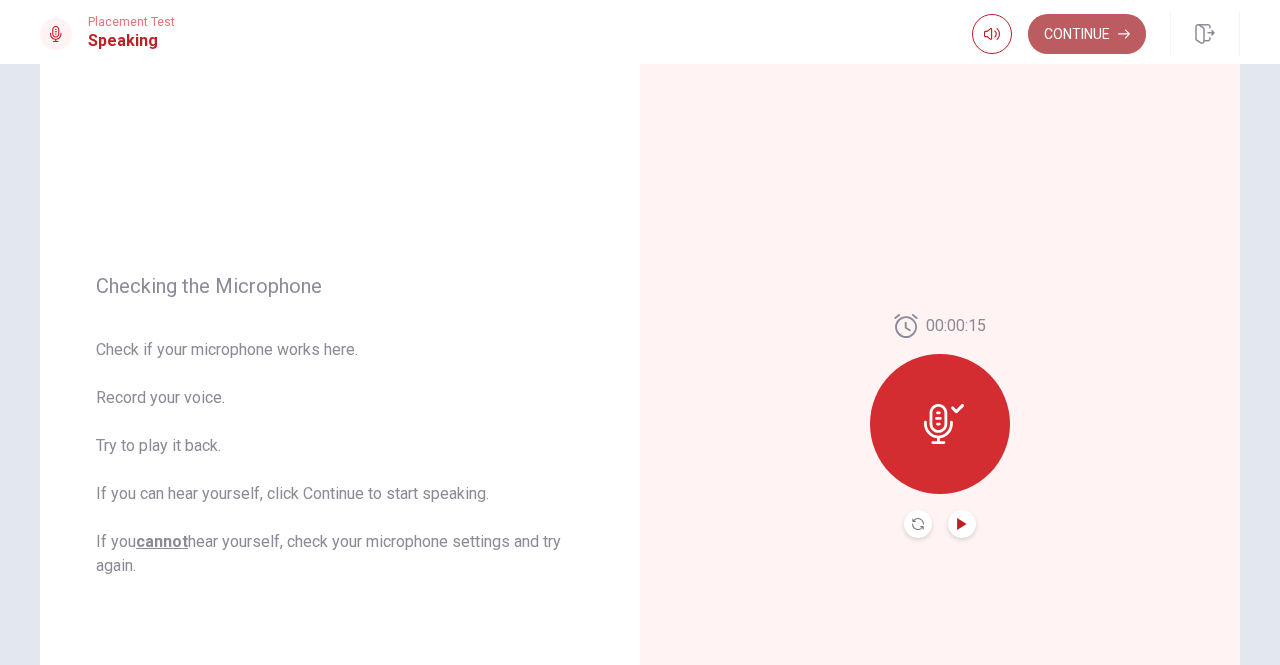 click on "Continue" at bounding box center (1087, 34) 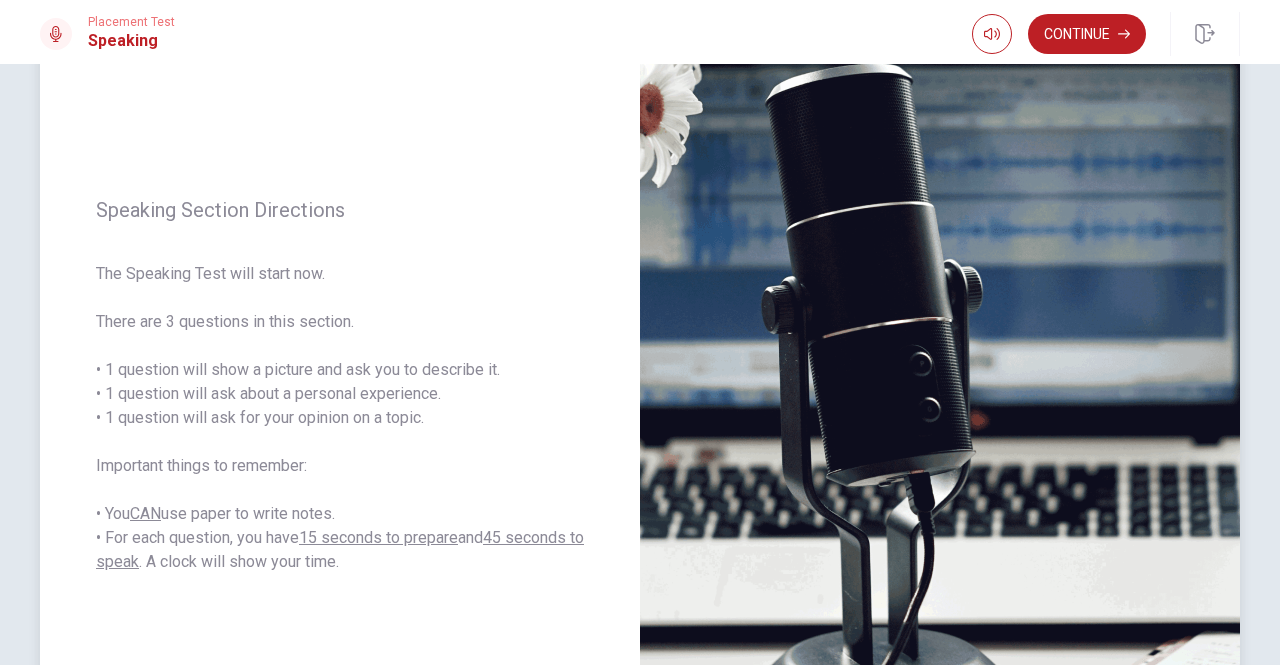 scroll, scrollTop: 214, scrollLeft: 0, axis: vertical 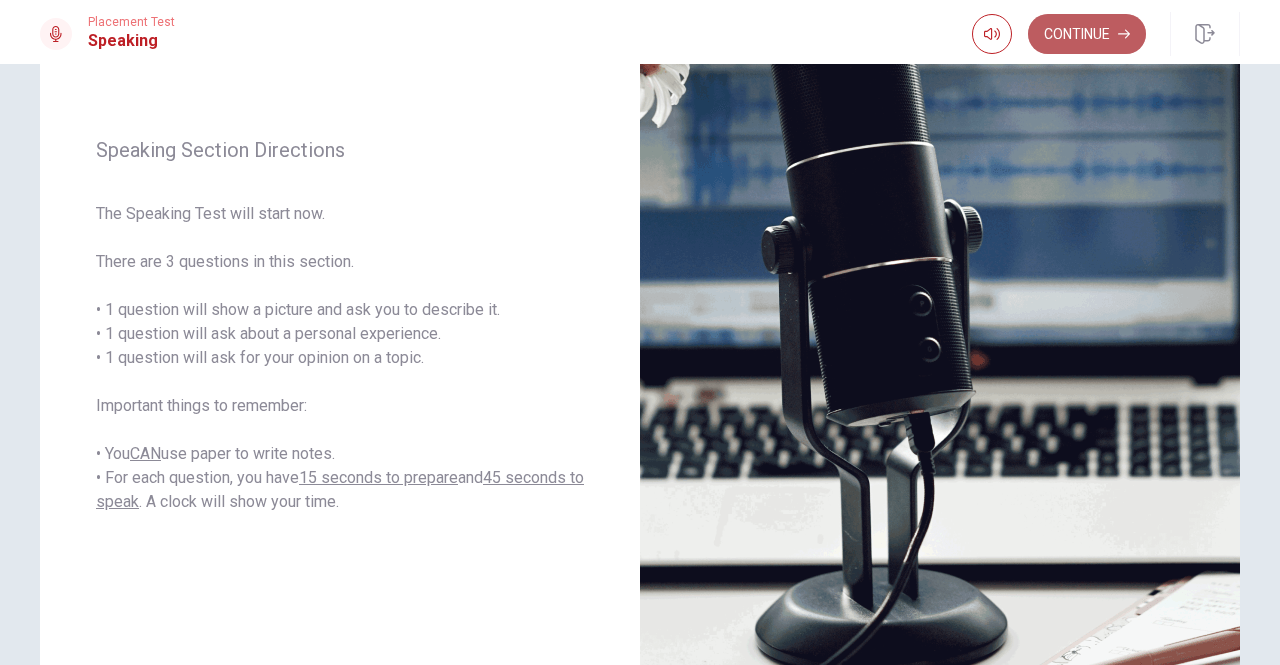 click on "Continue" at bounding box center [1087, 34] 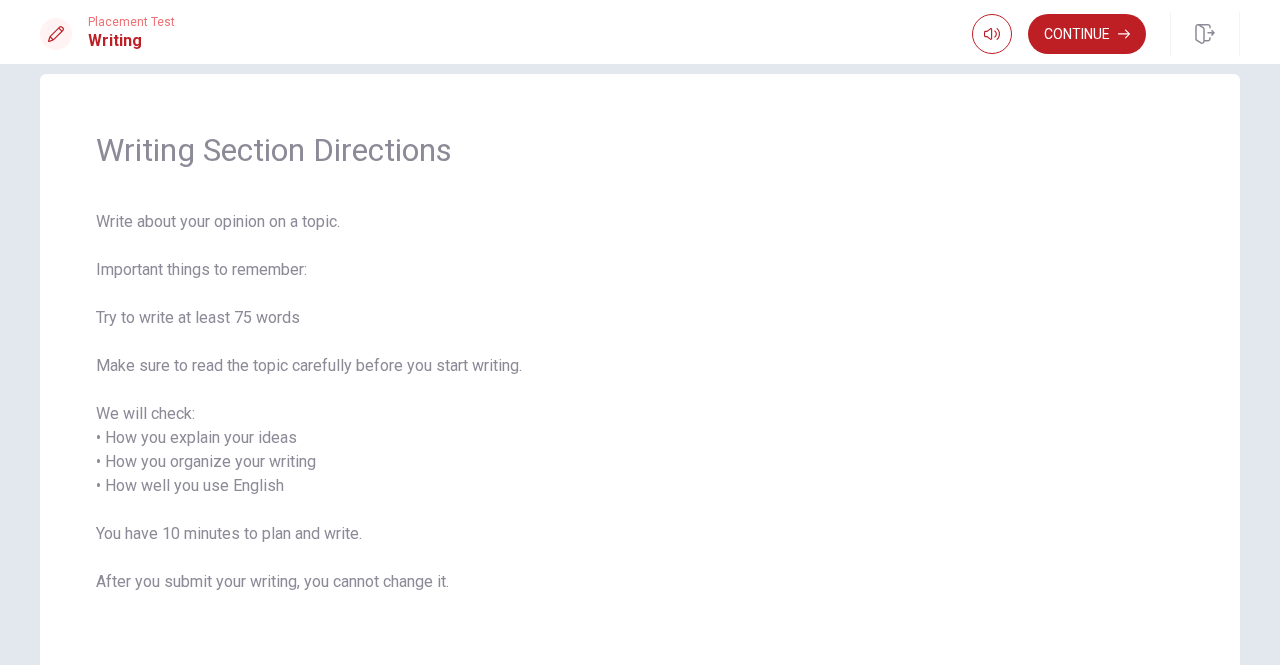 scroll, scrollTop: 0, scrollLeft: 0, axis: both 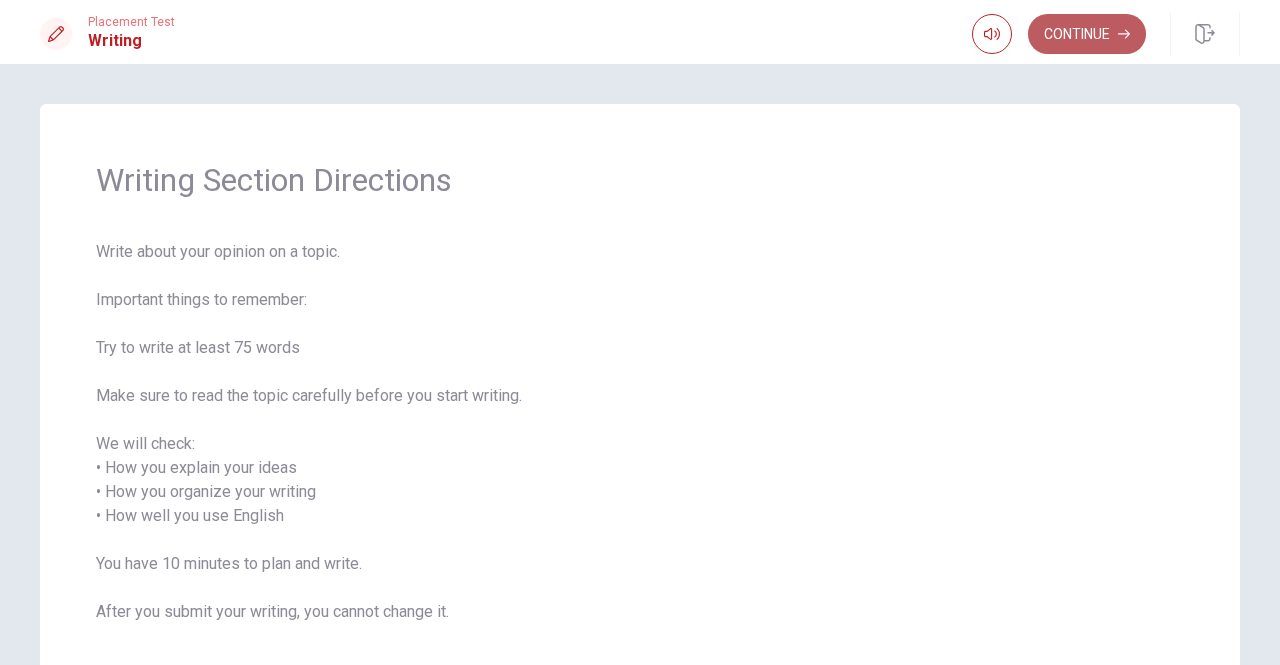 click on "Continue" at bounding box center [1087, 34] 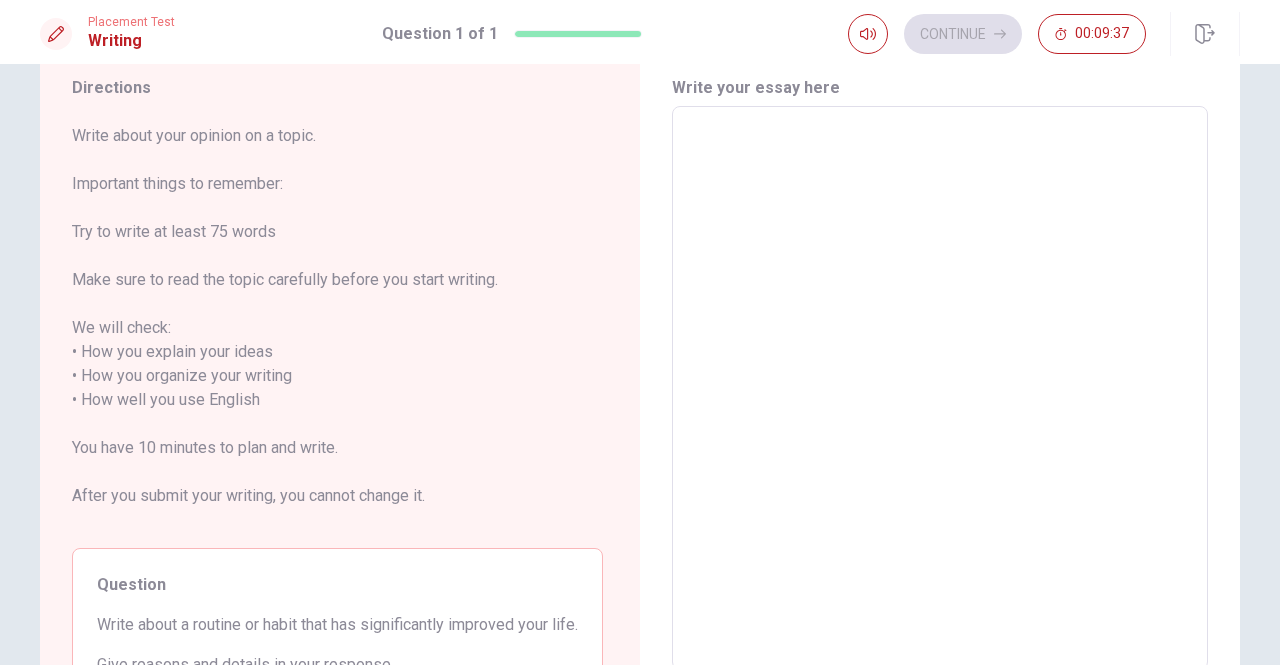scroll, scrollTop: 0, scrollLeft: 0, axis: both 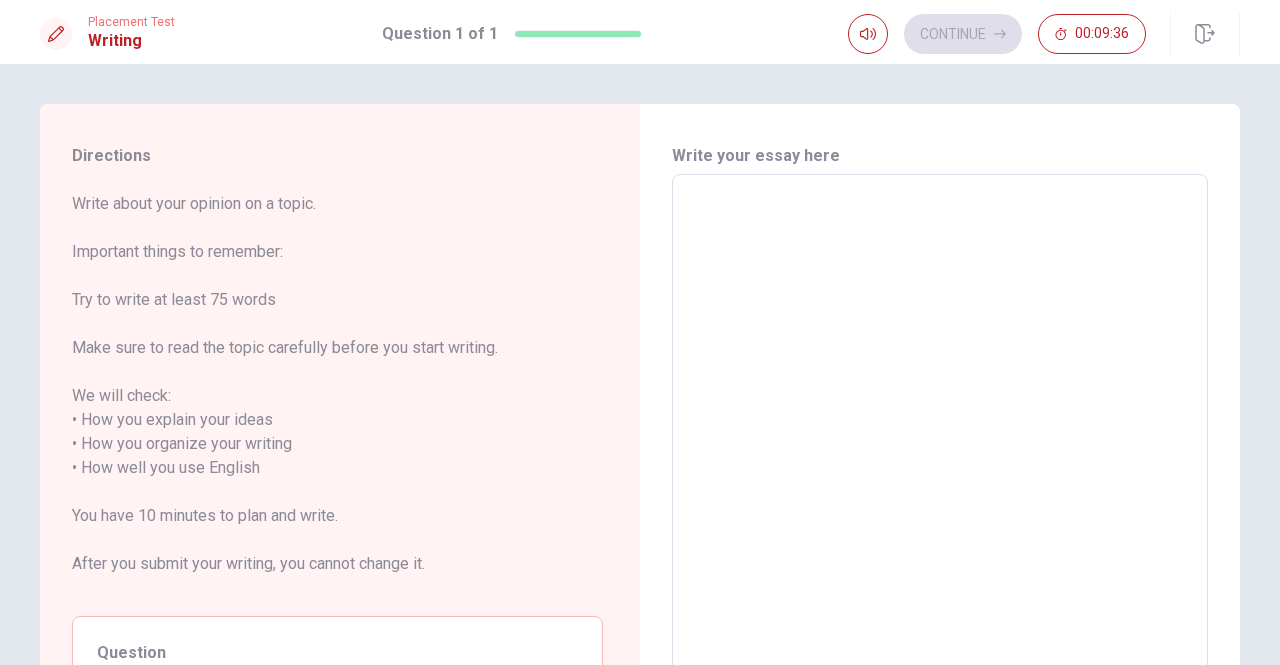 click at bounding box center (940, 456) 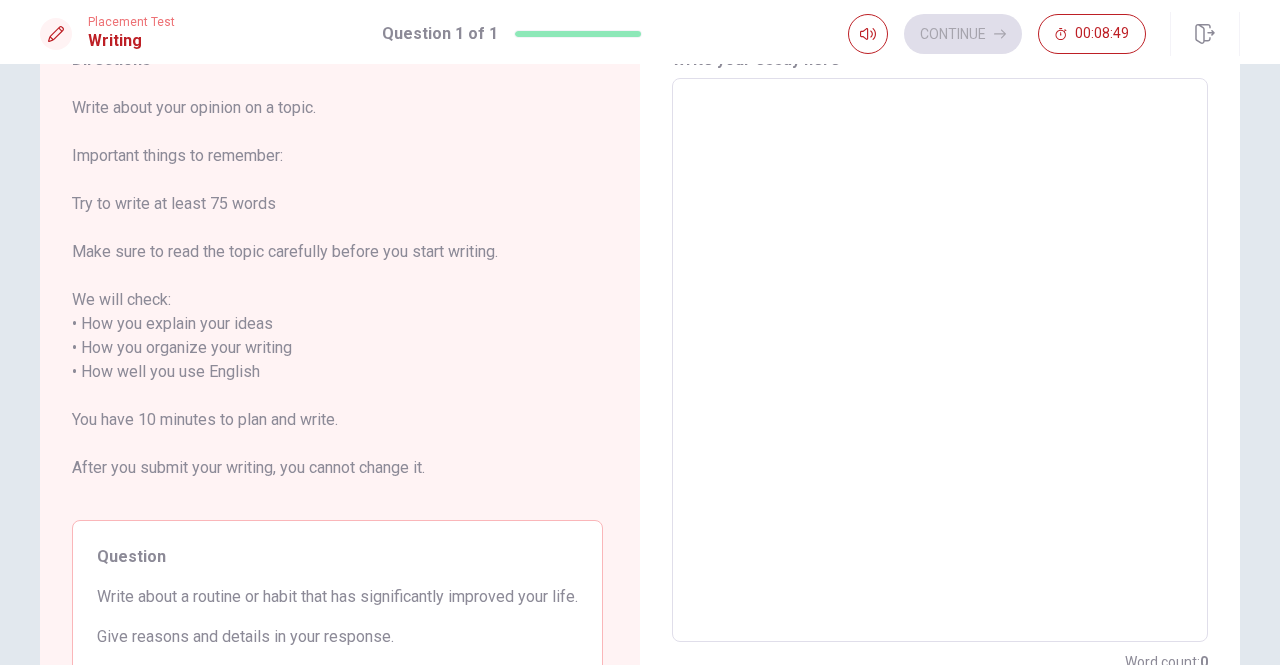 scroll, scrollTop: 0, scrollLeft: 0, axis: both 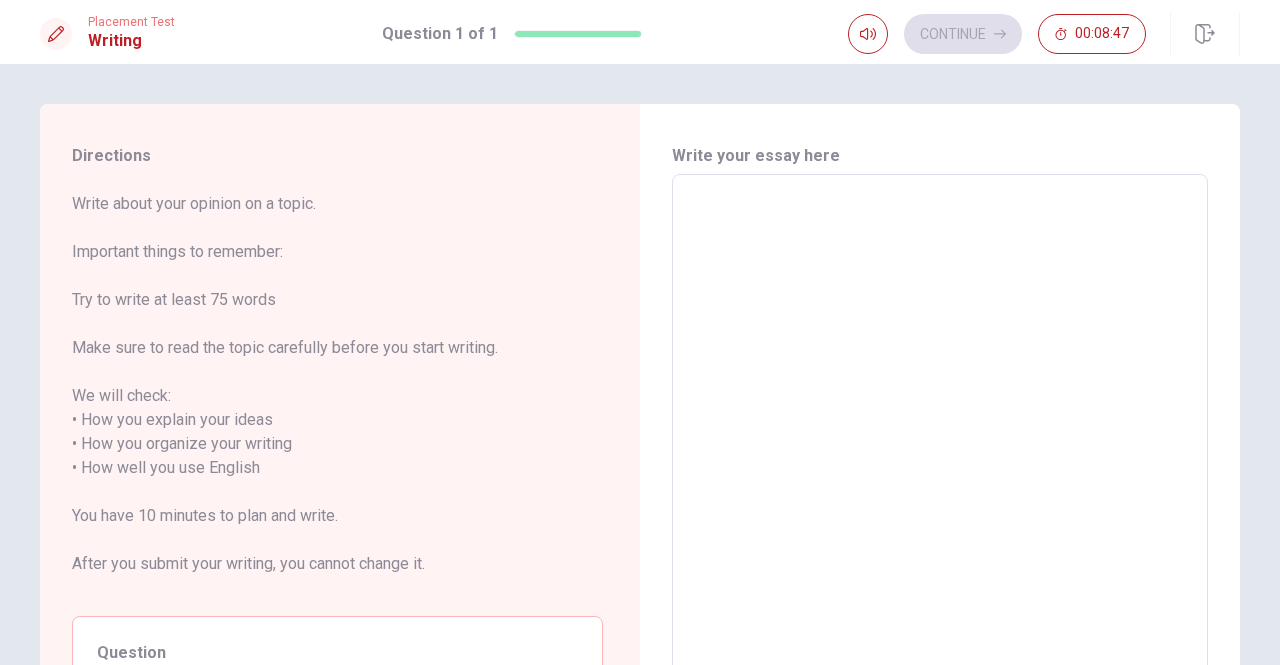 type on "ㄛ" 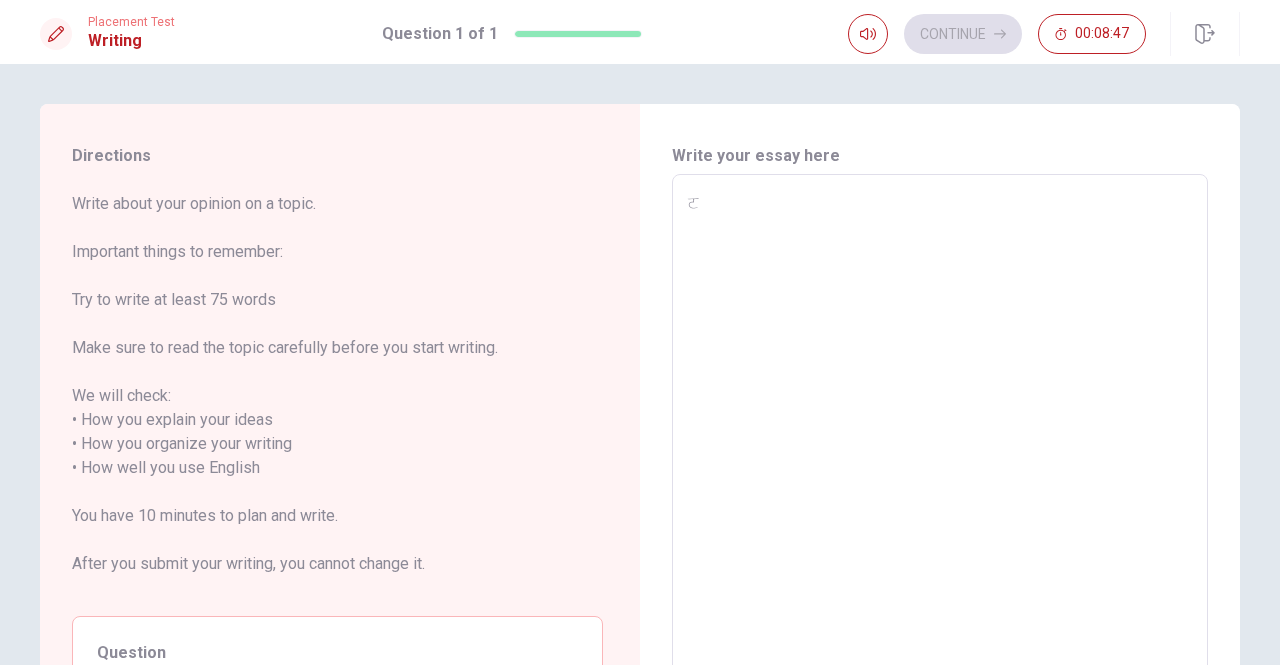 type on "x" 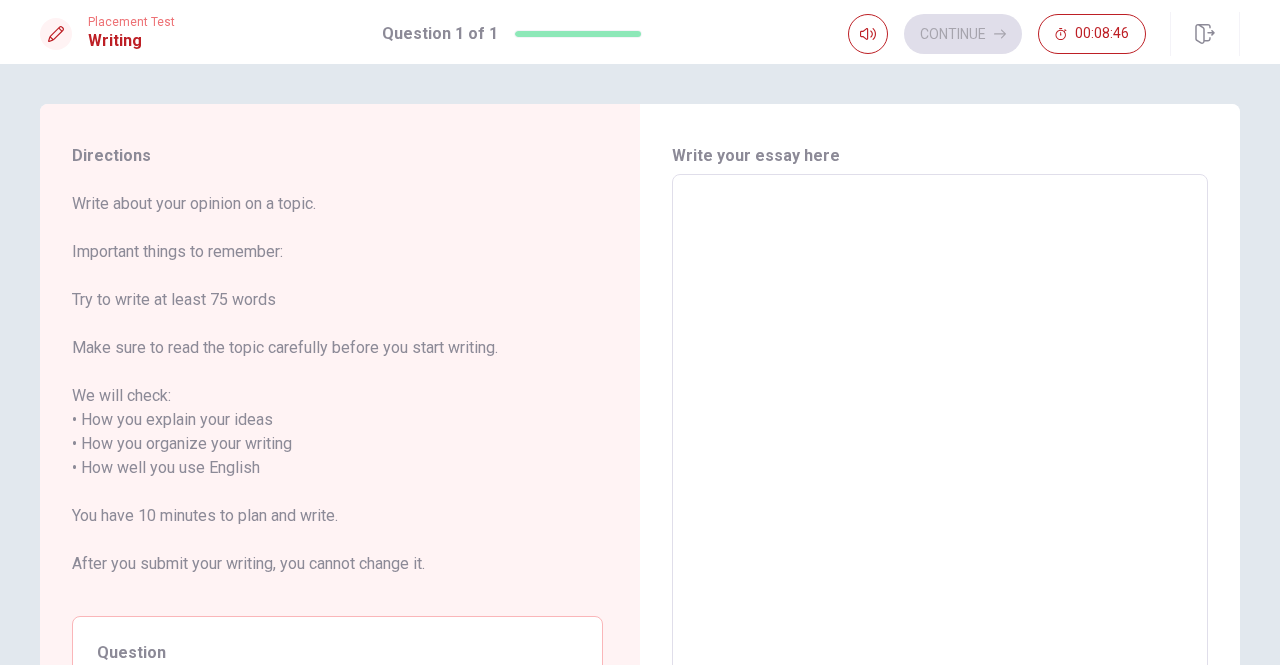type on "i" 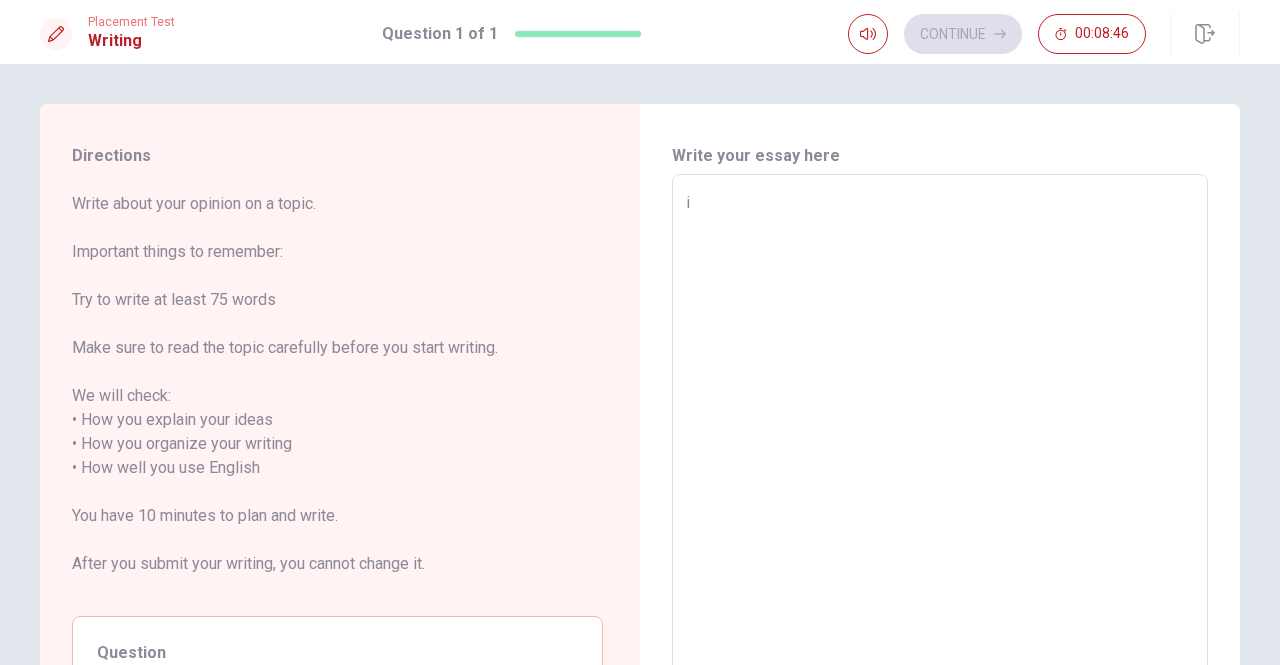 type on "x" 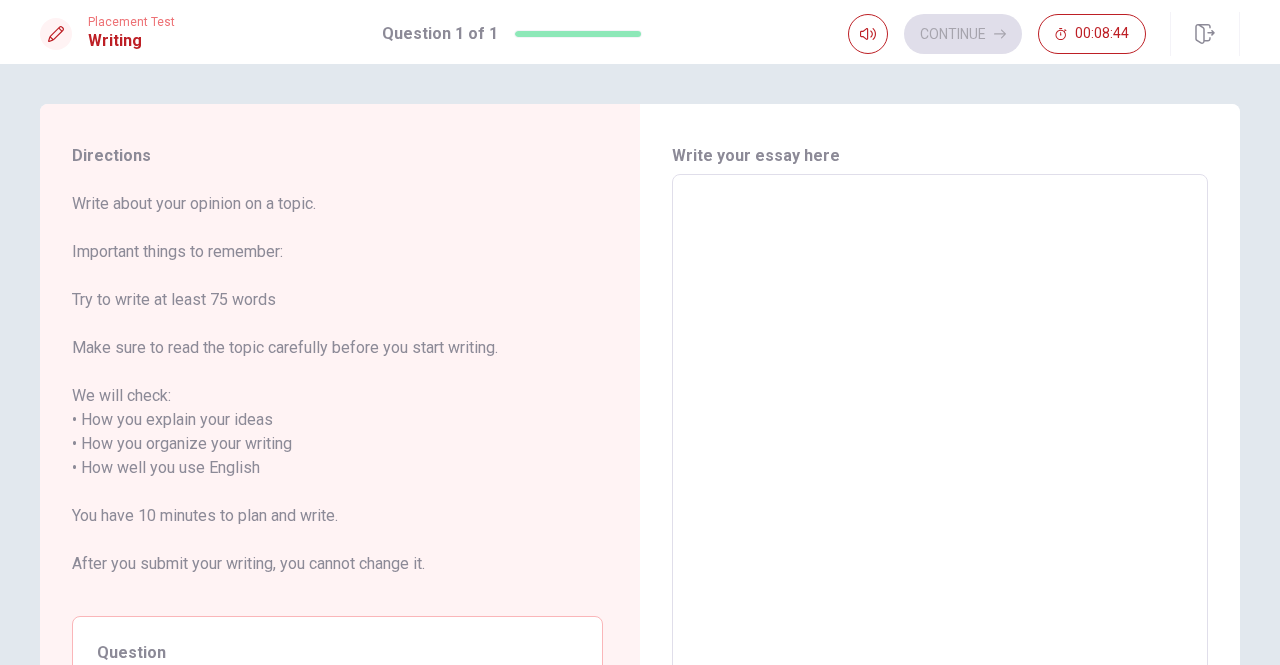 type on "I" 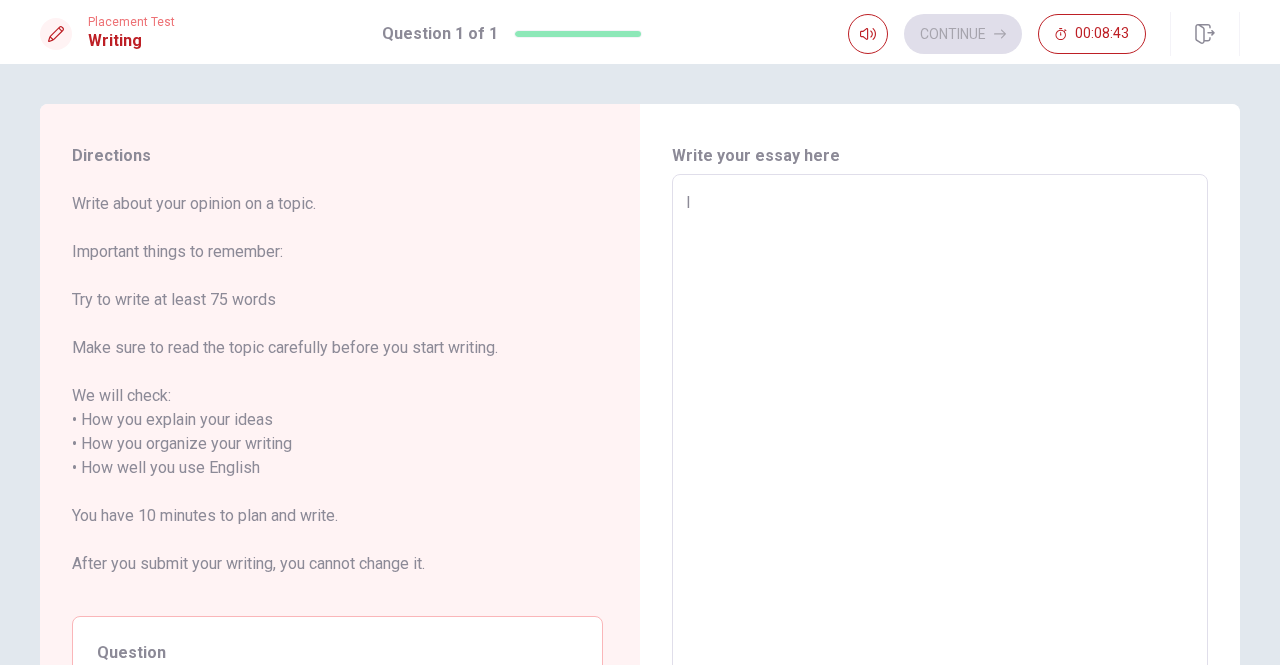 type on "x" 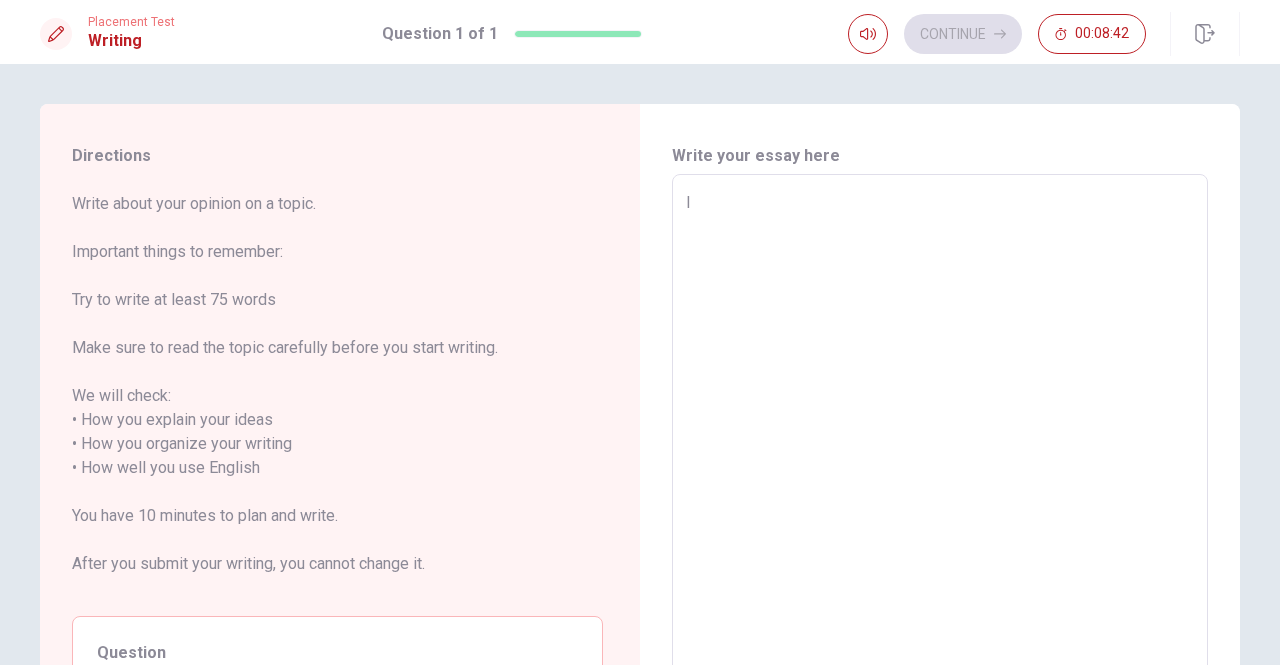 type on "In" 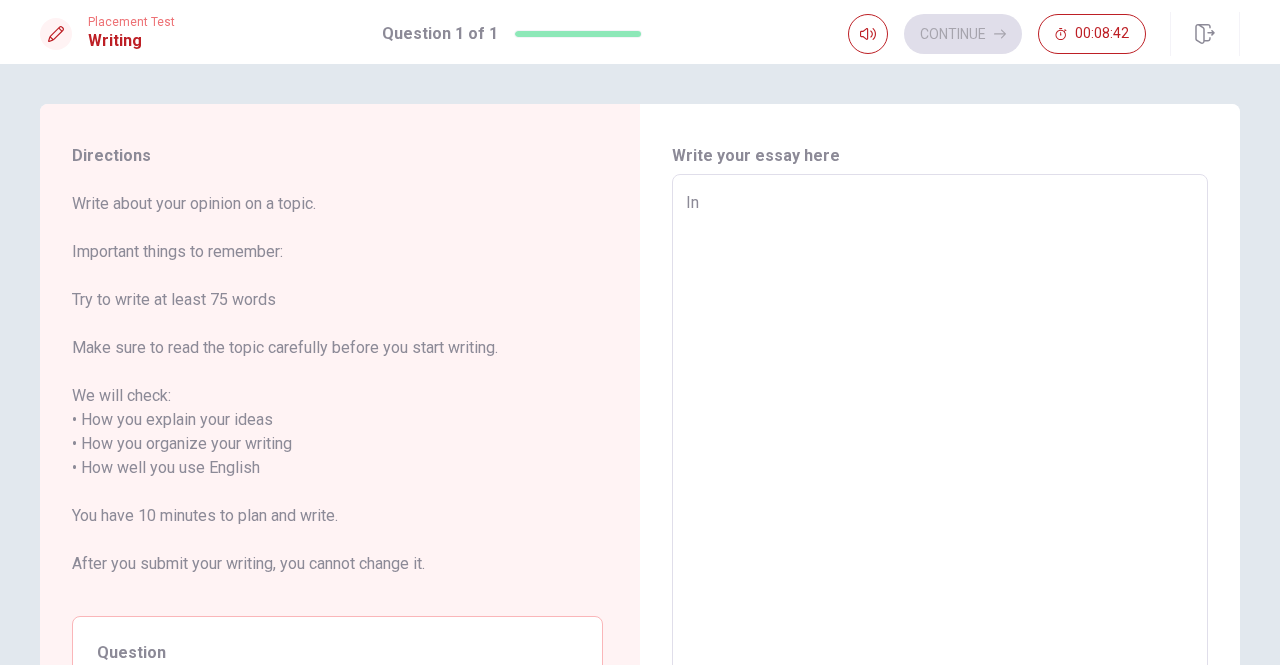 type on "x" 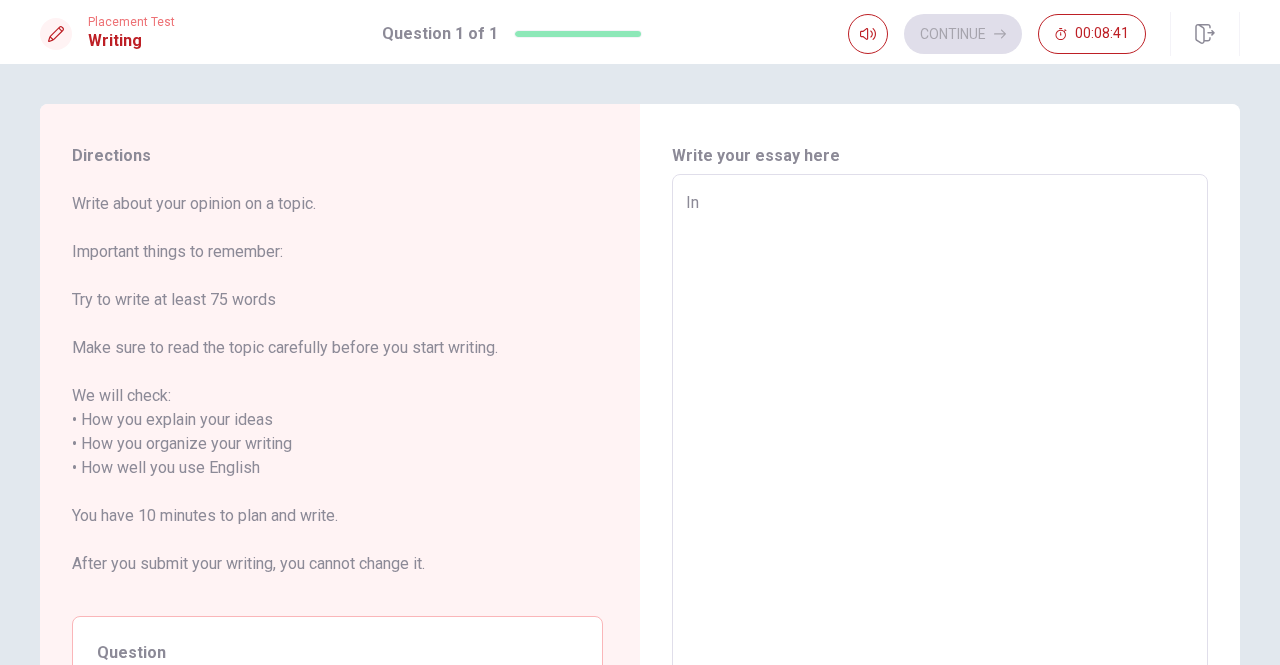 type on "In m" 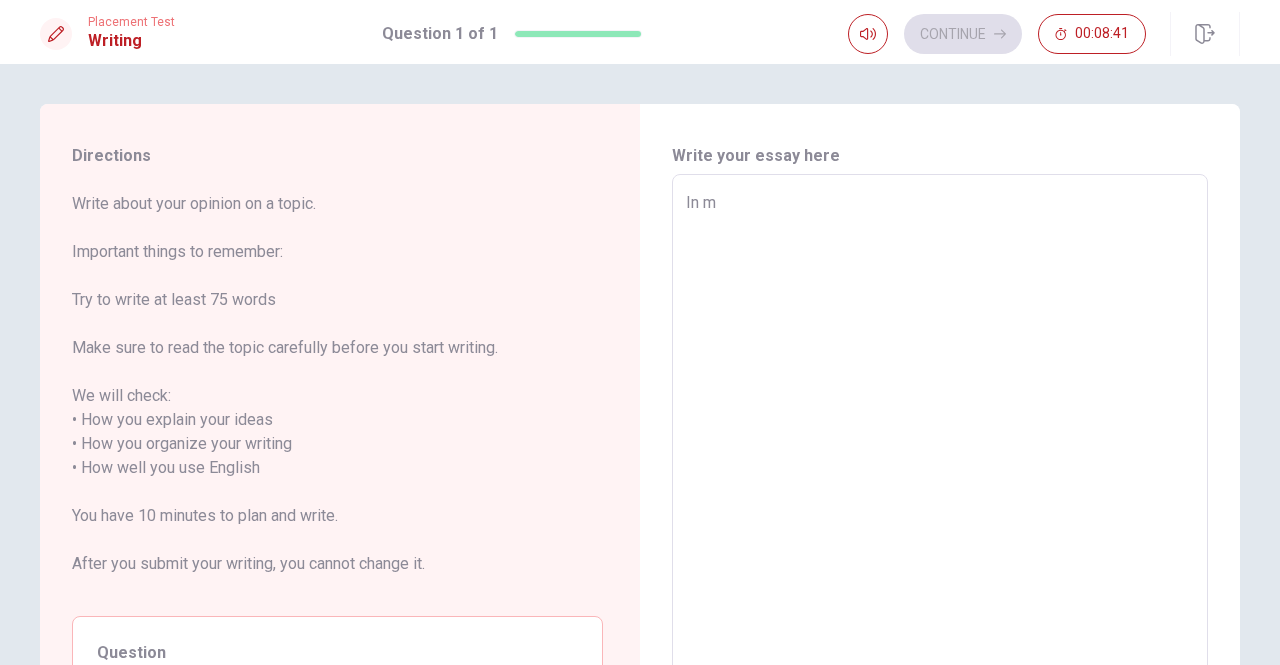 type on "x" 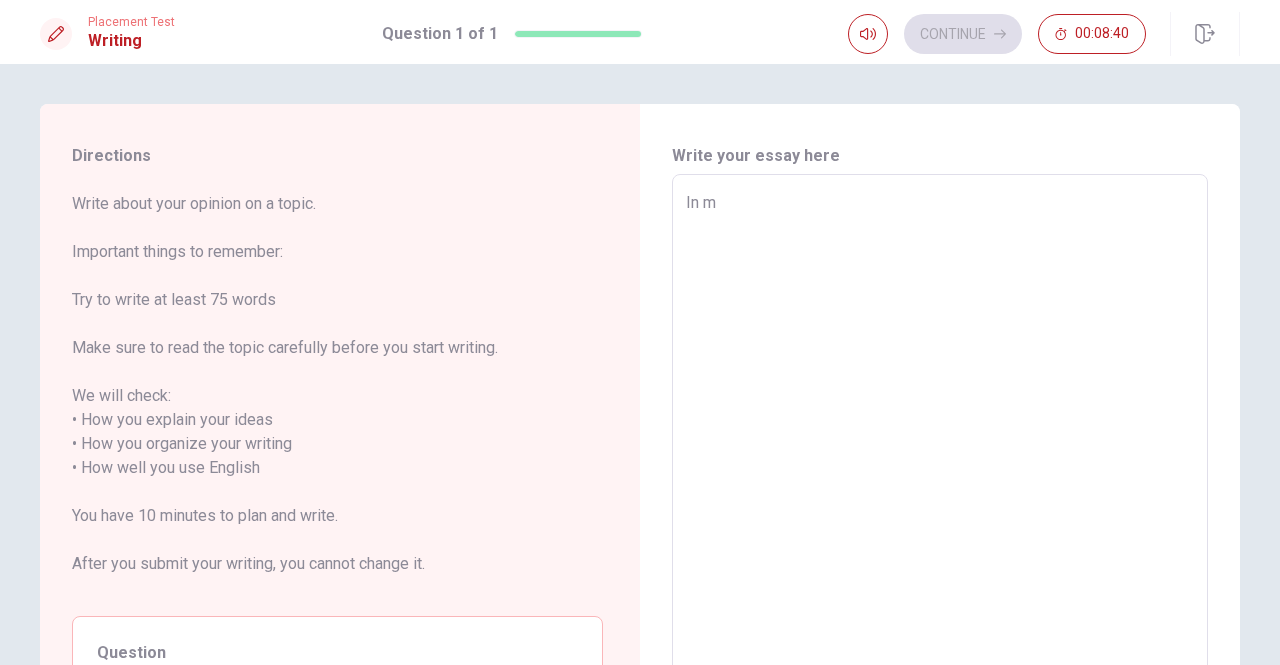 type on "In my" 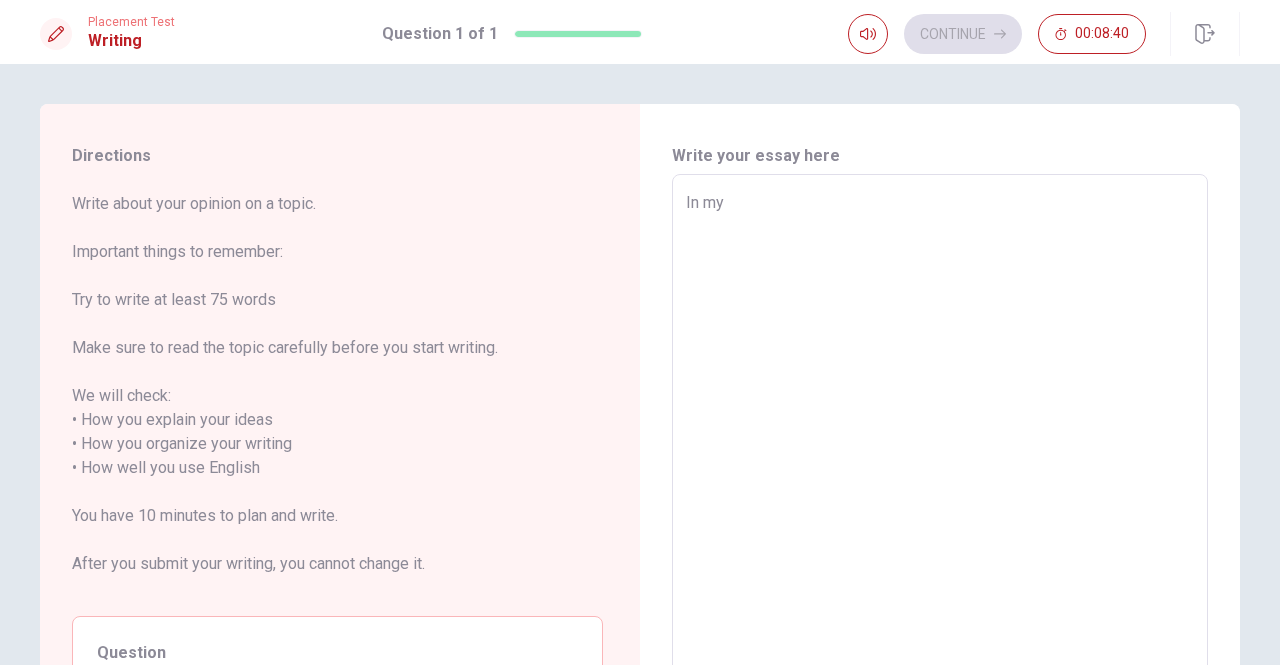 type on "x" 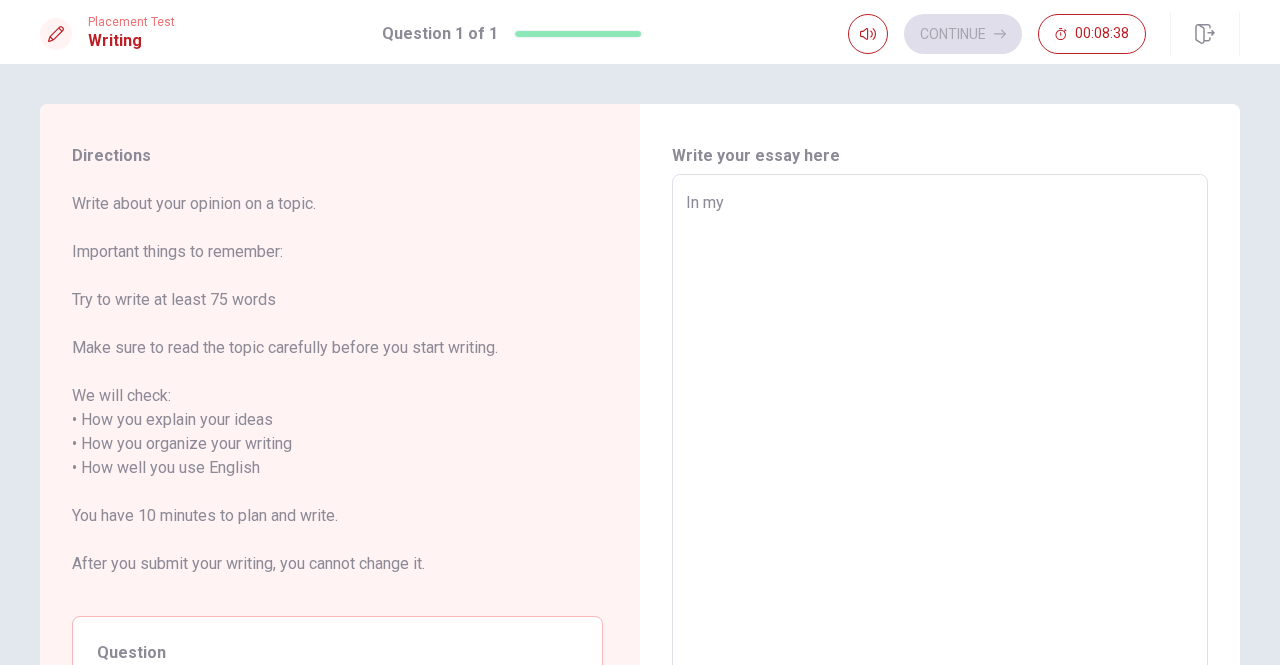 type on "x" 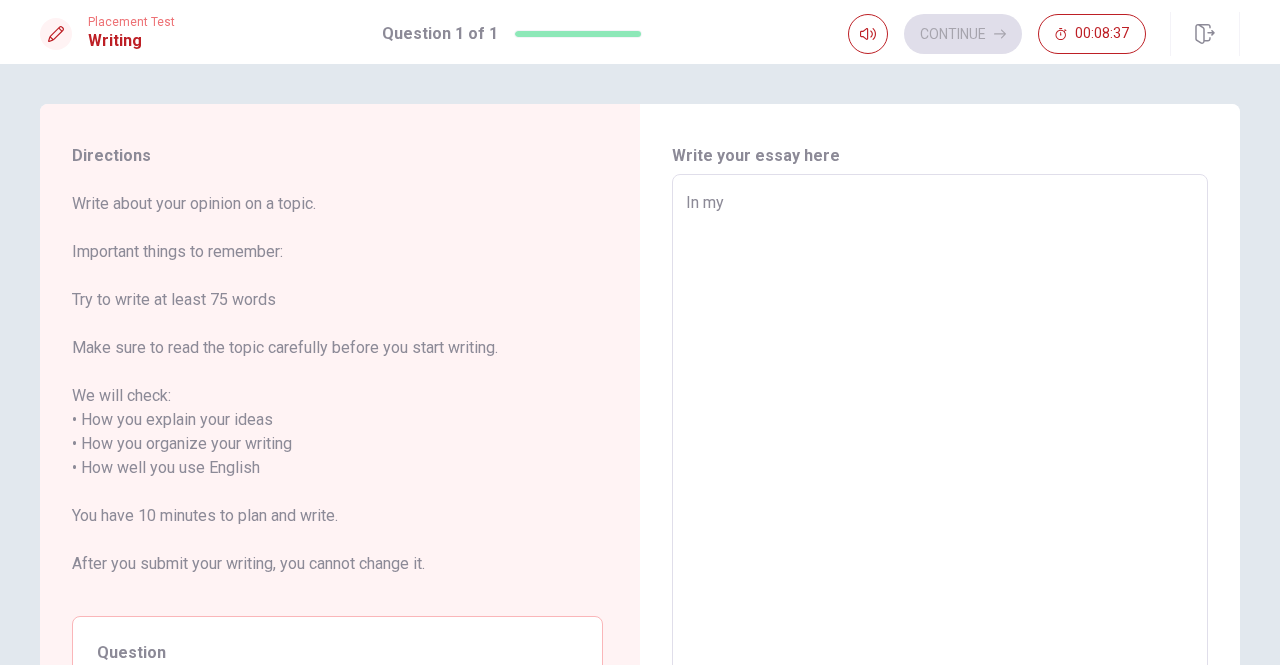 type on "In my o" 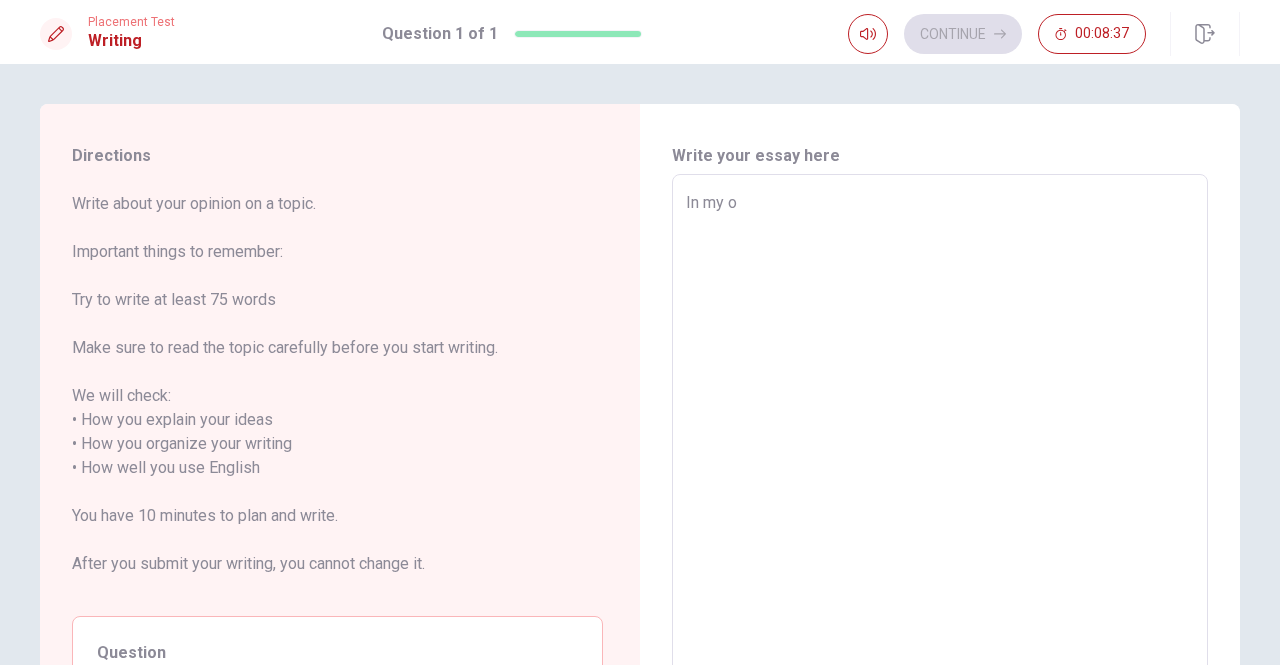 type on "x" 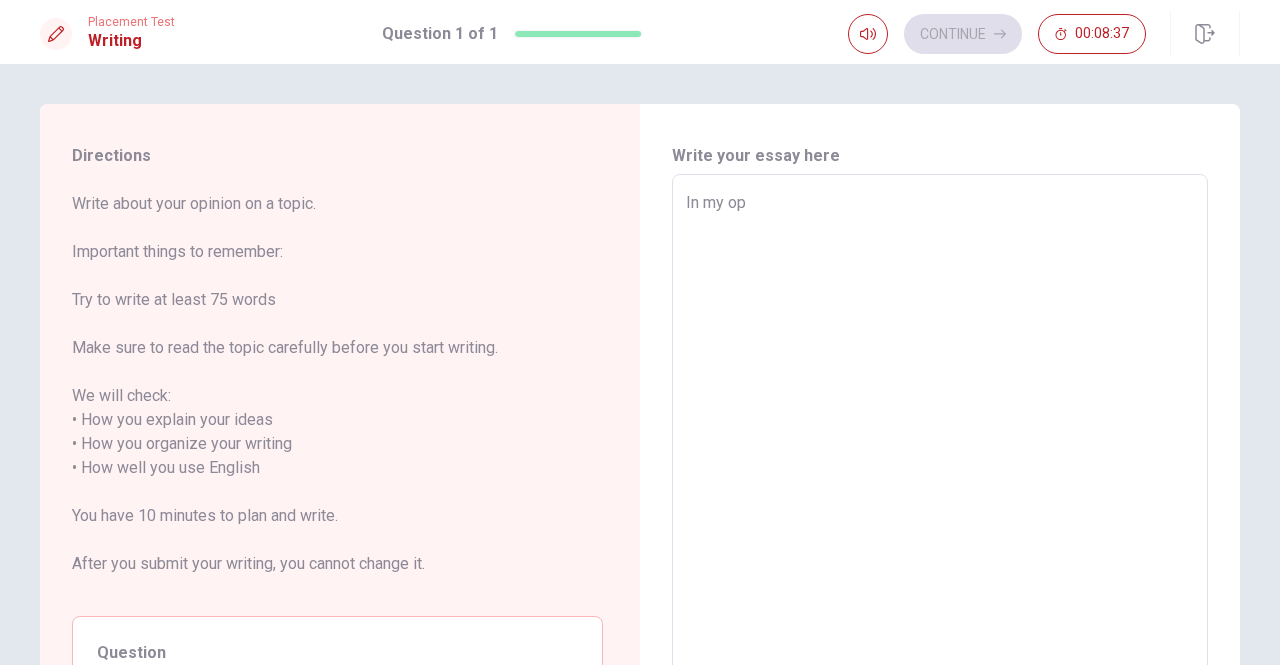 type on "x" 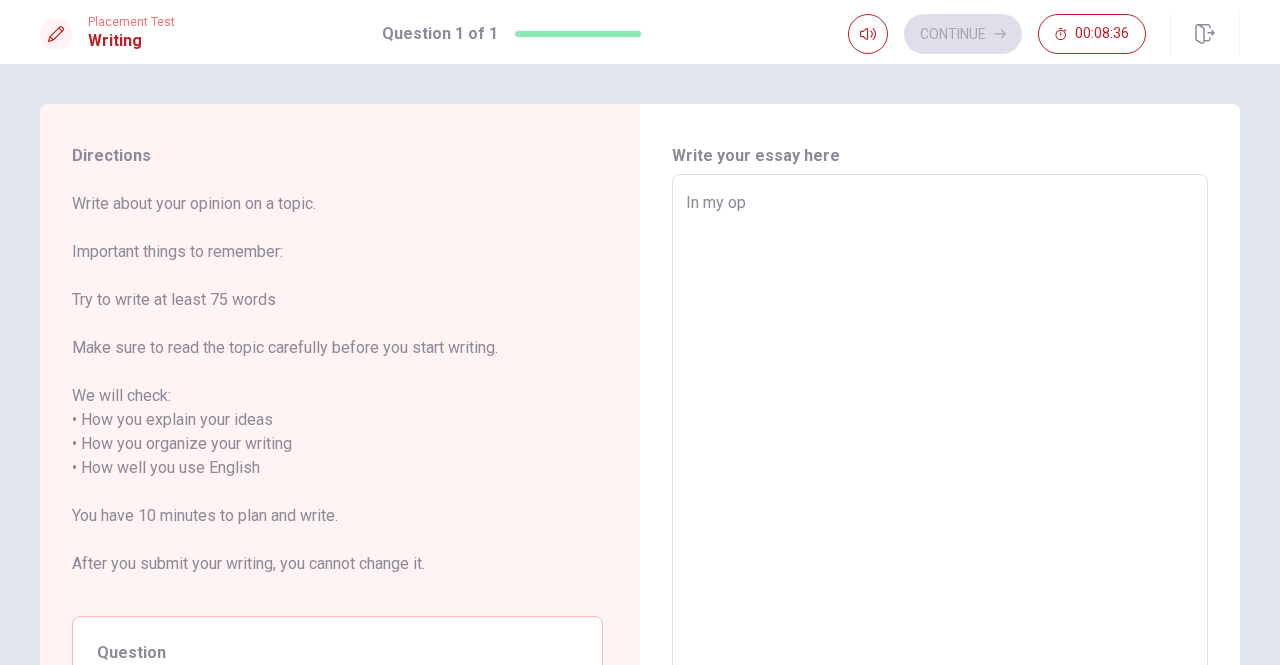 type on "In my opi" 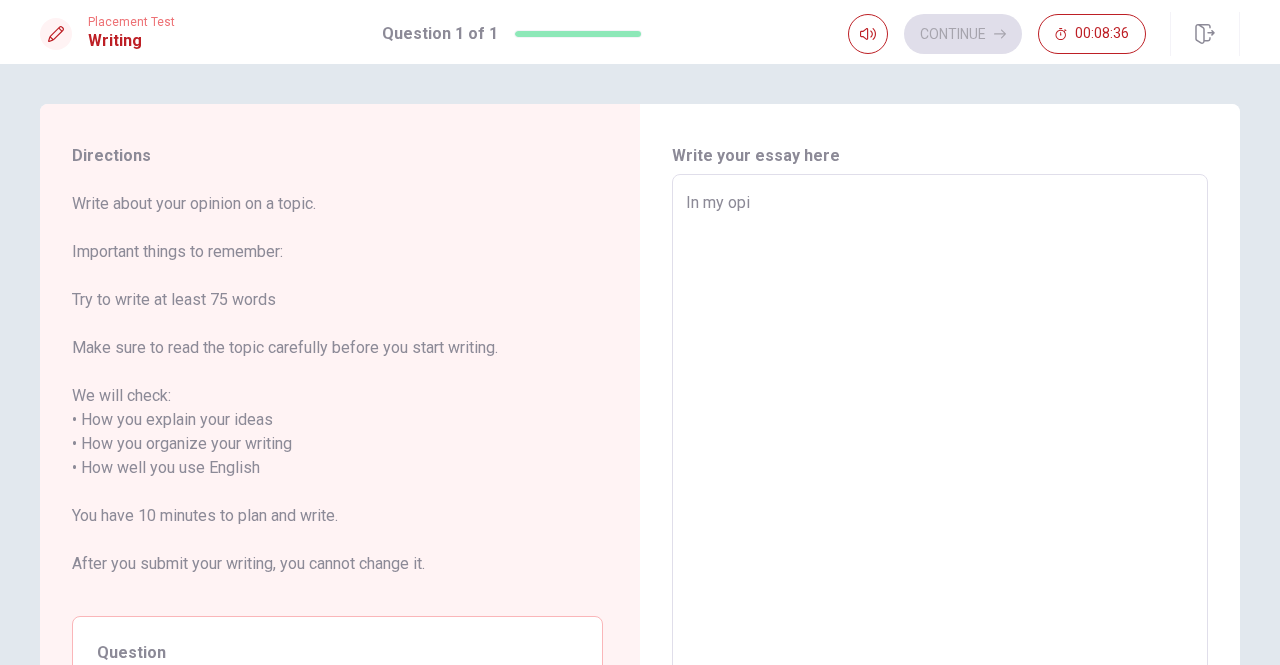 type on "x" 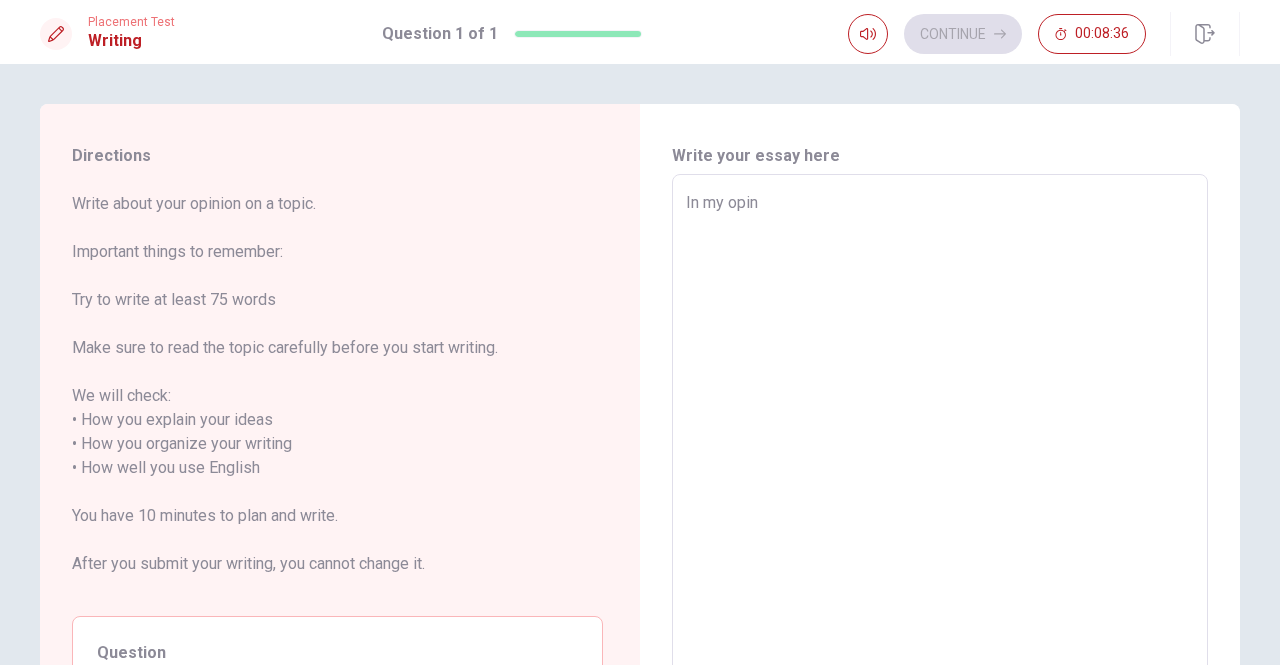 type on "x" 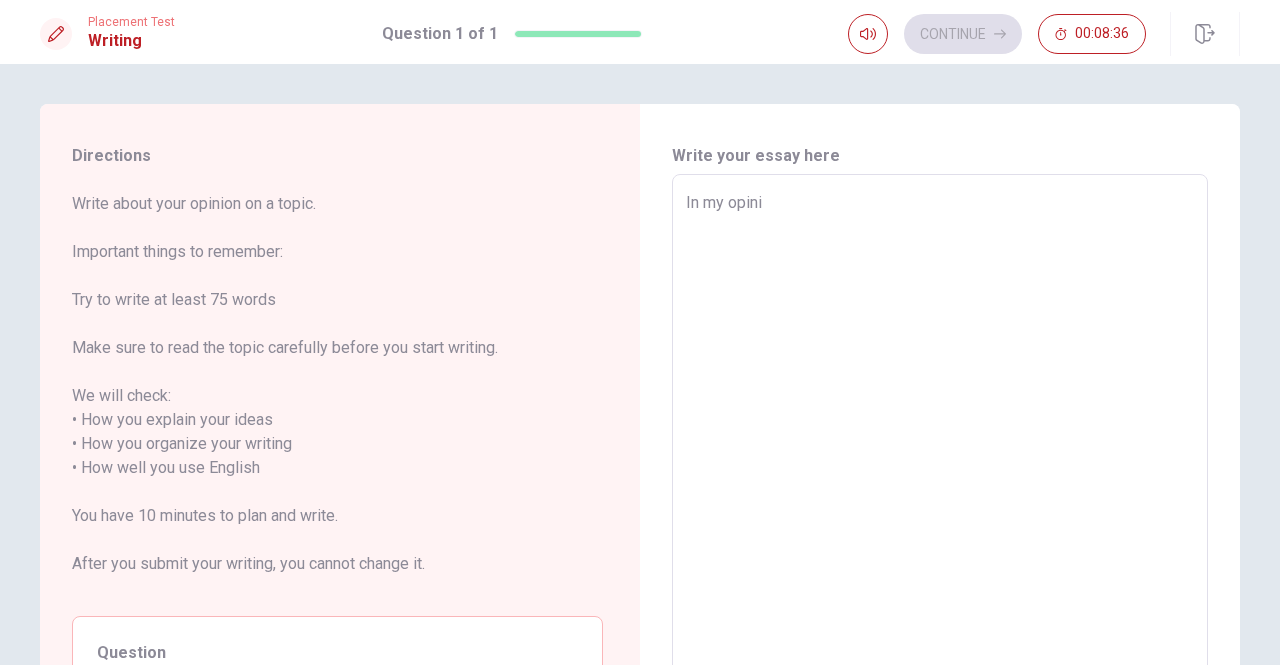 type on "x" 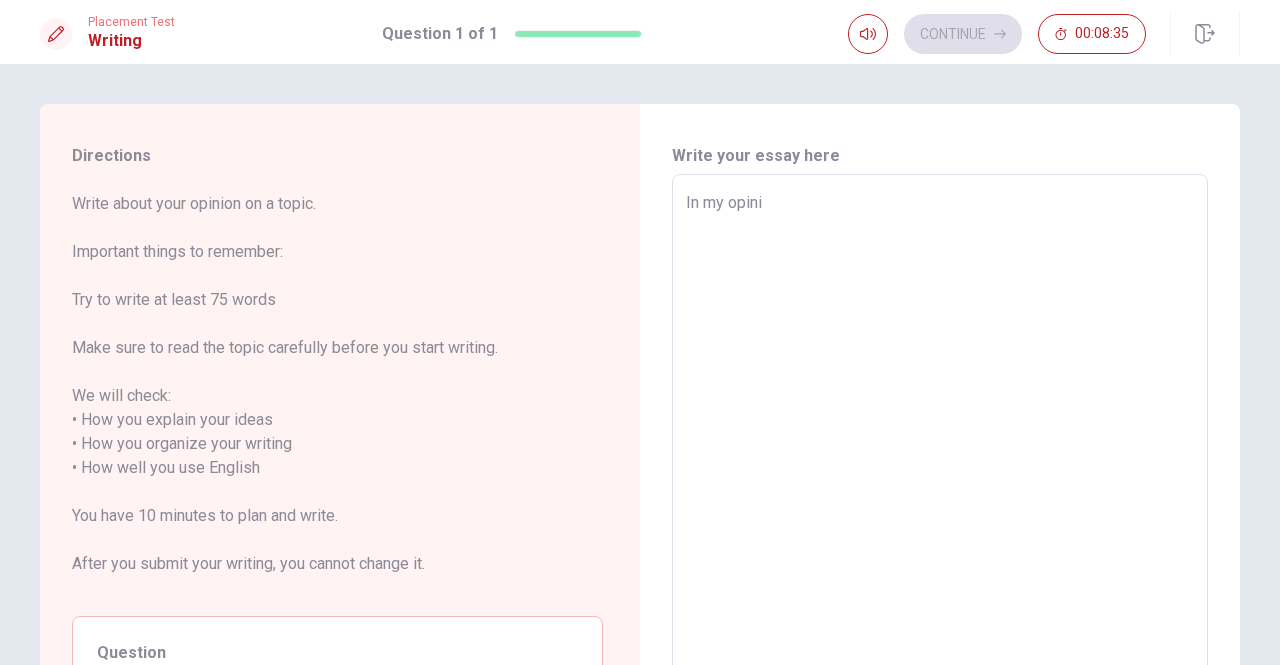 type on "In my opinio" 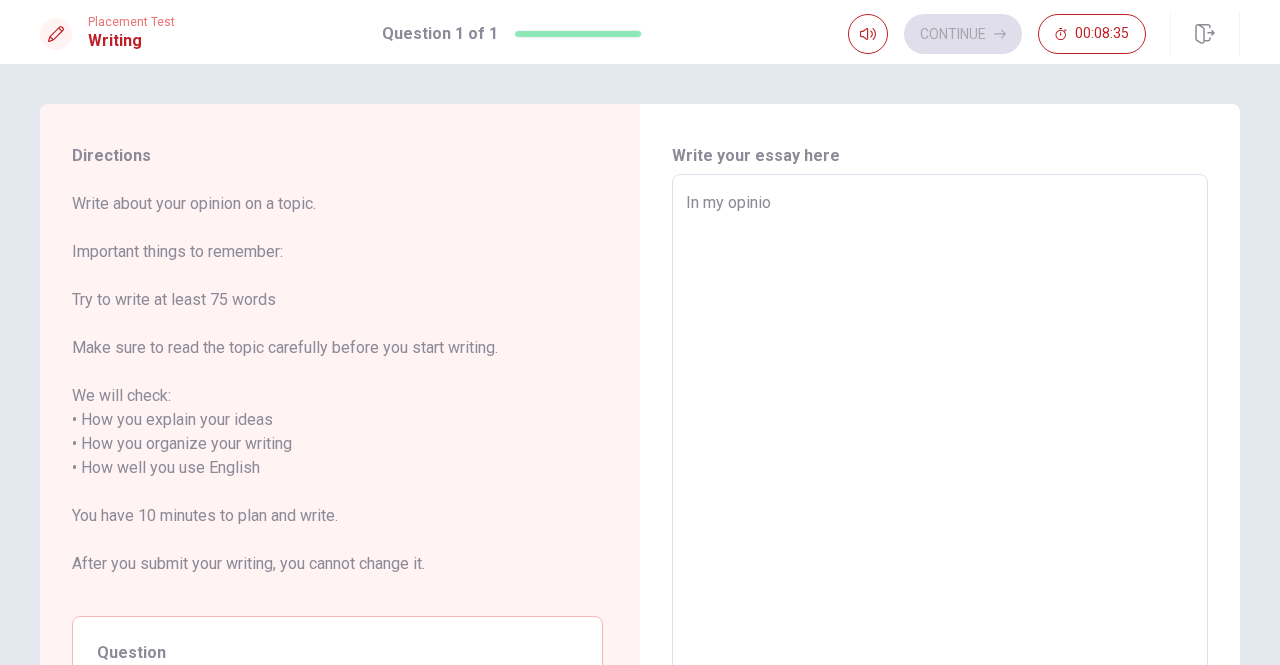type on "x" 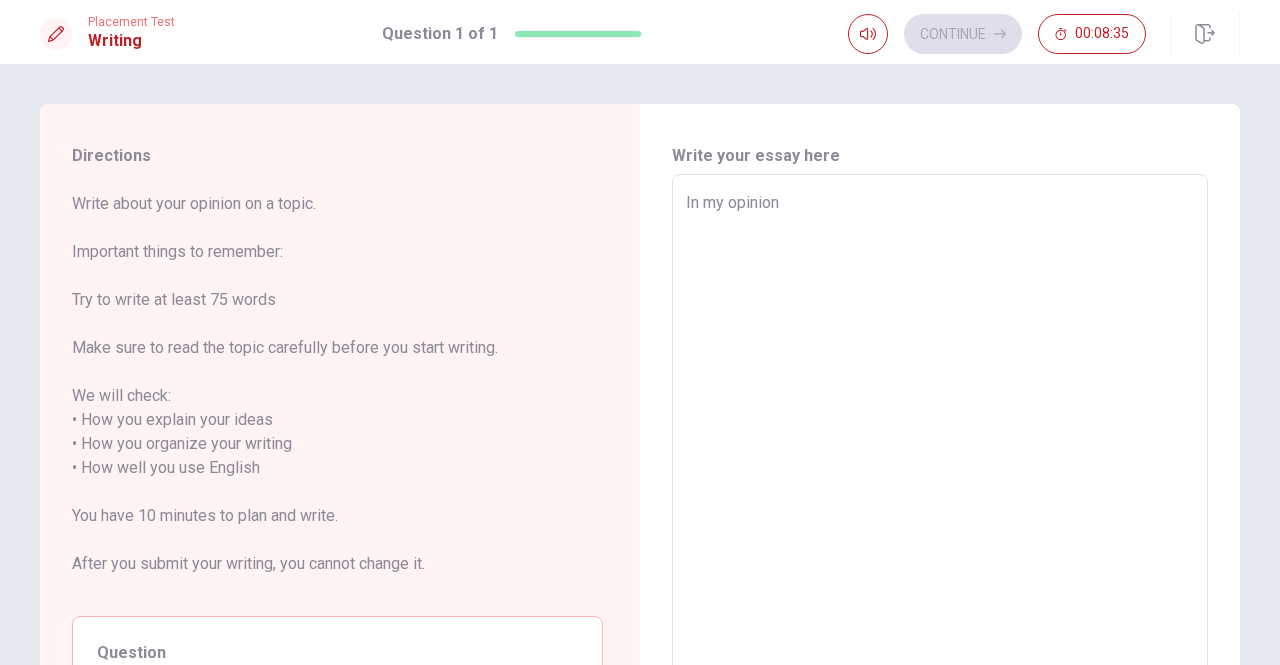 type on "x" 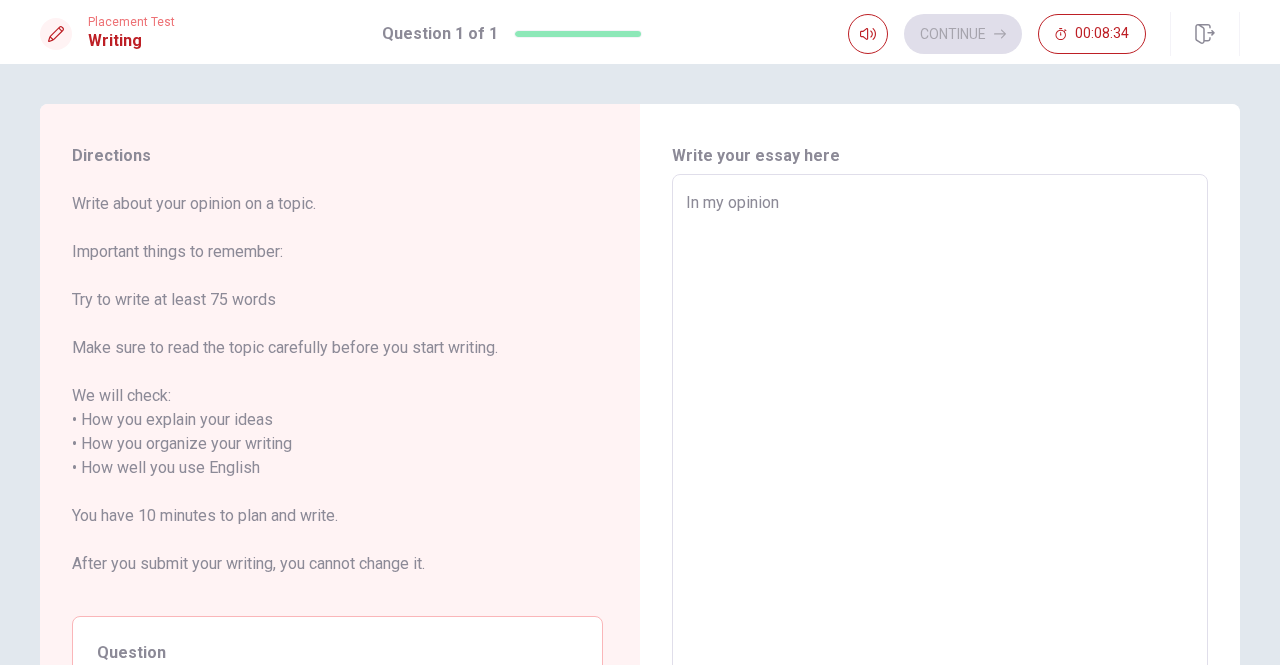 type on "In my opinion," 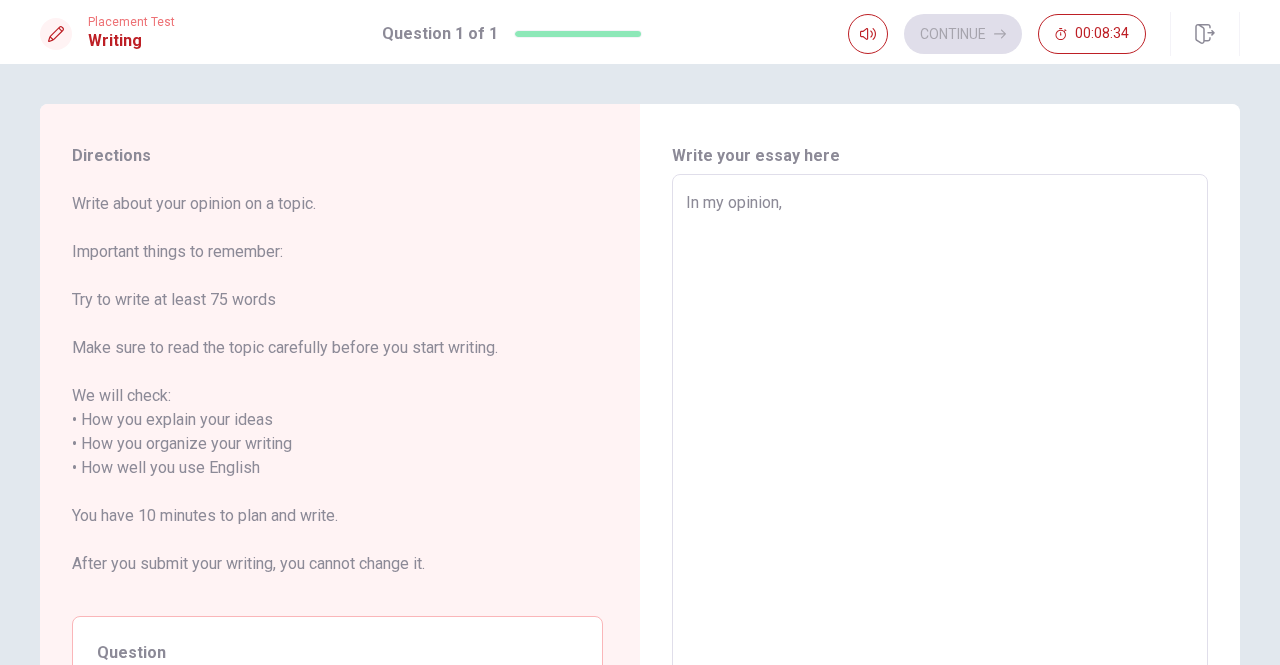 type on "x" 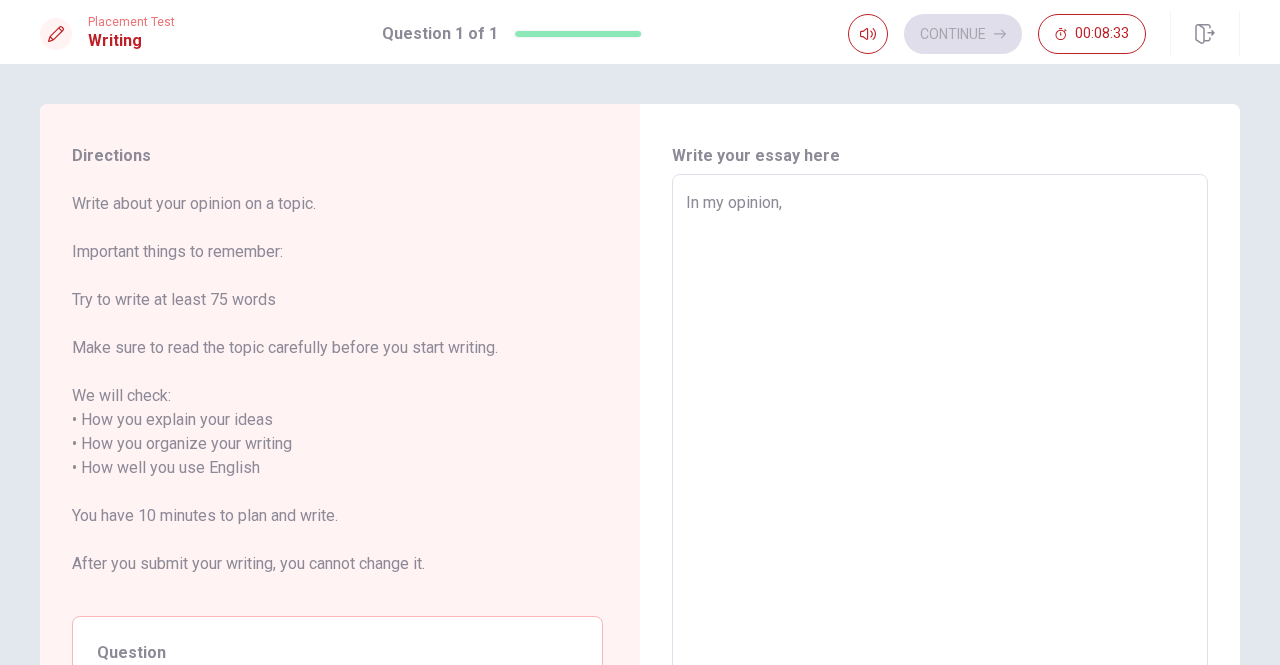 type on "In my opinion," 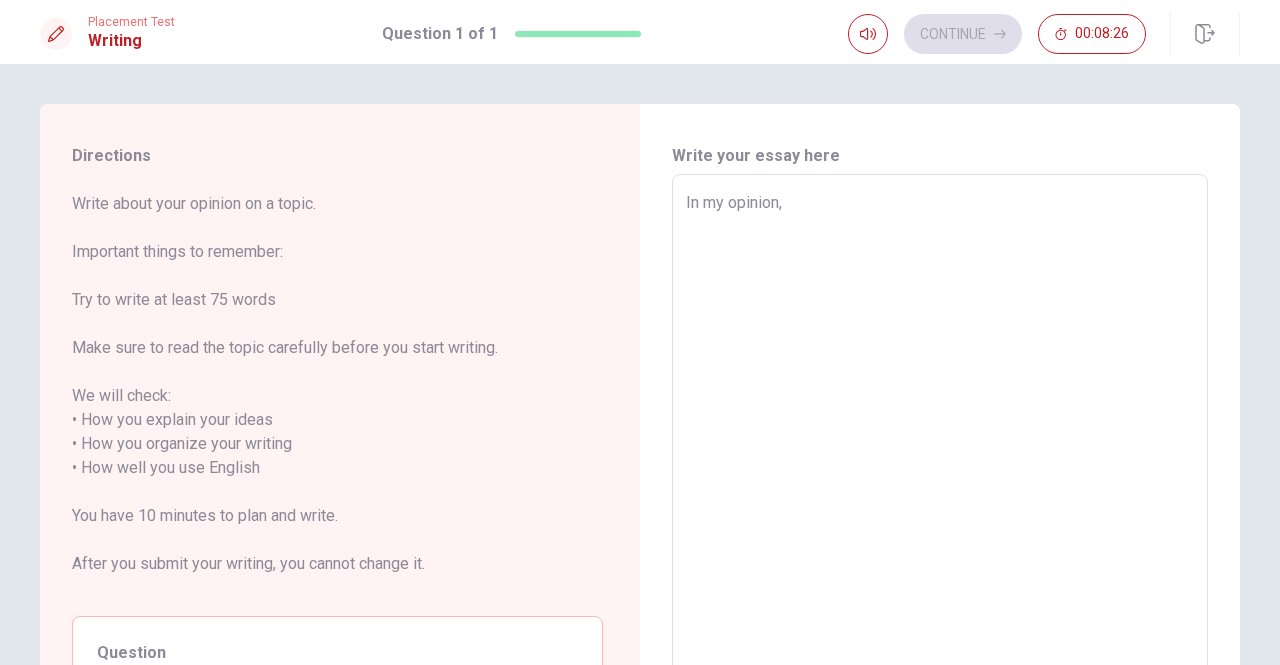 type on "x" 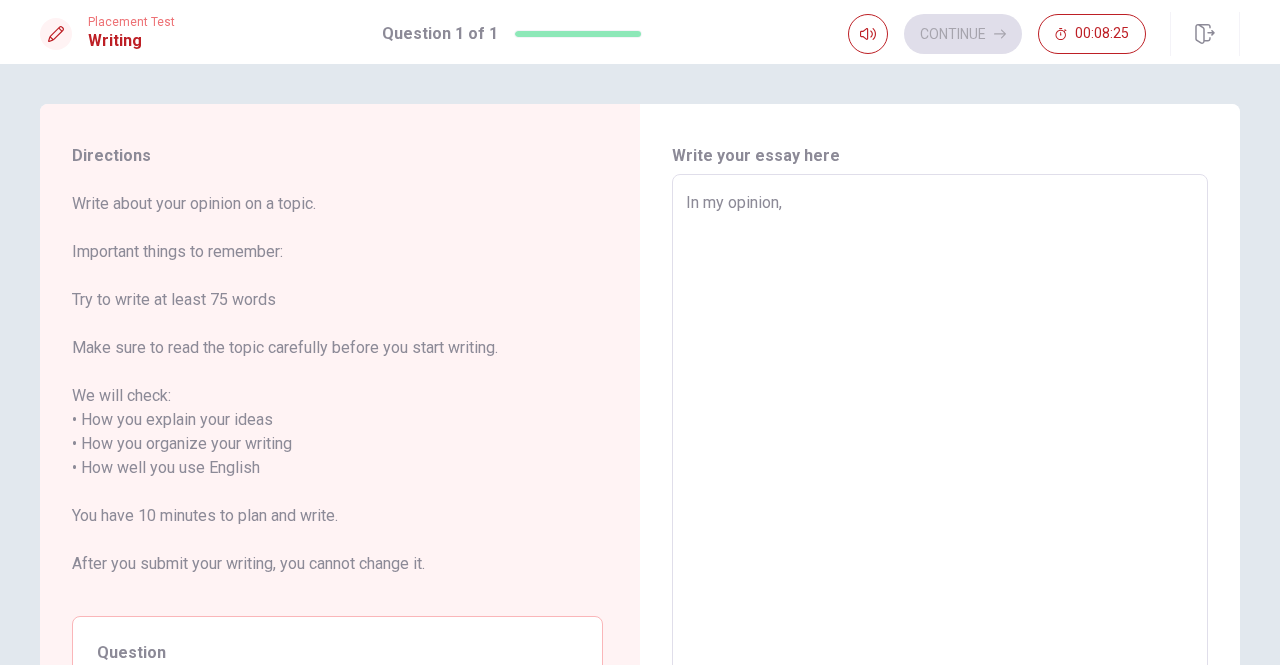type on "In my opinion, w" 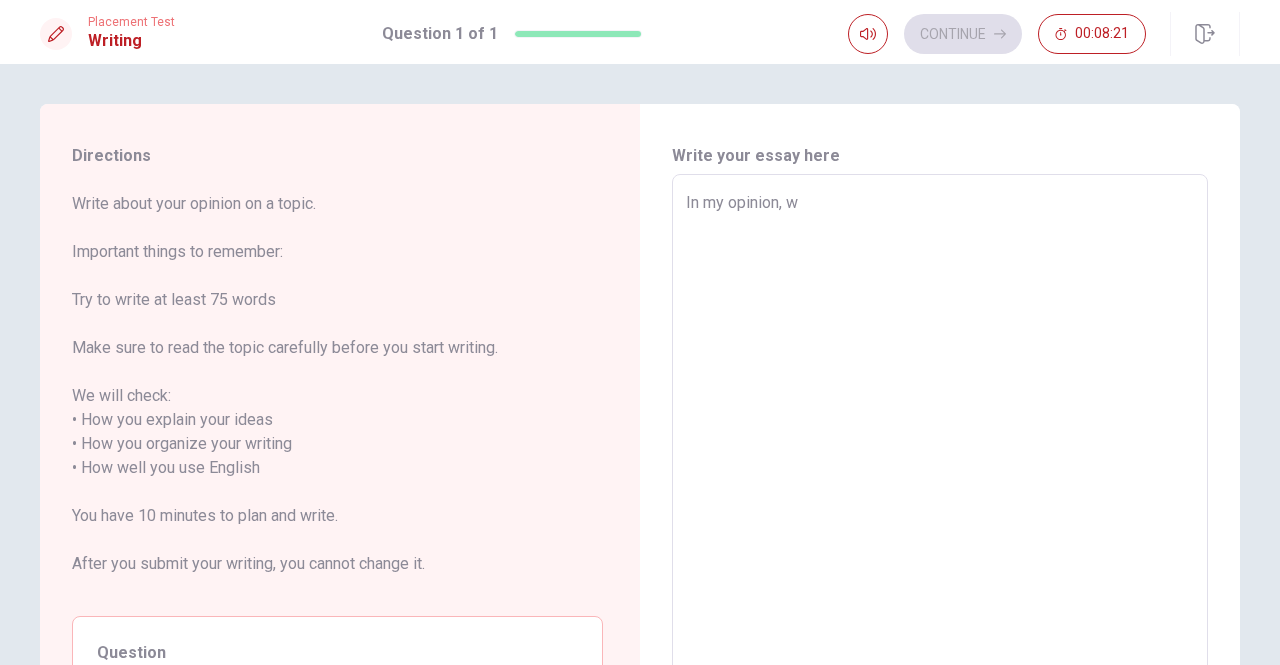 type on "x" 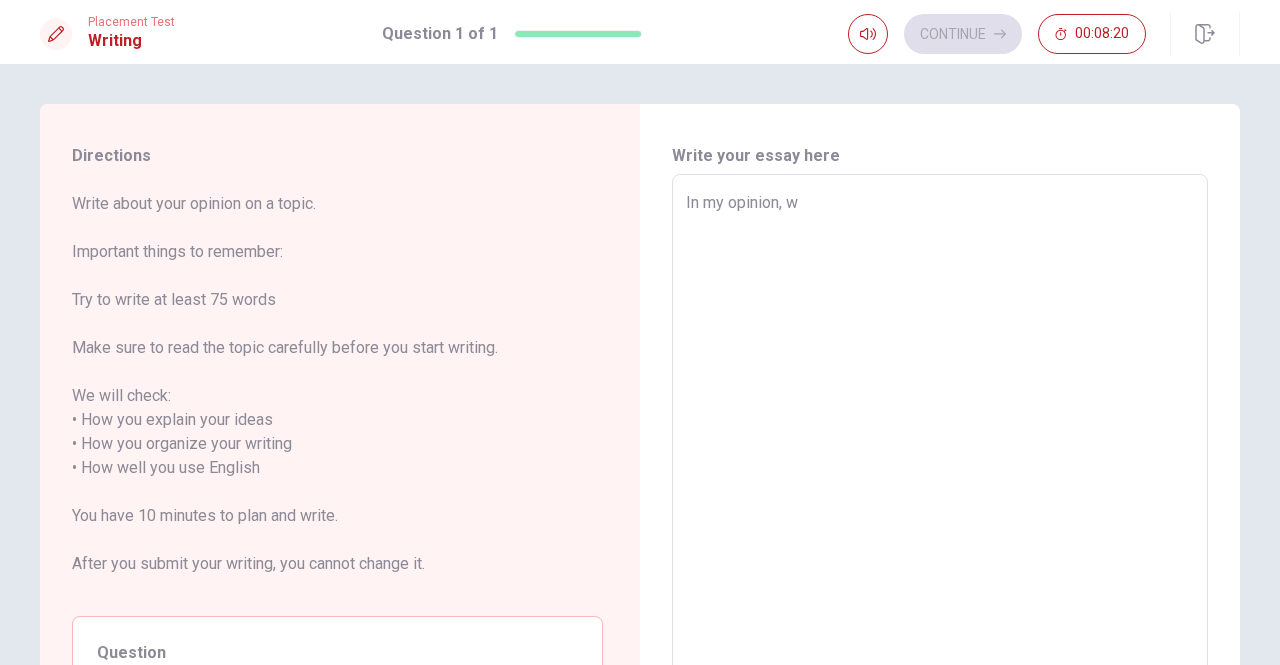 type on "In my opinion, wr" 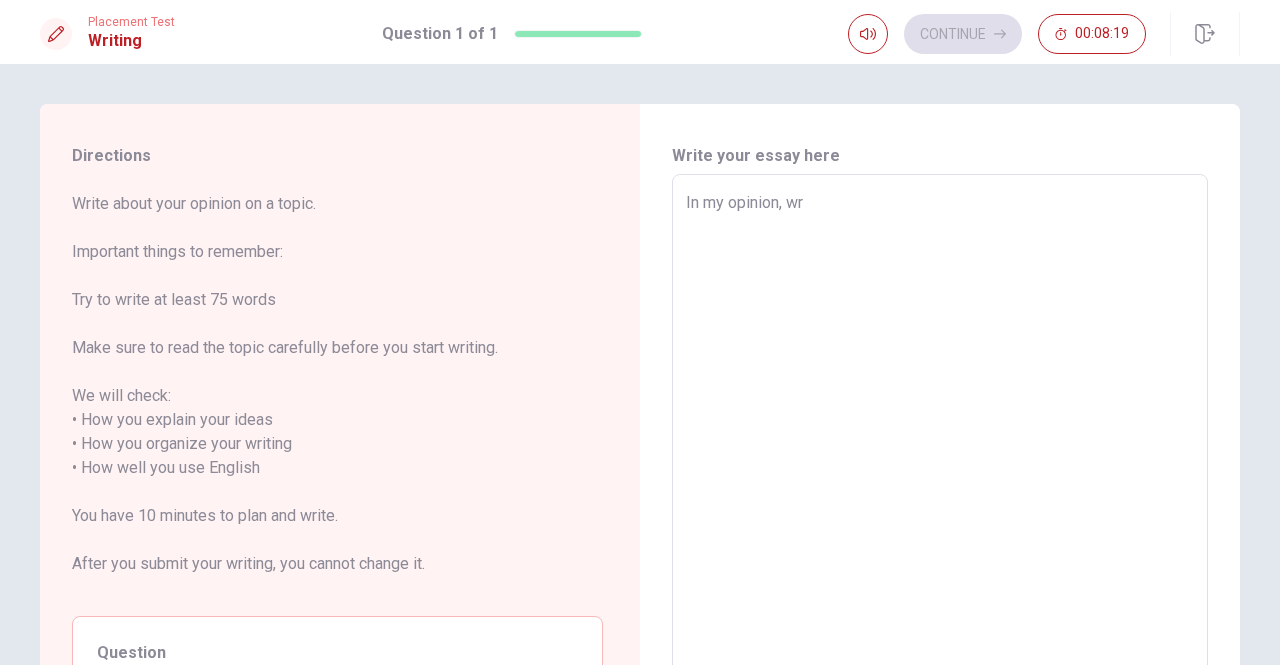 type on "x" 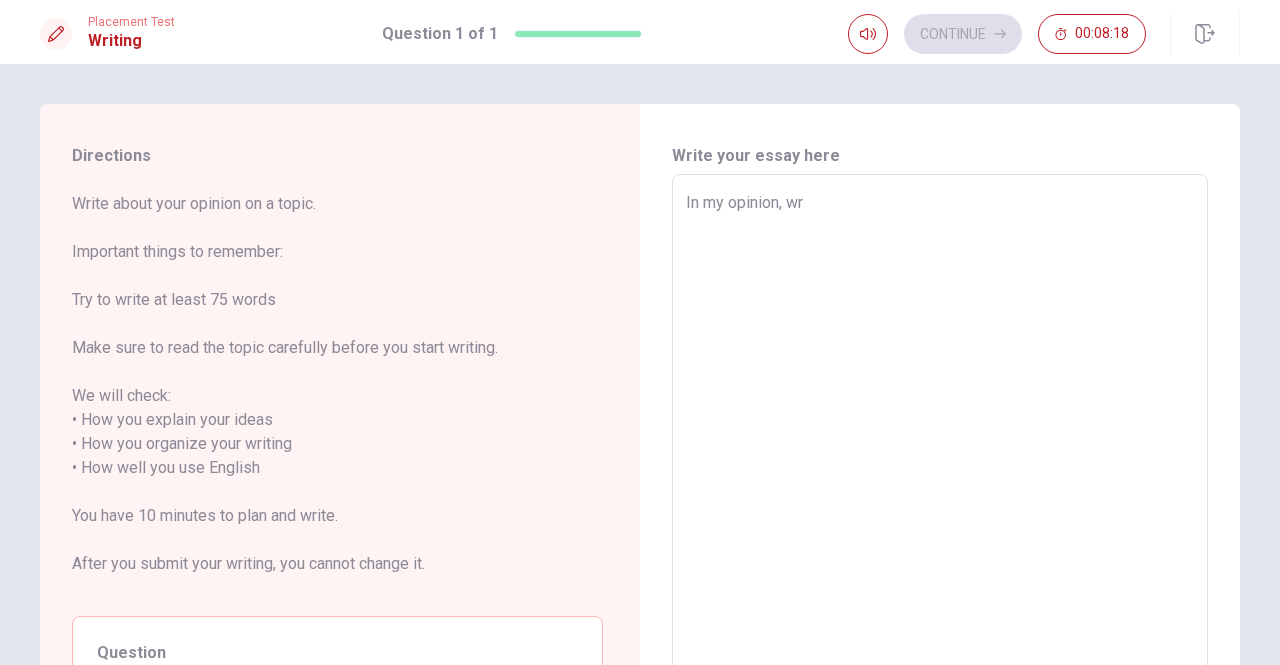type on "In my opinion, wri" 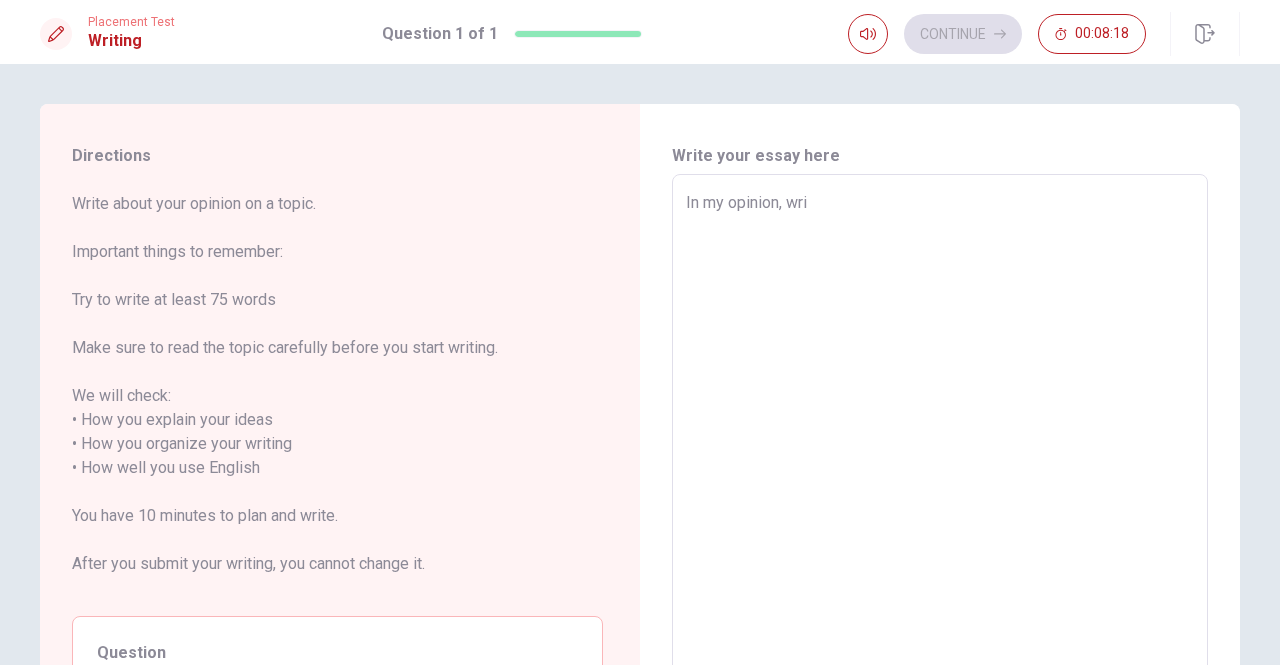 type on "x" 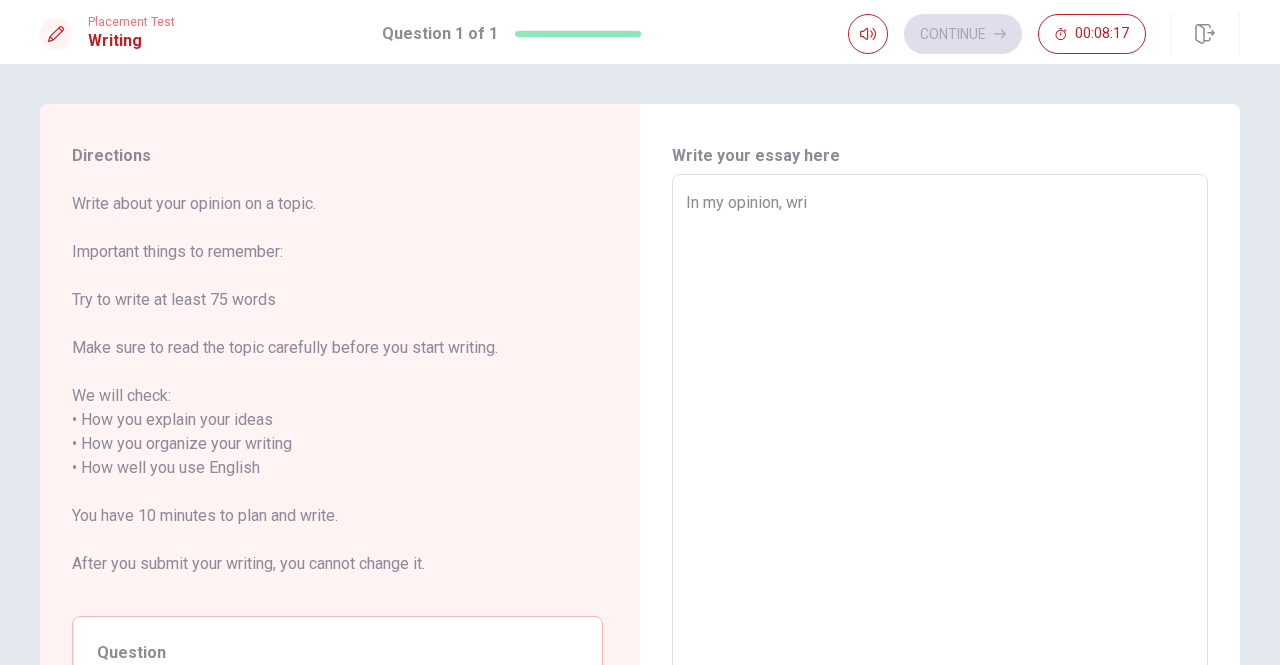 type on "In my opinion, writ" 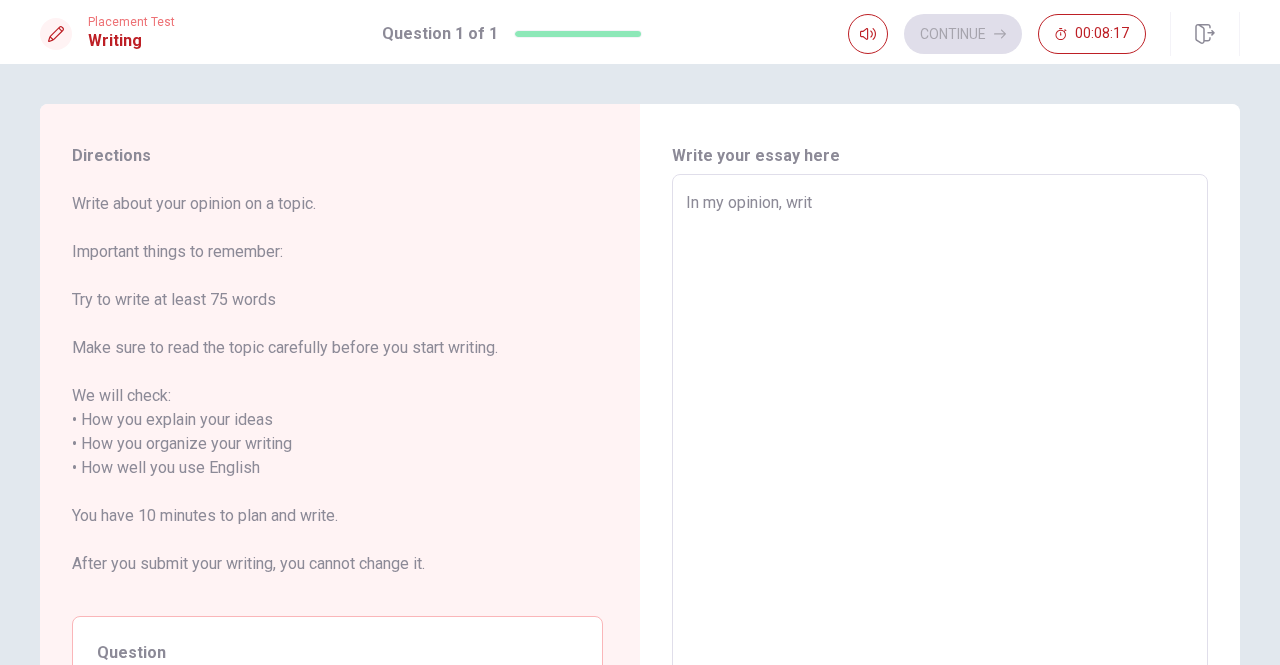 type on "x" 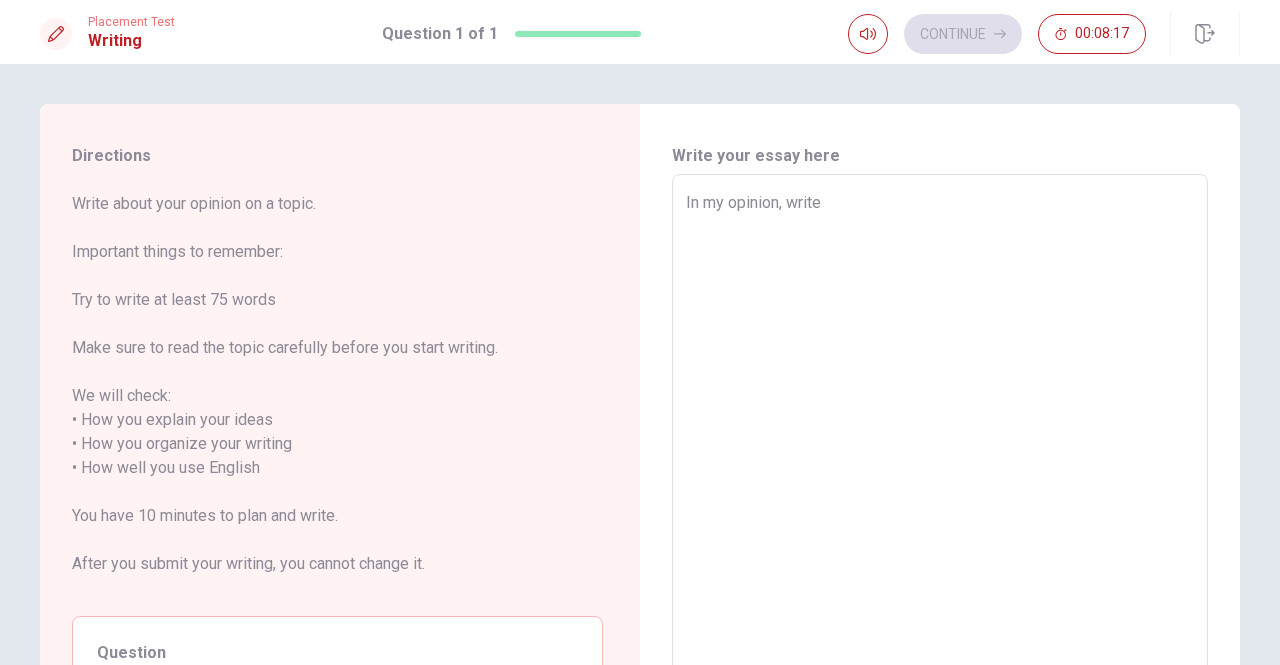 type on "x" 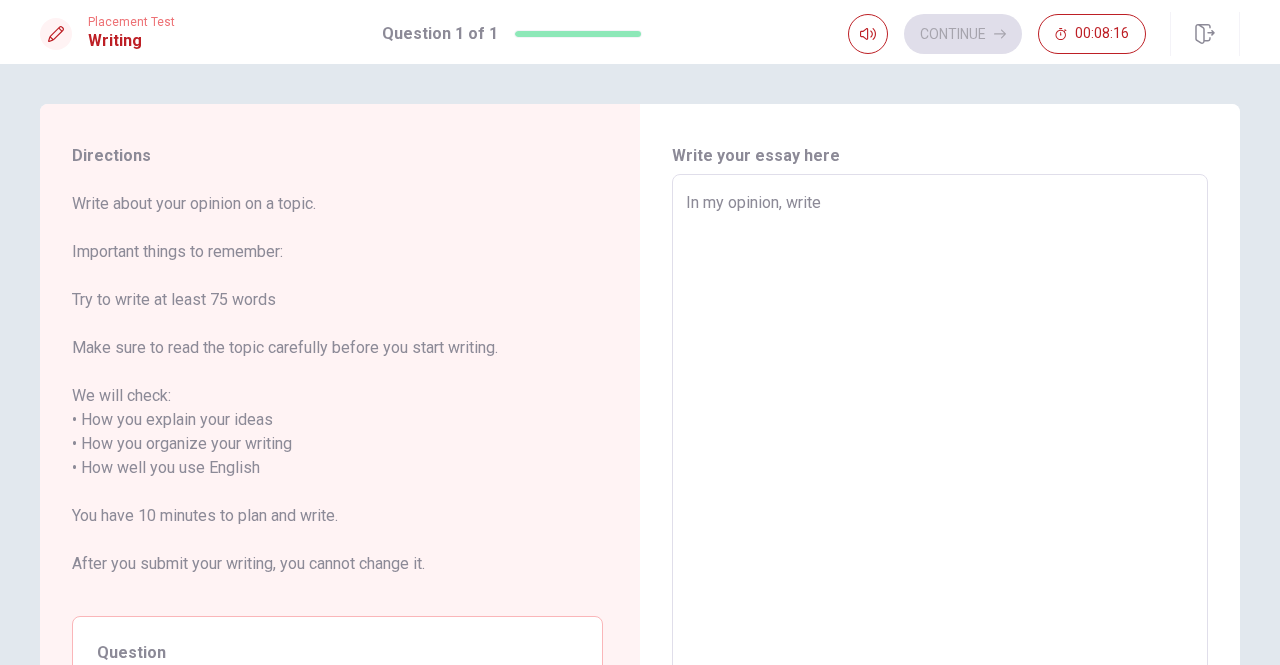 type on "In my opinion, write" 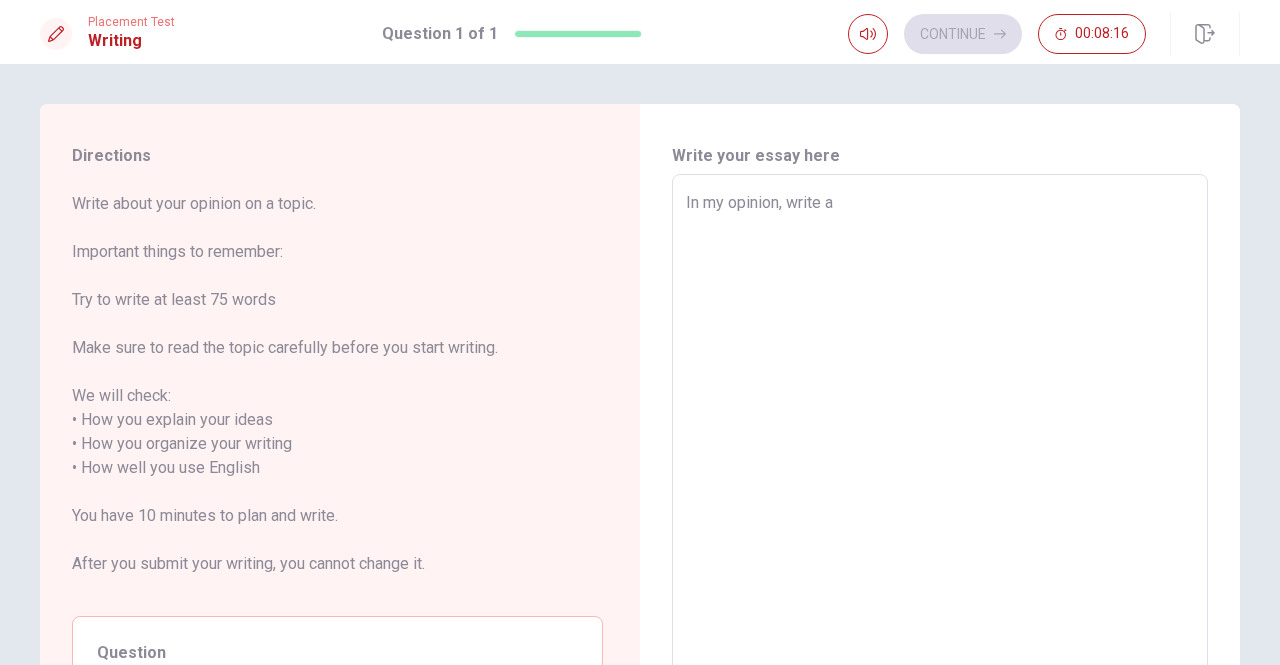 type on "x" 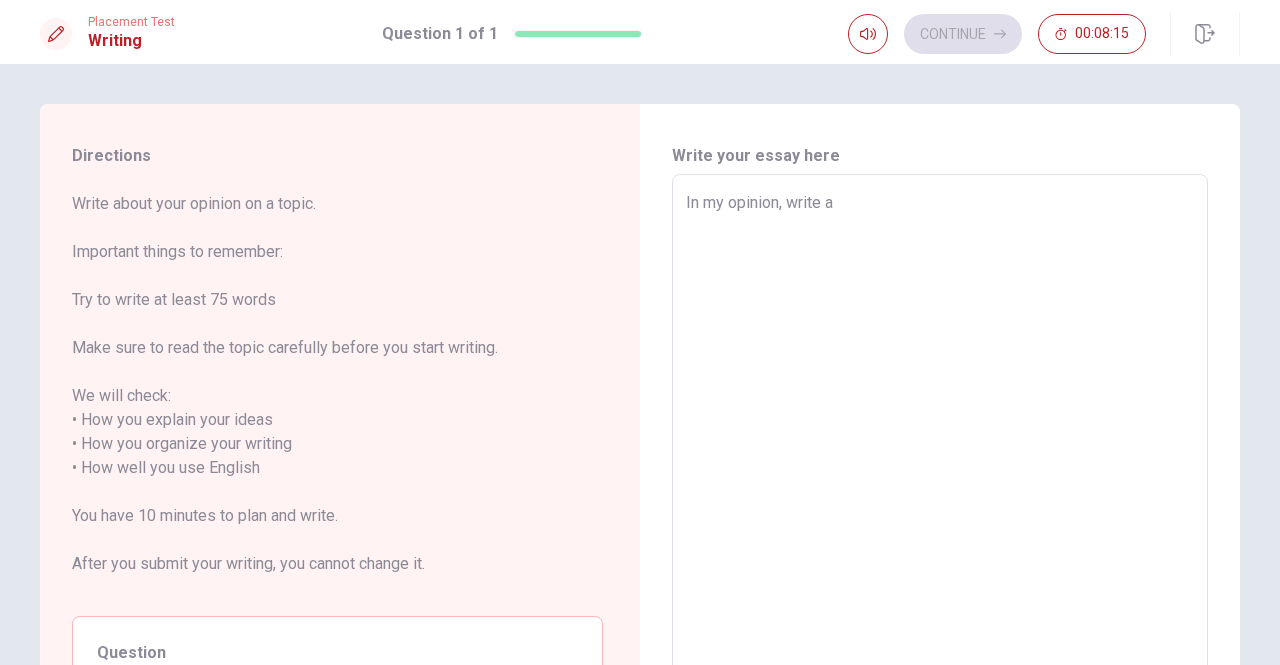 type on "In my opinion, write a" 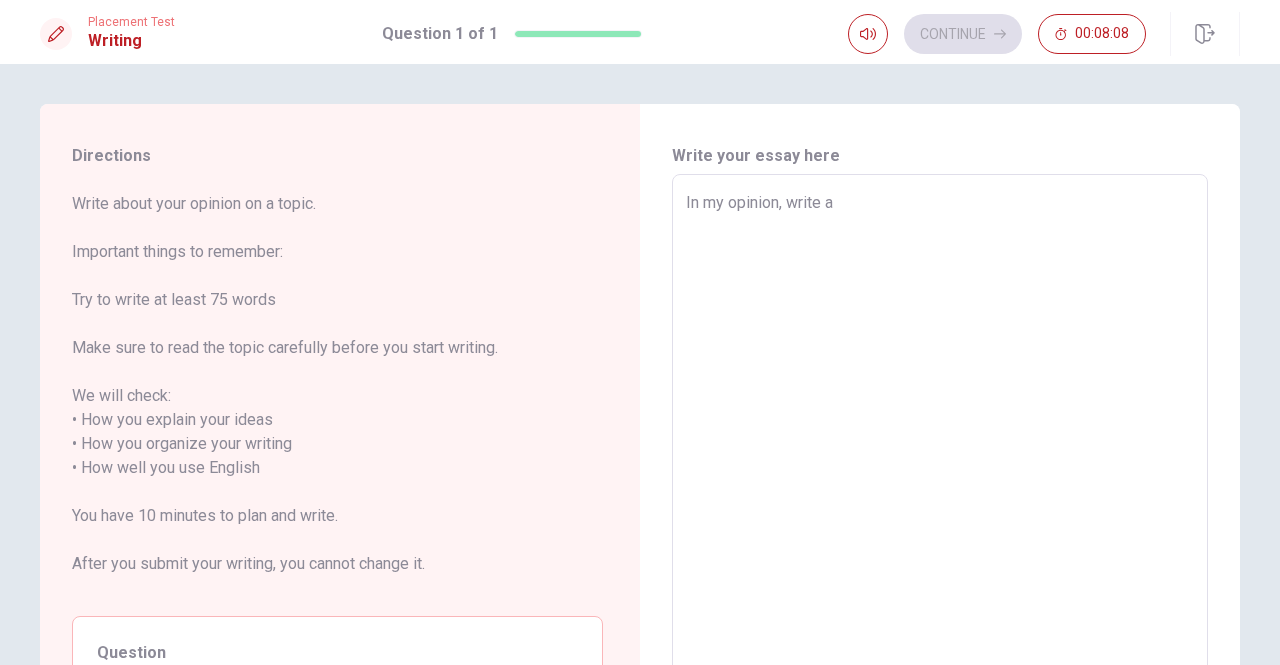 type on "x" 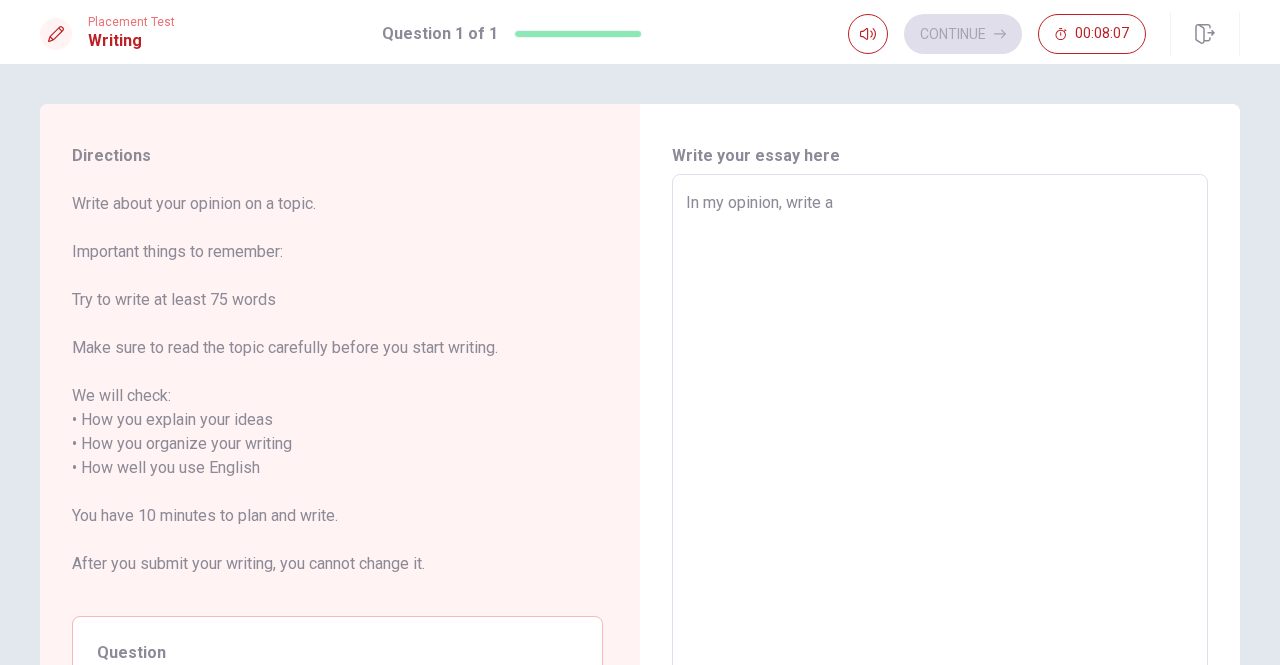type on "In my opinion, write a" 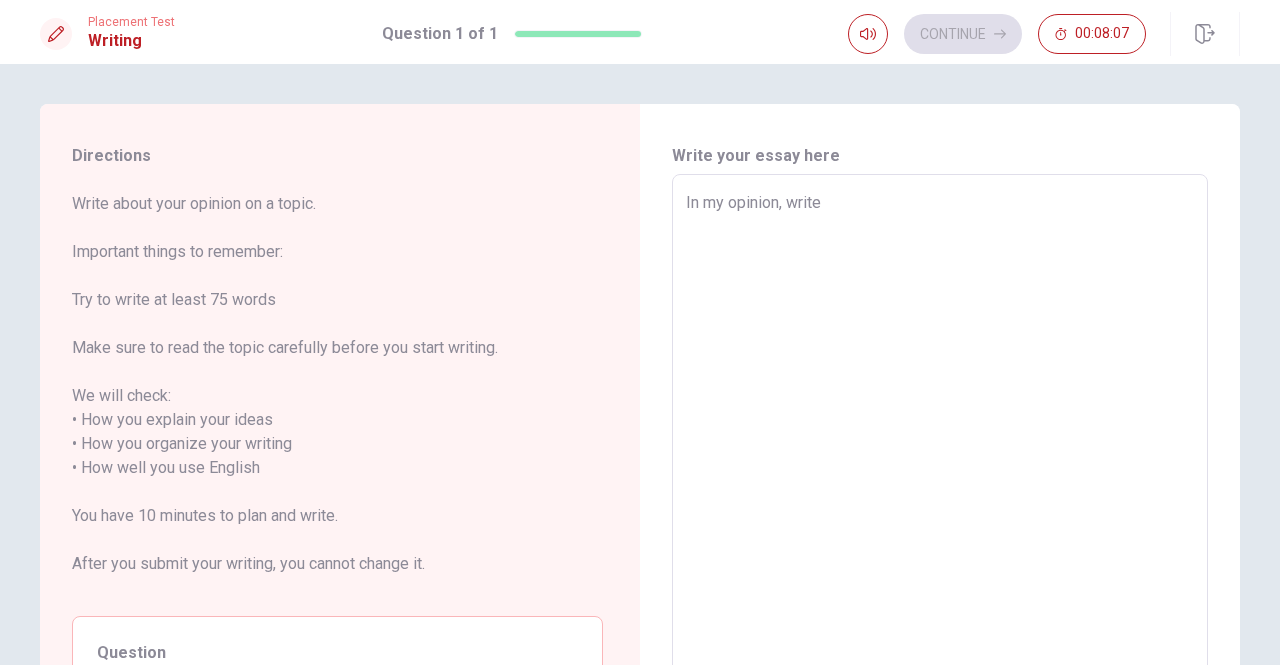 type on "x" 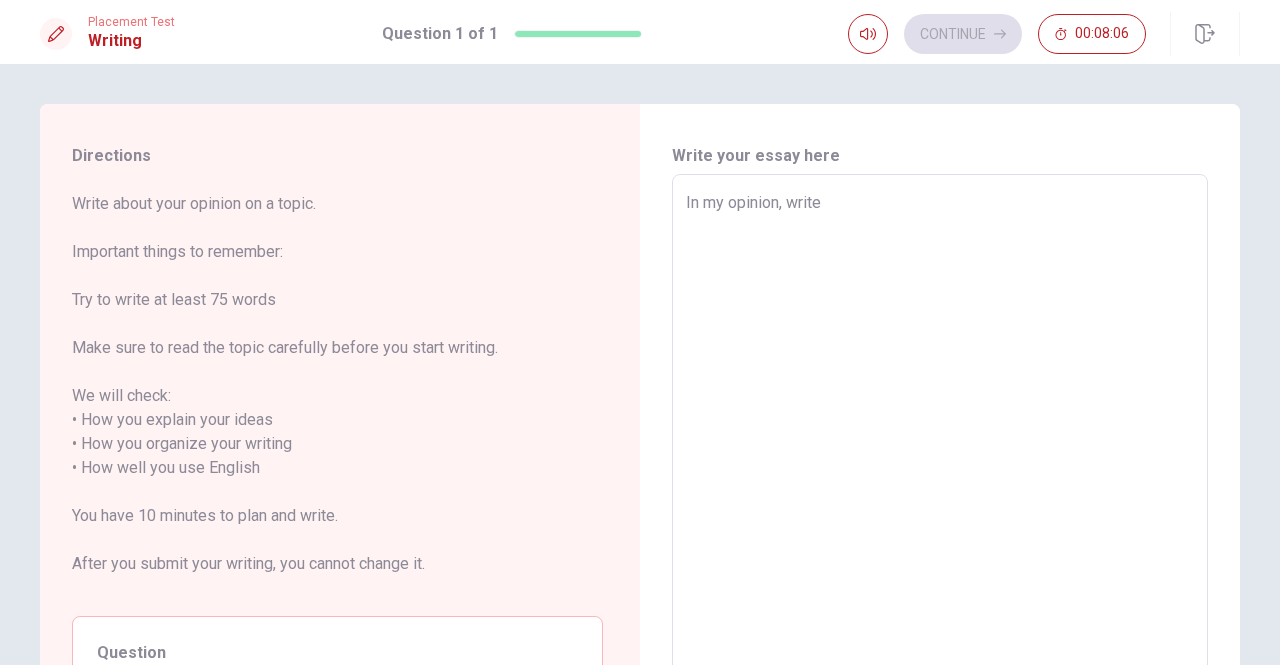 type on "In my opinion, write" 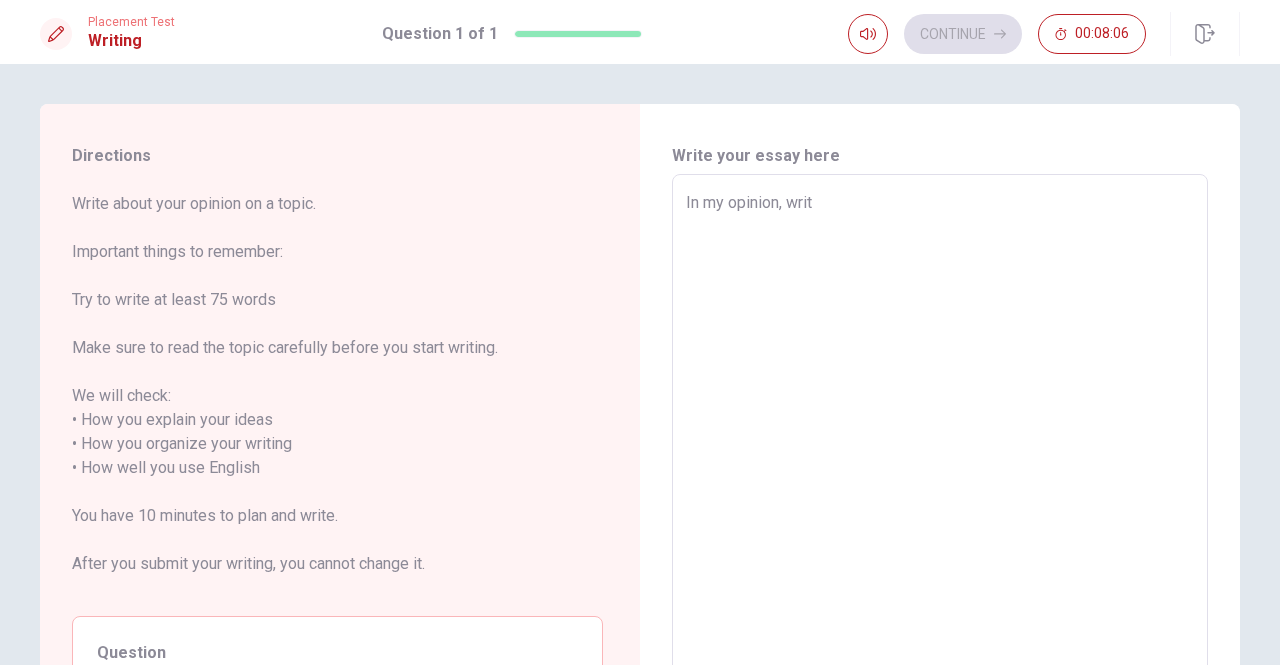 type on "x" 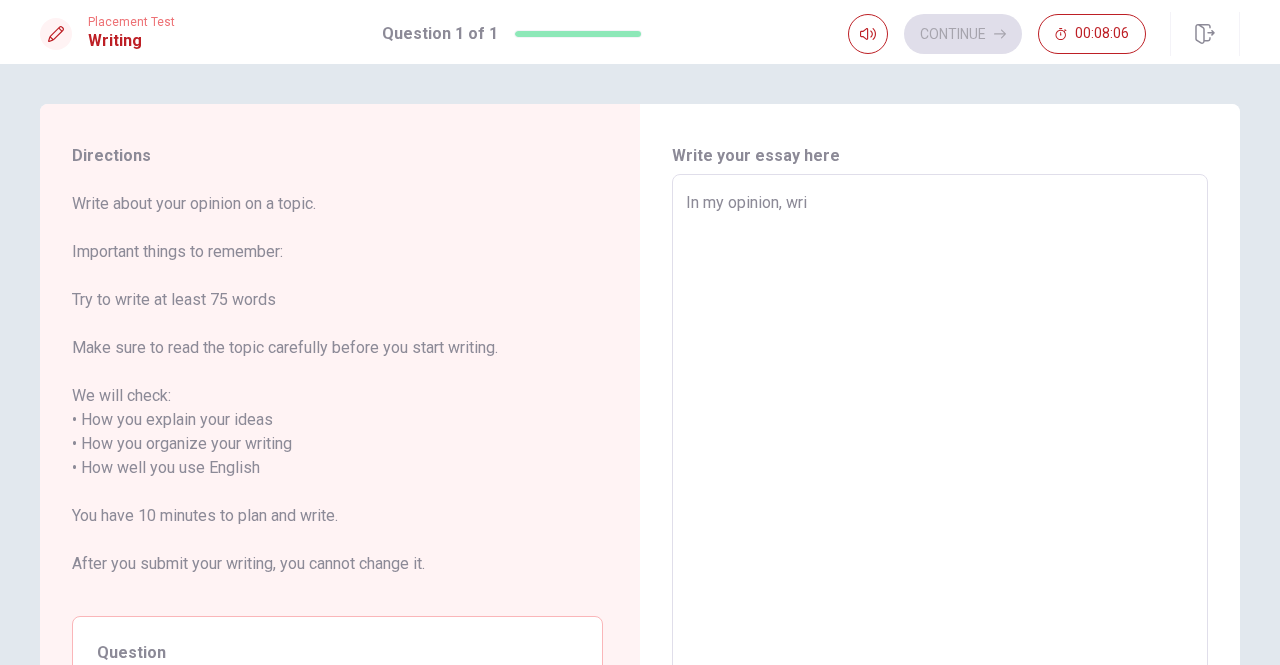 type on "x" 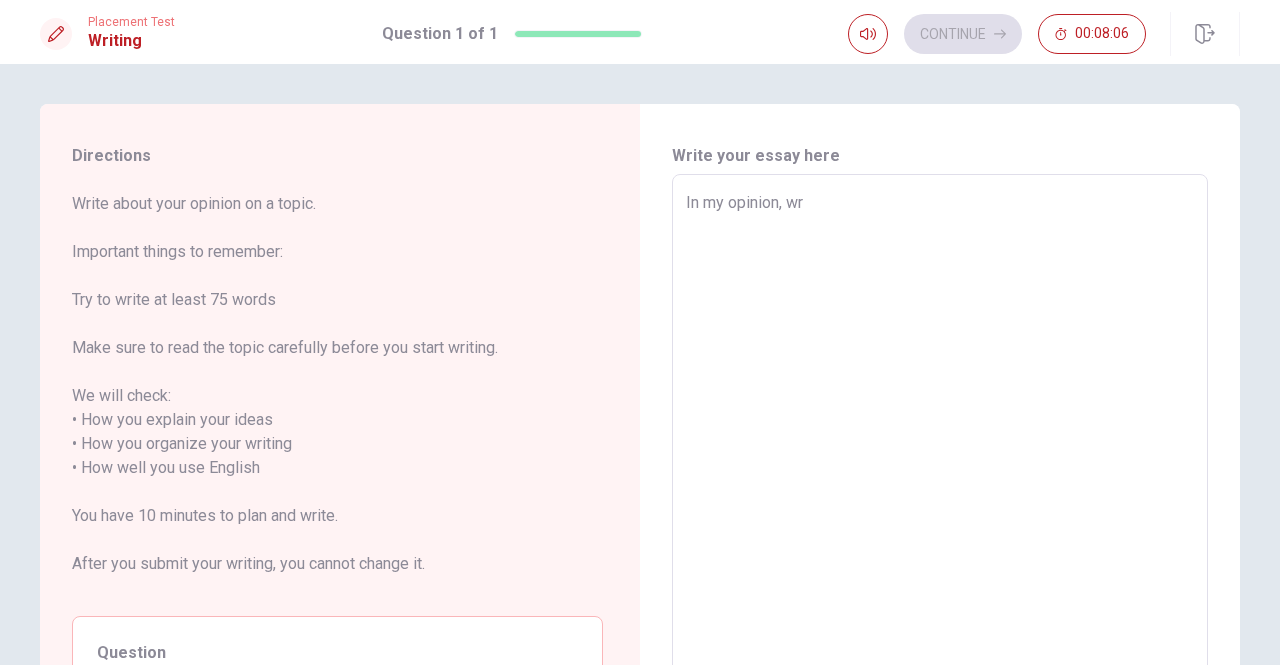 type on "x" 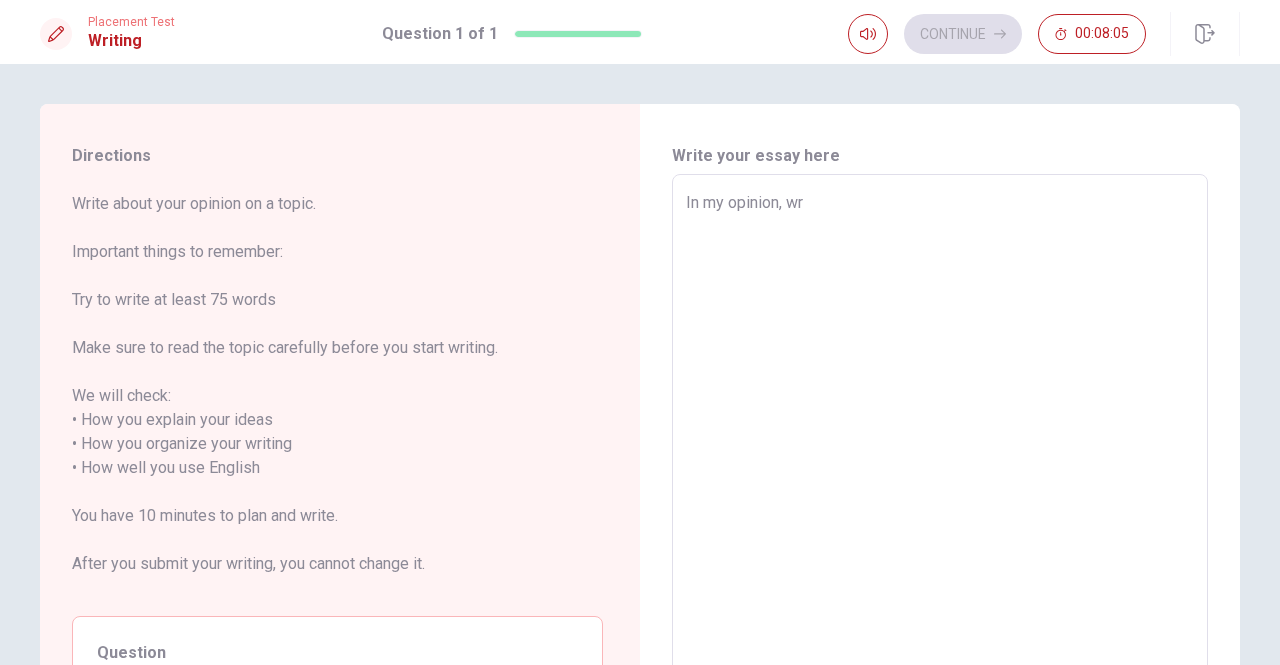 type on "In my opinion, w" 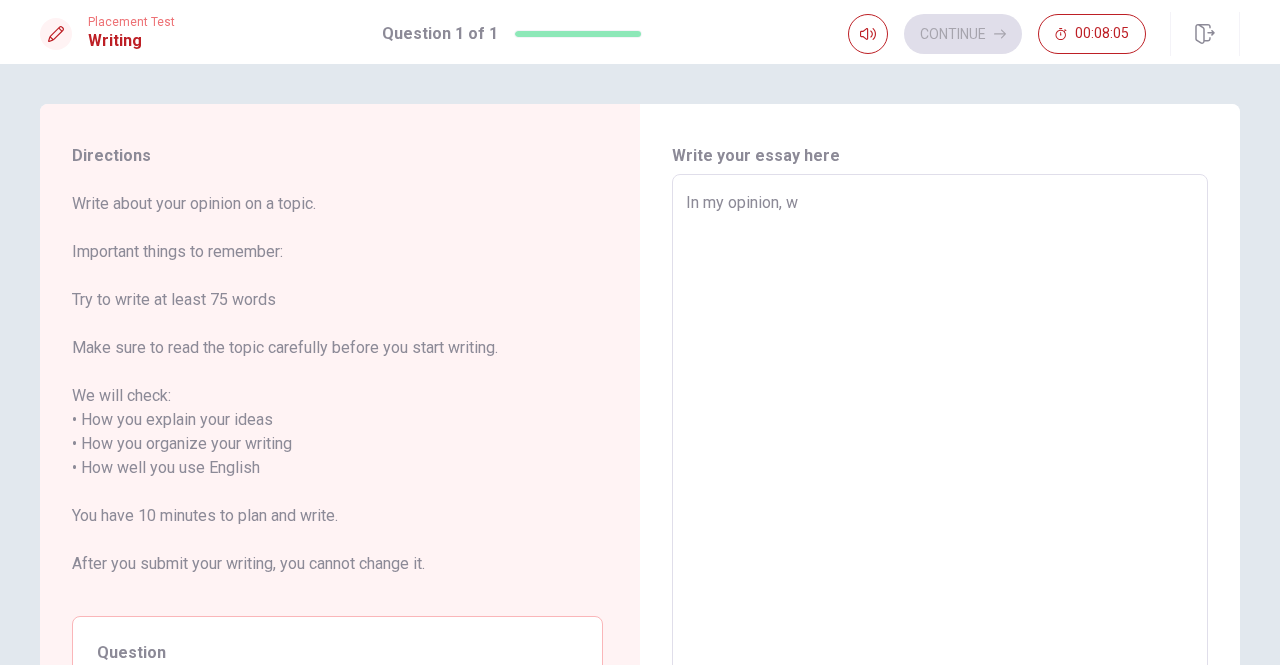 type on "x" 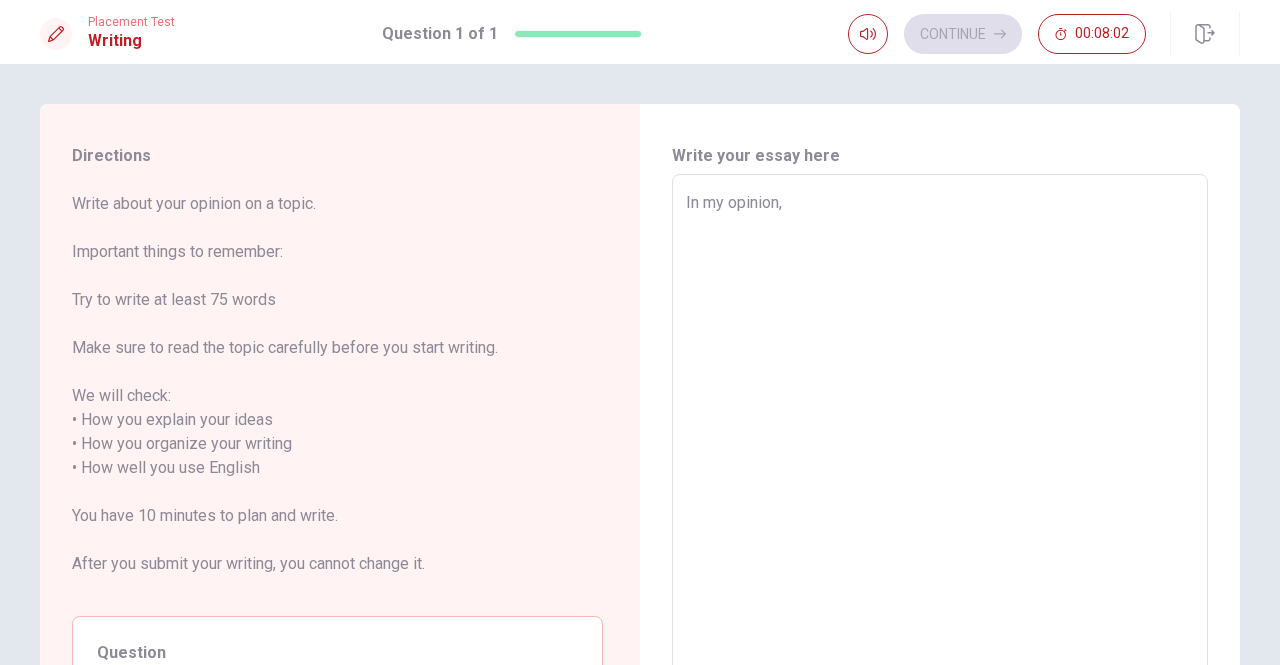 type on "x" 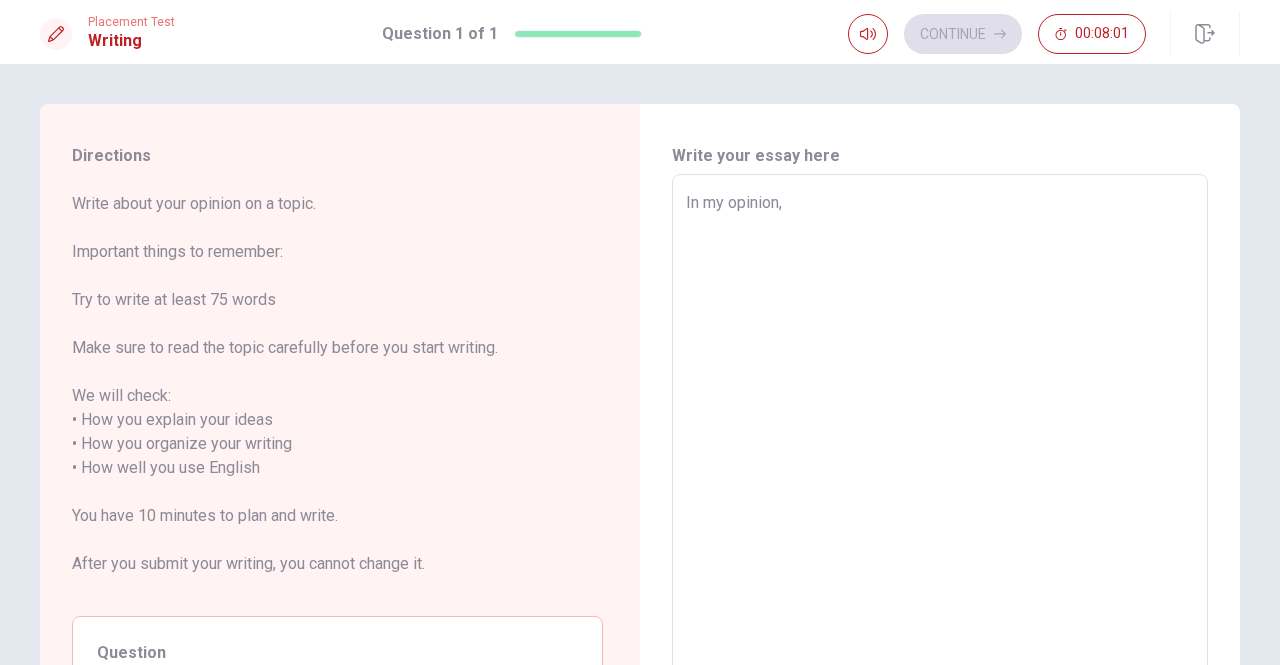 type on "In my opinion, d" 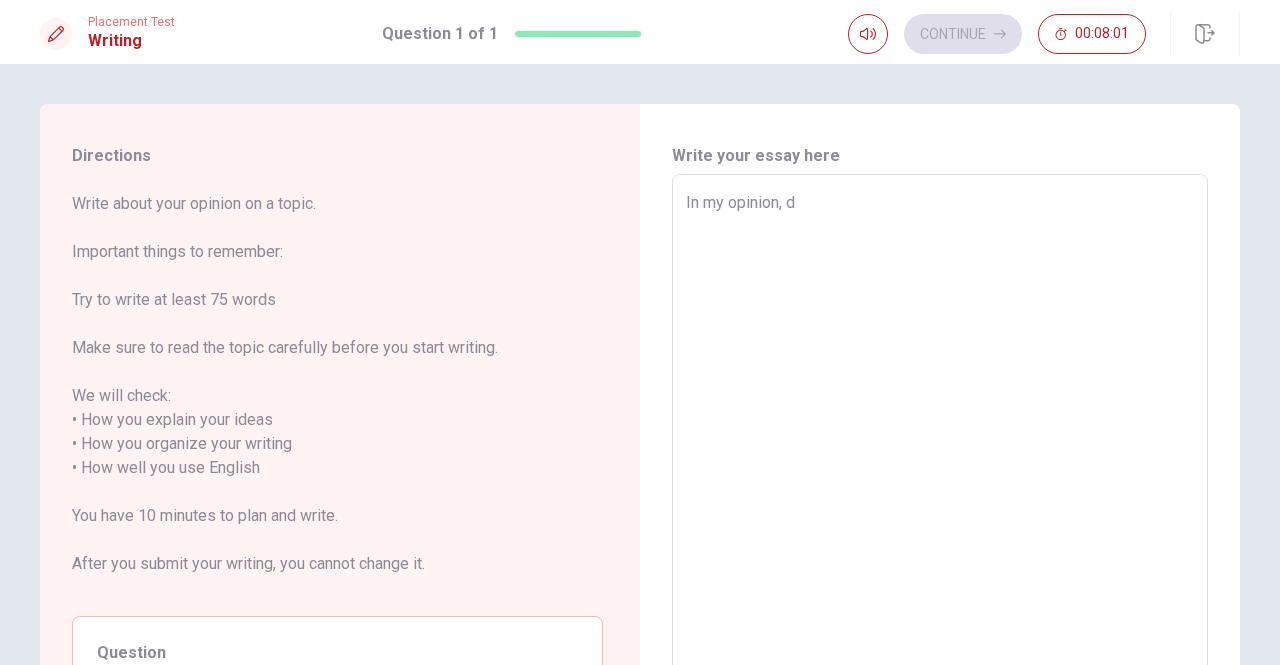 type on "x" 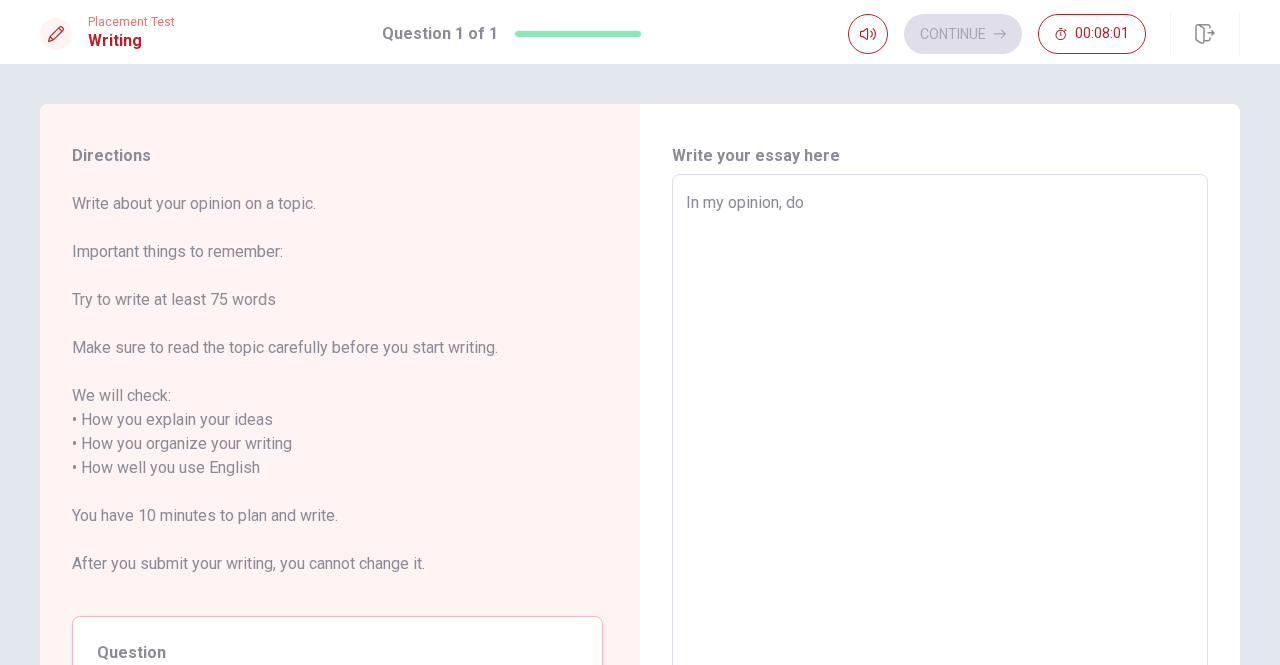 type on "x" 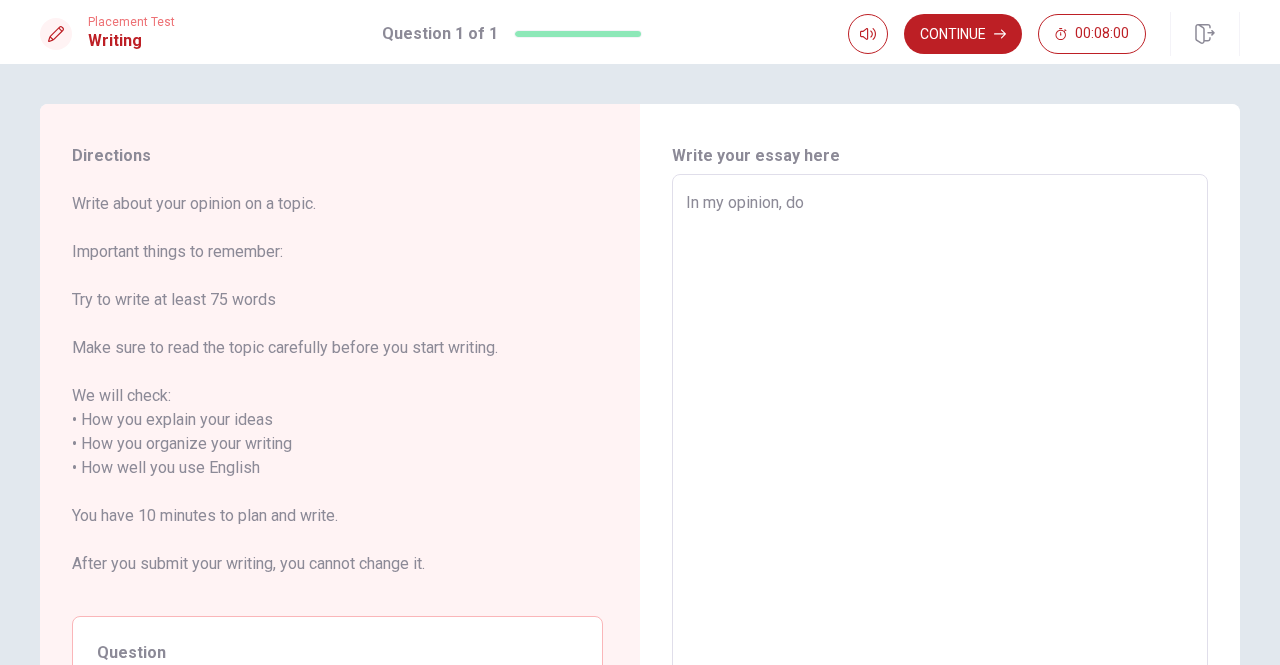 type on "In my opinion, do a" 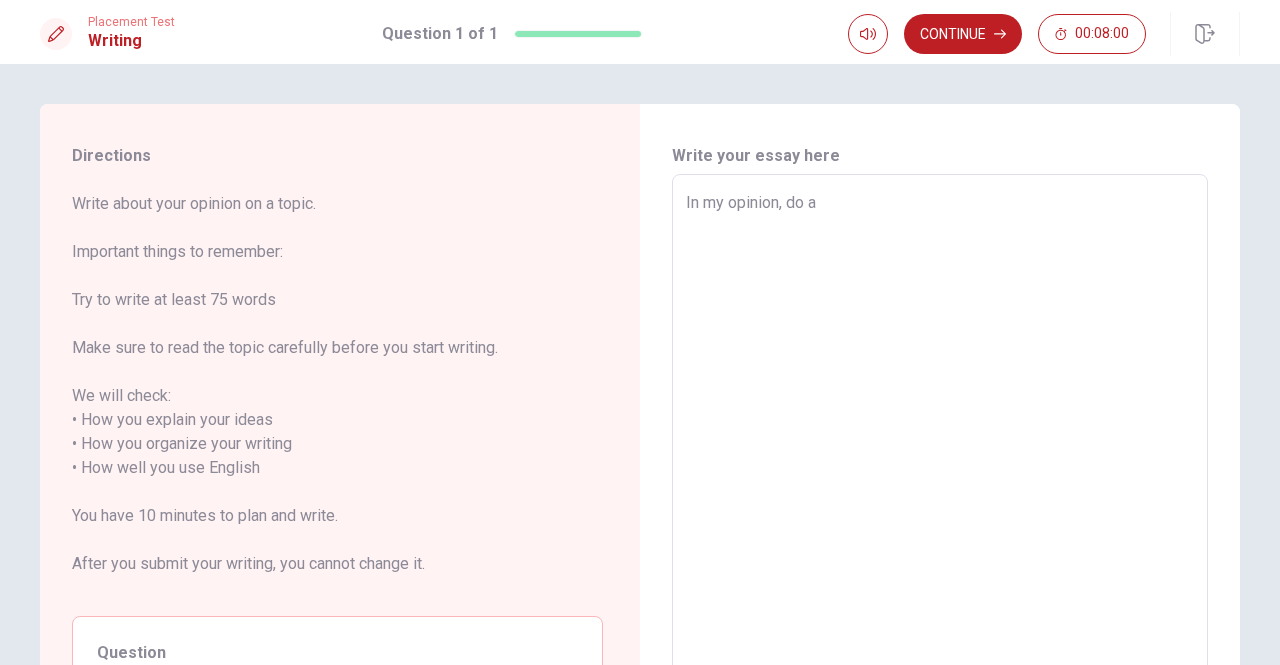 type on "x" 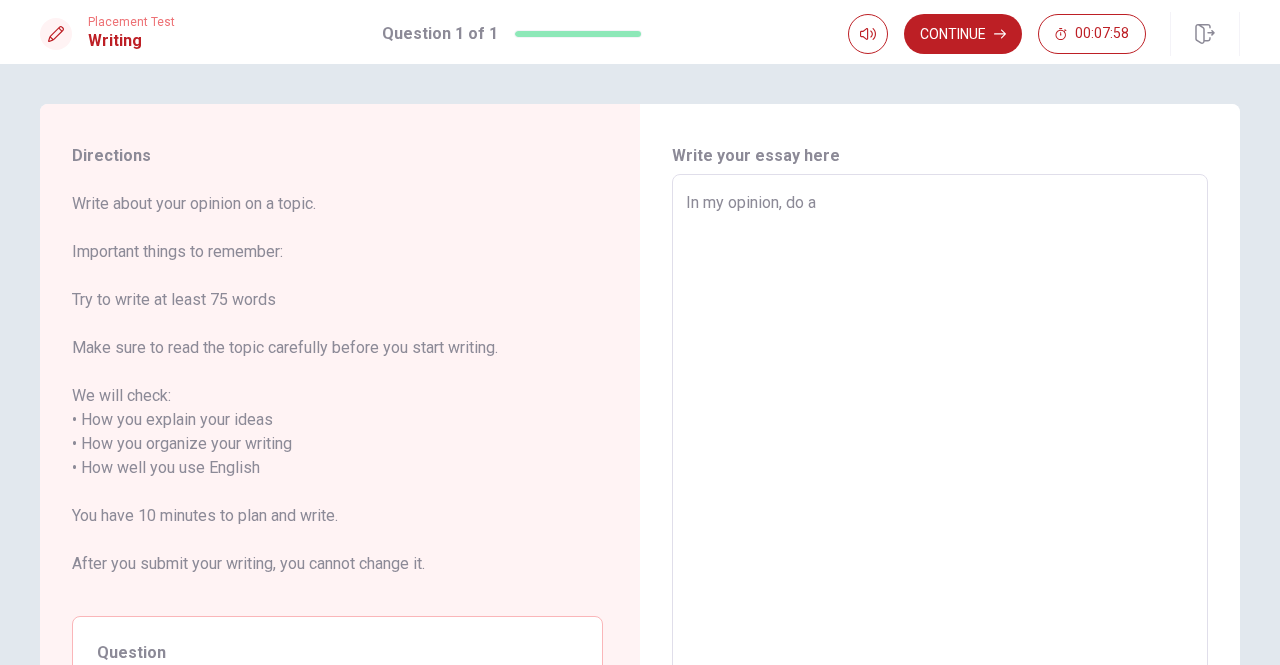 type on "x" 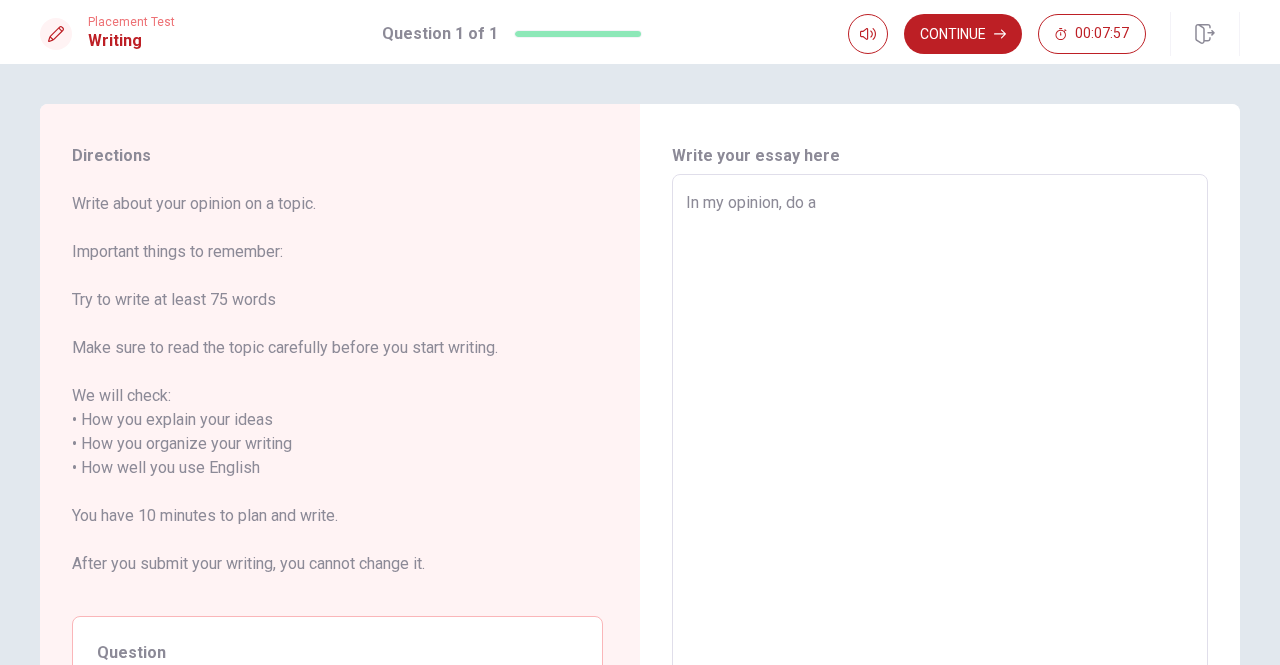 type on "In my opinion, do a d" 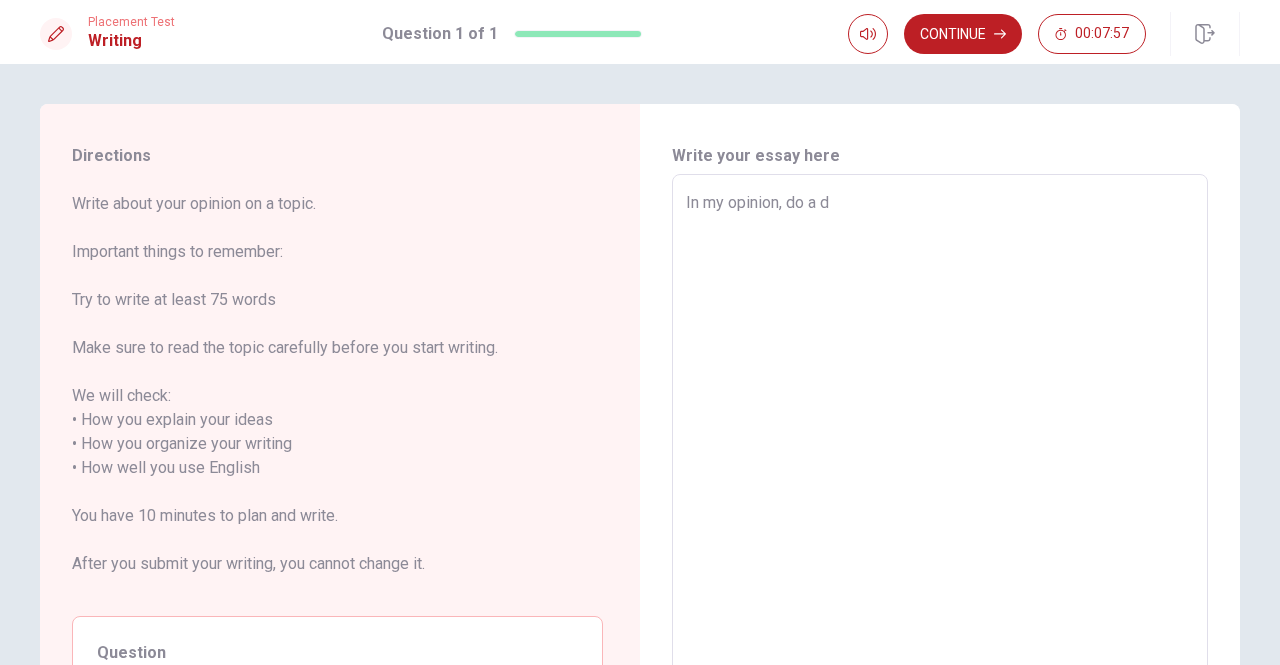 type on "x" 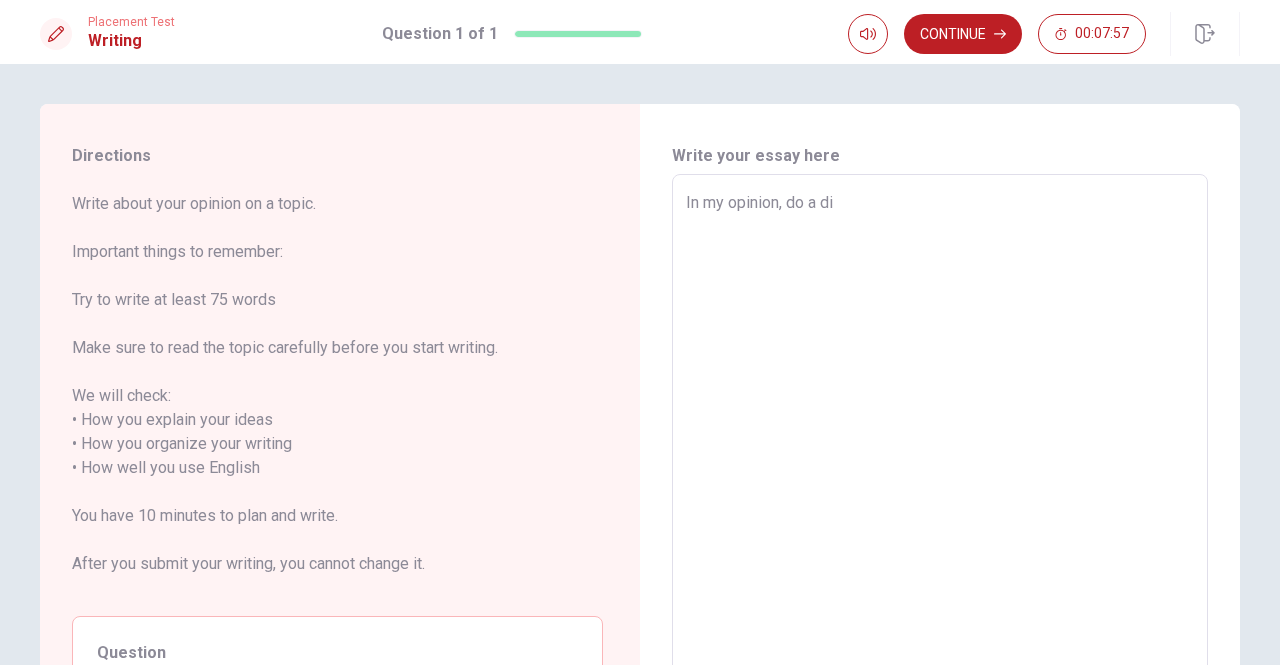 type on "x" 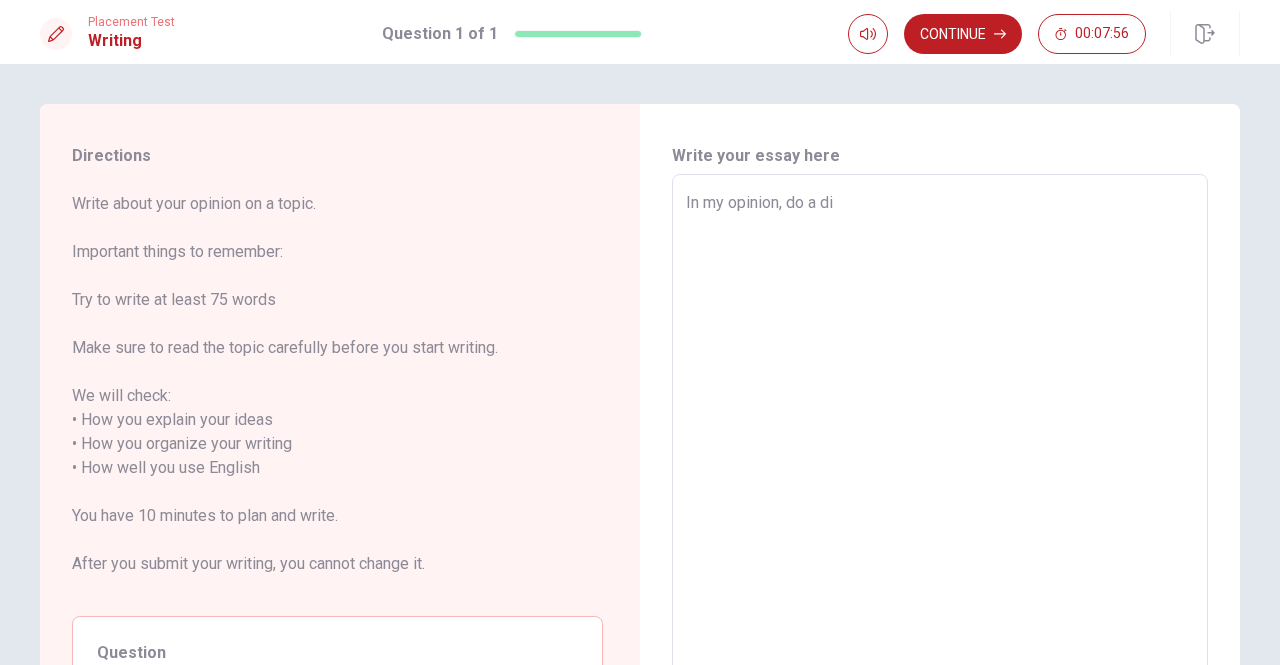 type on "In my opinion, do a dir" 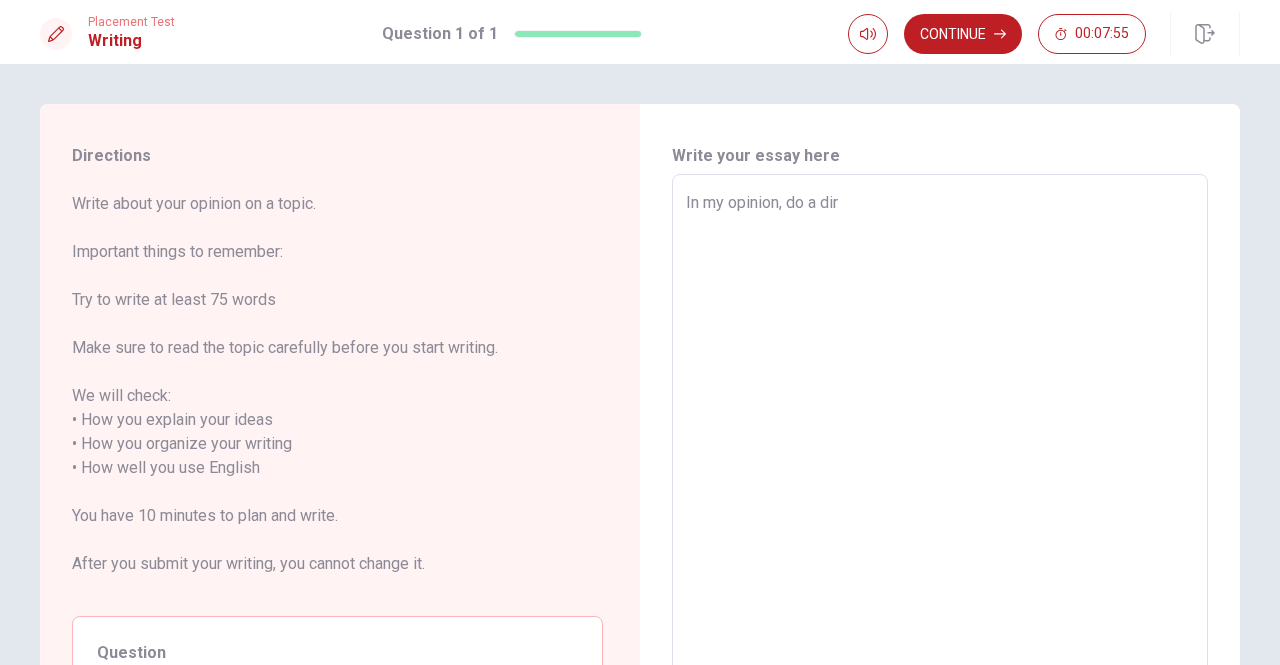 type on "x" 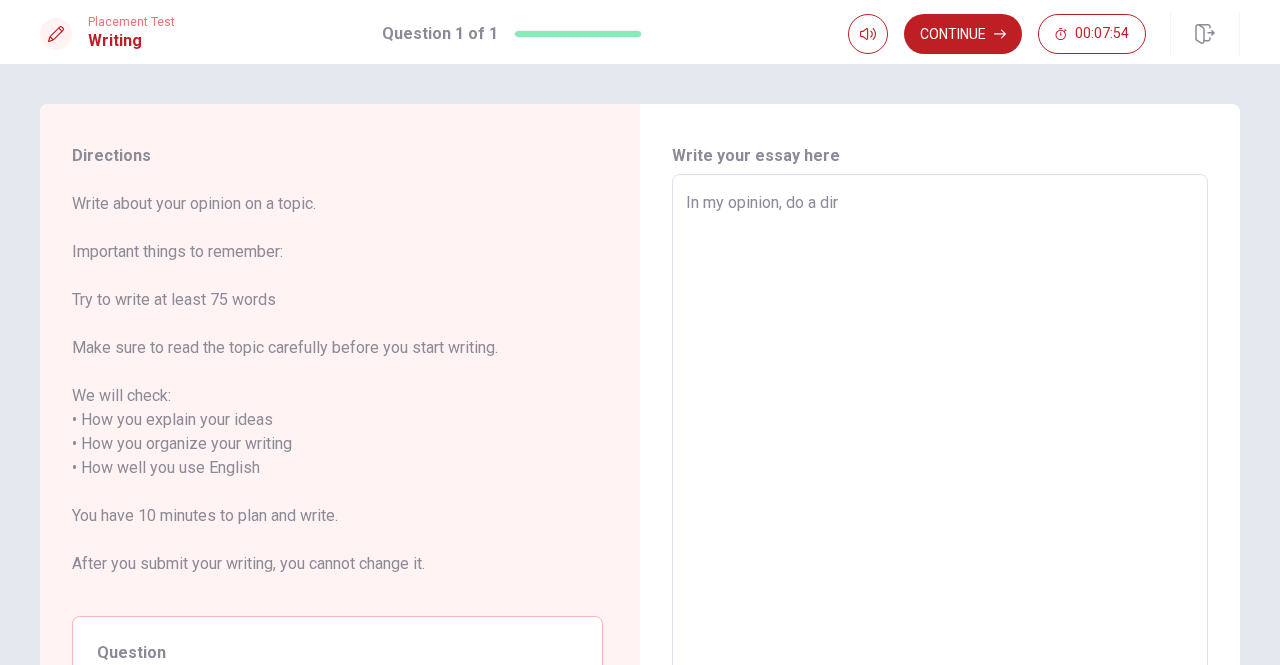 type on "In my opinion, do a dira" 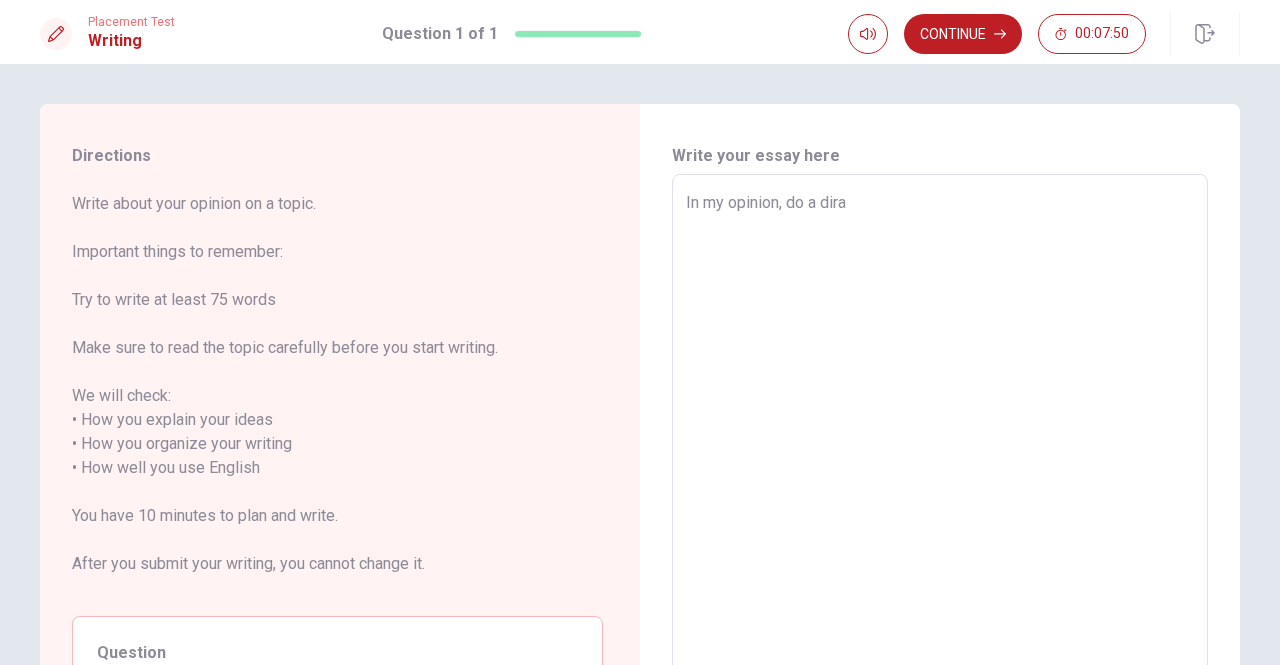 type on "x" 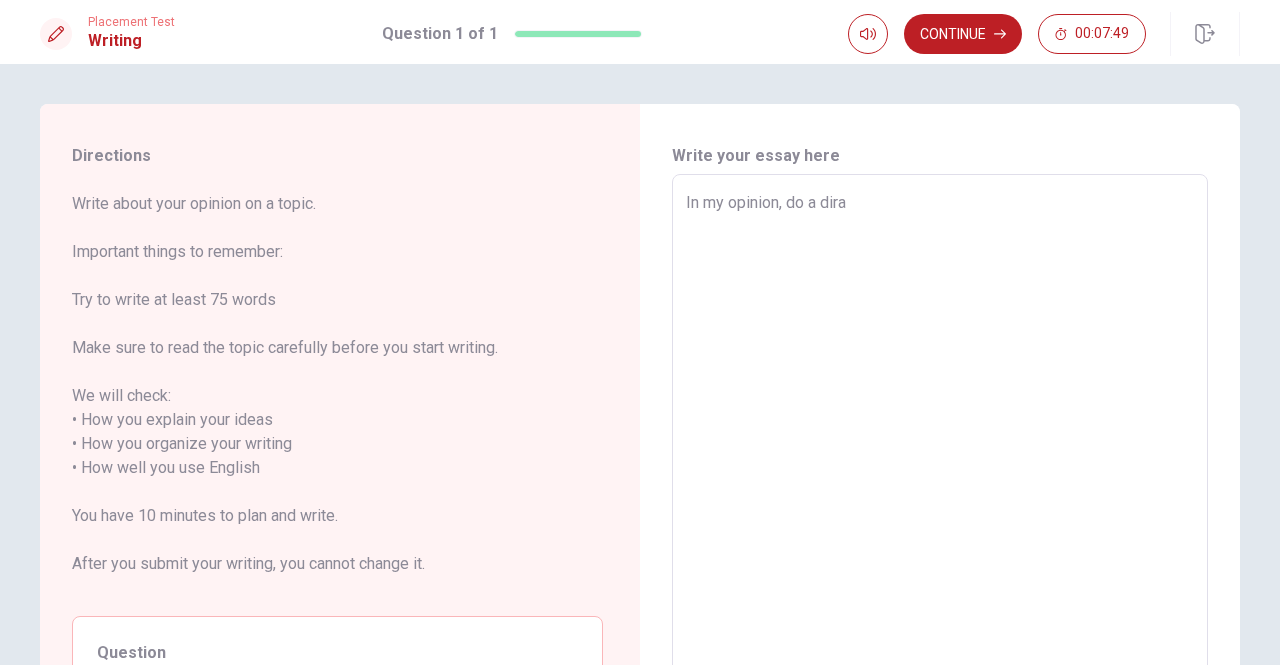 type on "In my opinion, do a dir" 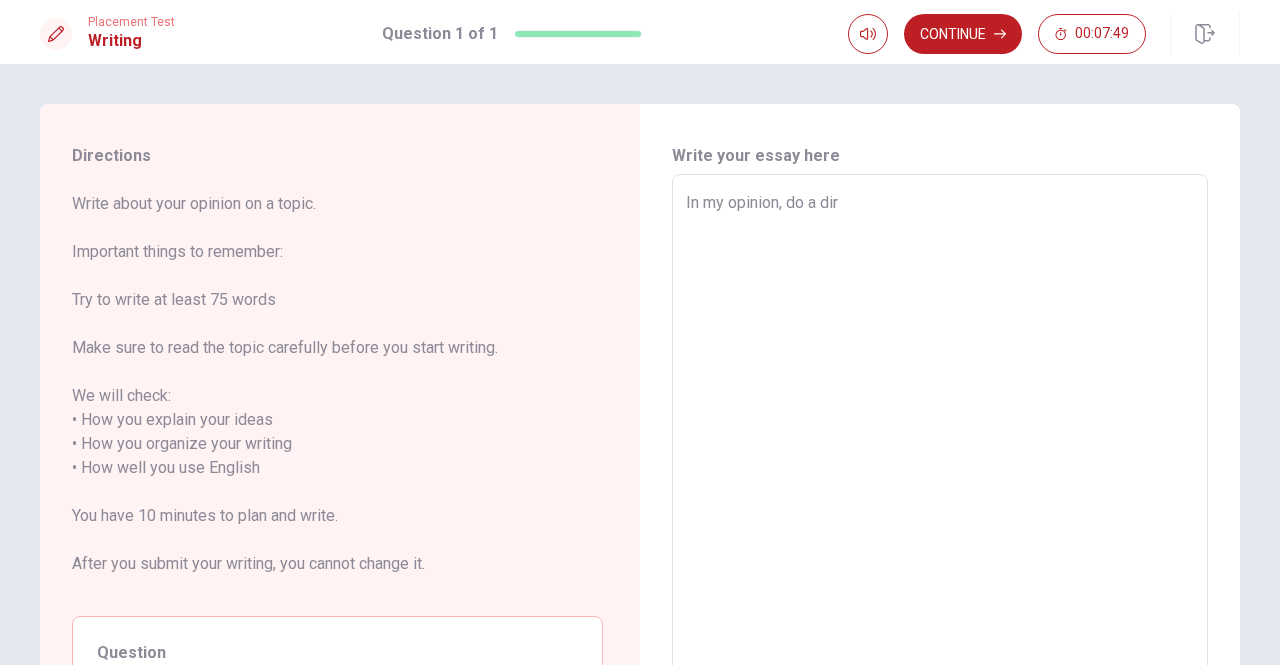type on "x" 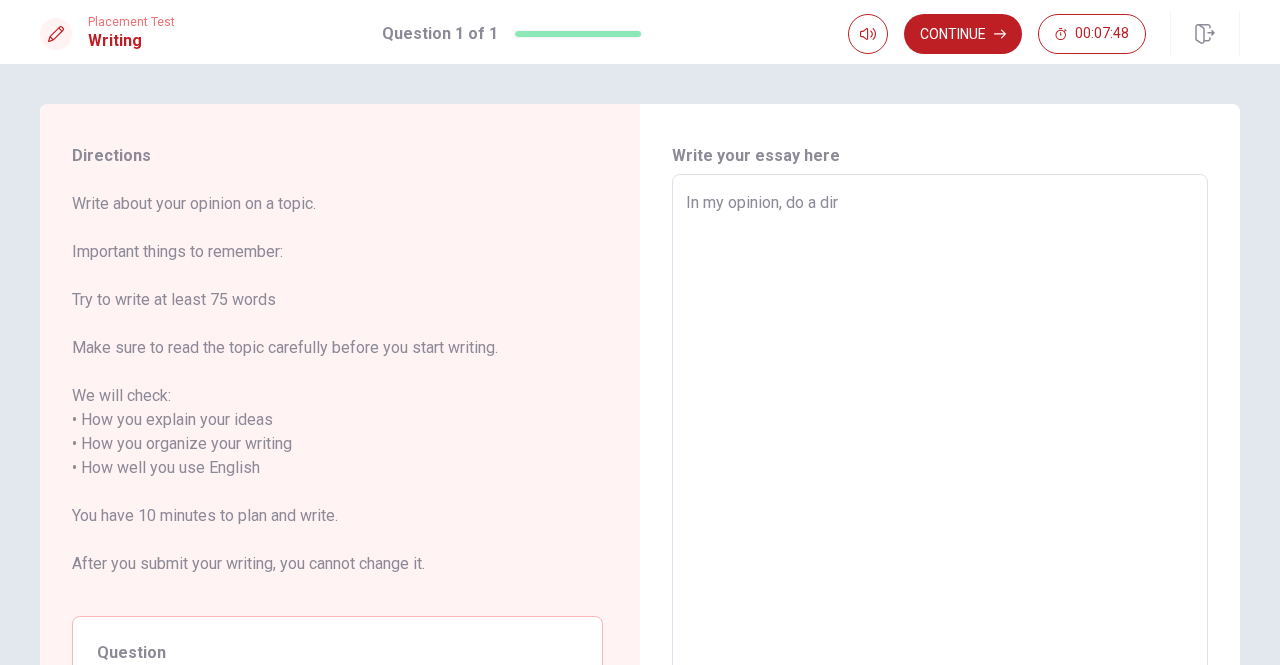 type on "In my opinion, do a di" 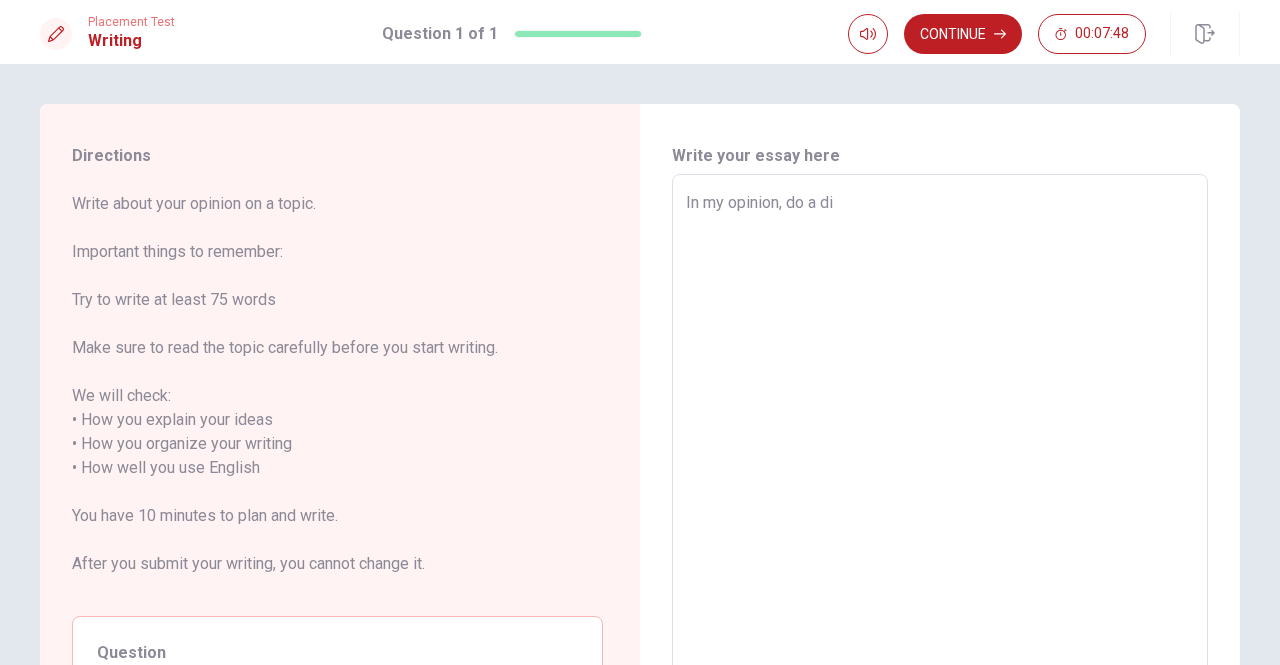 type on "x" 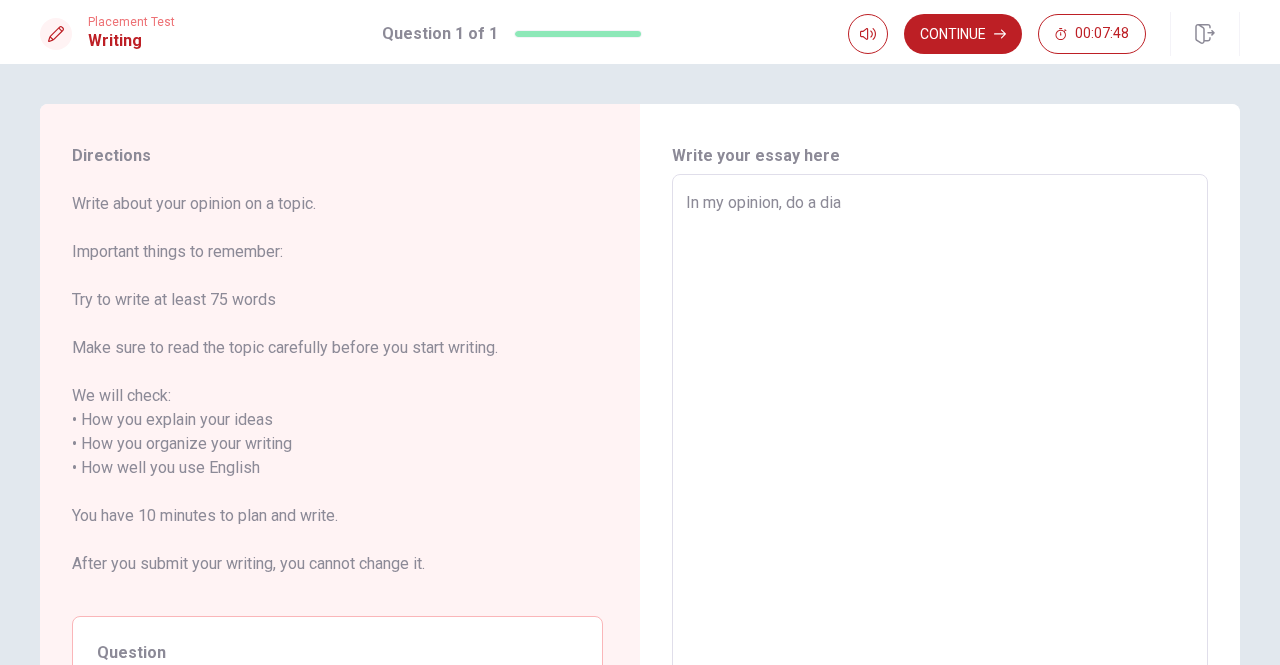 type on "x" 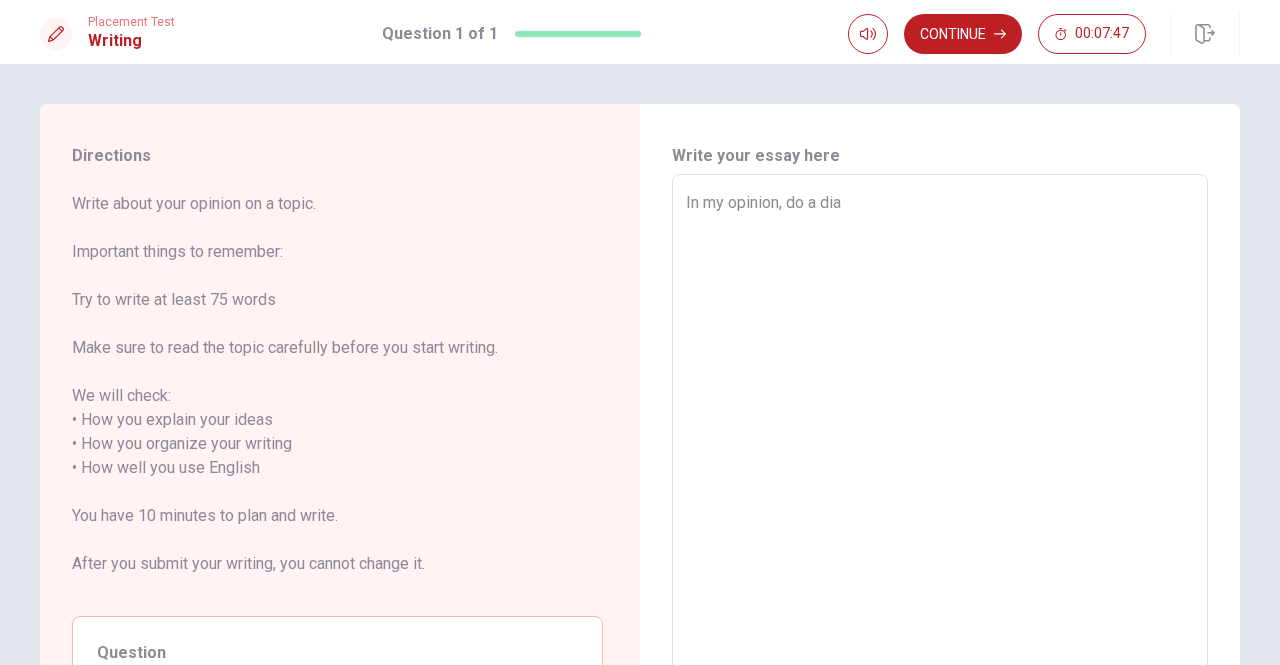 type on "In my opinion, do a diar" 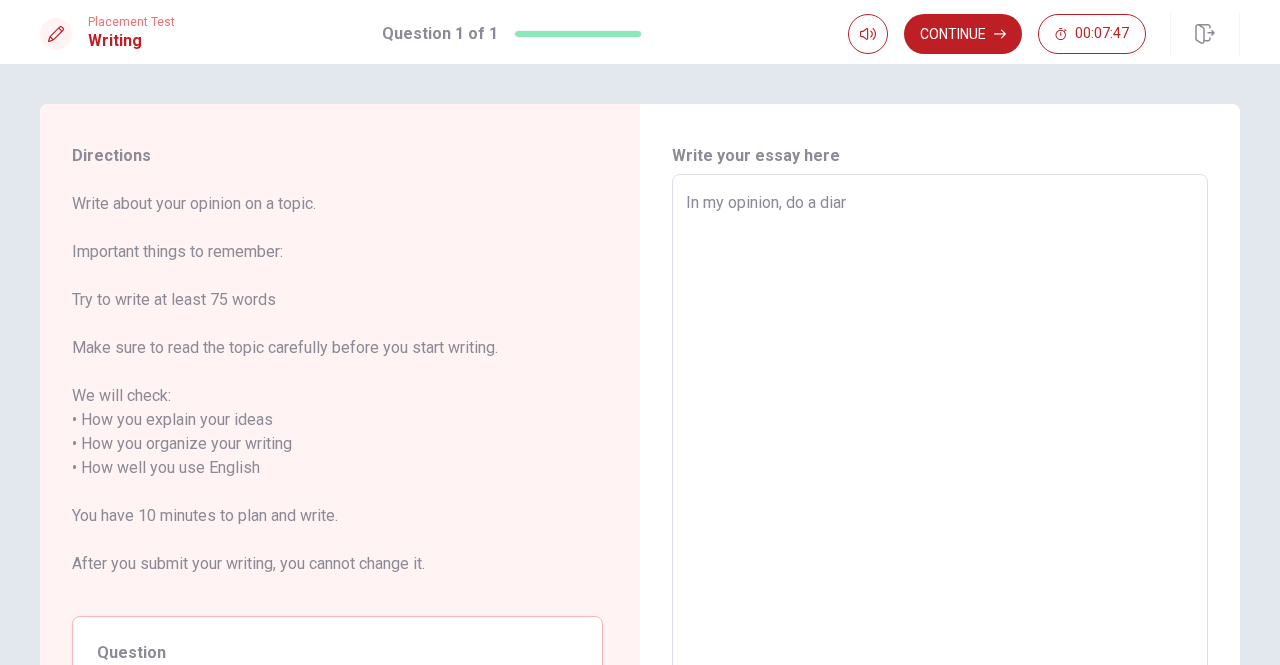 type on "x" 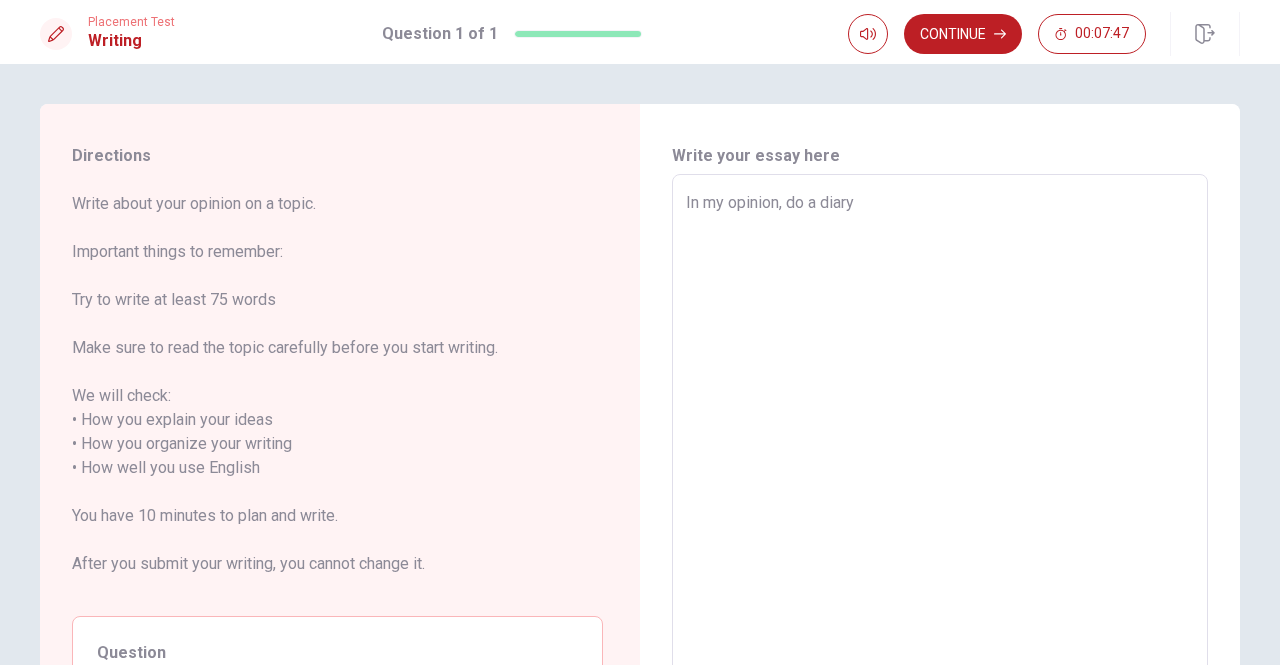 type on "x" 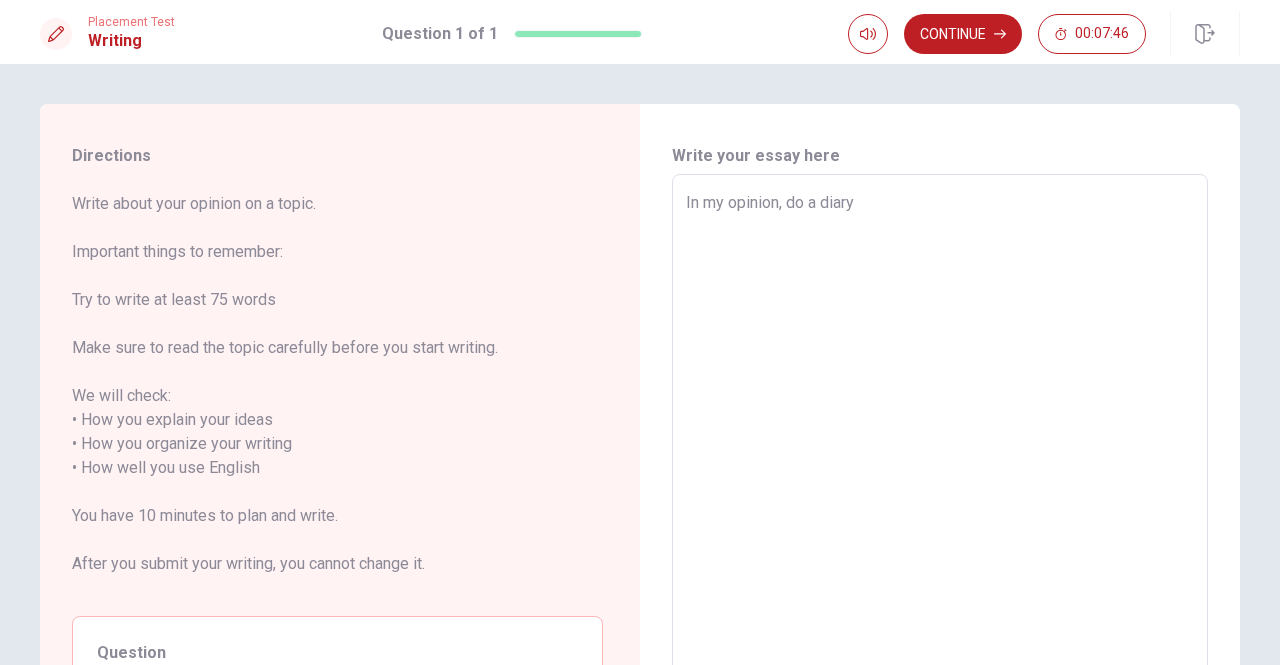 type on "In my opinion, do a diary" 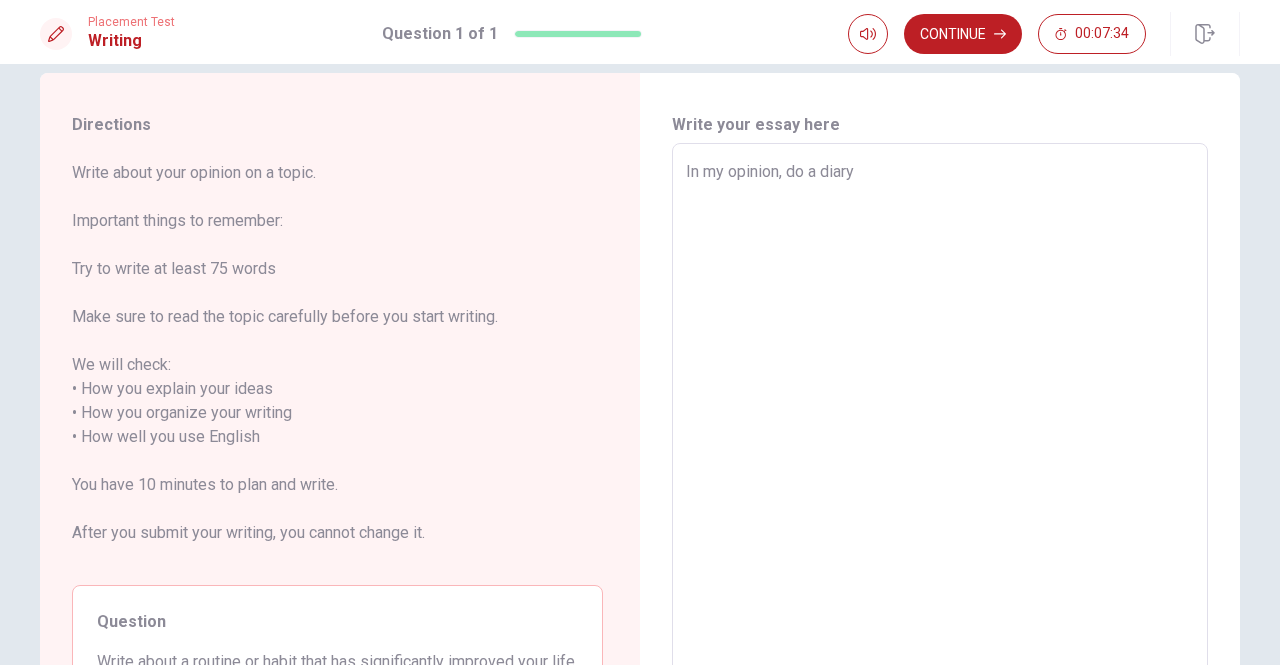 scroll, scrollTop: 0, scrollLeft: 0, axis: both 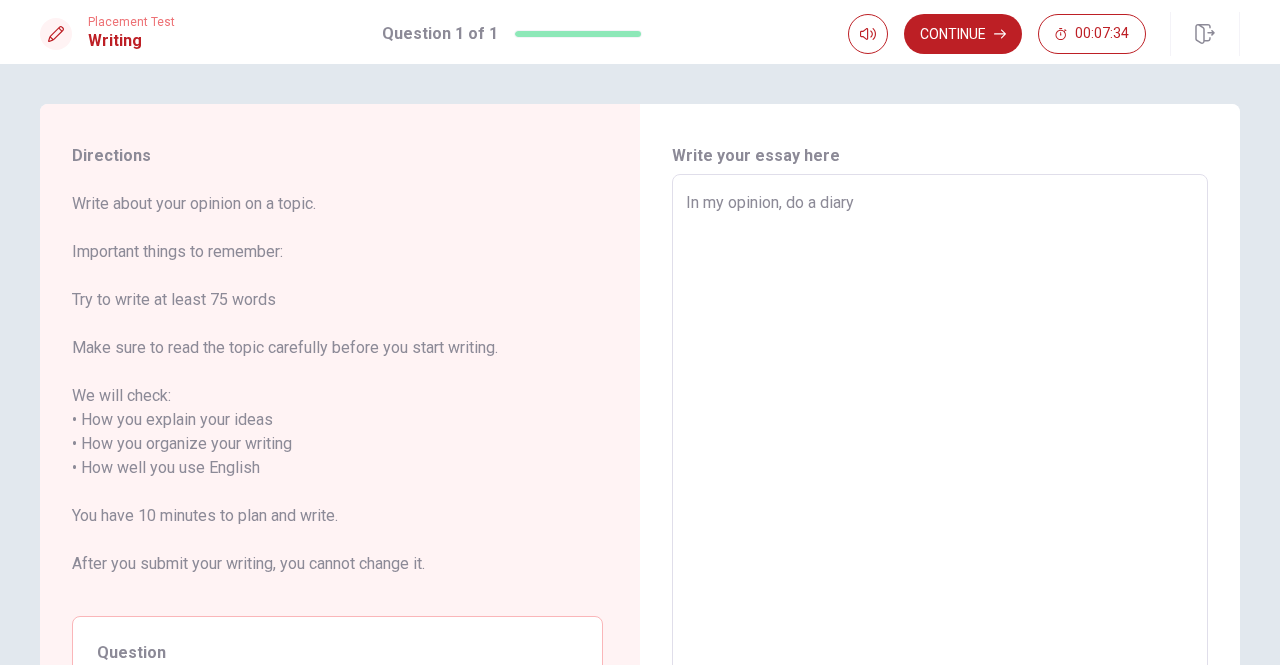 type on "x" 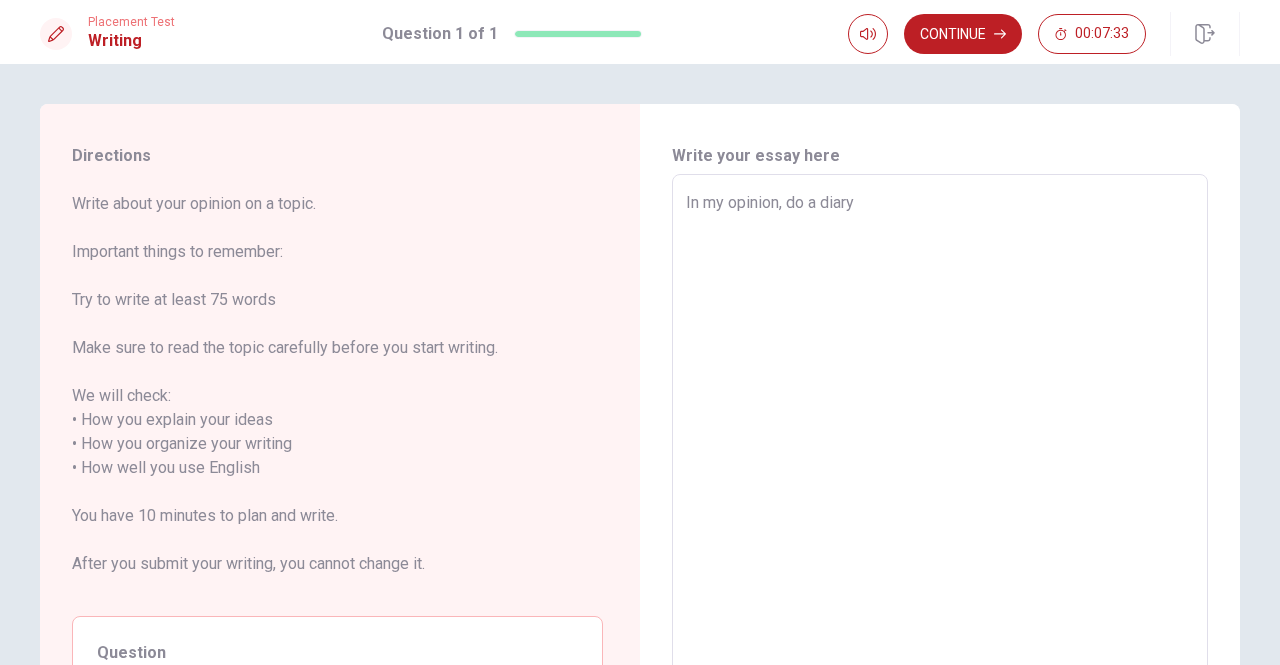 type on "In my opinion, do a diary i" 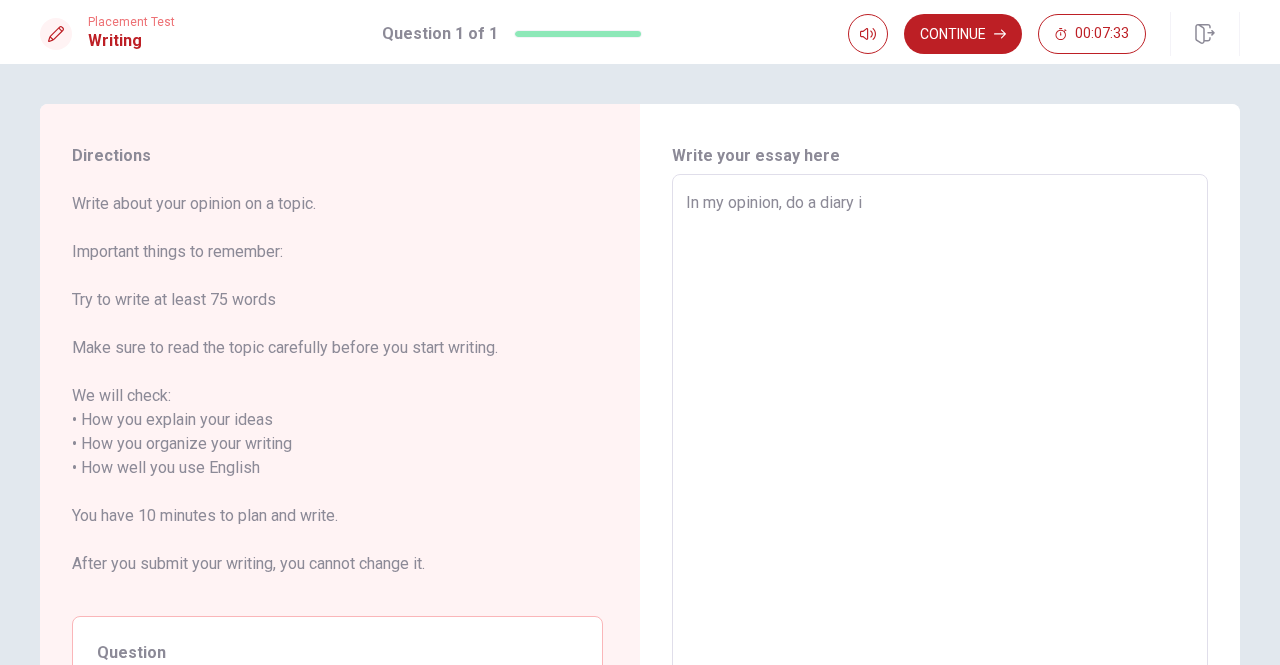 type on "x" 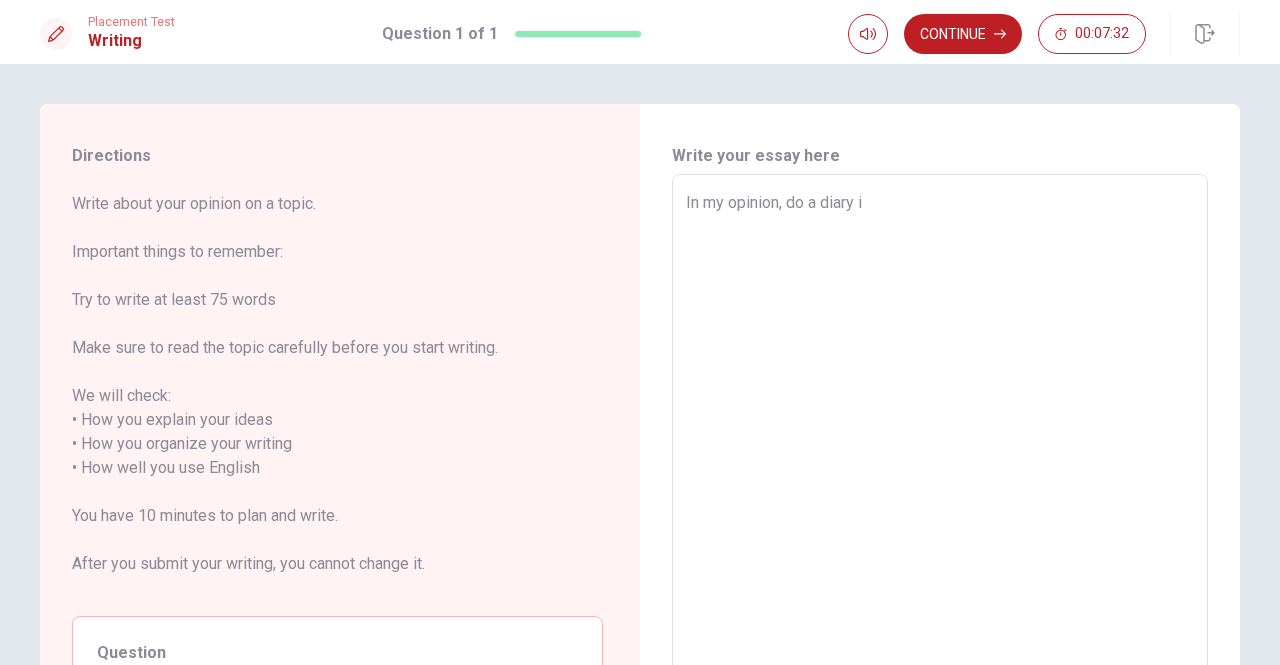 type on "In my opinion, do a diary is" 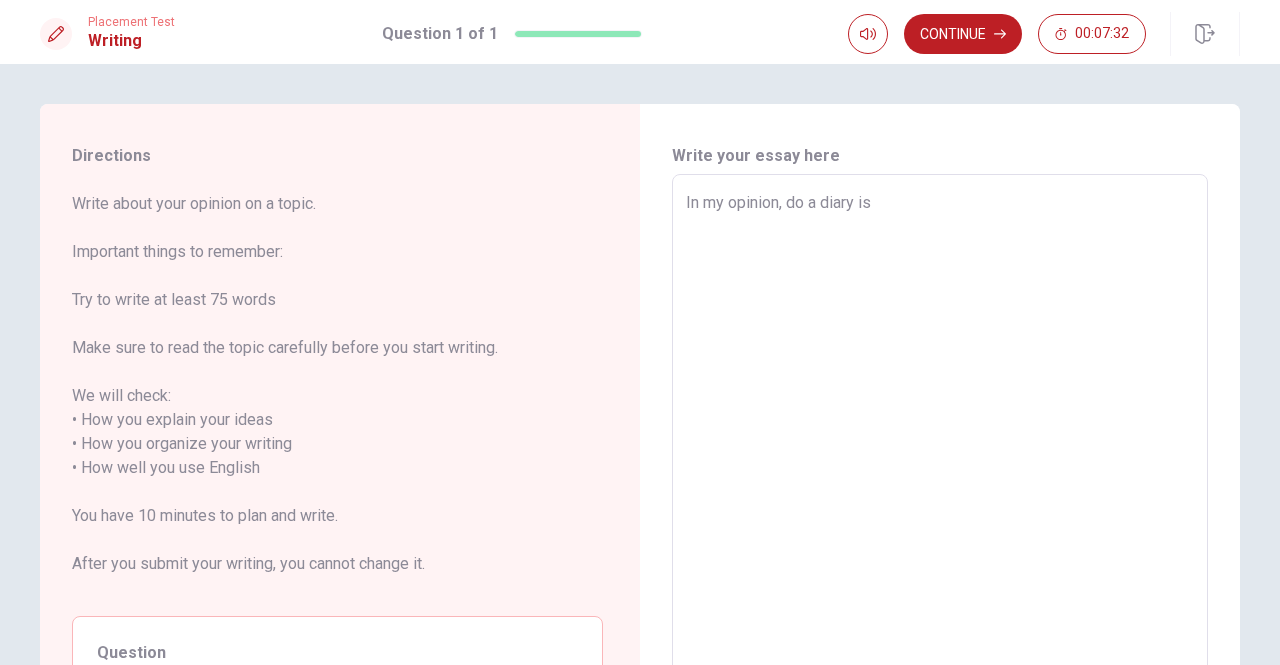 type on "x" 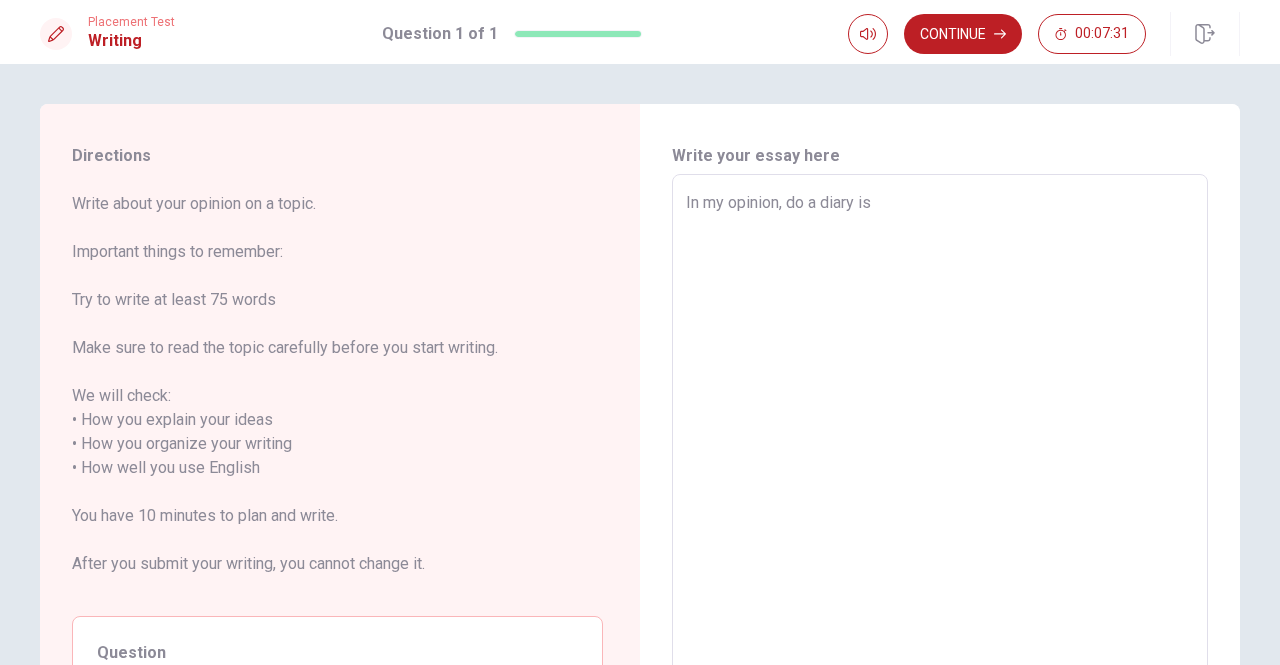 type on "In my opinion, do a diary is" 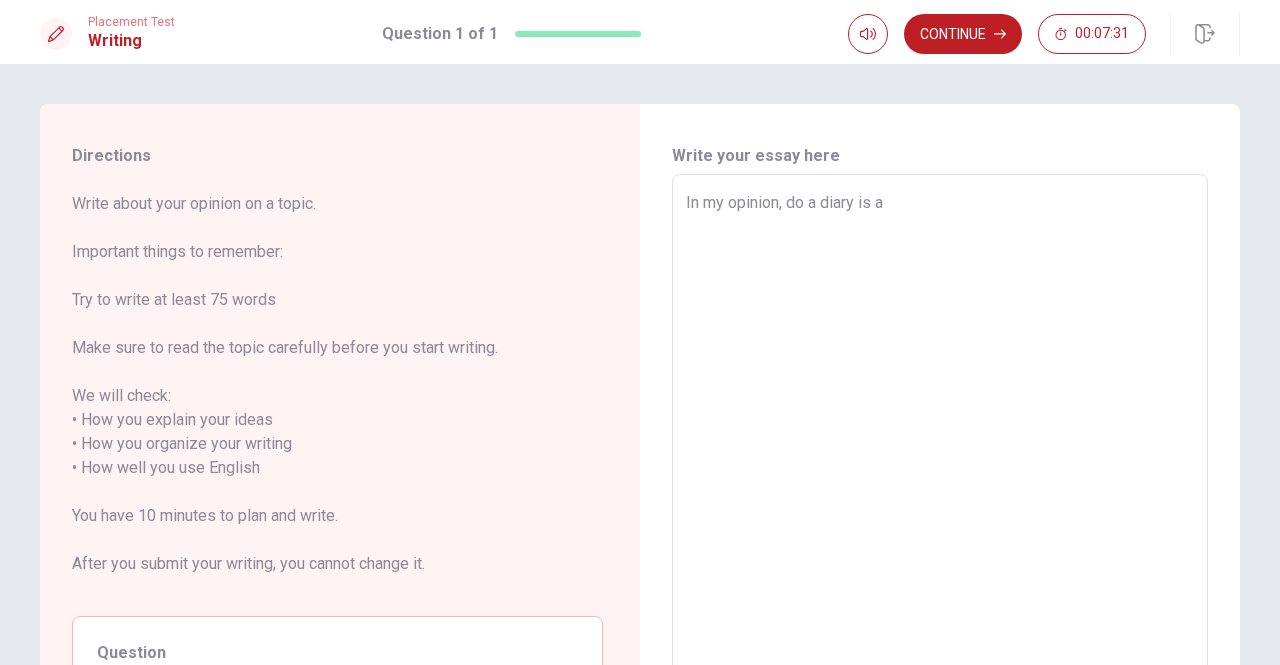 type on "x" 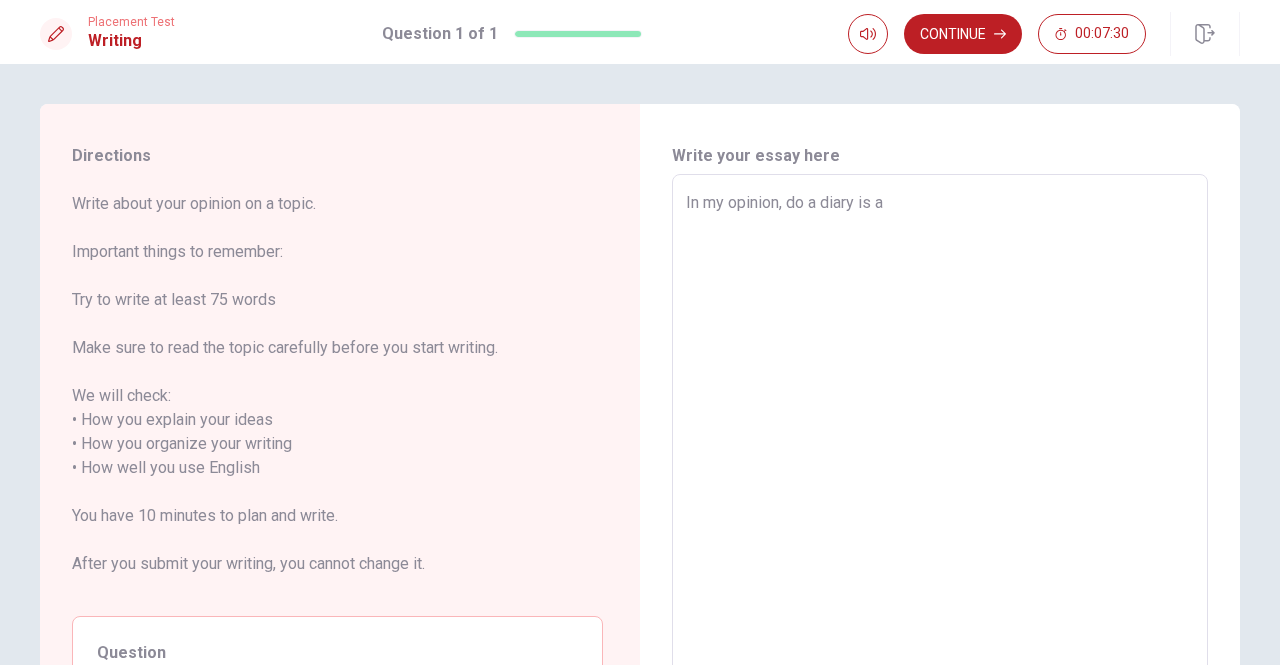 type on "In my opinion, do a diary is a" 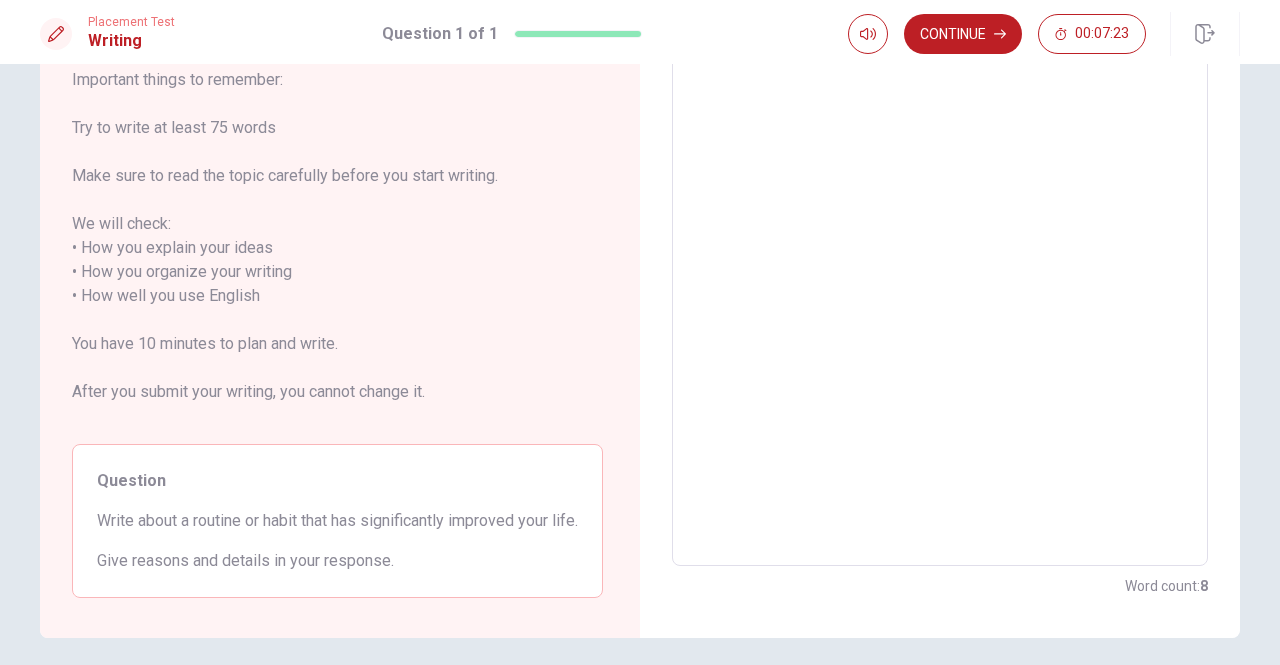 scroll, scrollTop: 72, scrollLeft: 0, axis: vertical 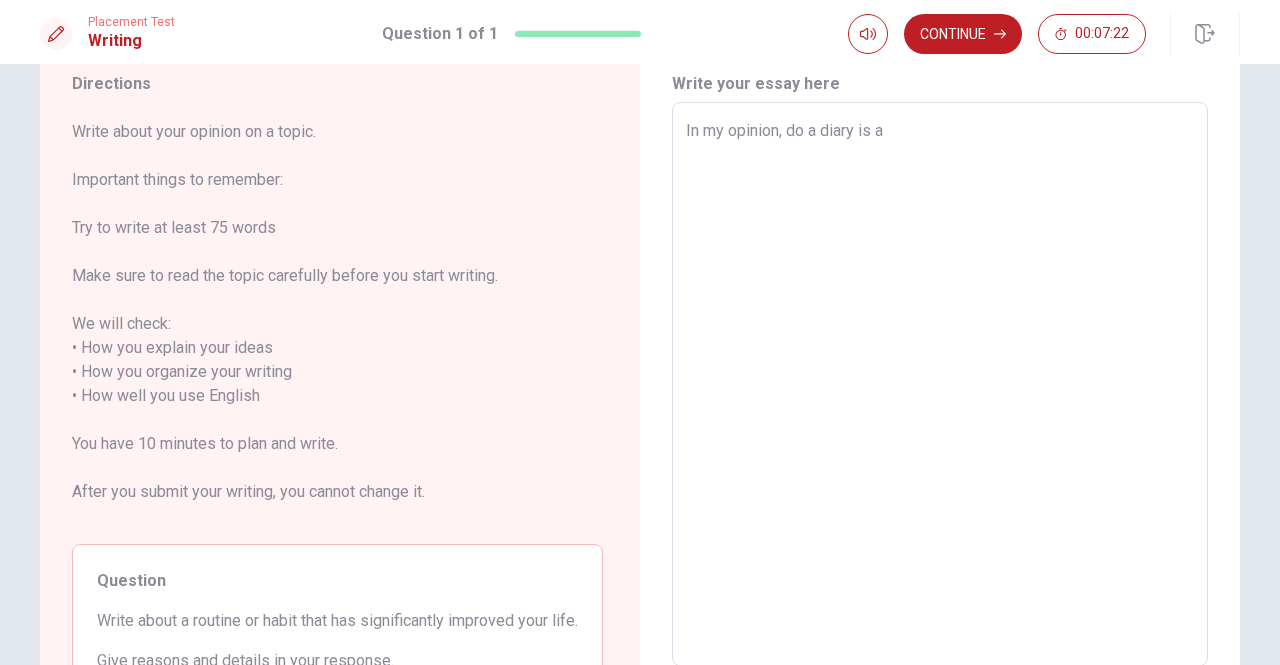 type on "x" 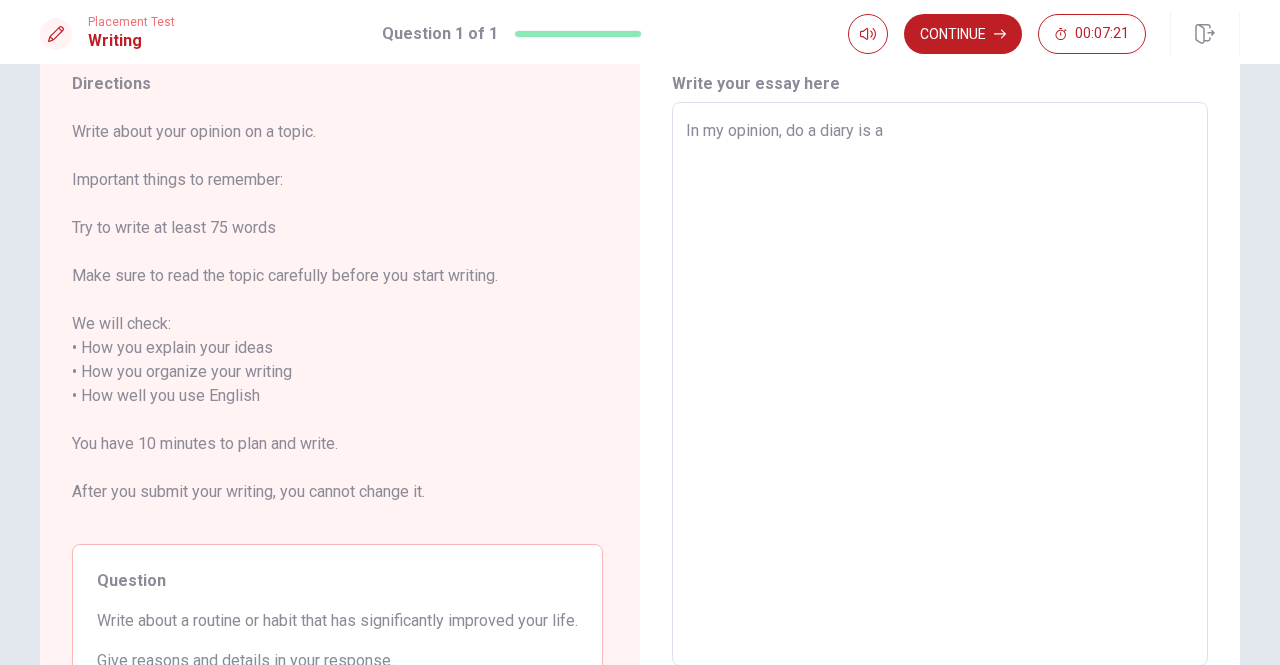 type on "In my opinion, do a diary is a i" 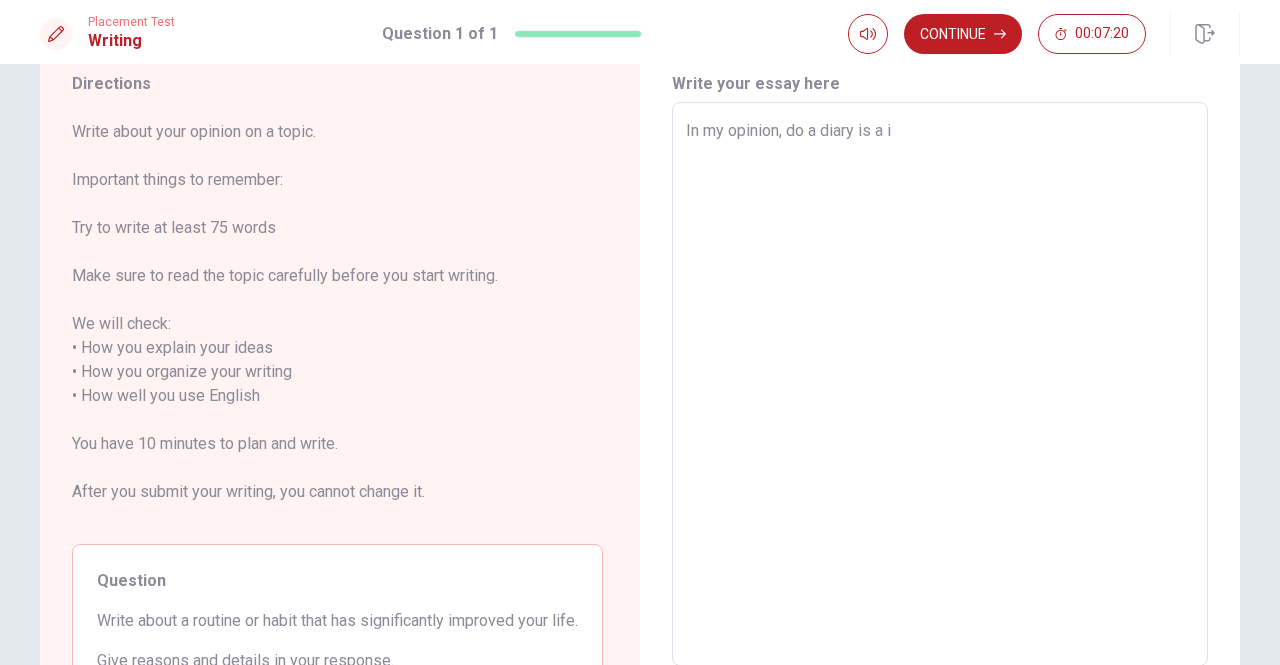 type on "x" 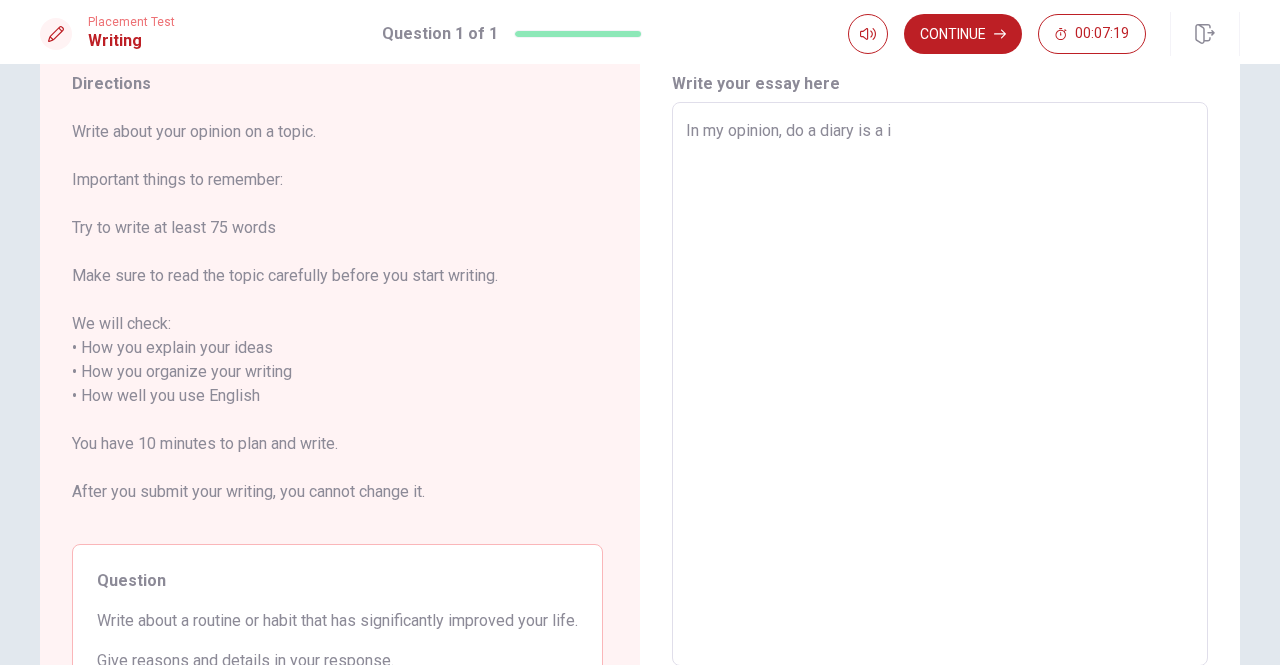 type on "In my opinion, do a diary is a im" 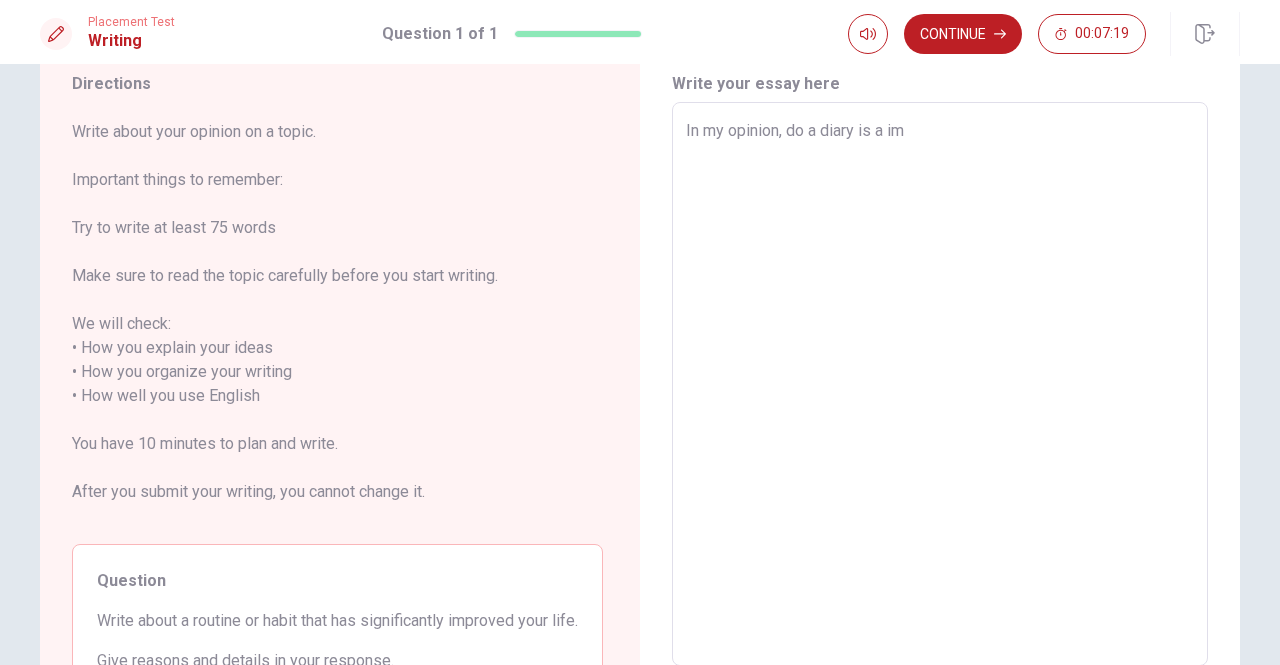 type on "x" 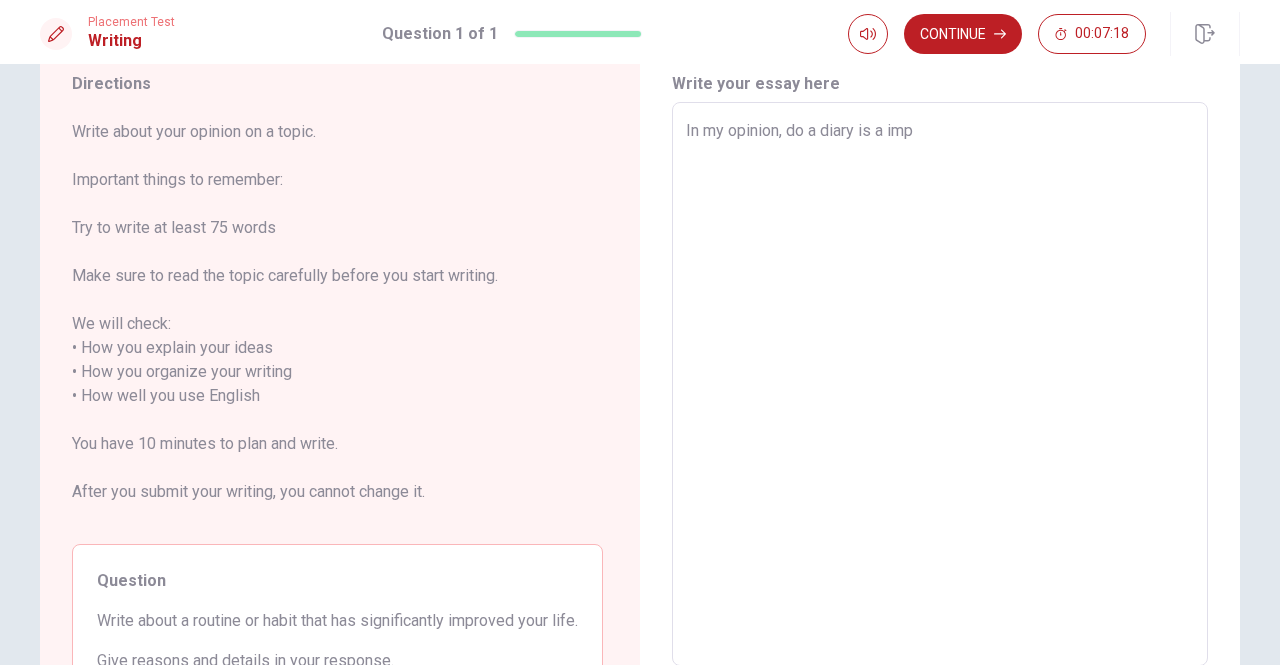 type on "x" 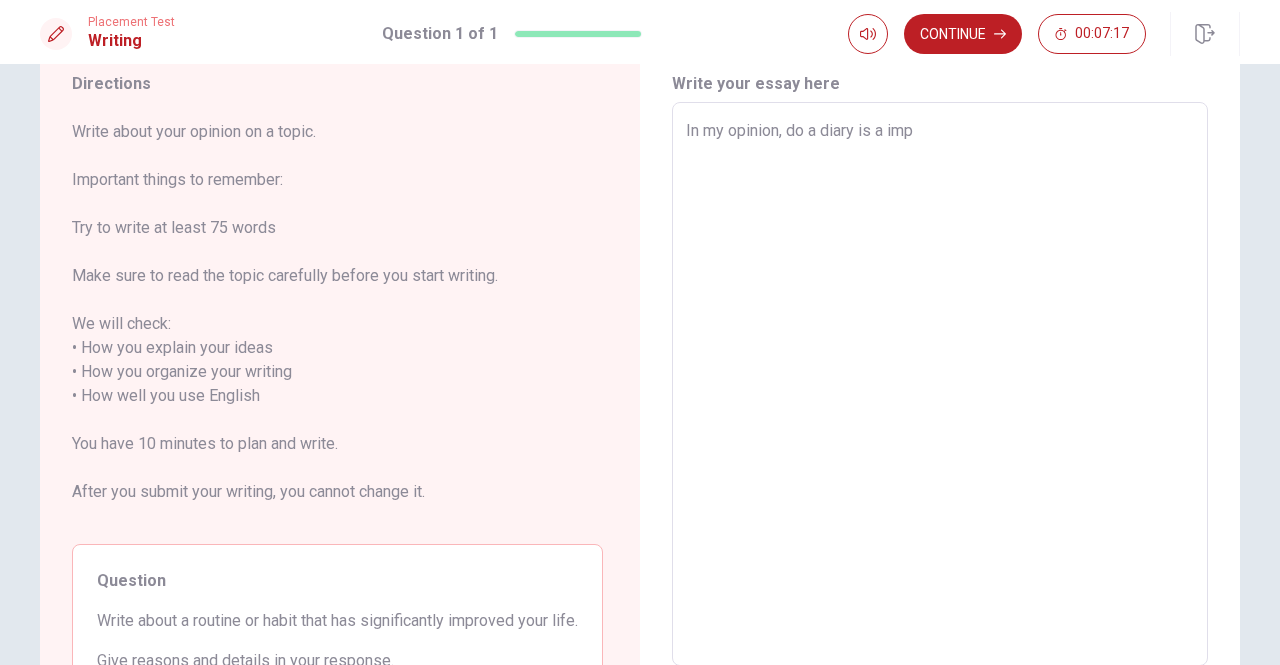 type on "In my opinion, do a diary is a impo" 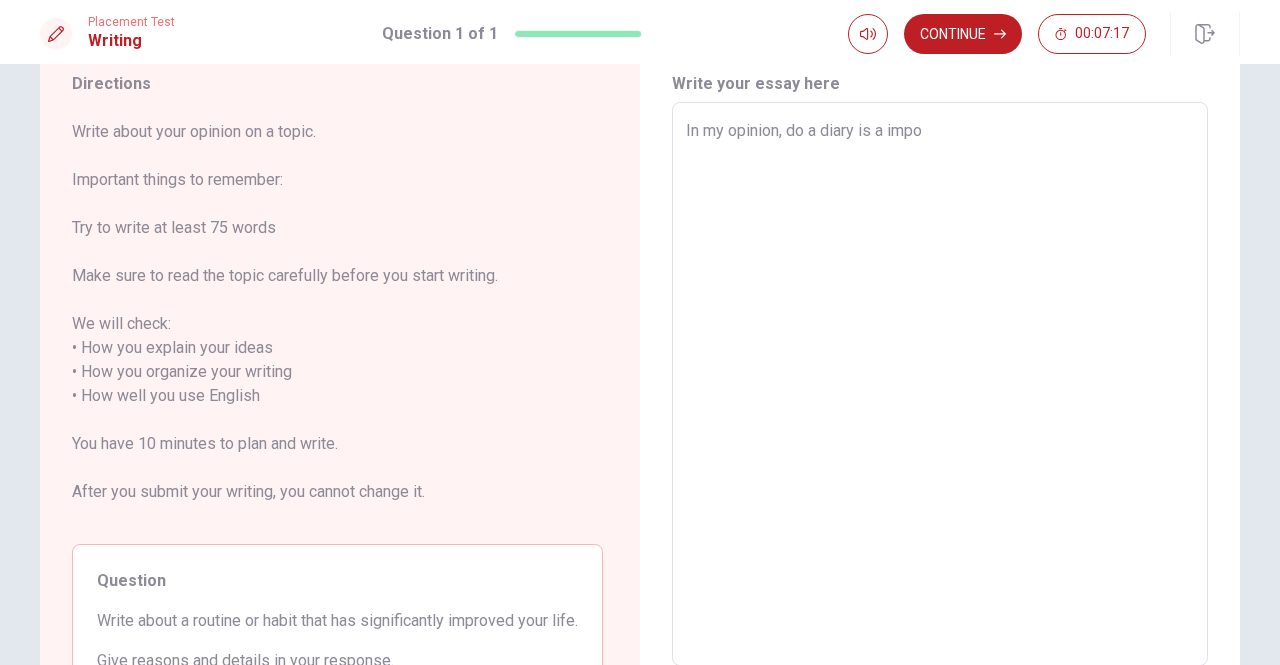 type on "x" 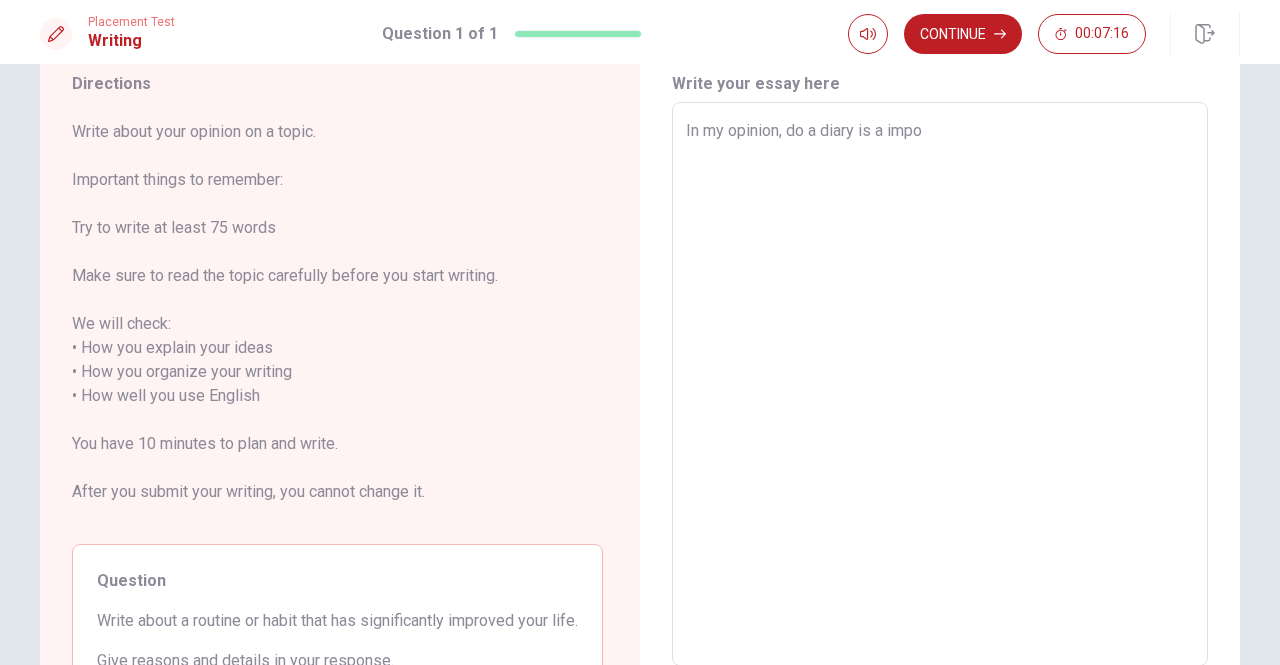 type on "In my opinion, do a diary is a impor" 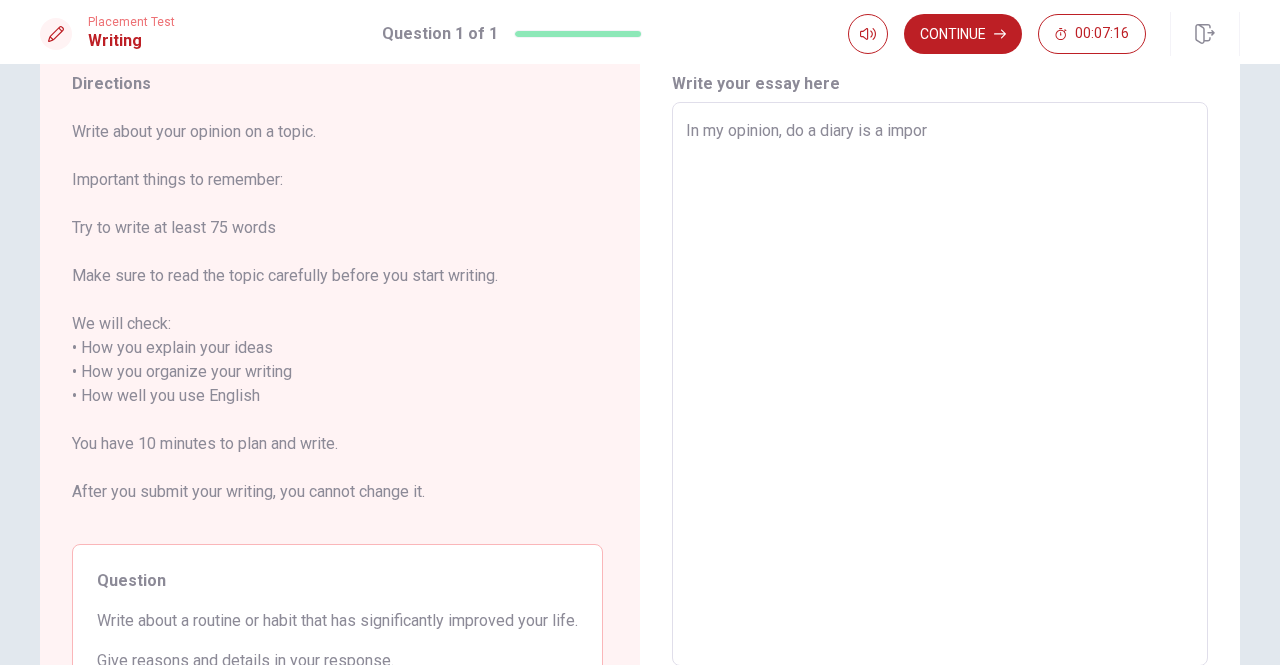 type on "x" 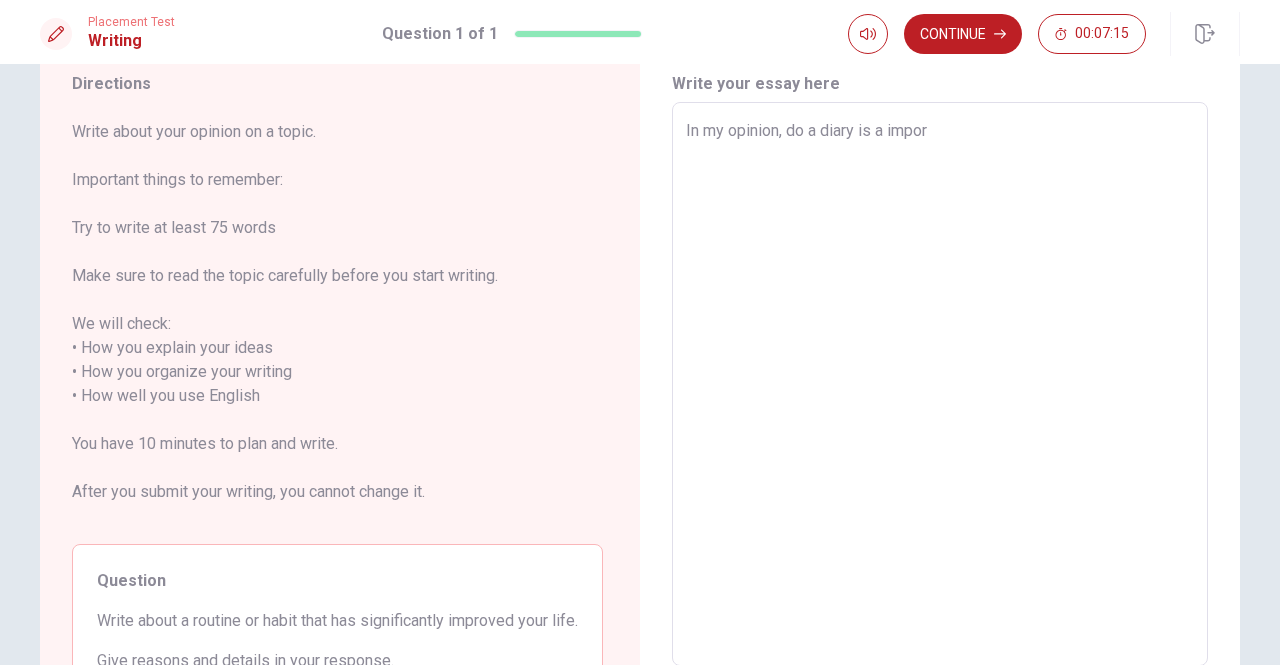 type on "In my opinion, do a diary is a import" 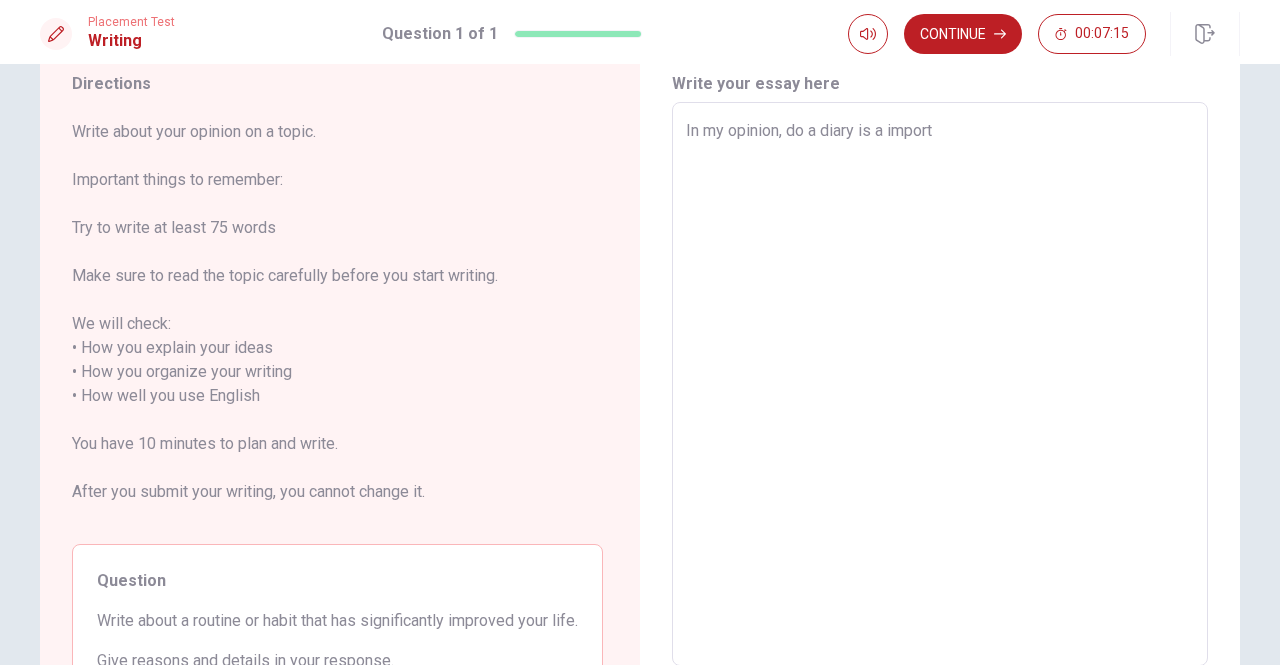 type on "x" 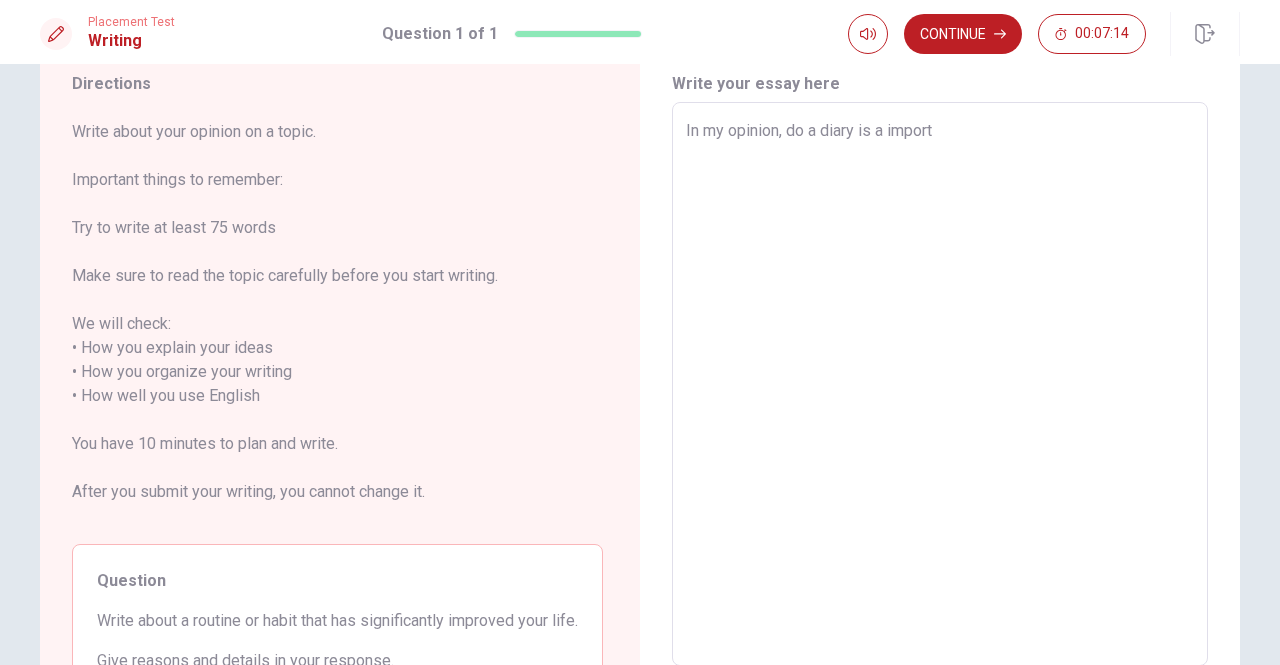 type on "In my opinion, do a diary is a importa" 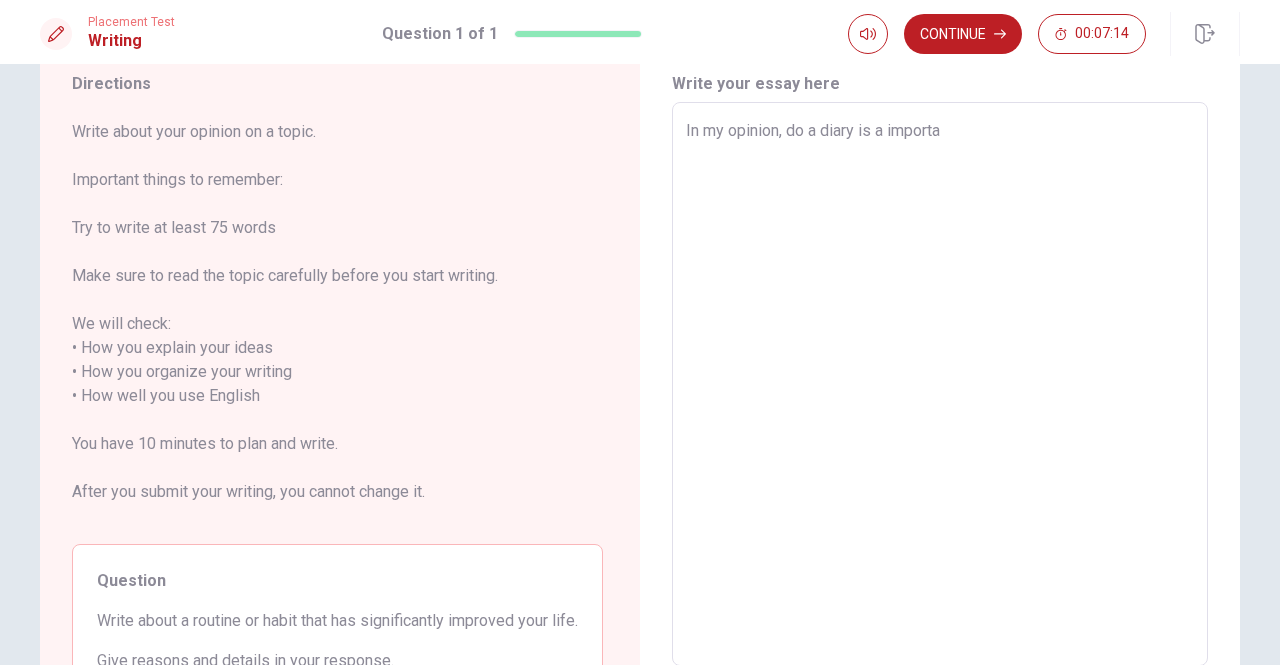 type on "x" 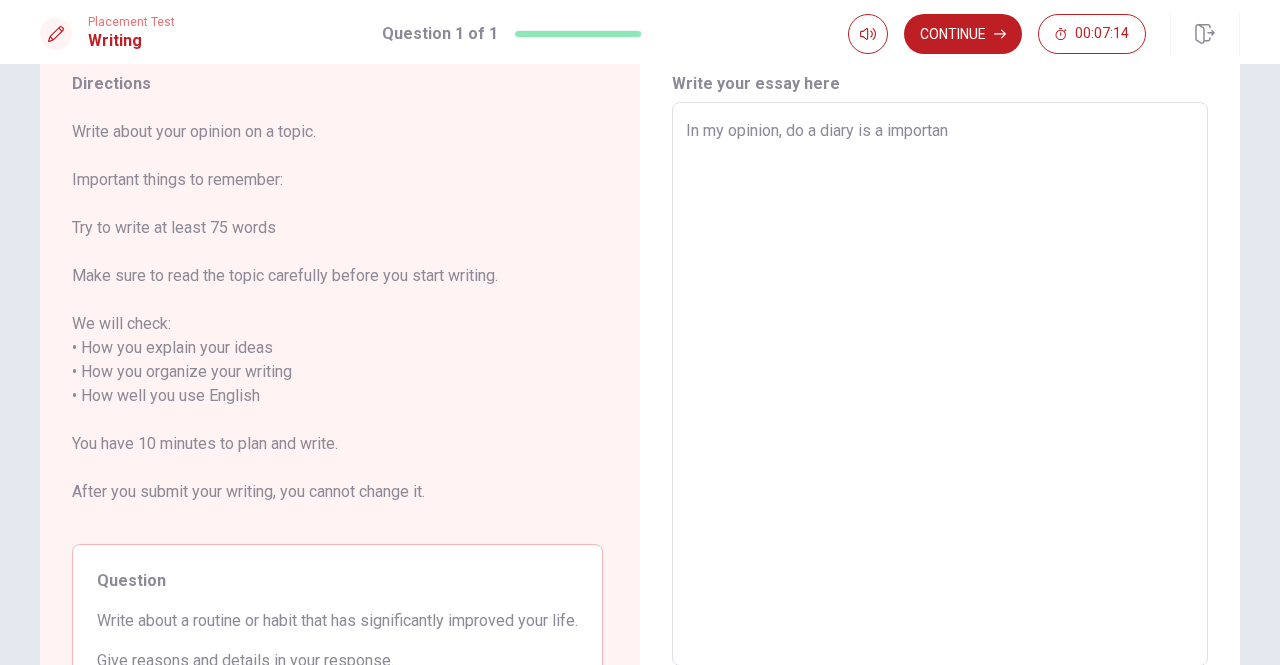 type on "x" 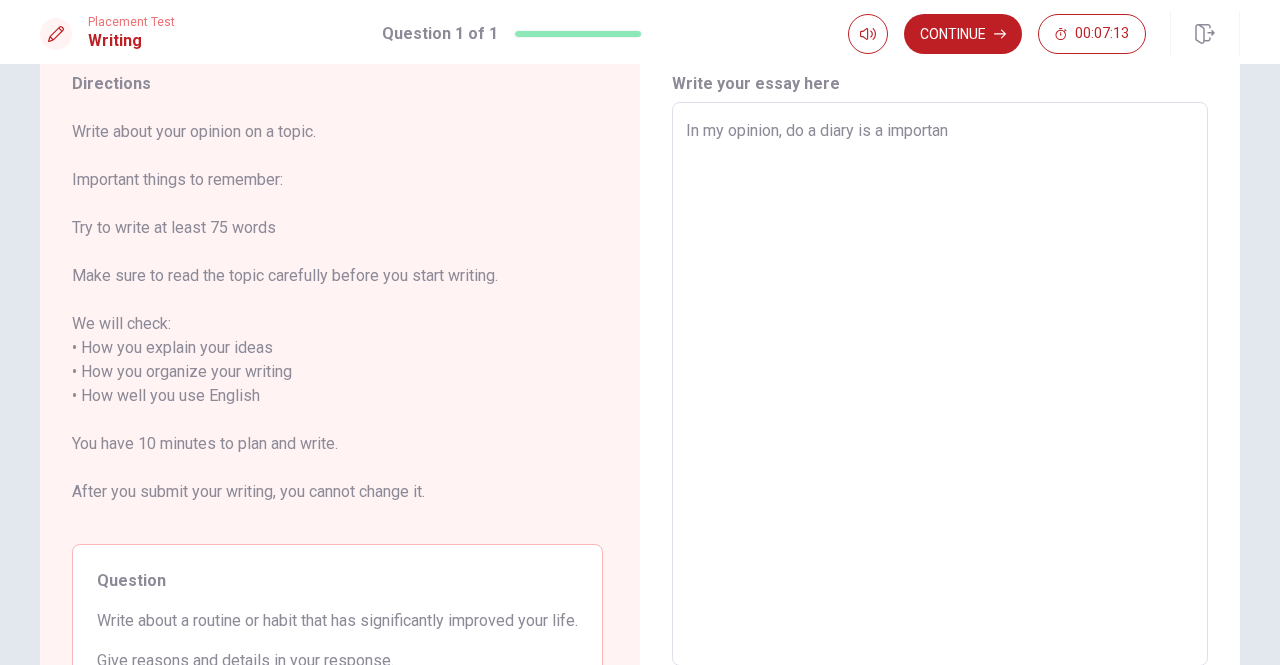 type on "In my opinion, do a diary is a important" 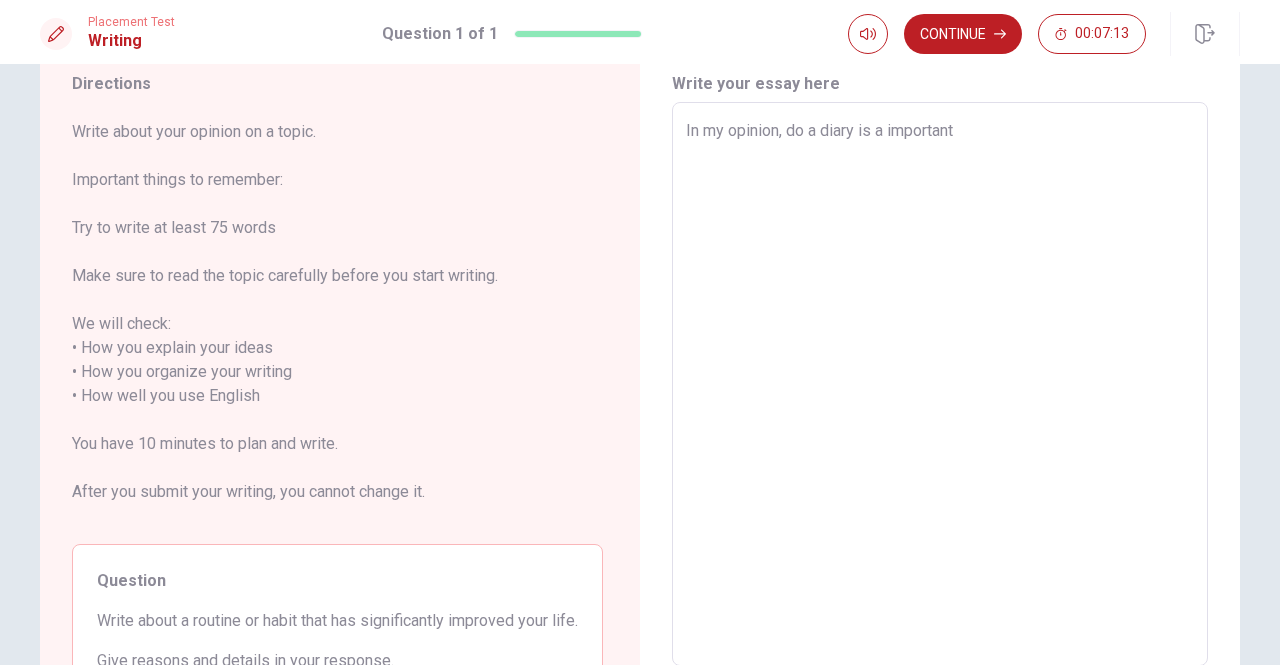 type on "x" 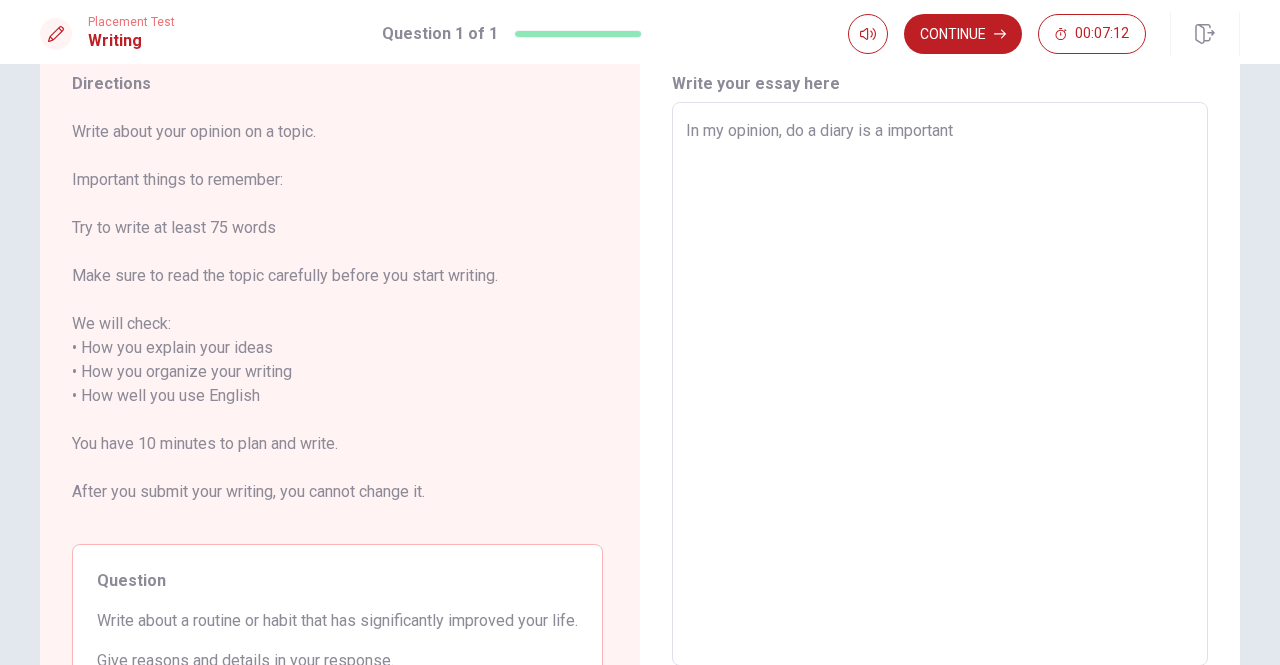 type on "In my opinion, do a diary is a important" 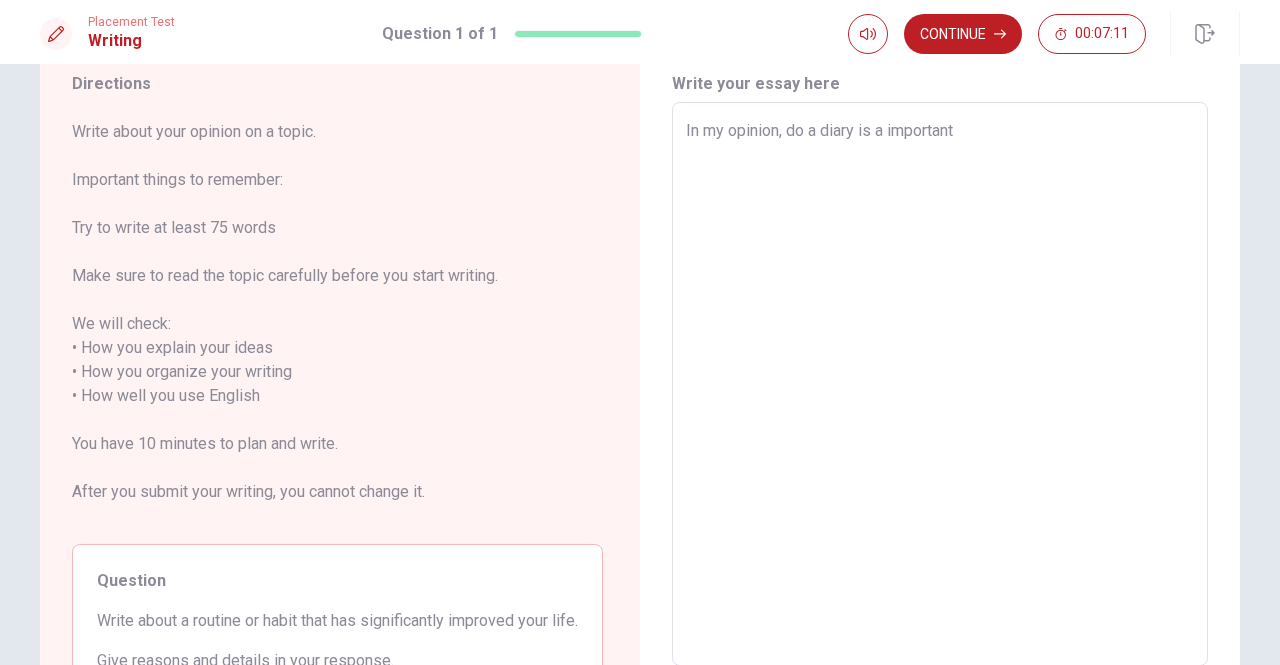 type on "x" 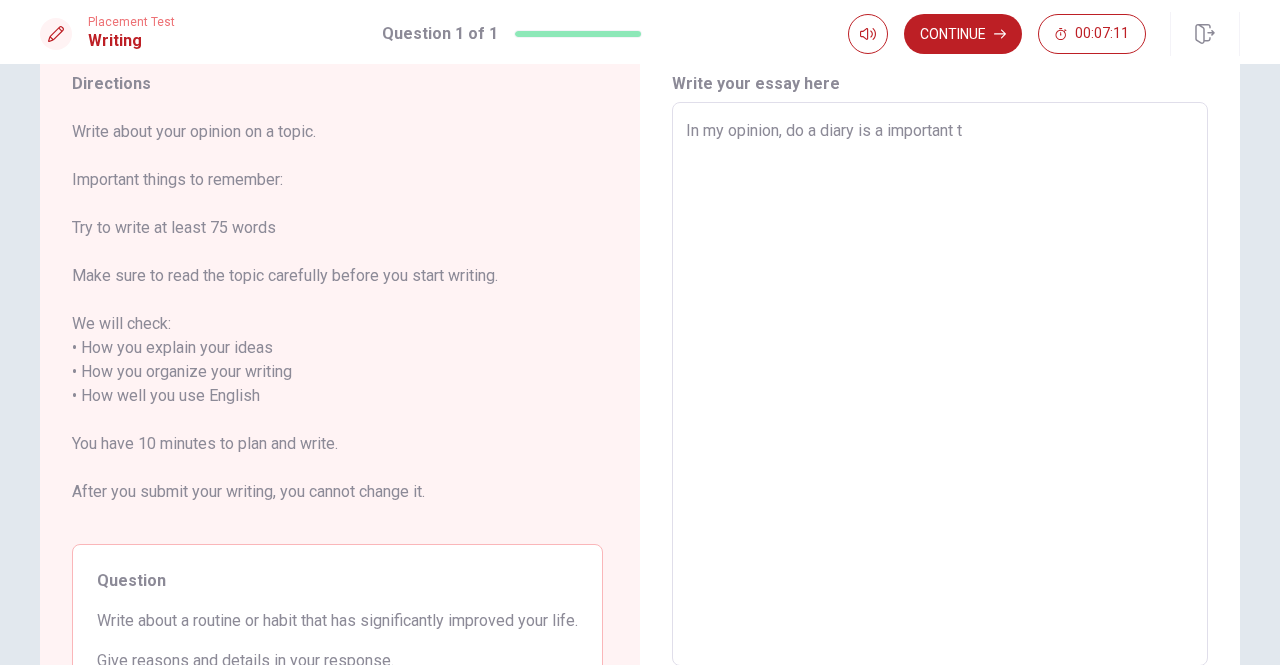 type on "x" 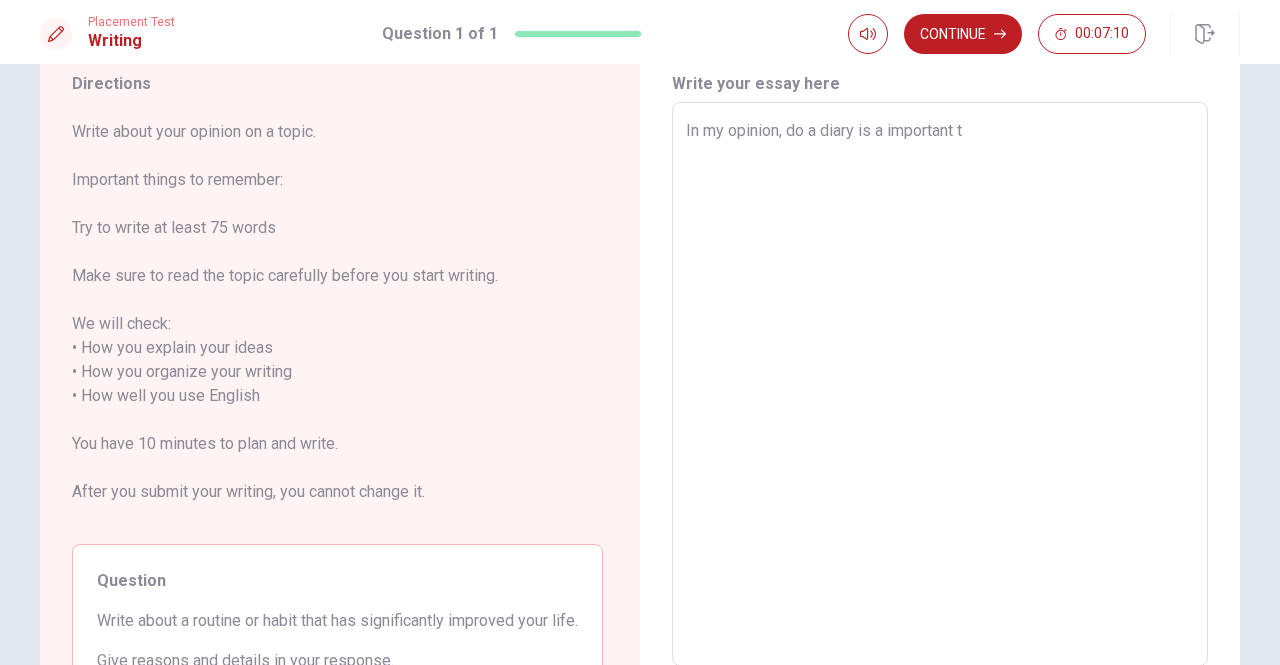 type on "In my opinion, do a diary is a important th" 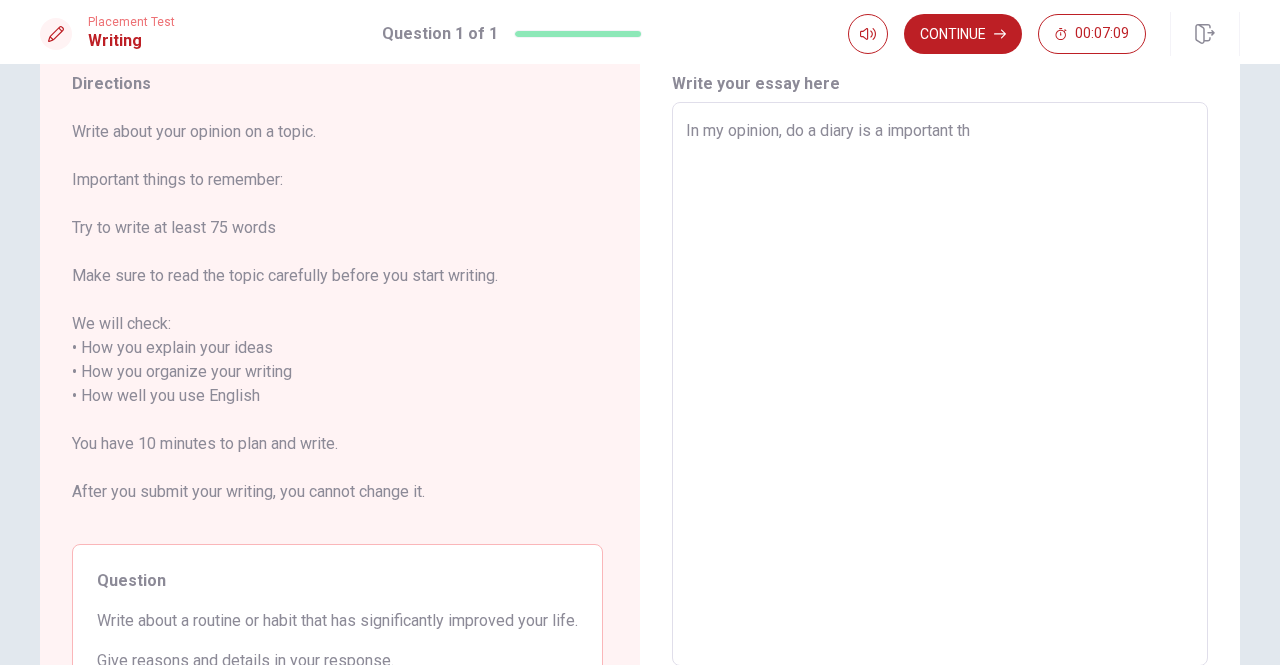type on "x" 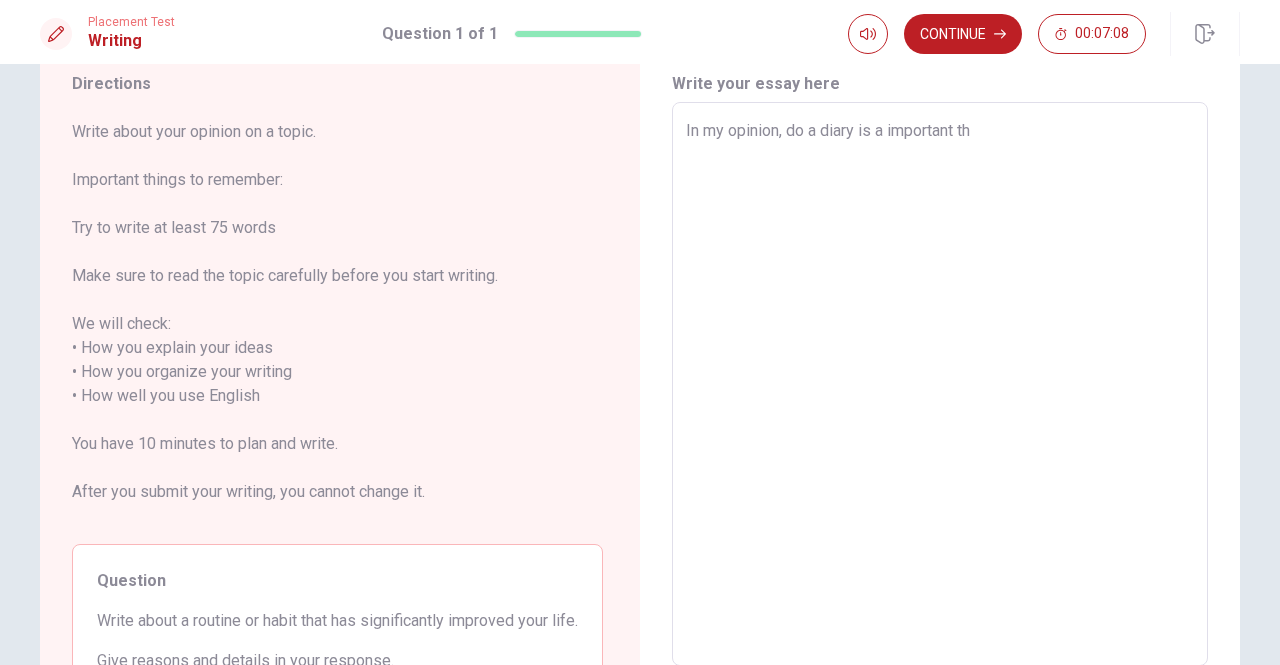 type on "In my opinion, do a diary is a important thi" 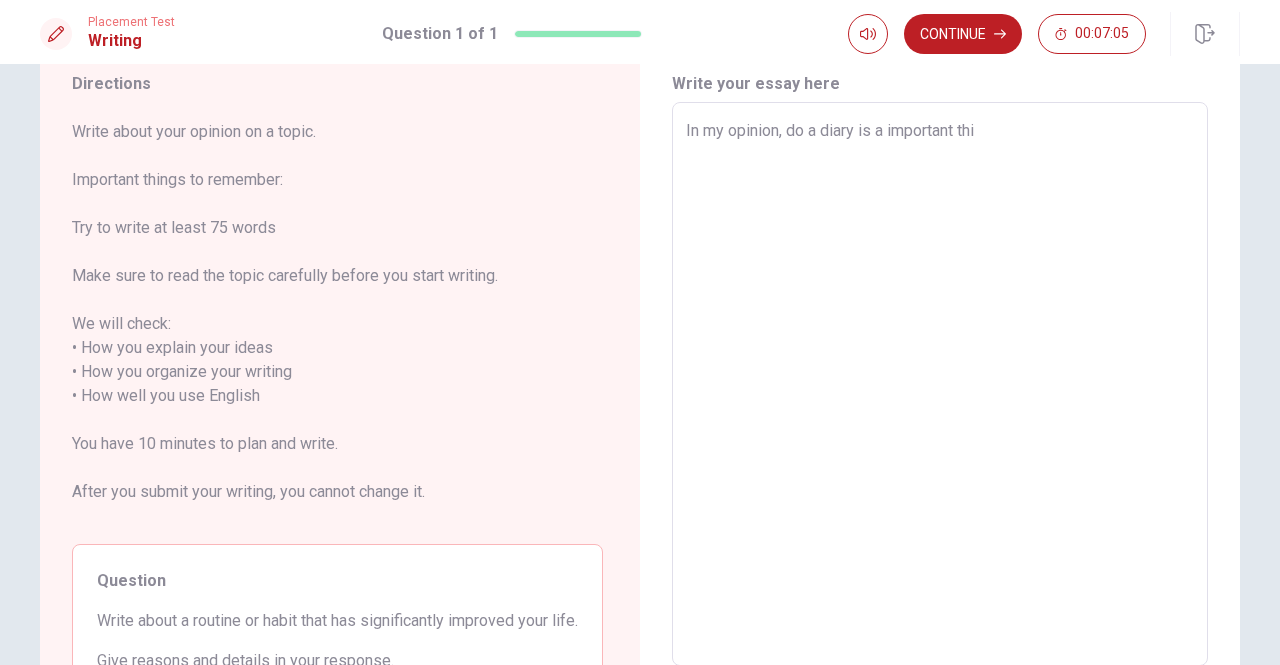 type on "x" 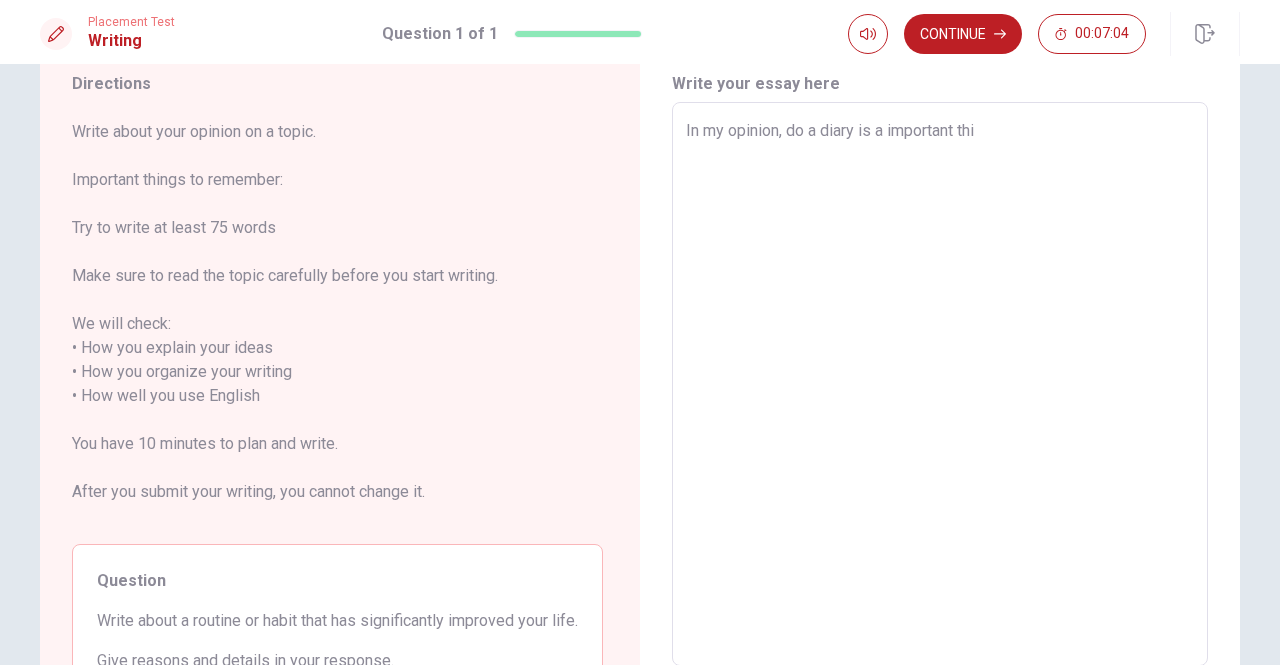 type on "In my opinion, do a diary is a important thin" 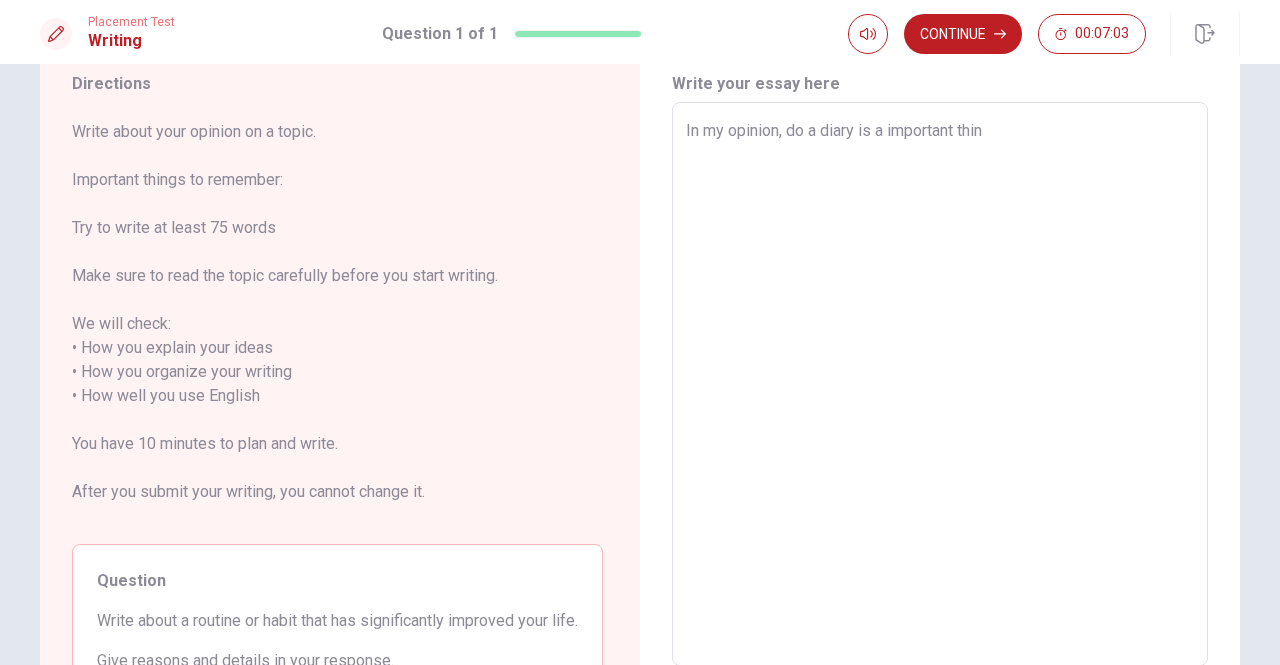 type on "x" 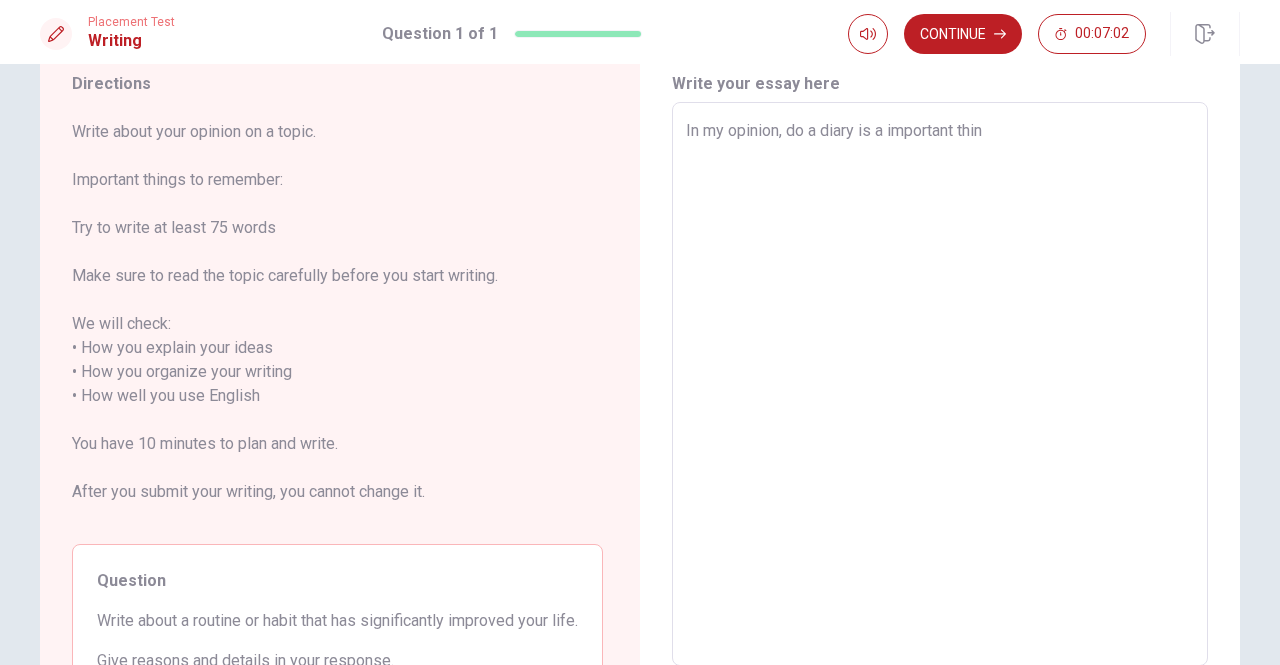 type on "In my opinion, do a diary is a important thing" 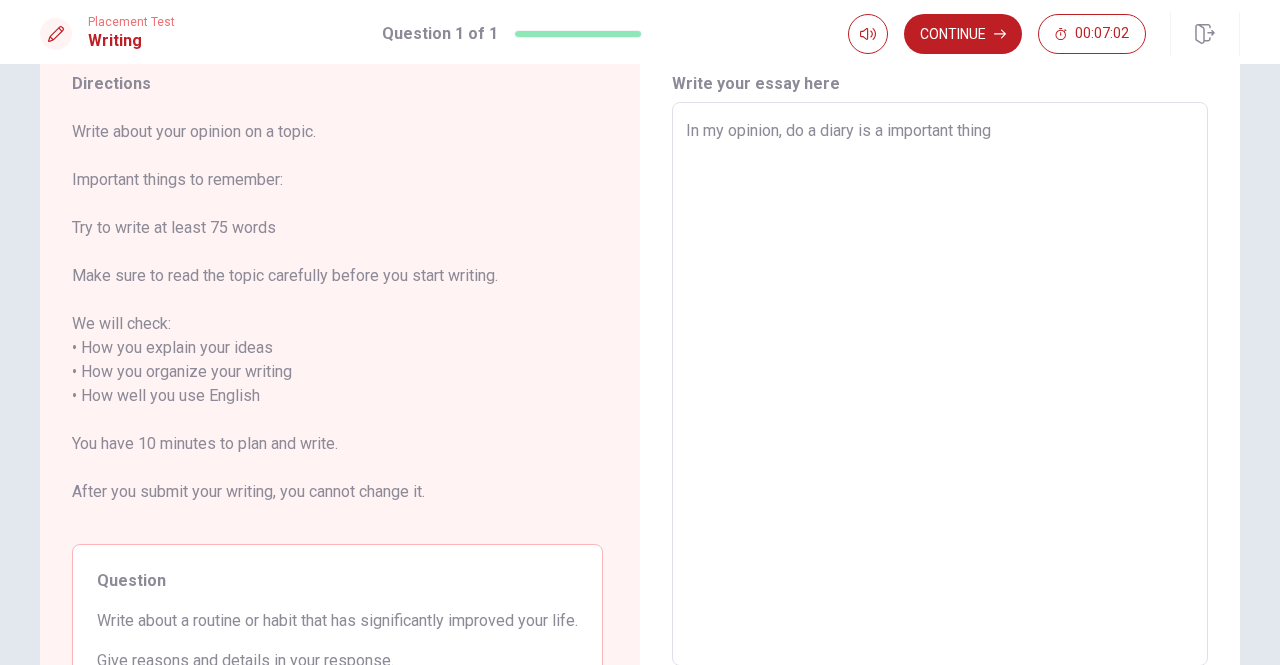 type on "x" 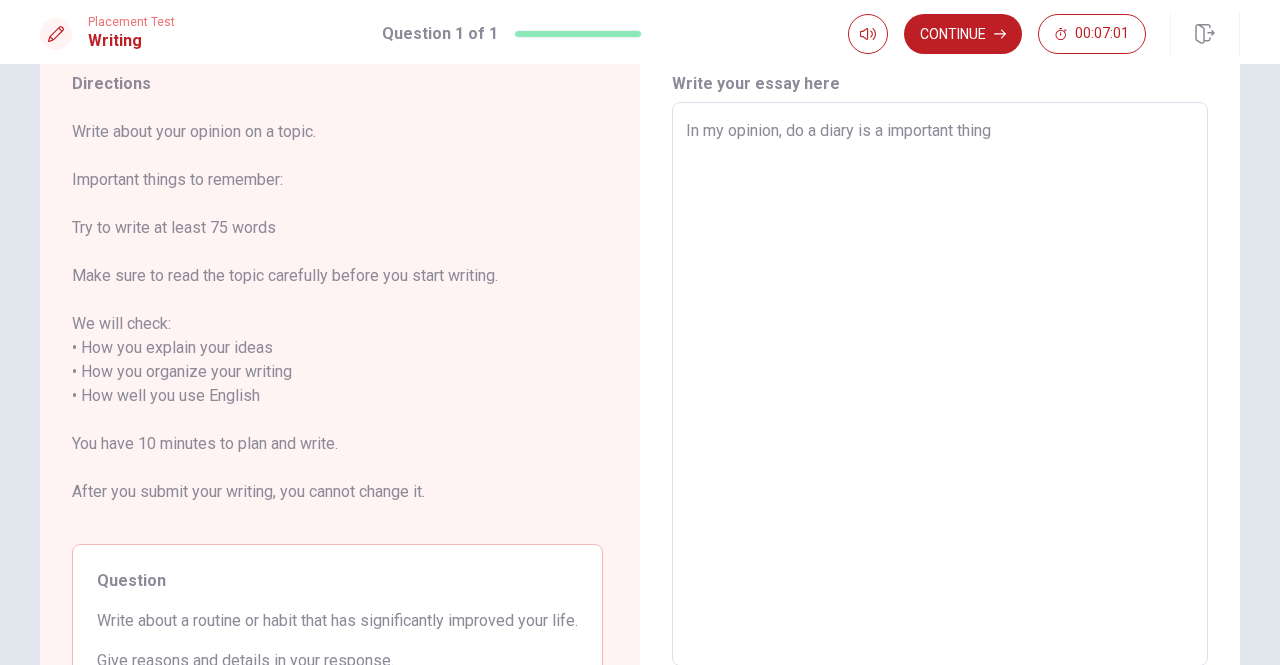 type on "In my opinion, do a diary is a important thing" 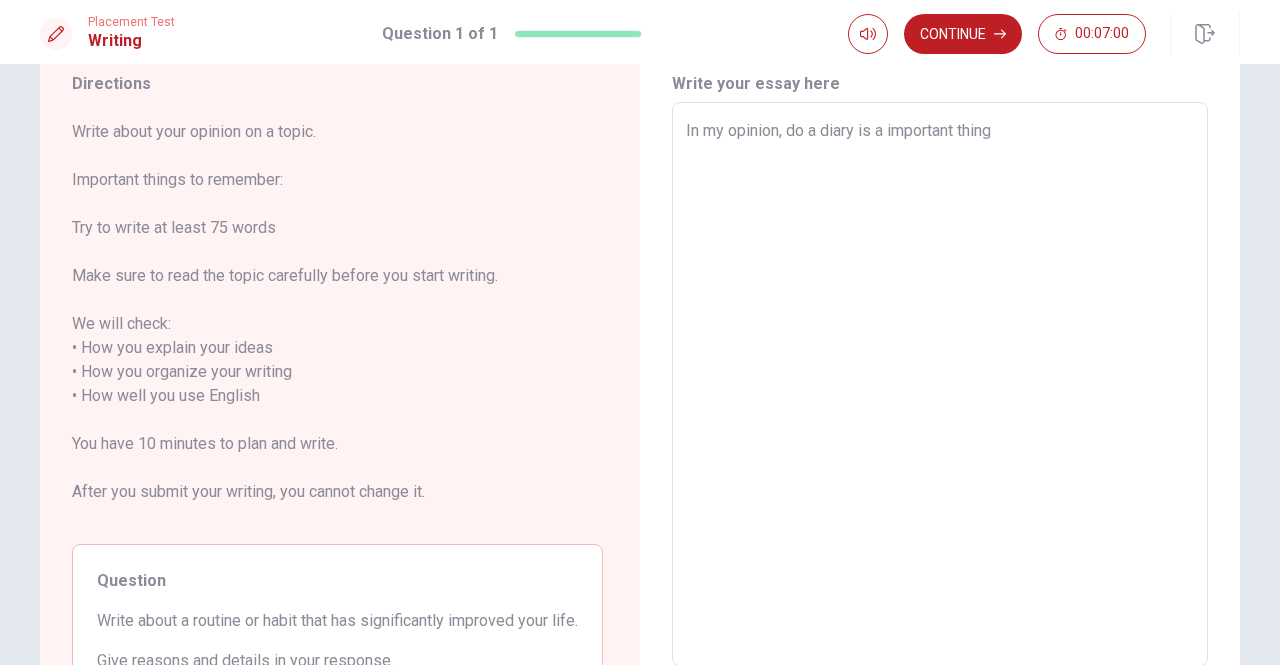 type on "In my opinion, do a diary is a important thing a" 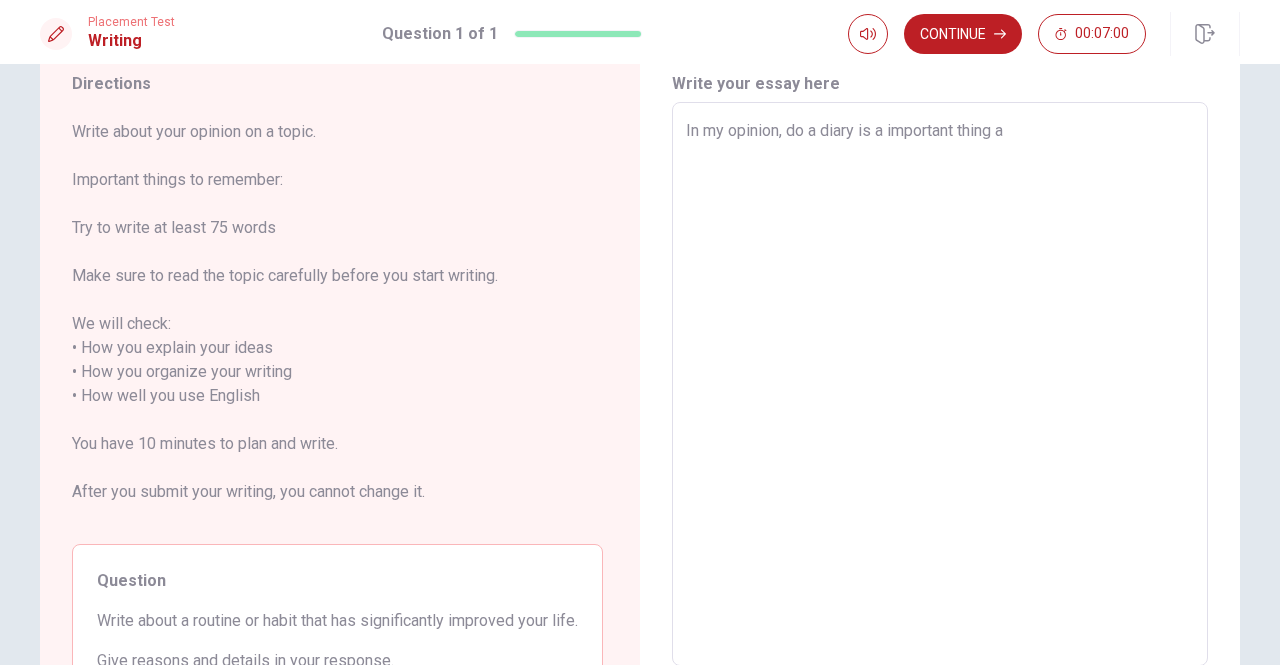 type on "x" 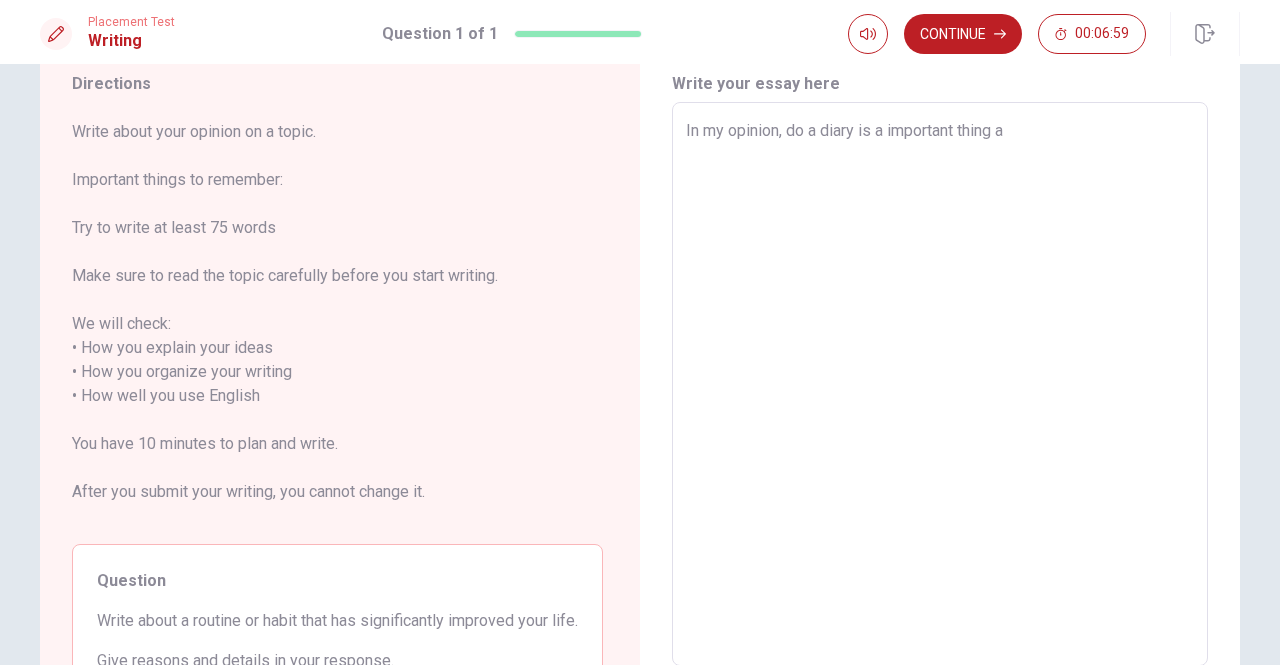 type on "In my opinion, do a diary is a important thing an" 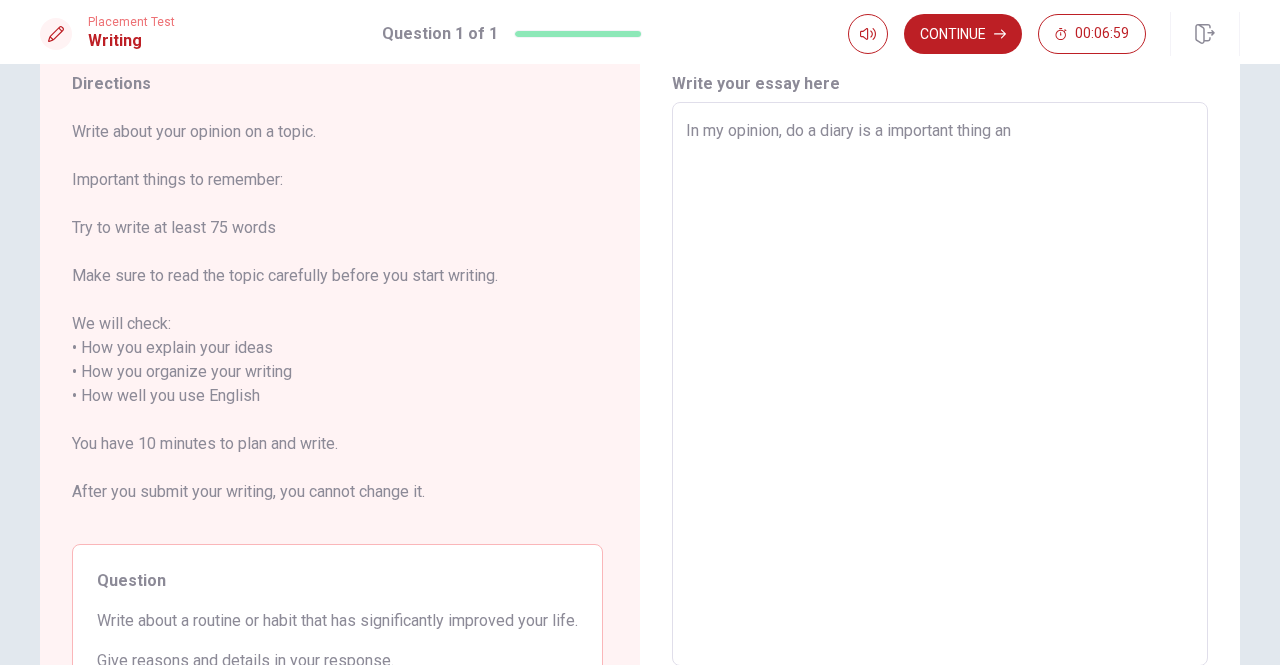 type on "x" 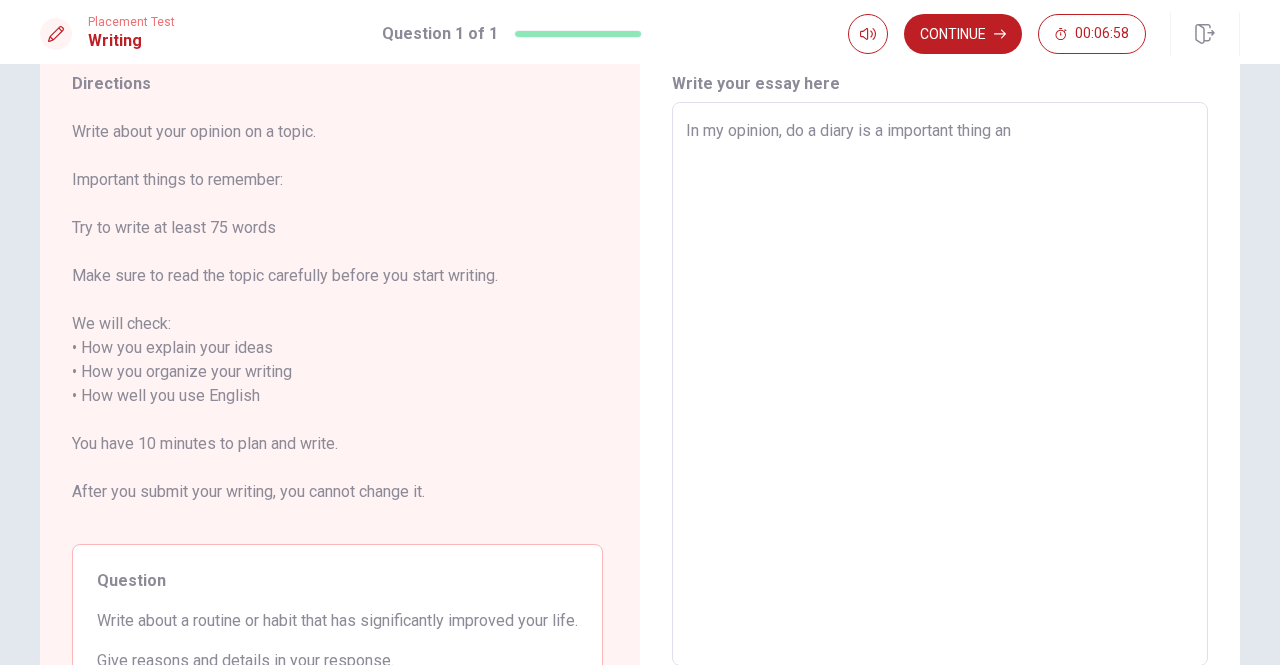 type on "In my opinion, do a diary is a important thing and" 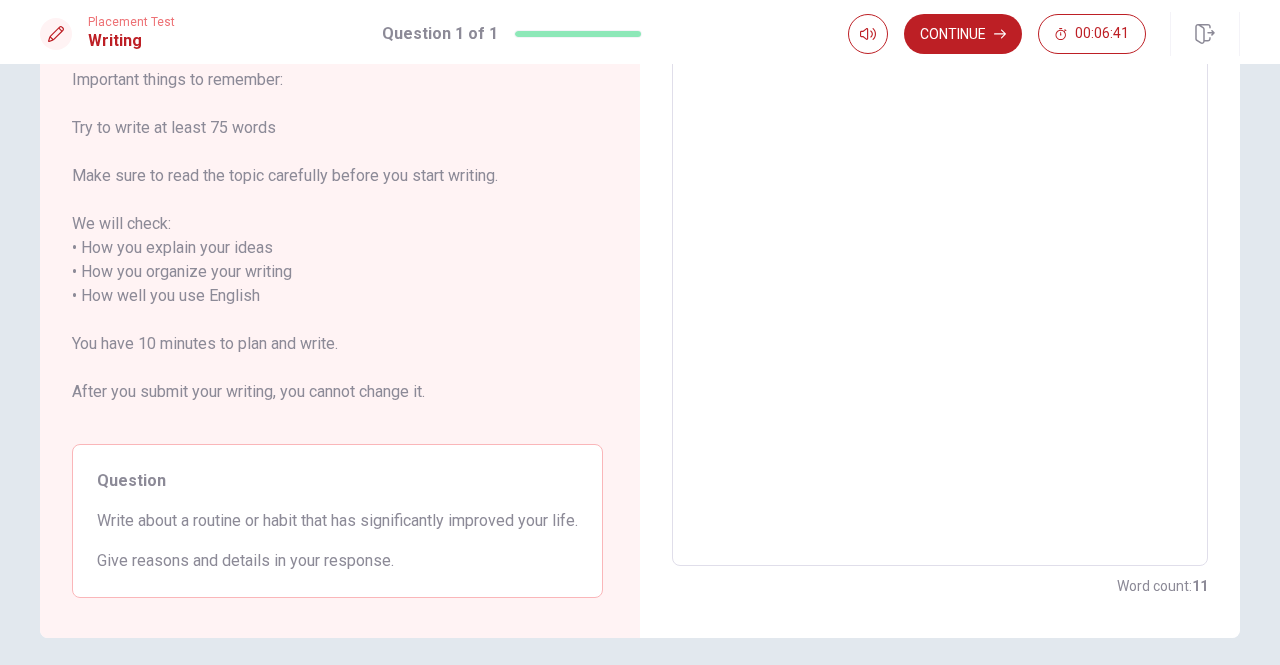 scroll, scrollTop: 72, scrollLeft: 0, axis: vertical 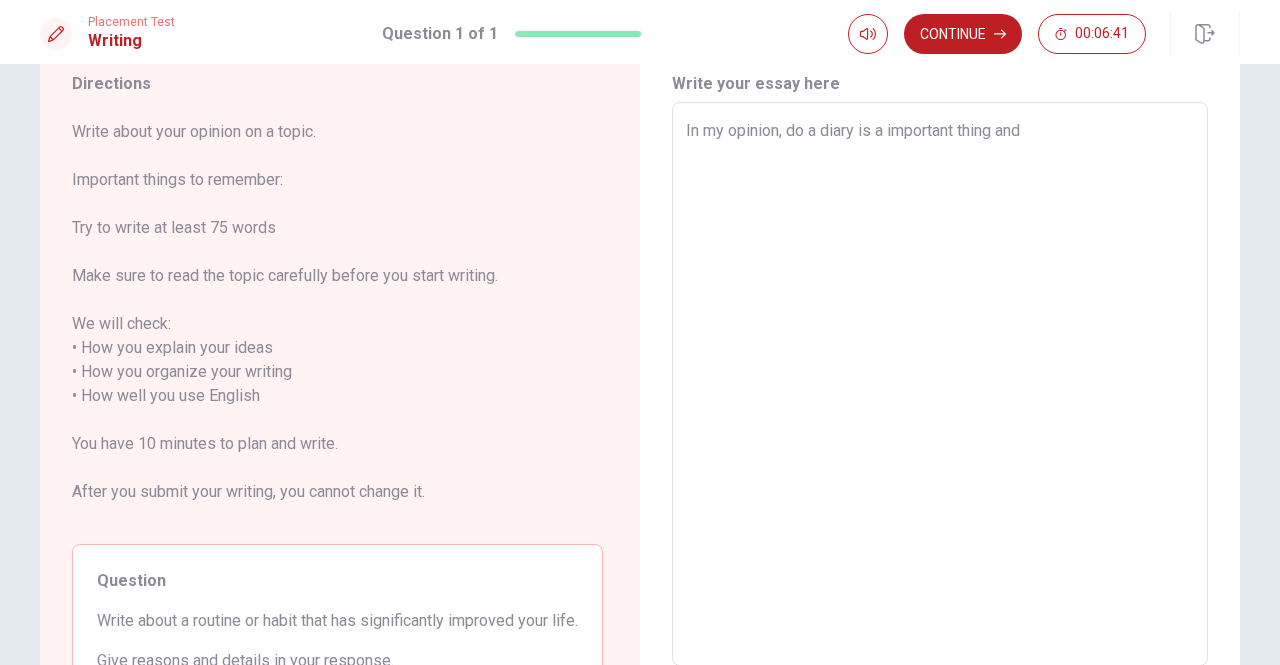 type on "x" 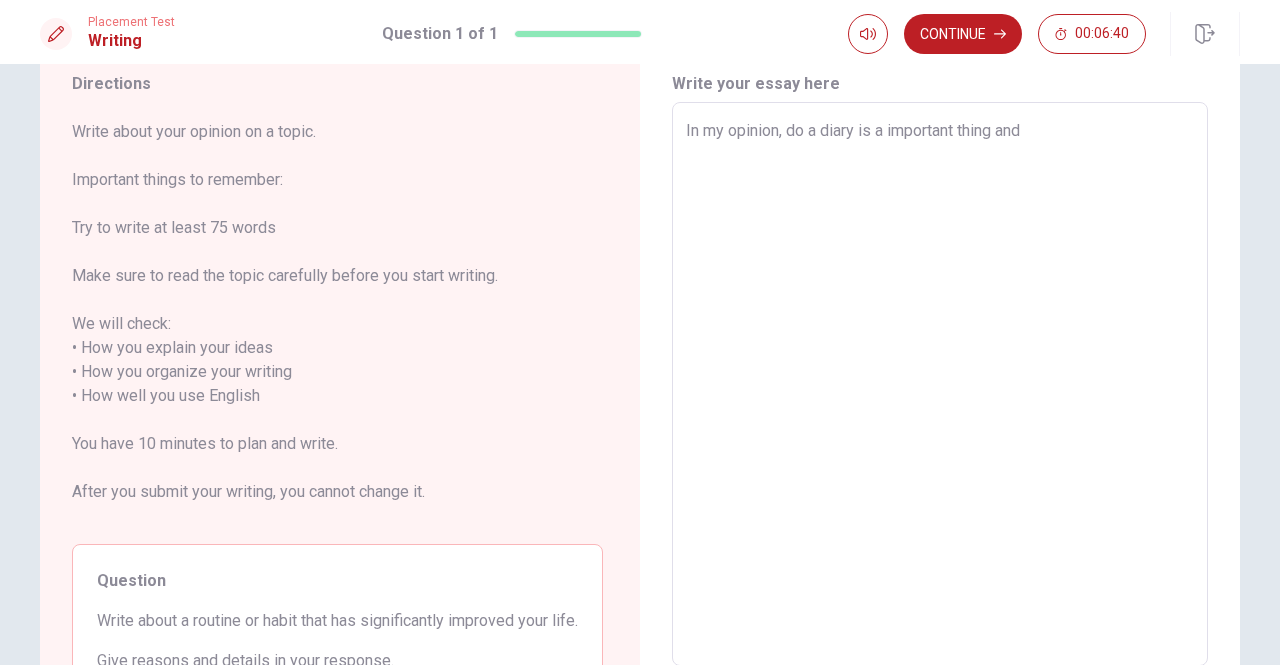 type on "In my opinion, do a diary is a important thing and" 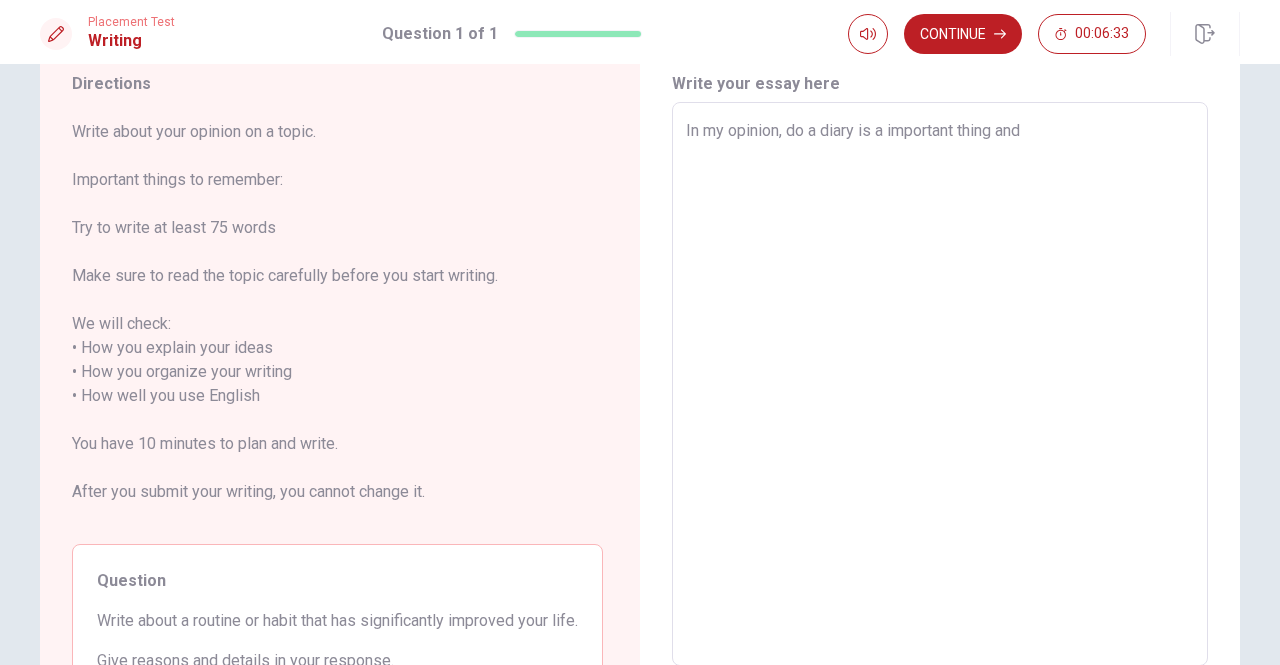 type on "x" 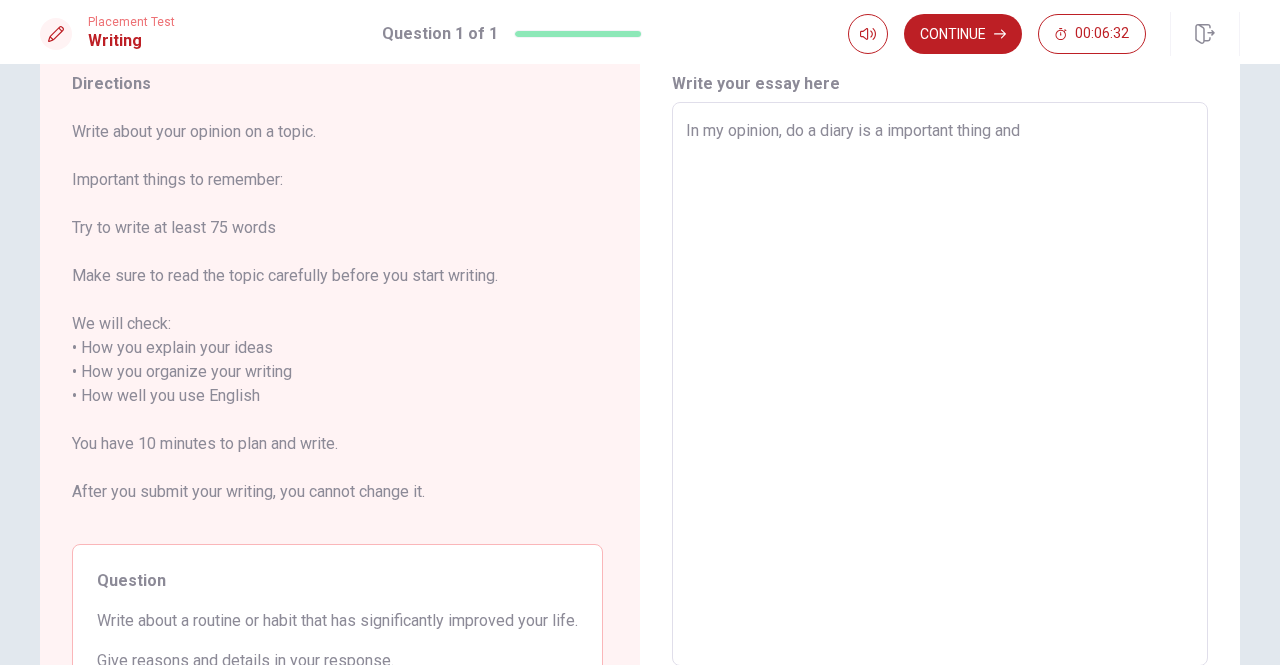 type on "In my opinion, do a diary is a important thing and i" 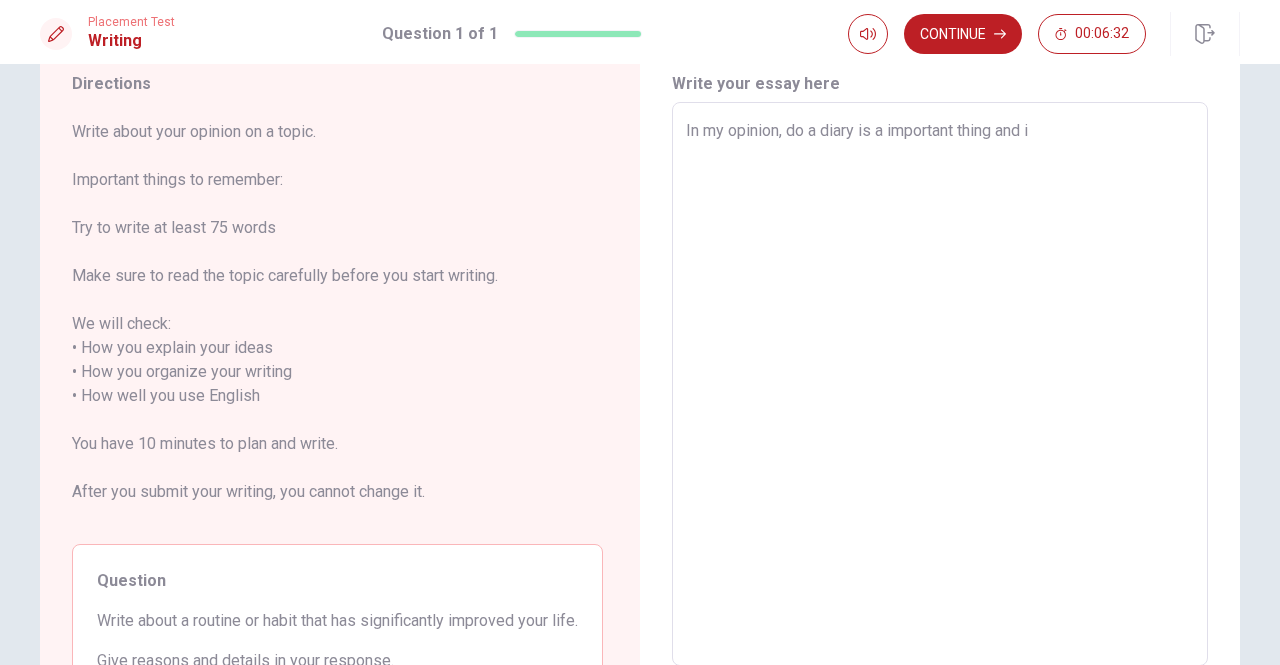 type on "x" 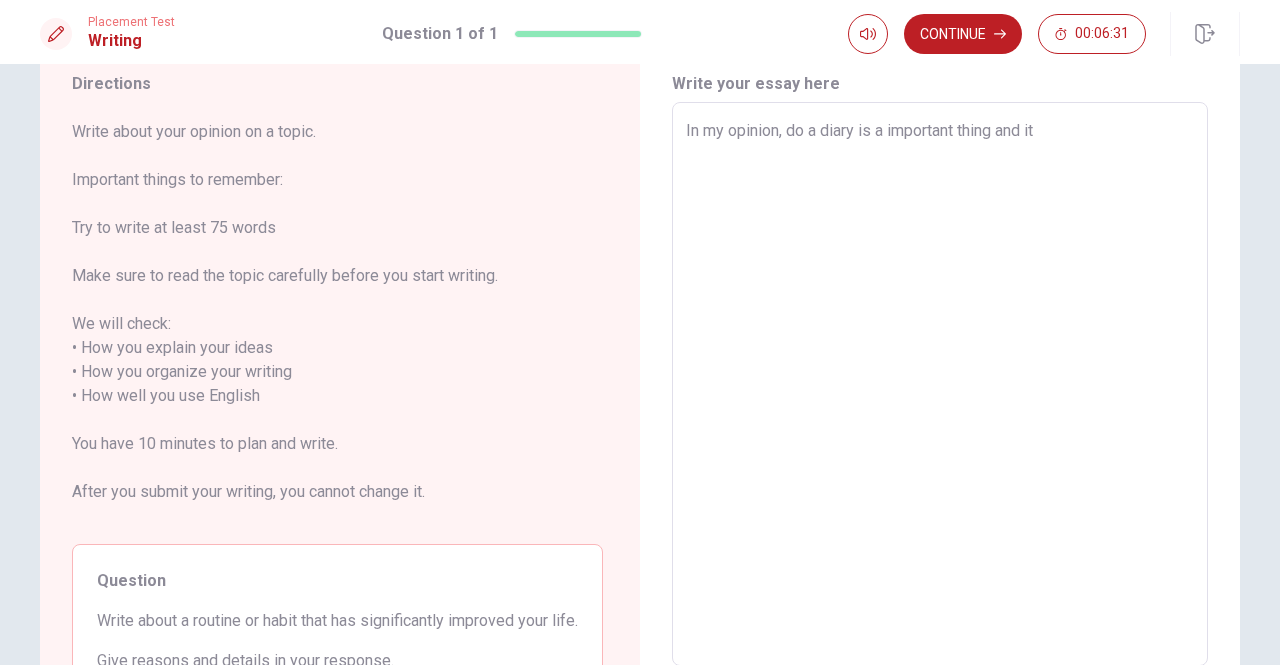 type on "x" 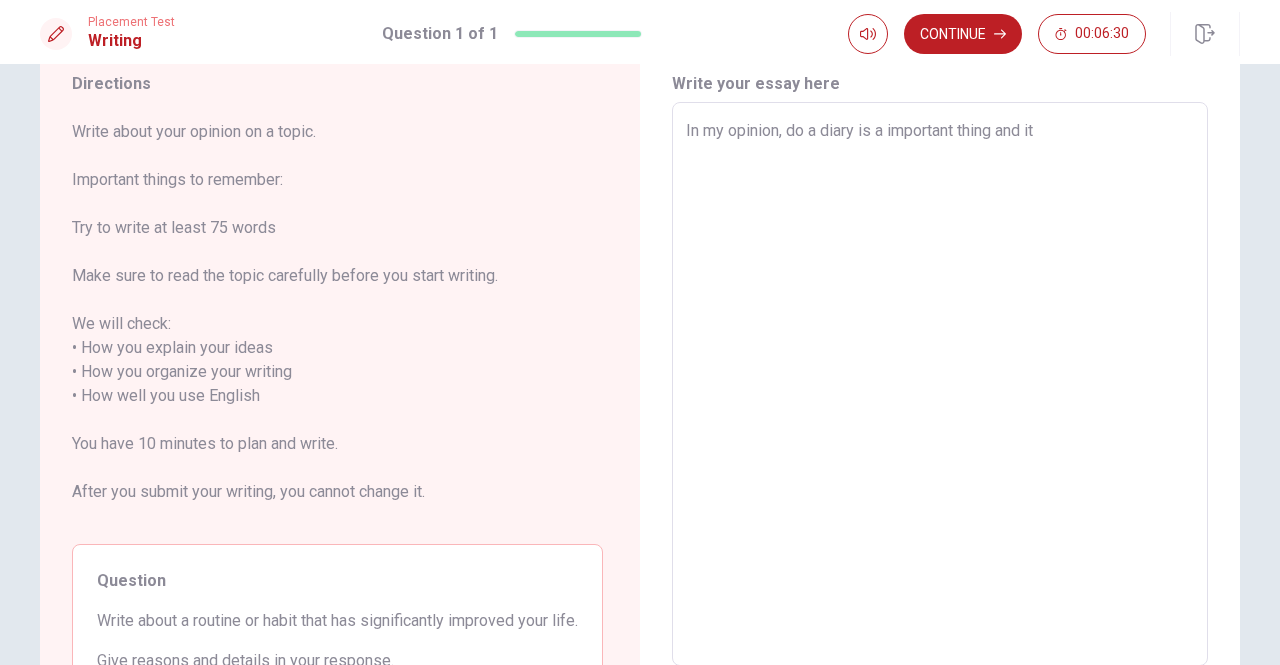 type on "In my opinion, do a diary is a important thing and it" 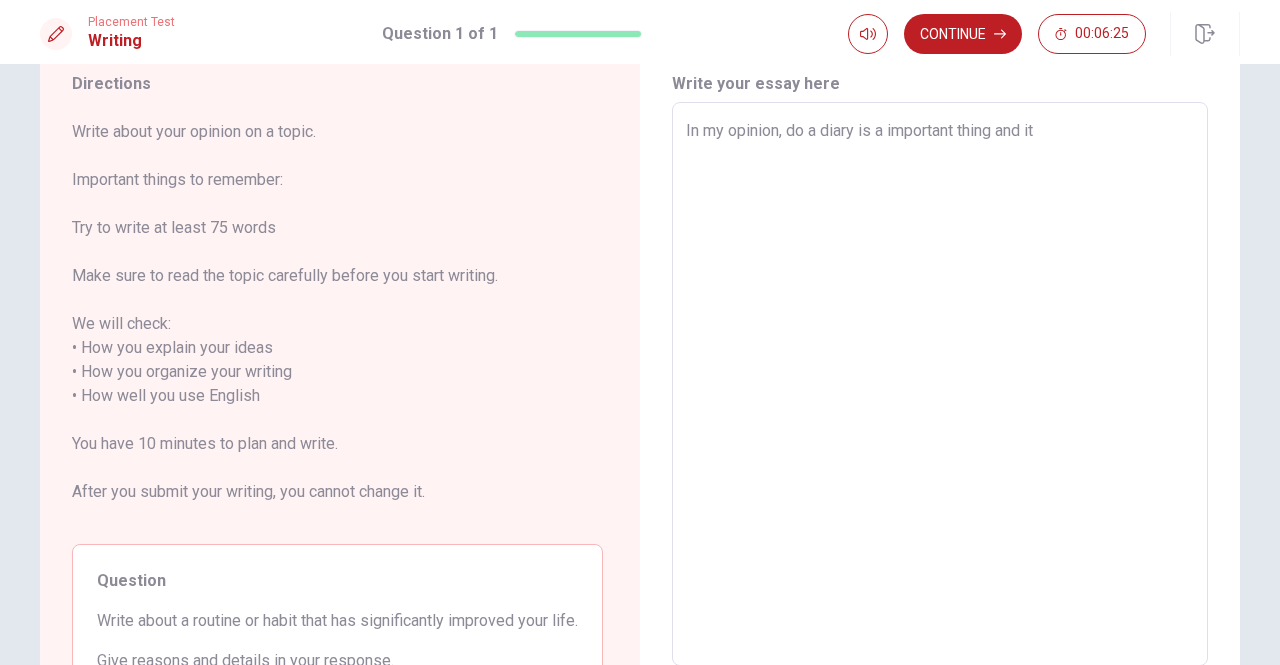 type on "x" 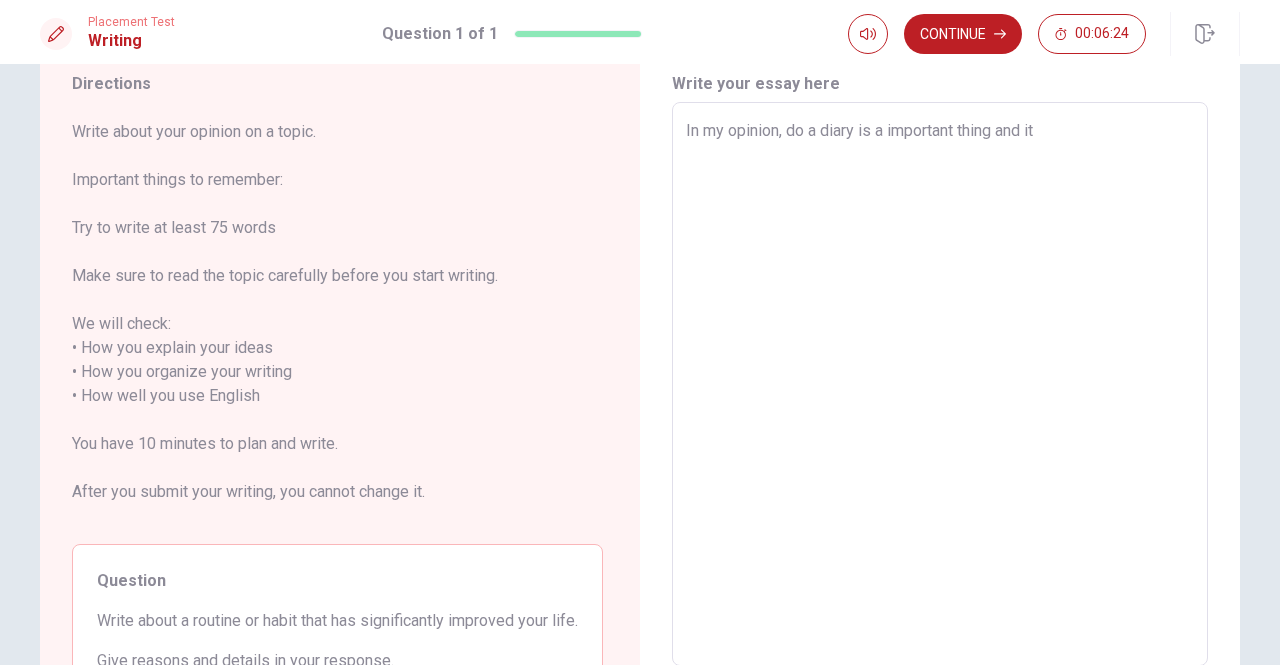 type on "In my opinion, do a diary is a important thing and it c" 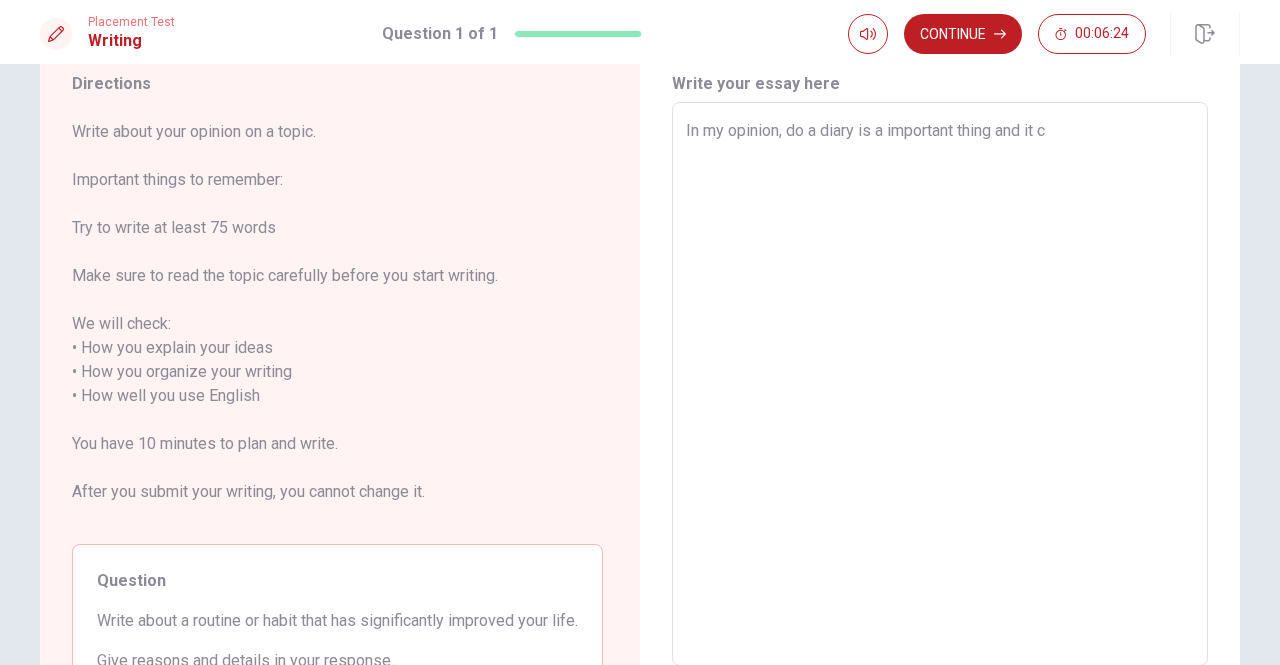 type on "x" 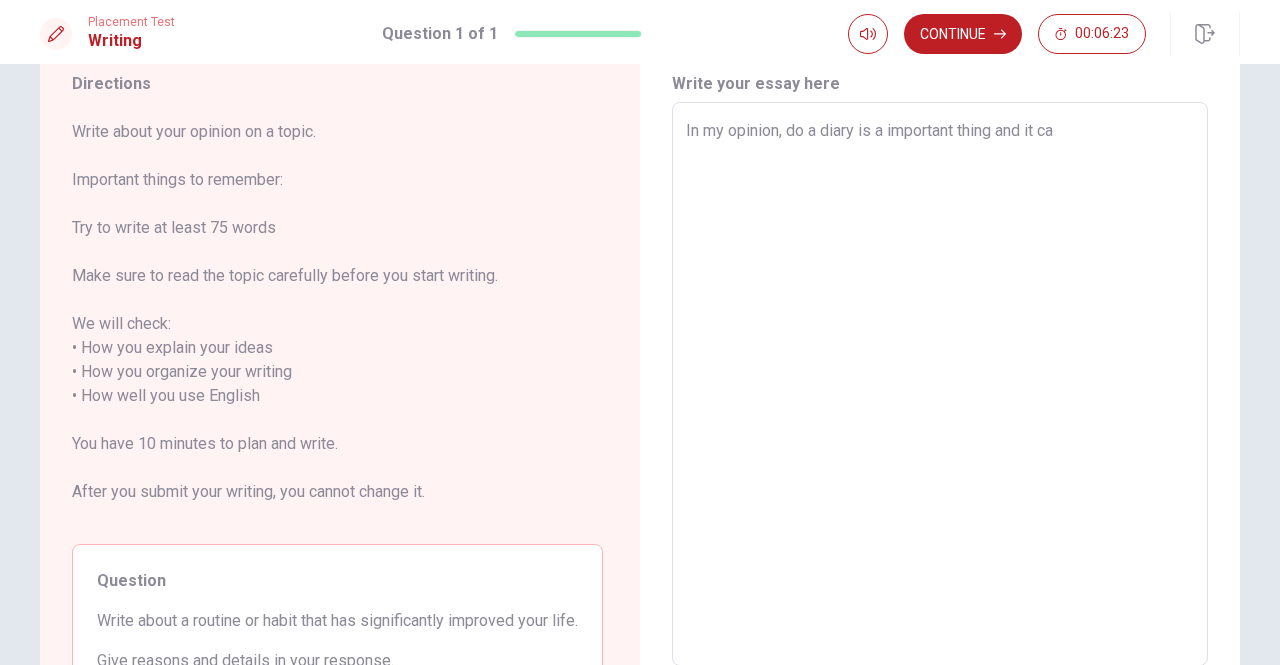type on "x" 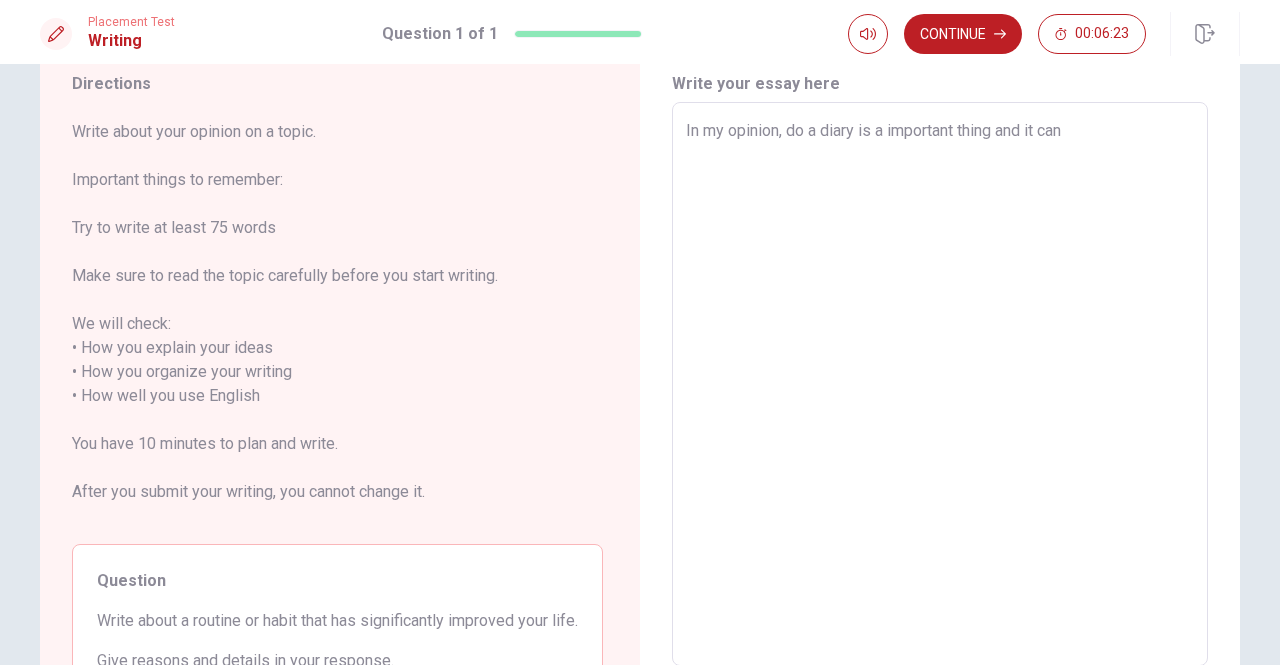 type on "x" 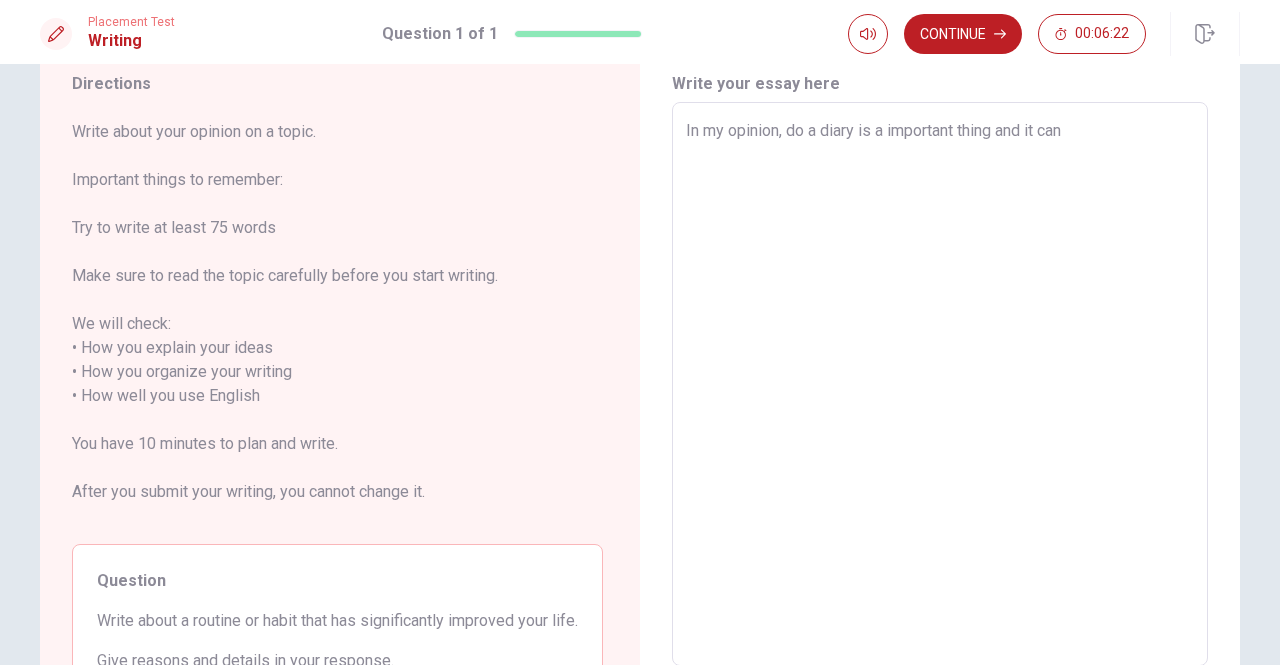 type on "In my opinion, do a diary is a important thing and it can" 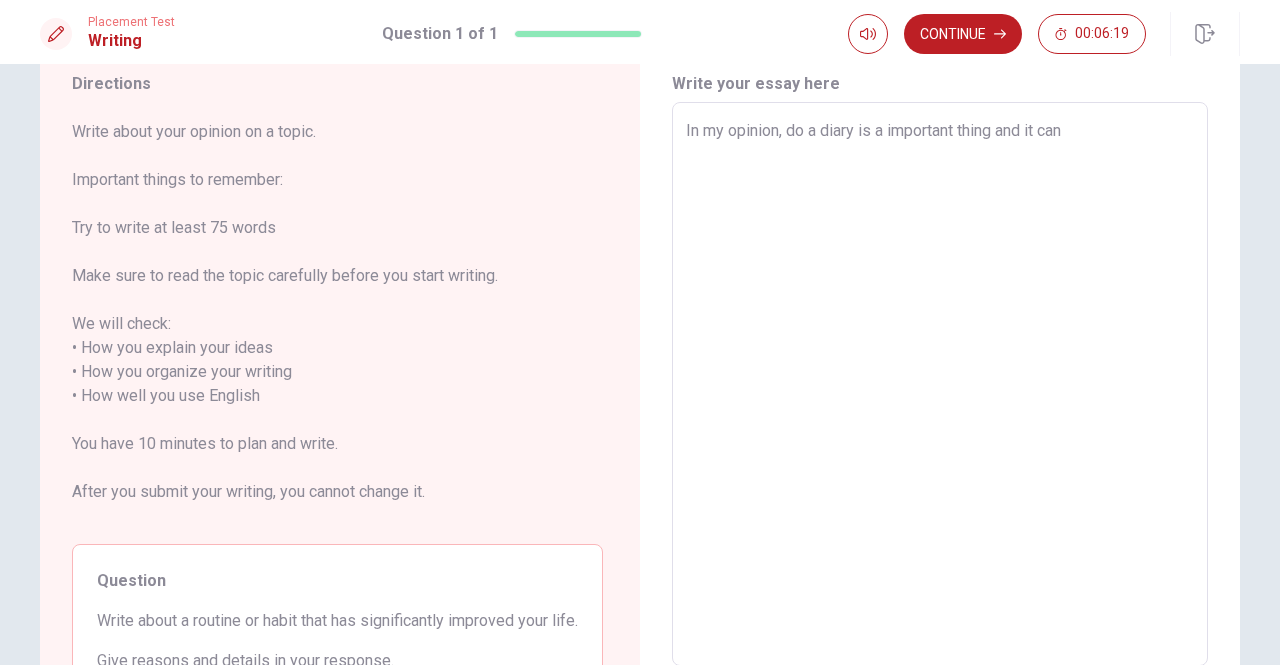 type on "x" 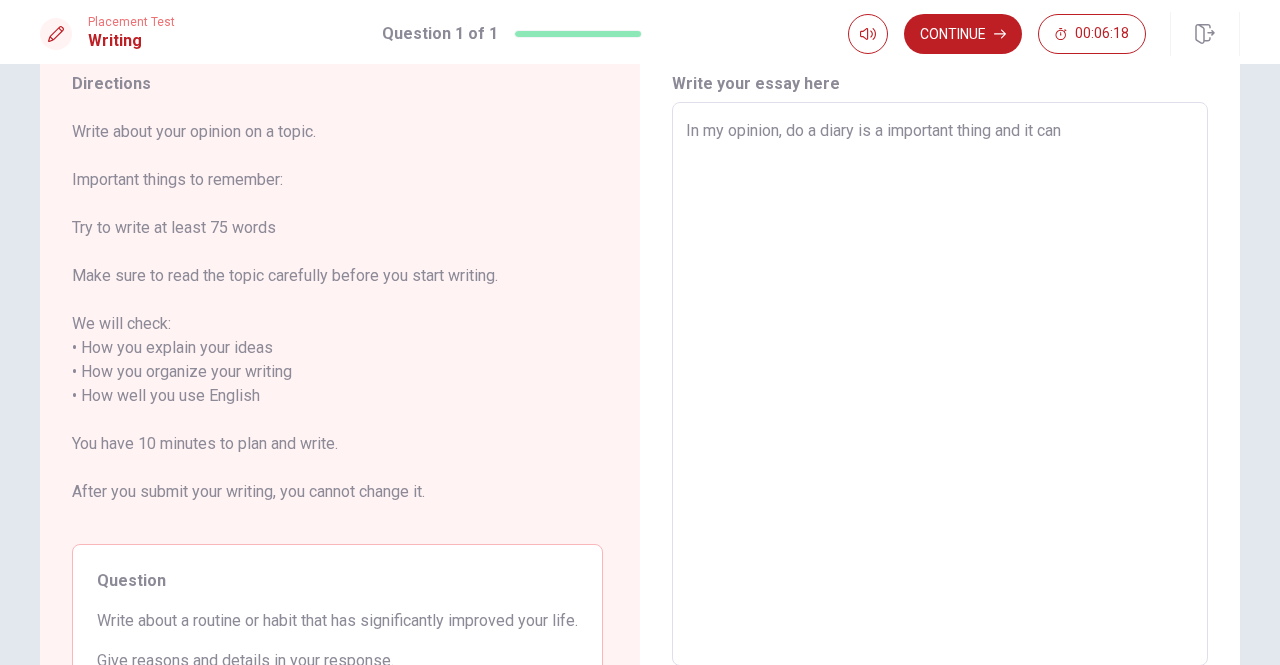 type on "In my opinion, do a diary is a important thing and it can s" 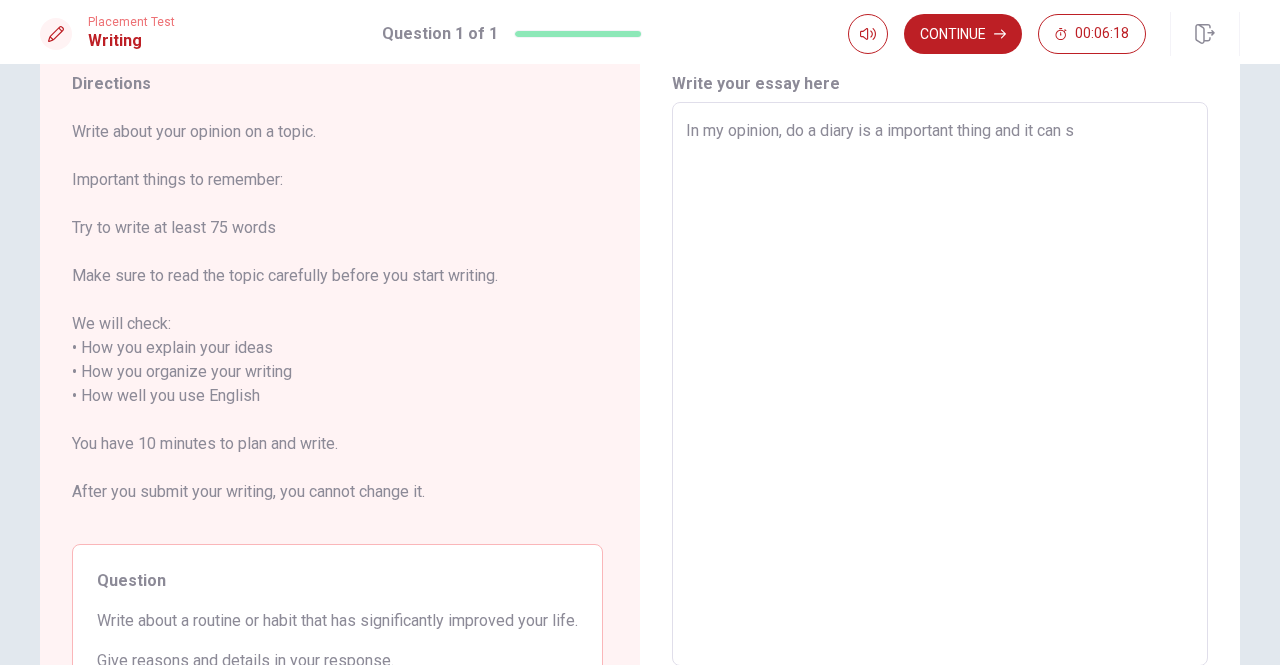 type on "x" 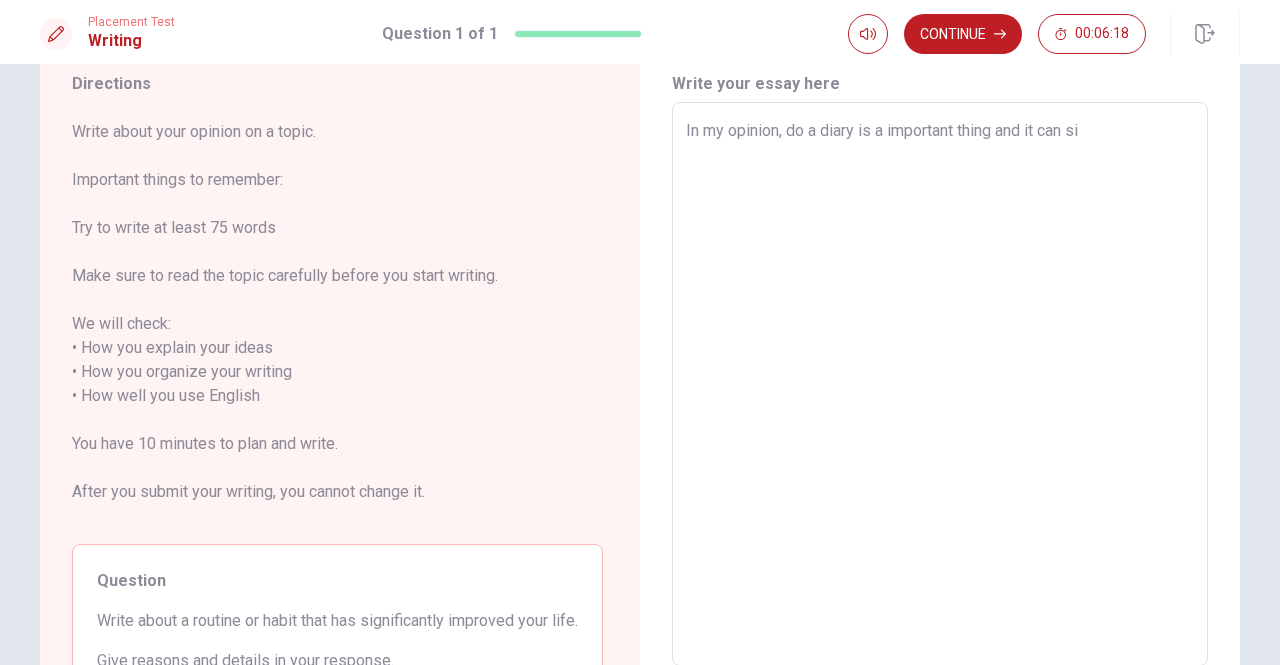 type on "x" 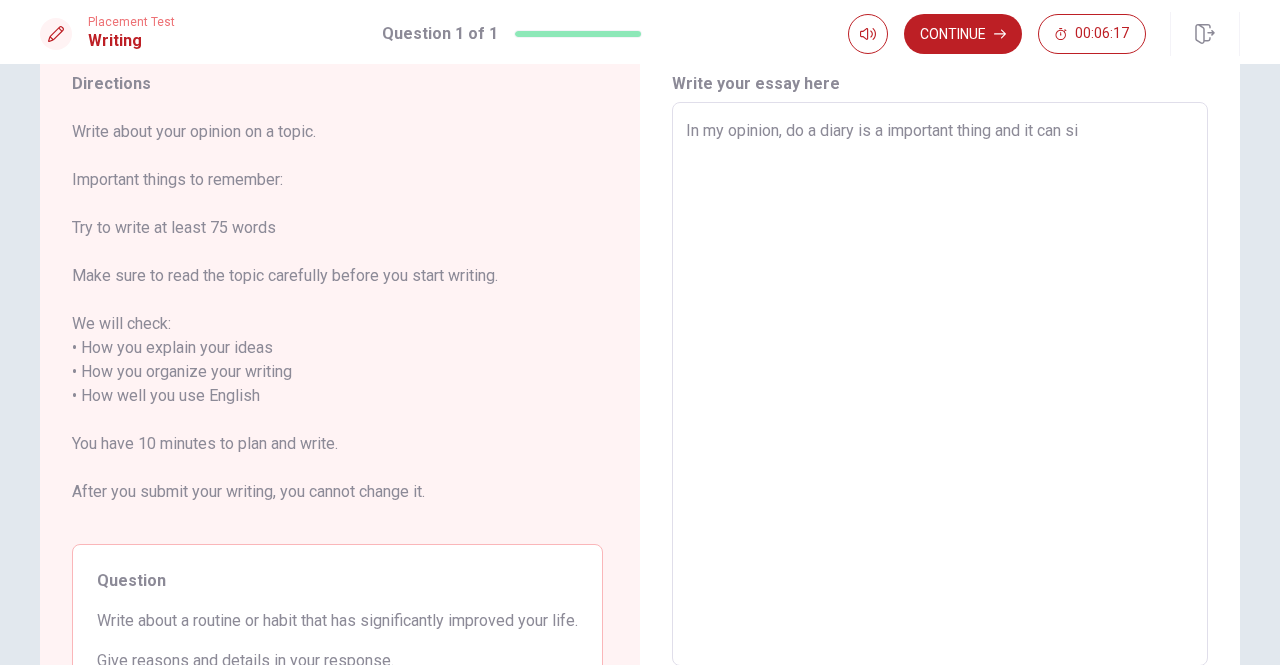 type on "In my opinion, do a diary is a important thing and it can sig" 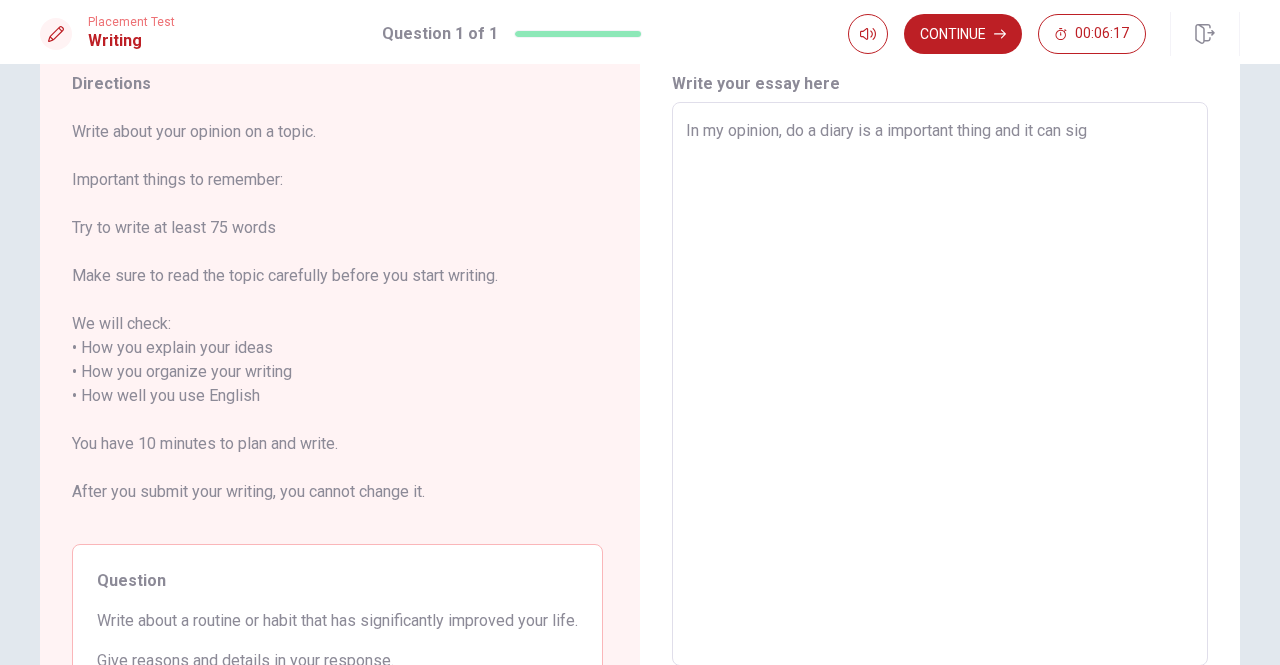 type on "x" 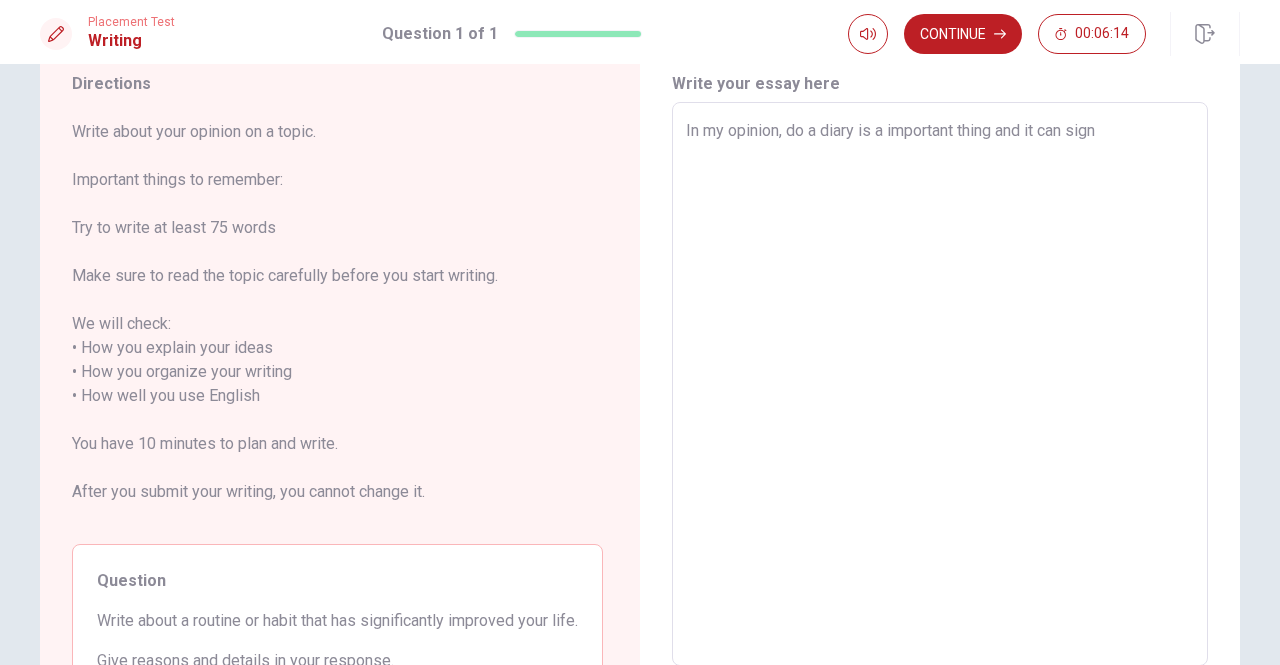 type on "x" 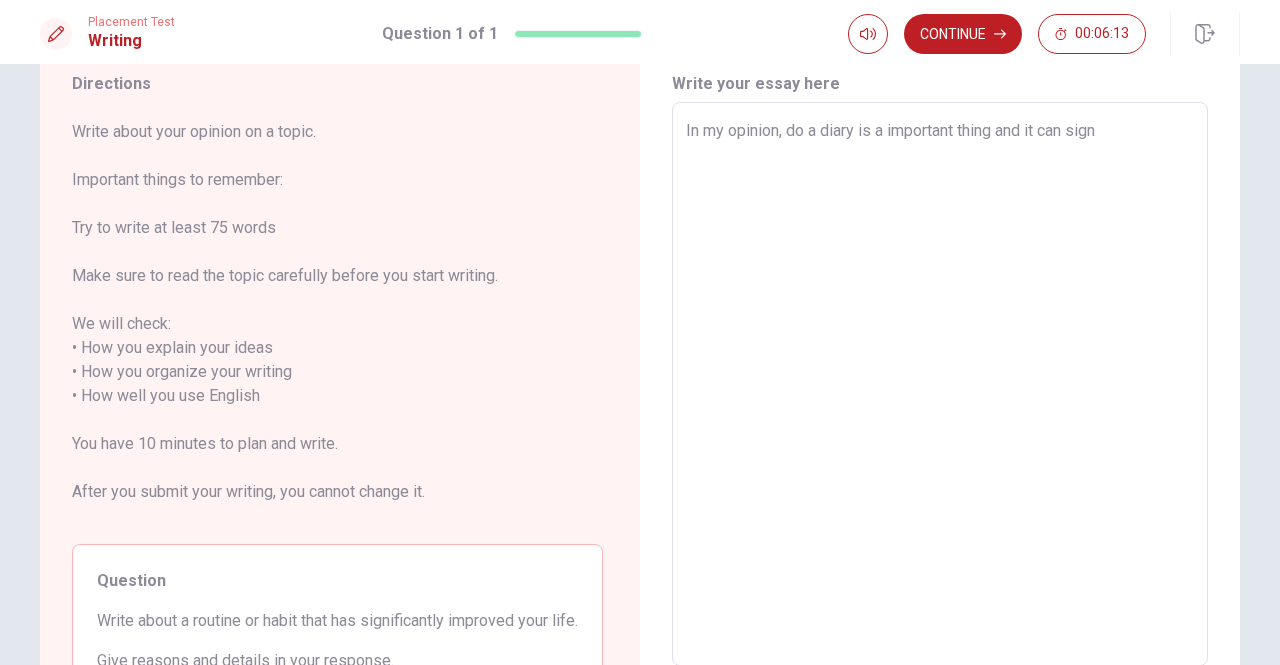 type on "In my opinion, do a diary is a important thing and it can signi" 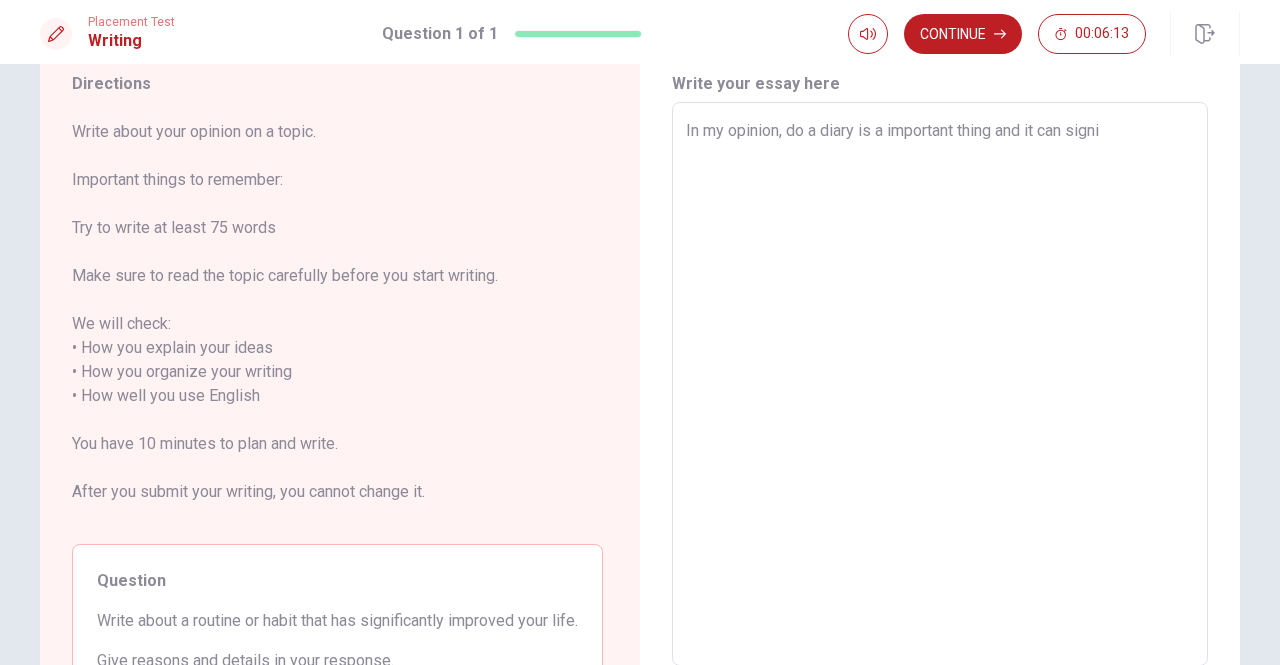 type on "x" 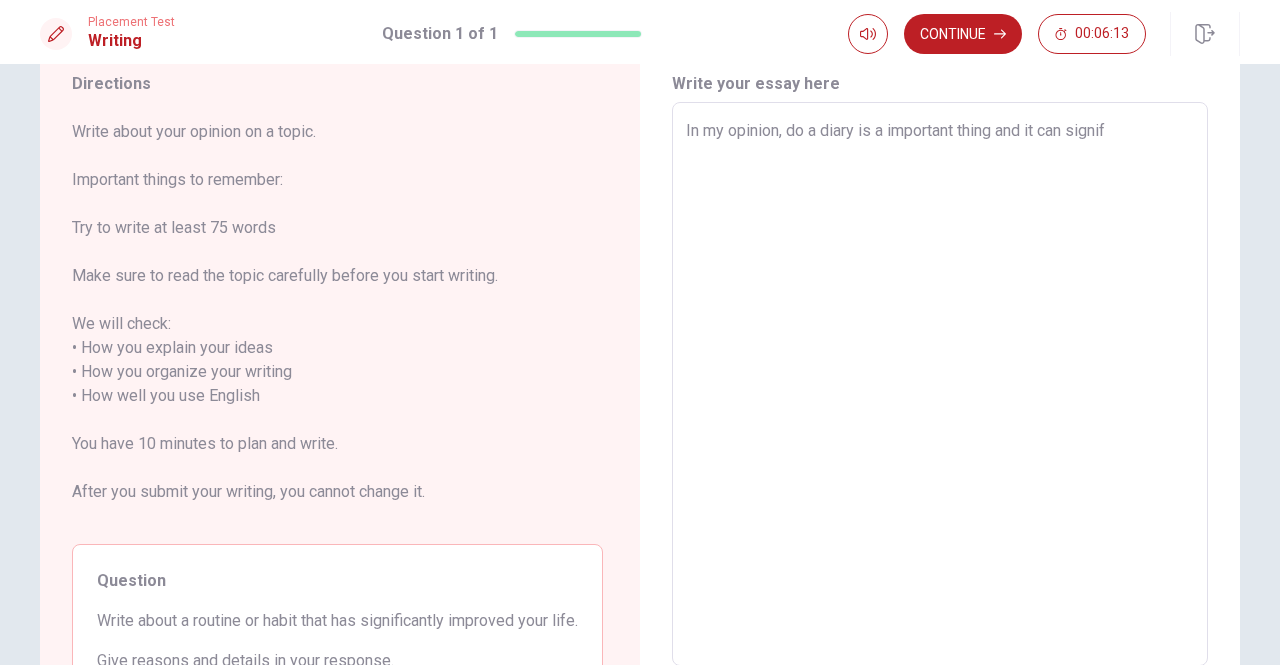 type on "x" 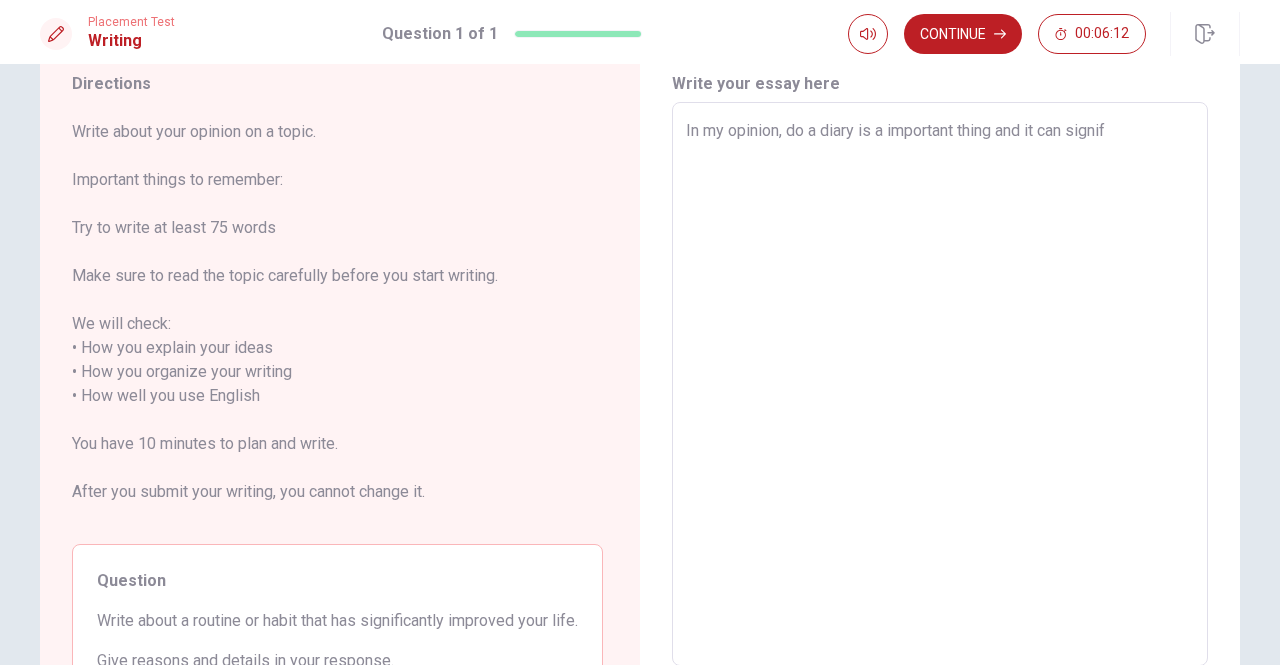 type on "In my opinion, do a diary is a important thing and it can signifi" 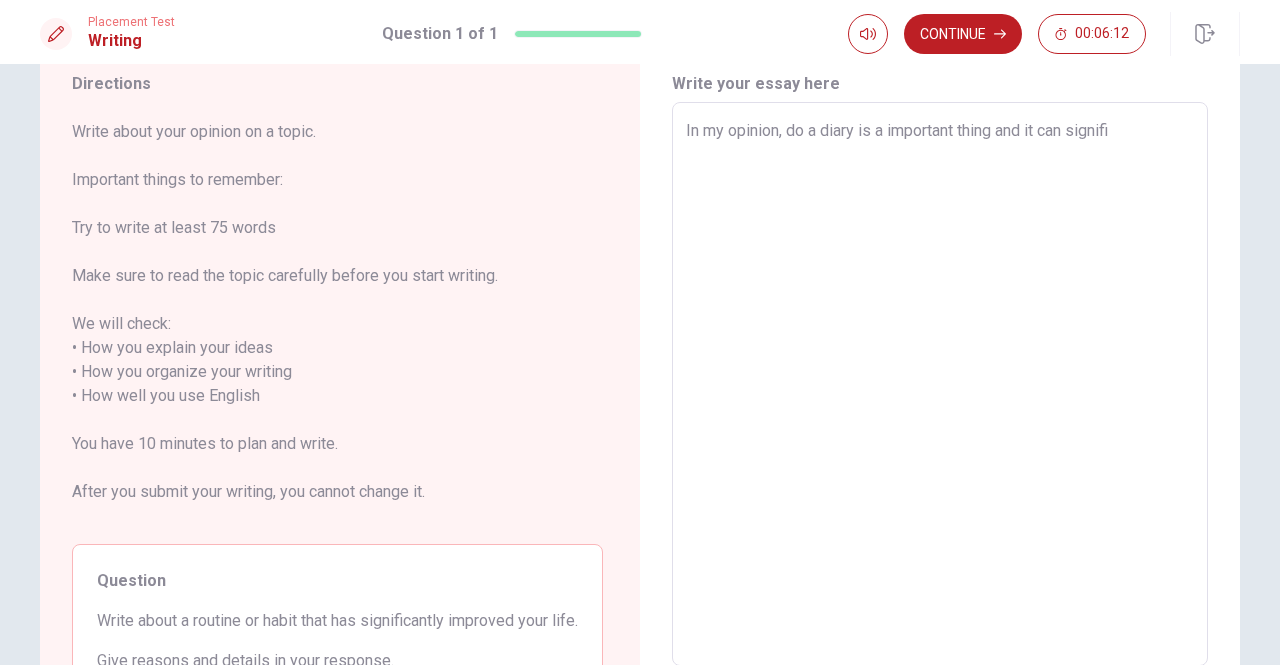 type on "x" 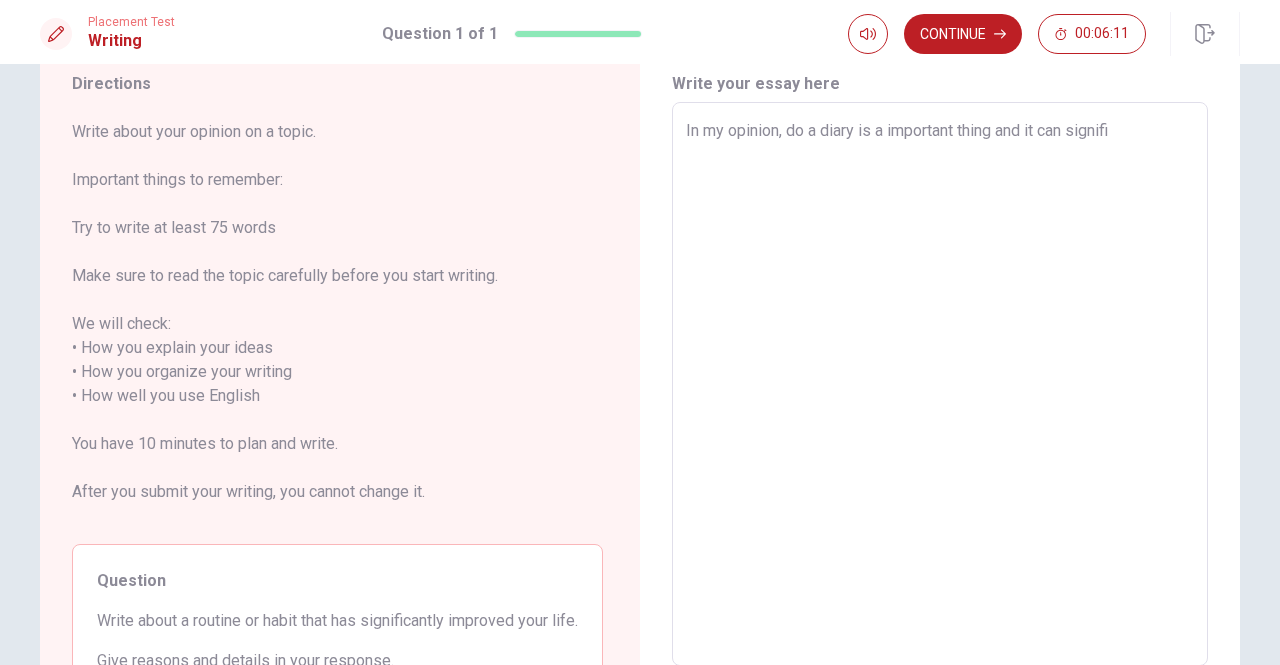 type on "In my opinion, do a diary is a important thing and it can signific" 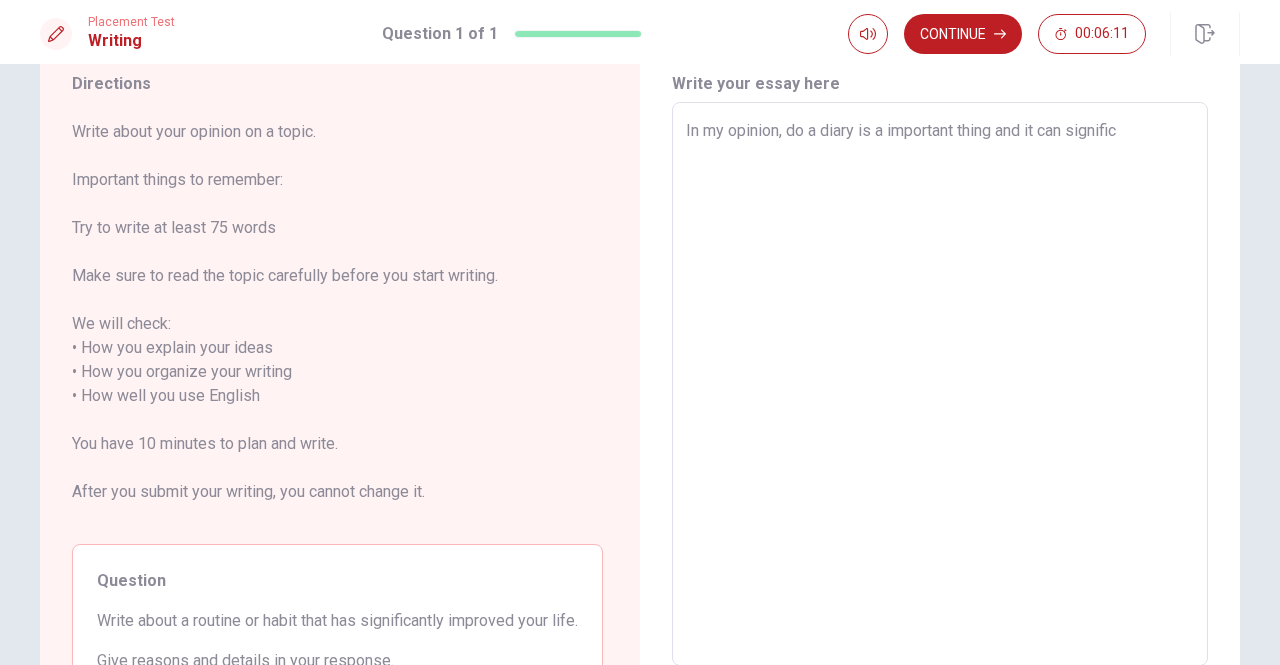 type on "x" 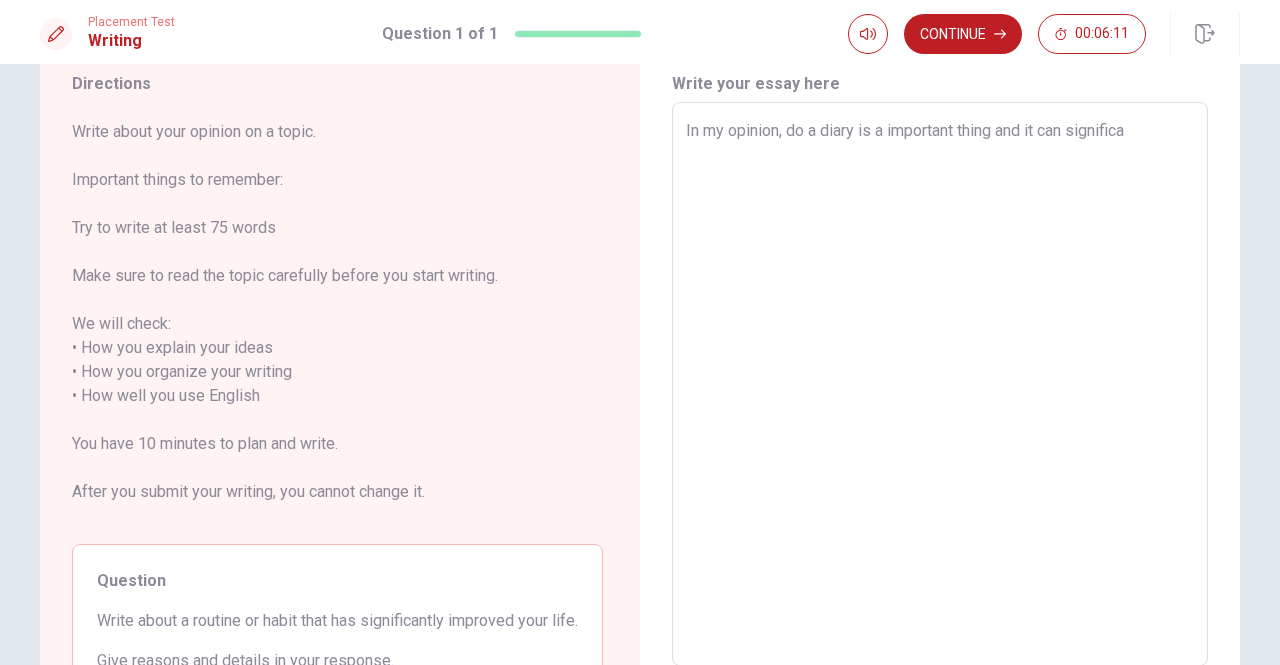 type on "x" 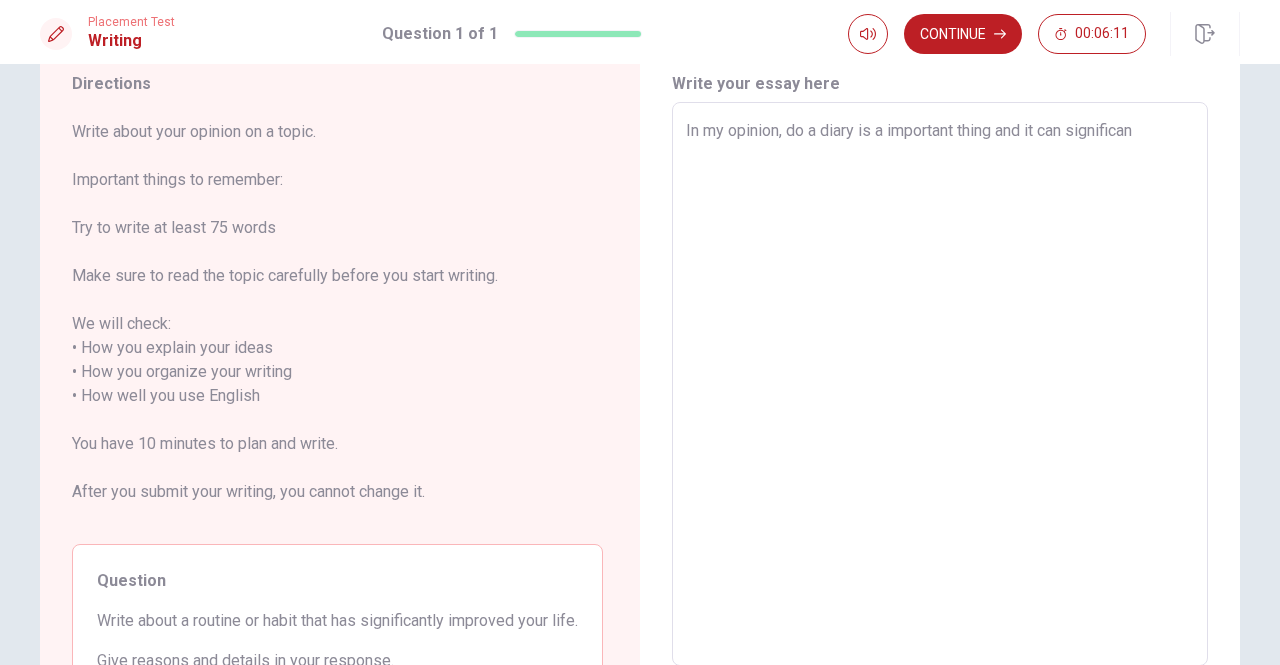 type on "x" 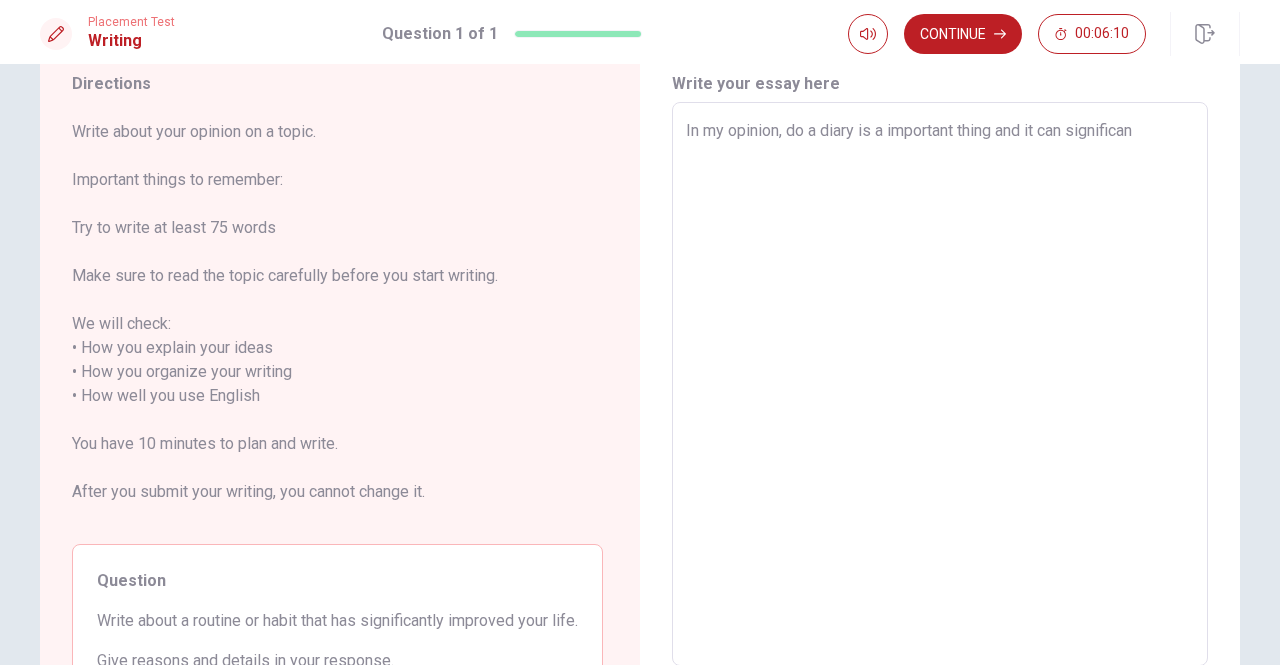 type on "In my opinion, do a diary is a important thing and it can significant" 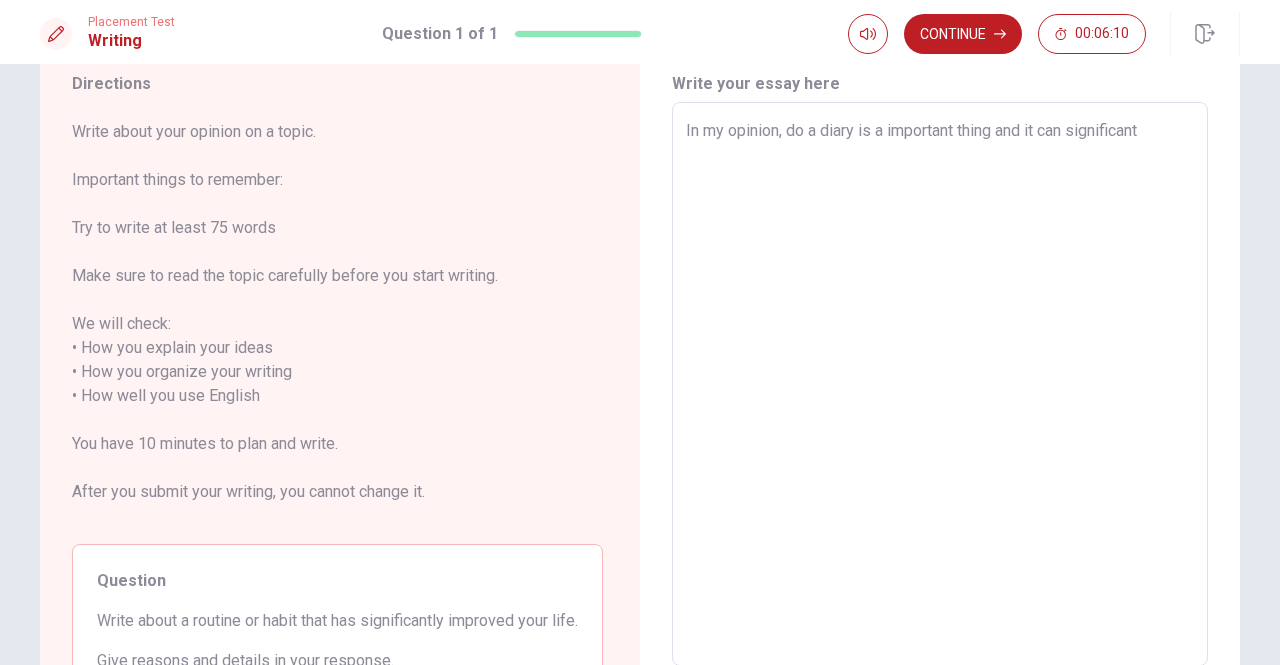 type on "x" 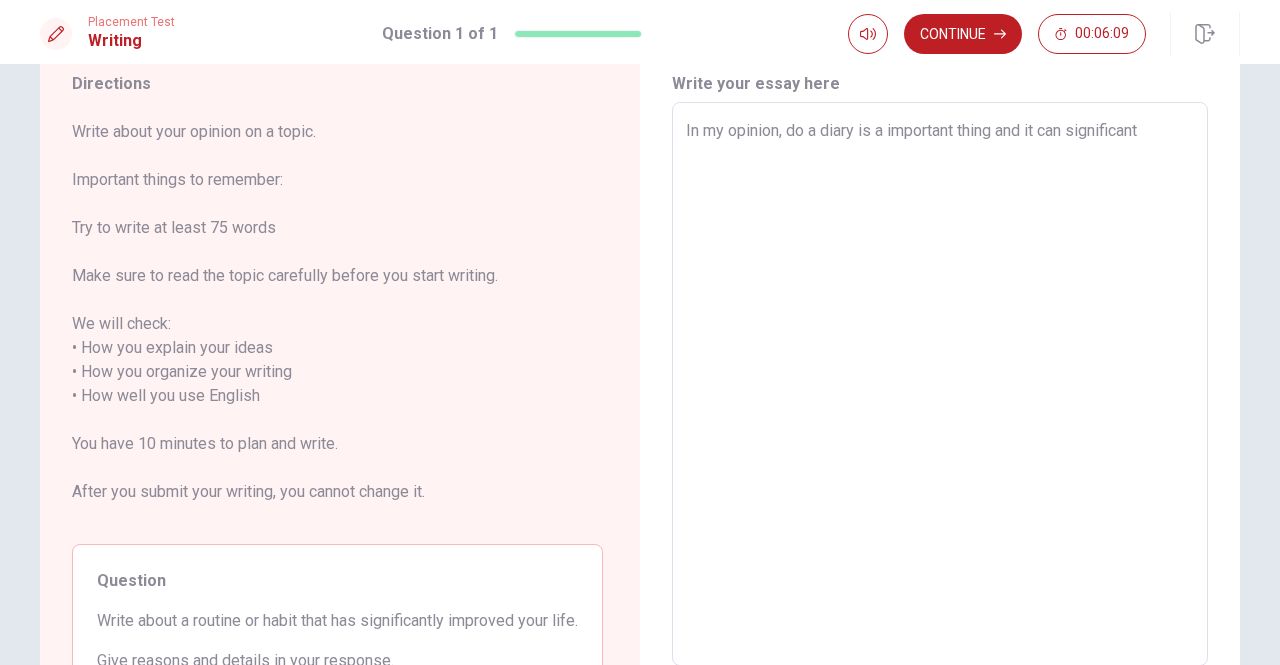 type on "In my opinion, do a diary is a important thing and it can significantl" 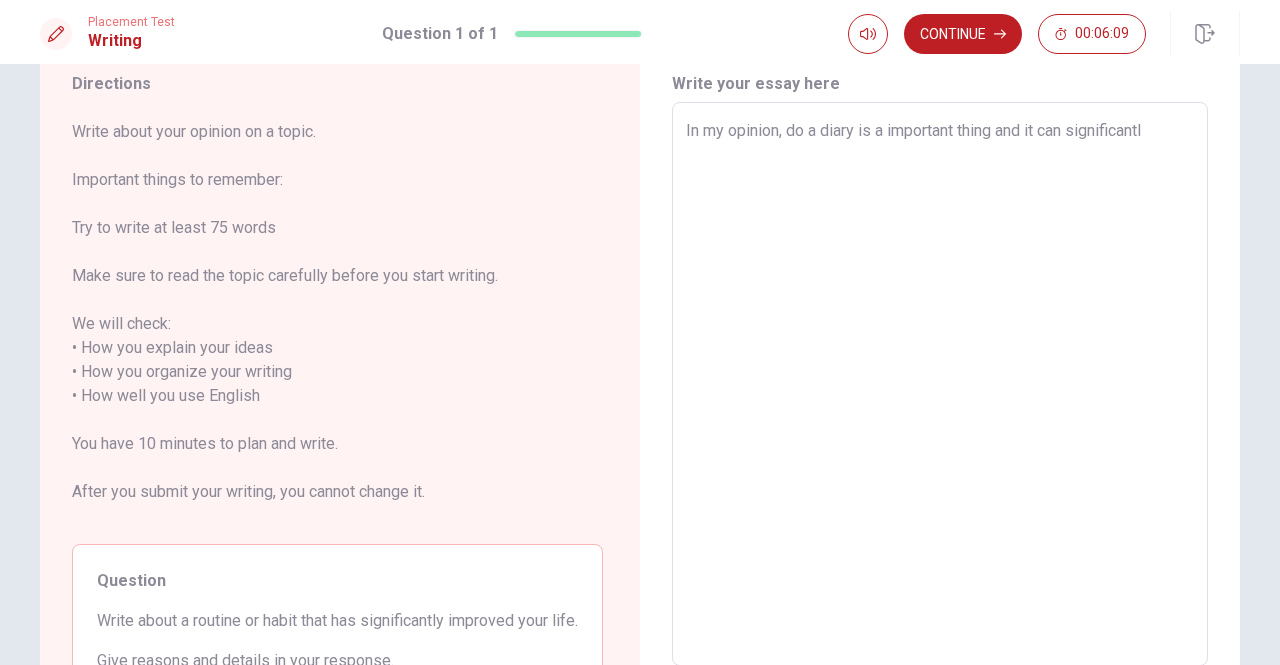 type on "x" 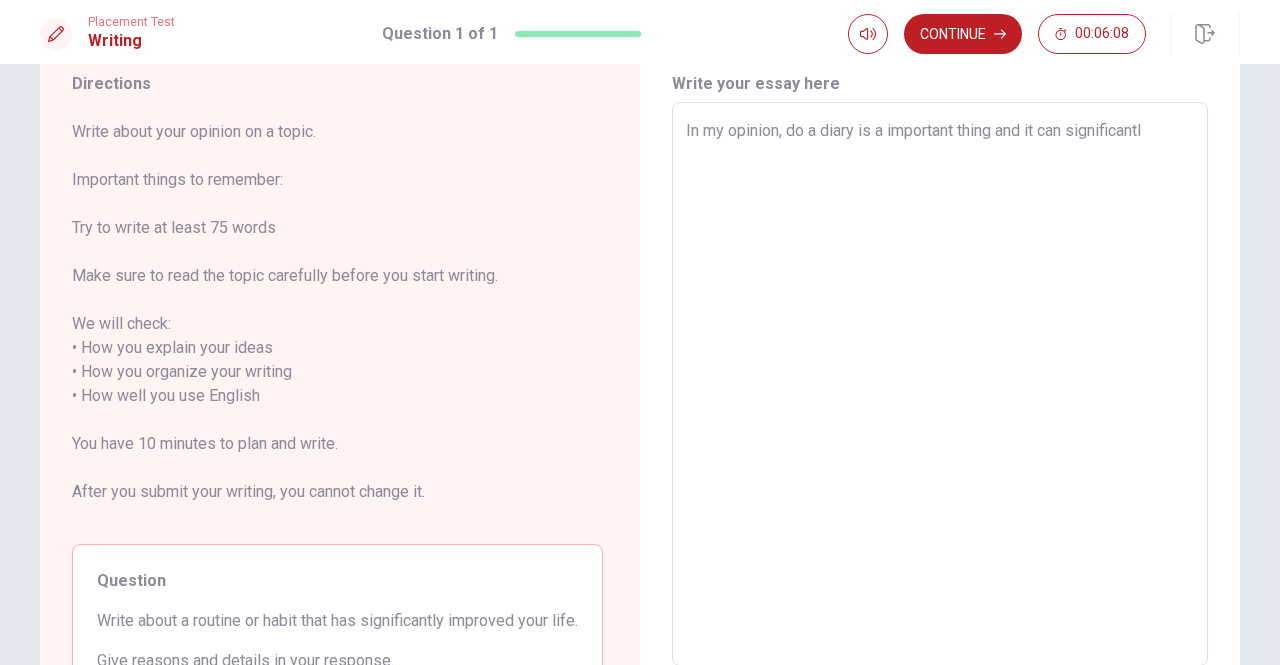 type on "In my opinion, do a diary is a important thing and it can significantly" 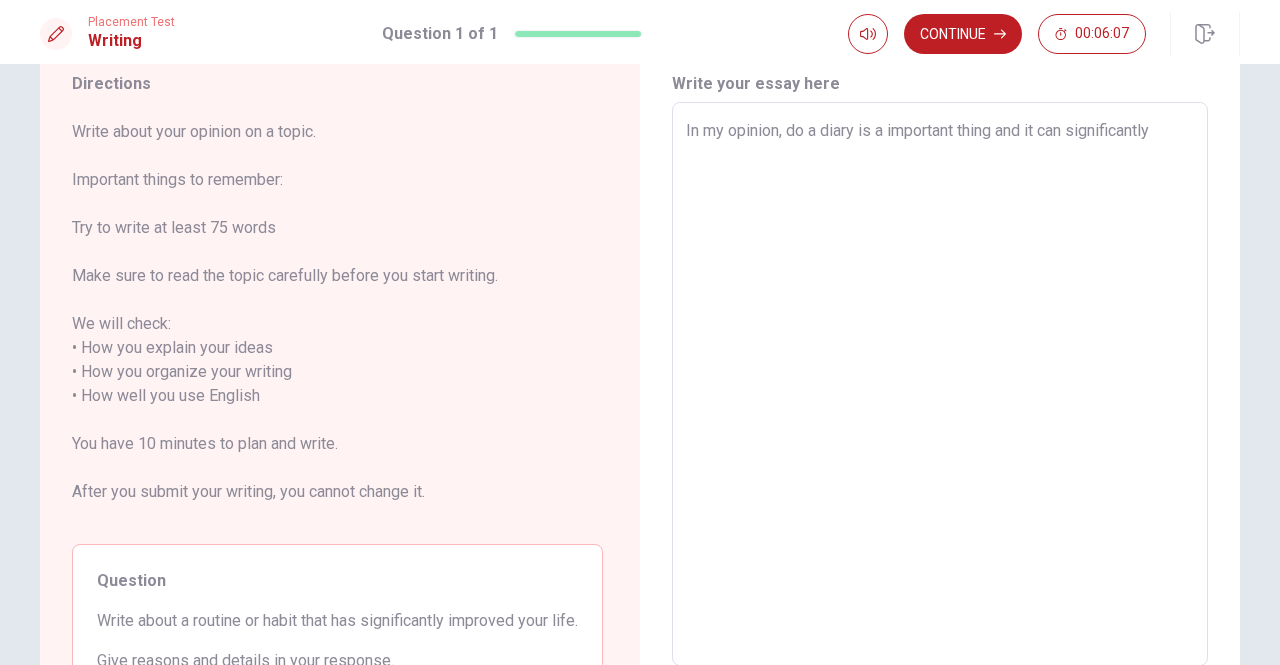 type on "x" 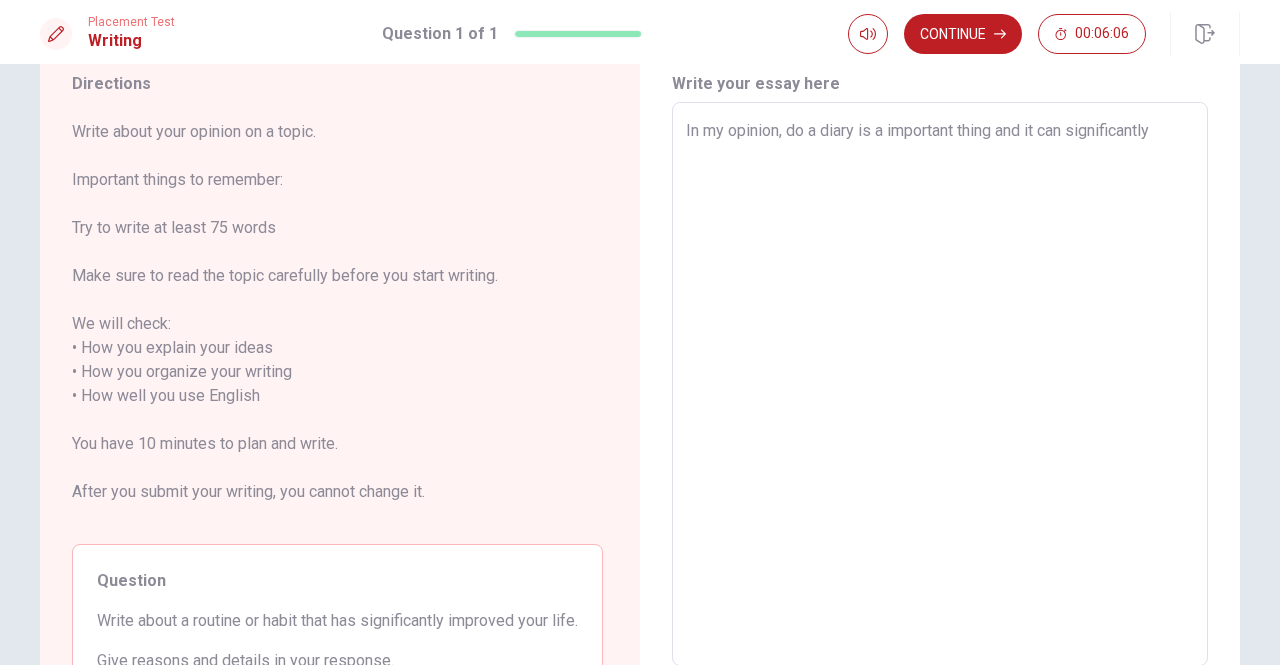type on "x" 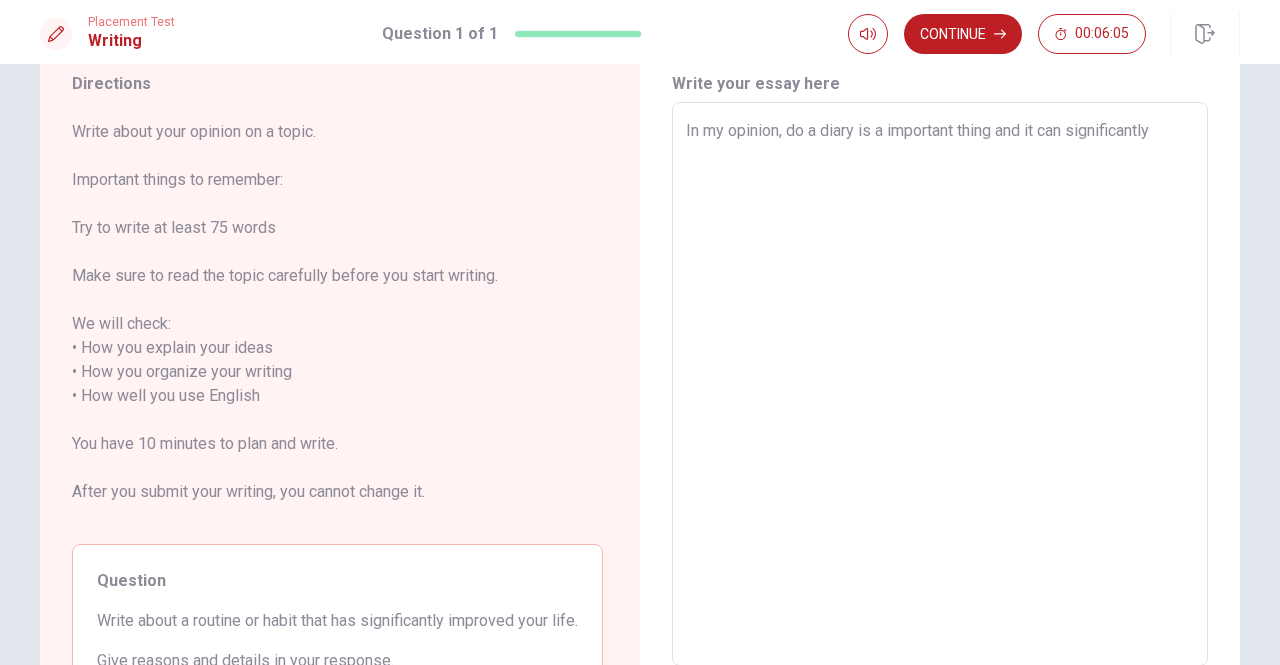type on "In my opinion, do a diary is a important thing and it can significantly i" 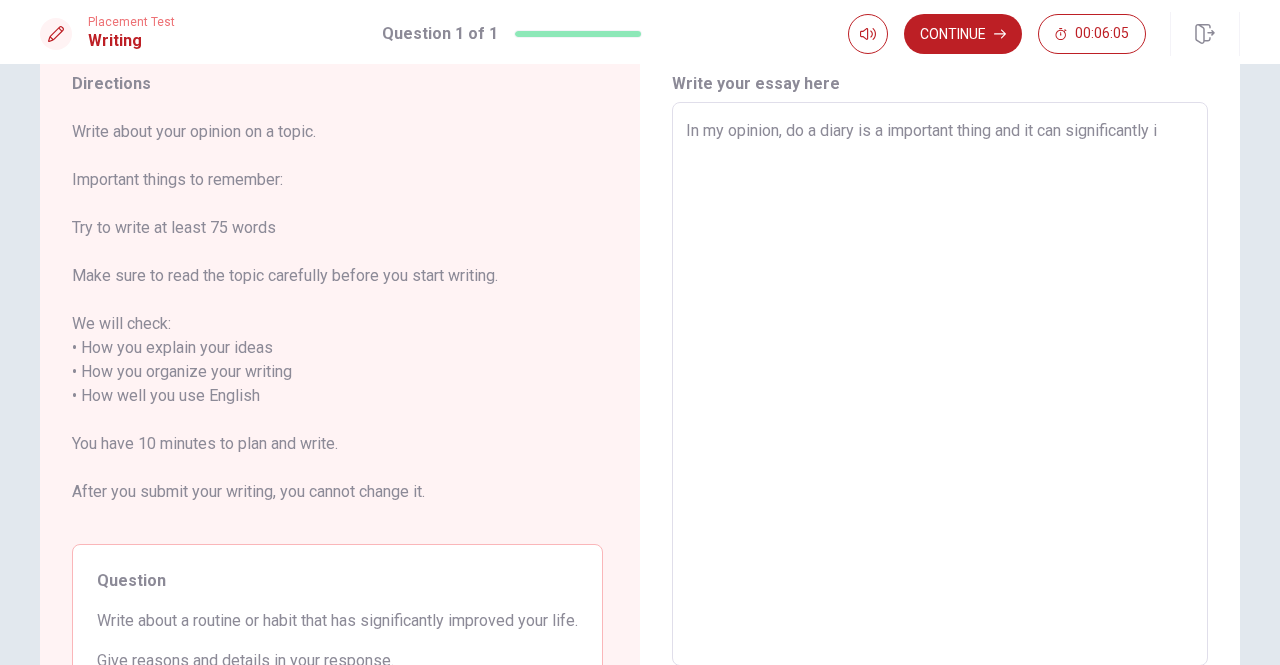 type on "x" 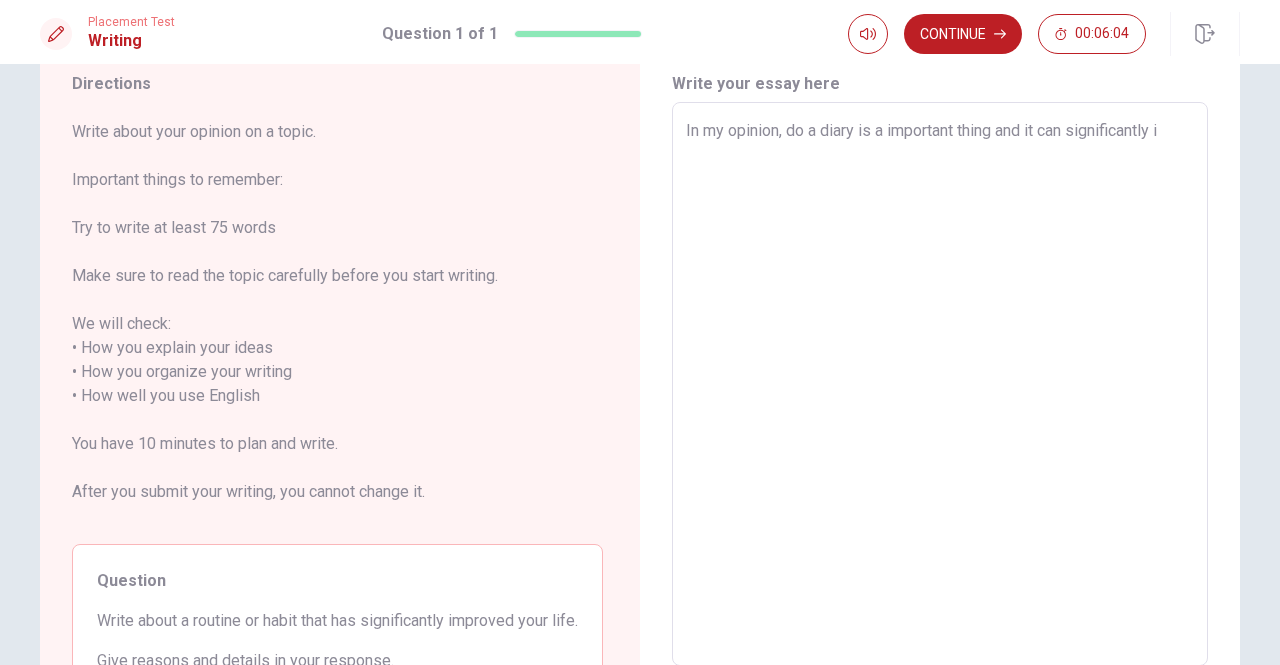 type on "In my opinion, do a diary is a important thing and it can significantly im" 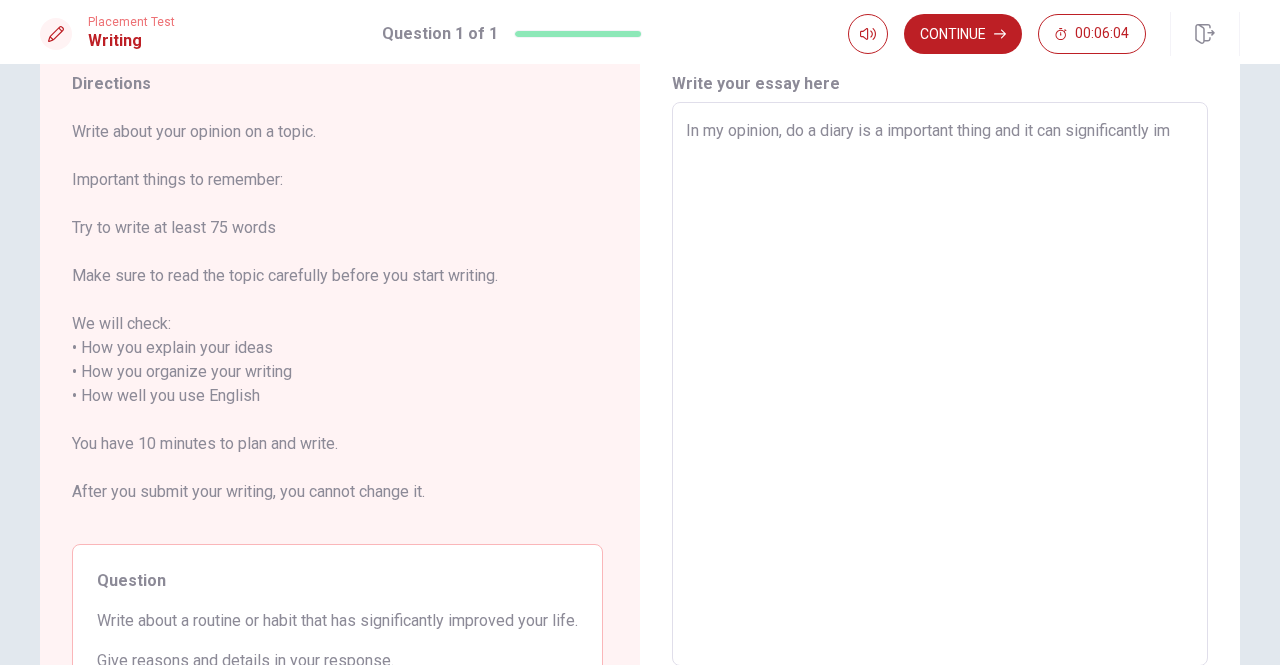 type on "x" 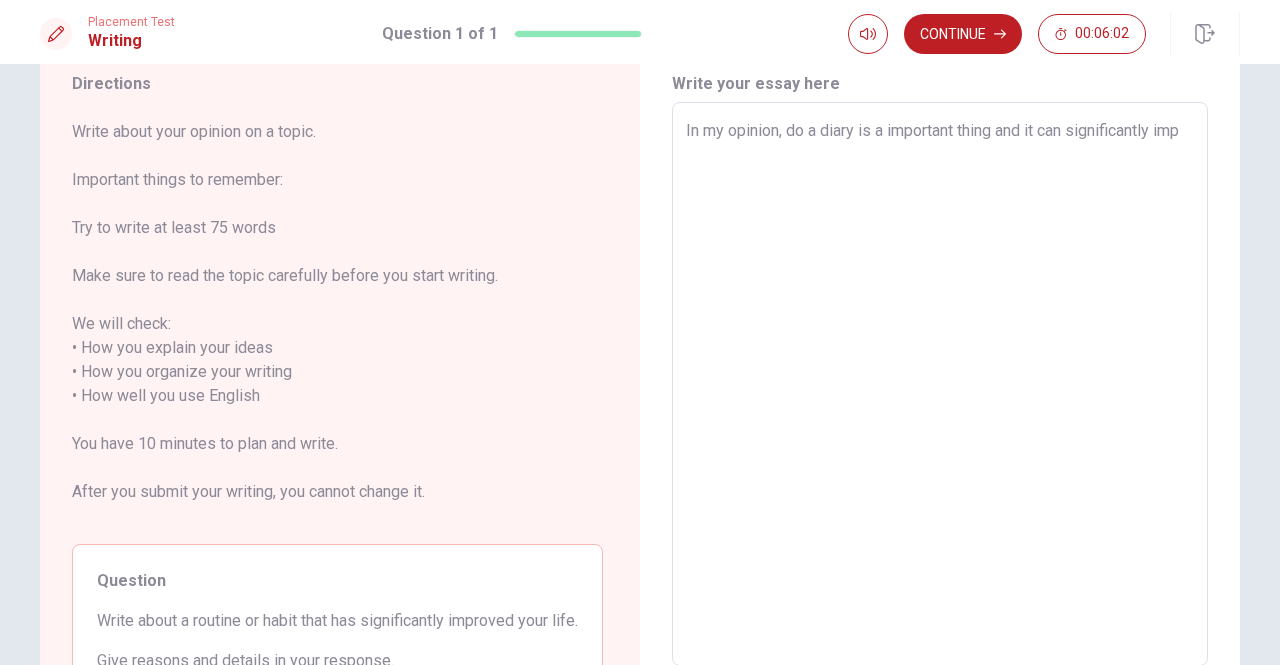 type on "x" 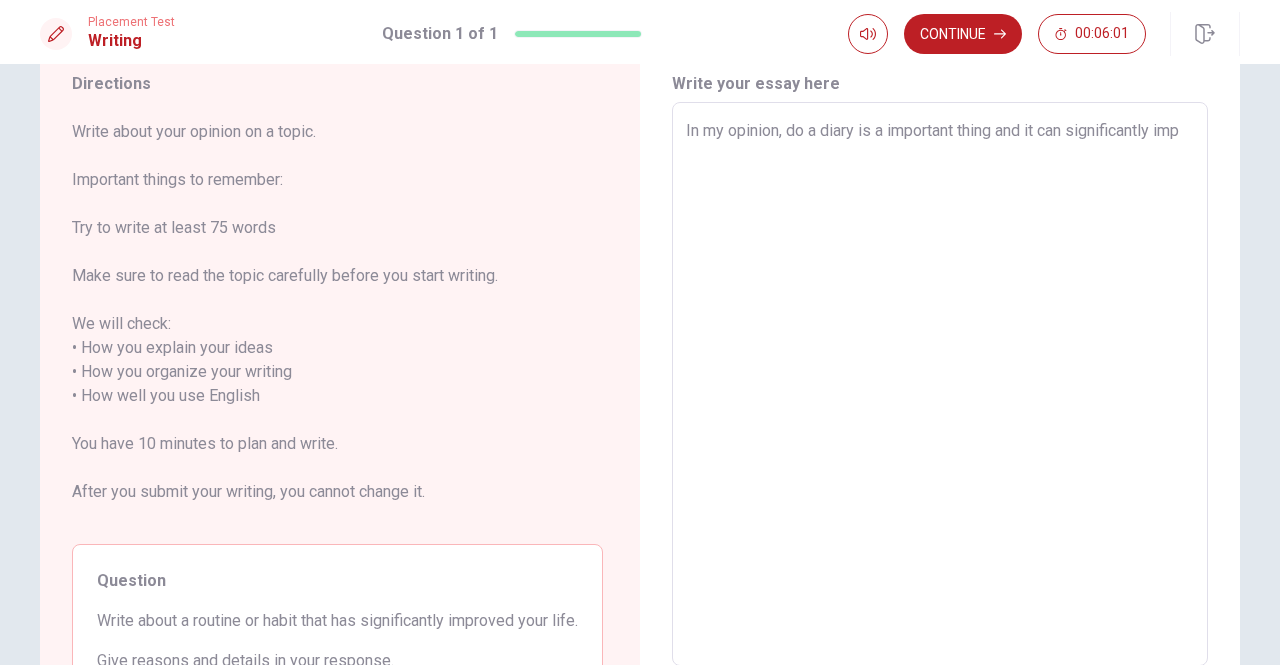type on "In my opinion, do a diary is a important thing and it can significantly impr" 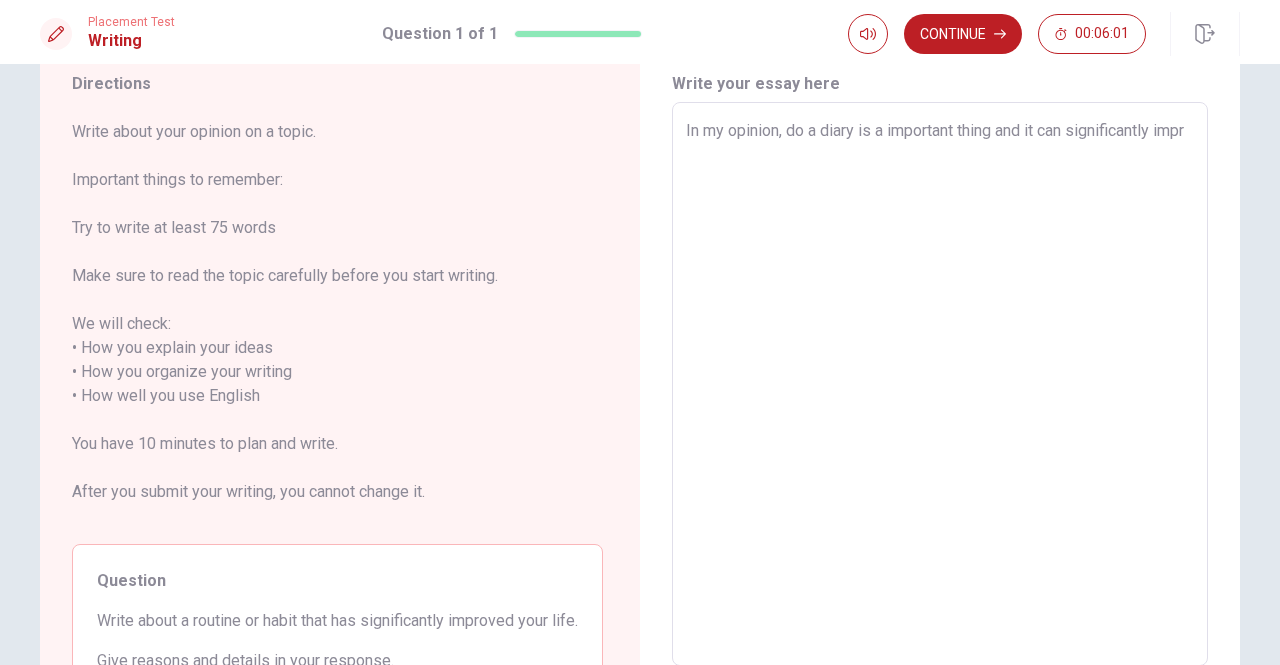 type on "x" 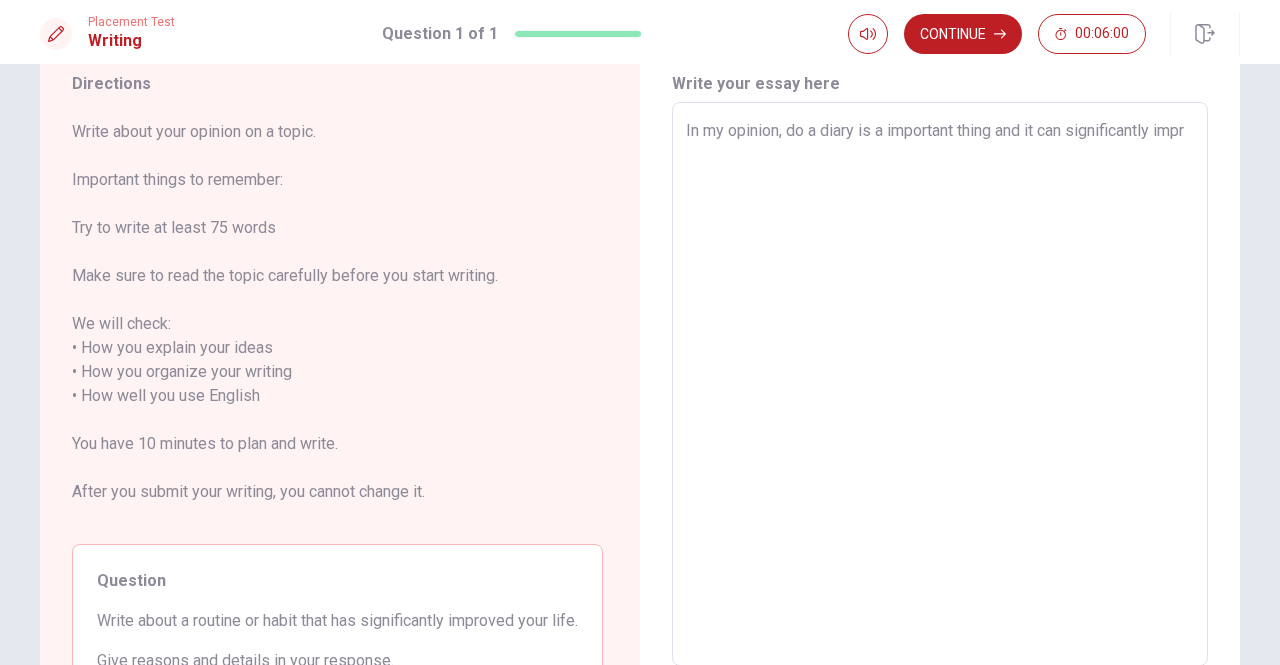type on "In my opinion, do a diary is a important thing and it can significantly impro" 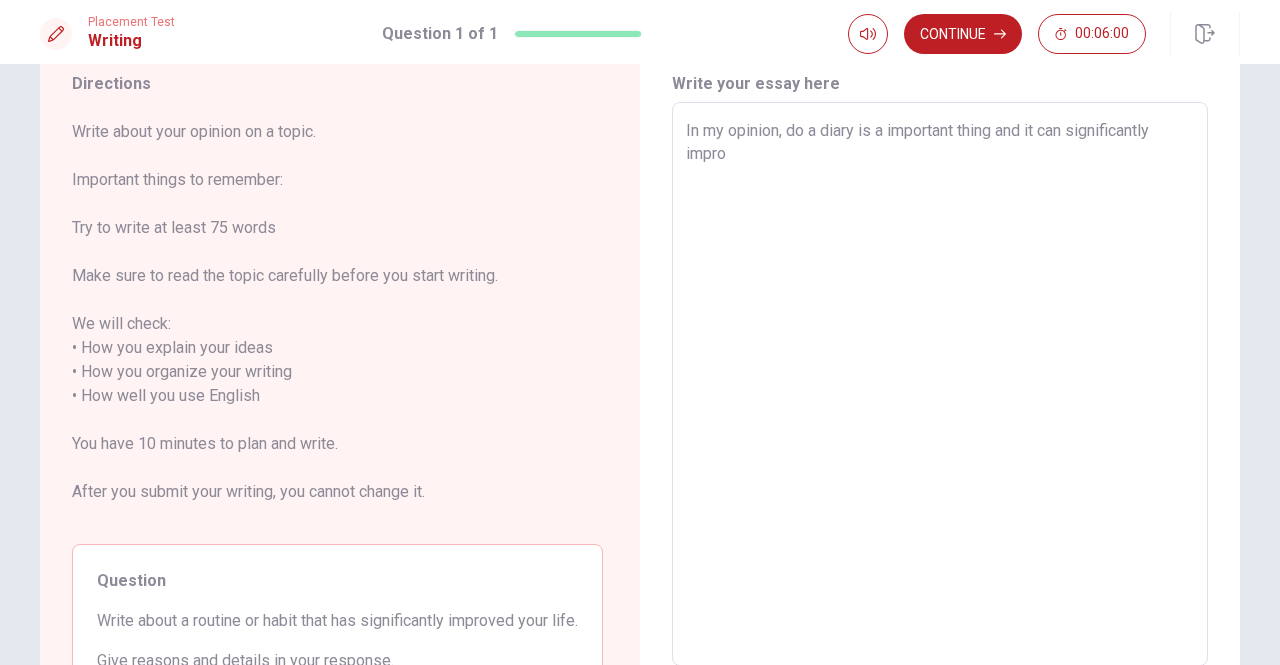 type 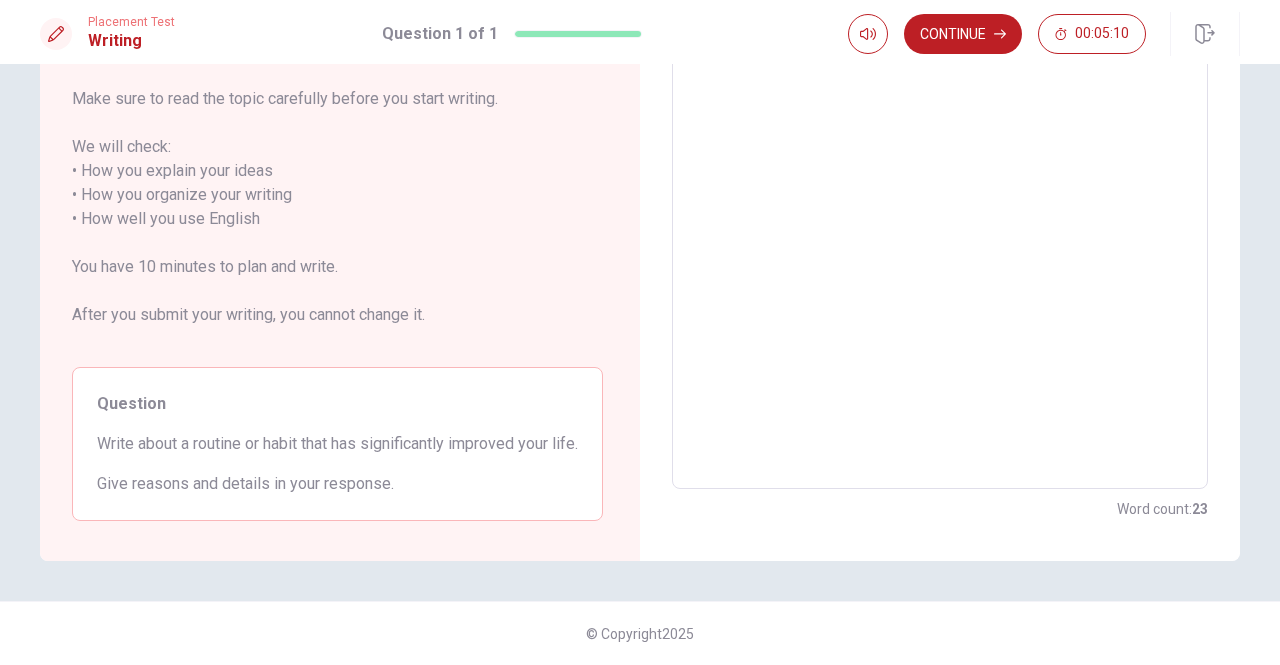 scroll, scrollTop: 0, scrollLeft: 0, axis: both 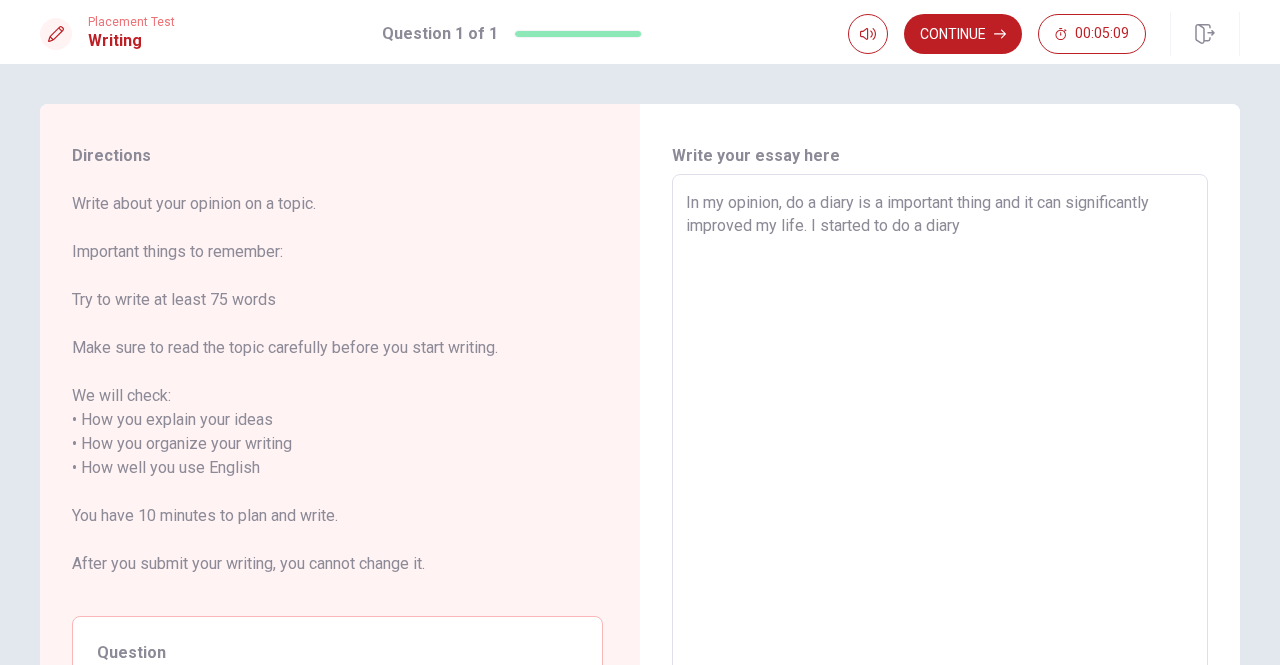 click on "In my opinion, do a diary is a important thing and it can significantly improved my life. I started to do a diary" at bounding box center (940, 456) 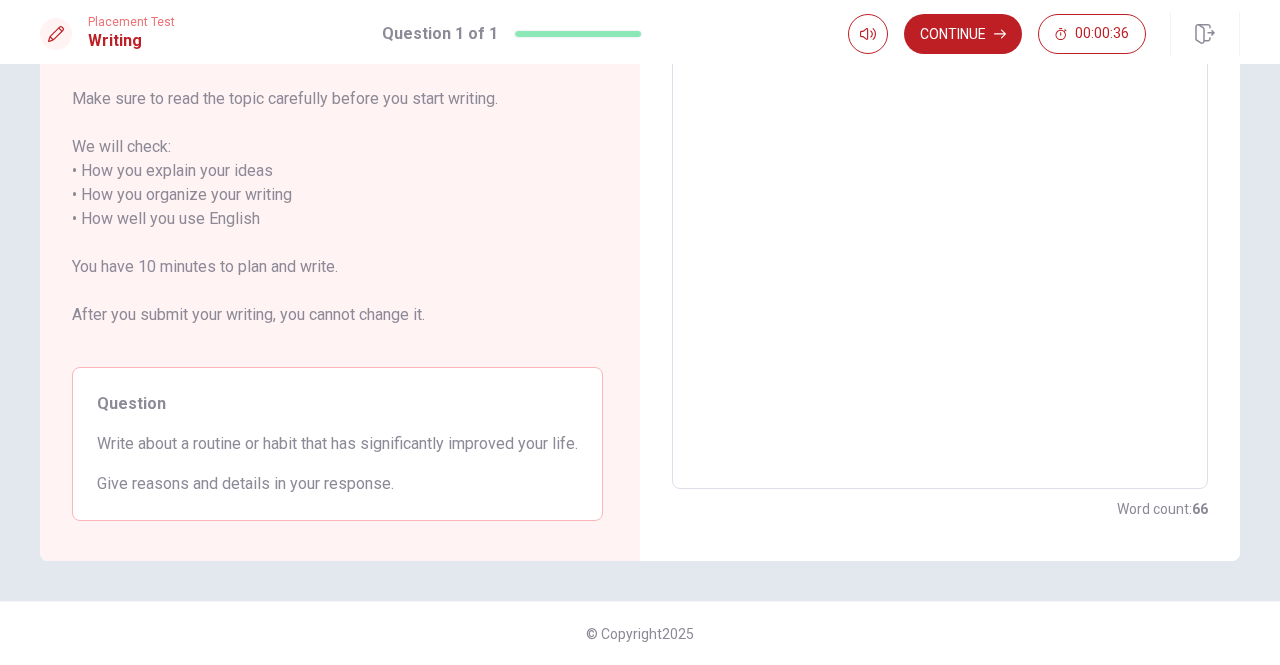 scroll, scrollTop: 0, scrollLeft: 0, axis: both 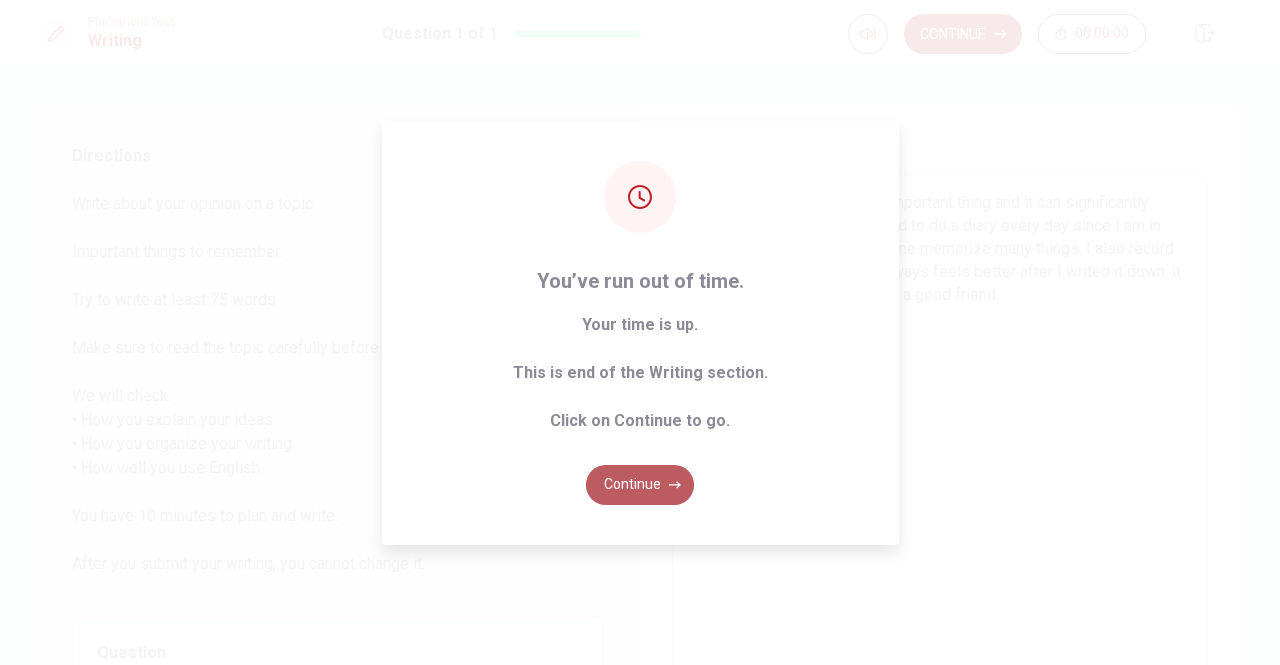 click on "Continue" at bounding box center (640, 485) 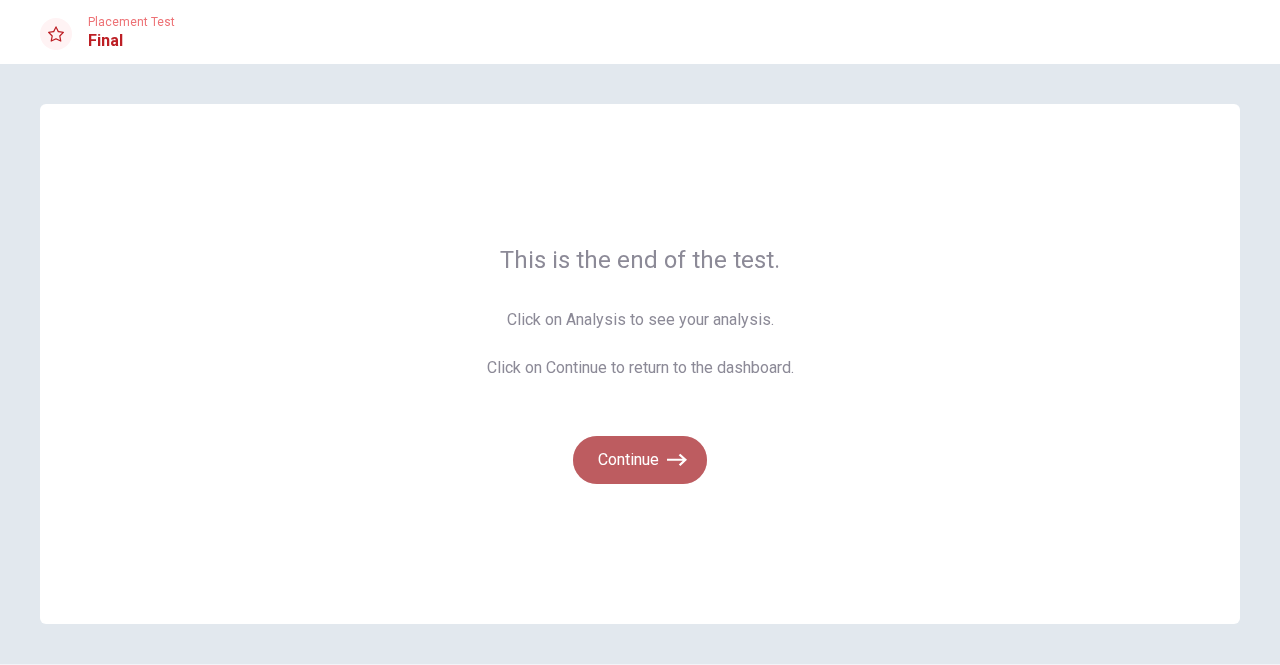 click on "Continue" at bounding box center (640, 460) 